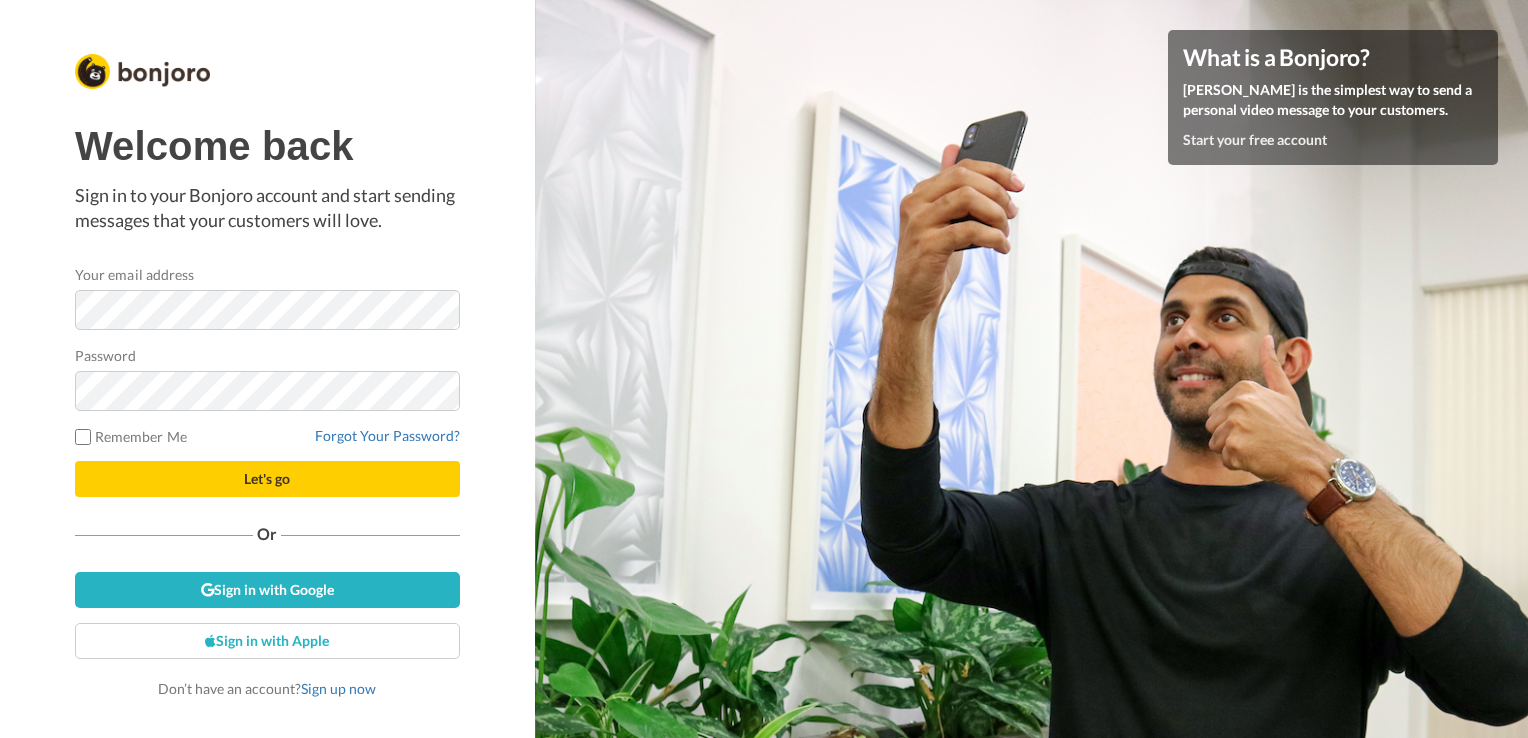 scroll, scrollTop: 0, scrollLeft: 0, axis: both 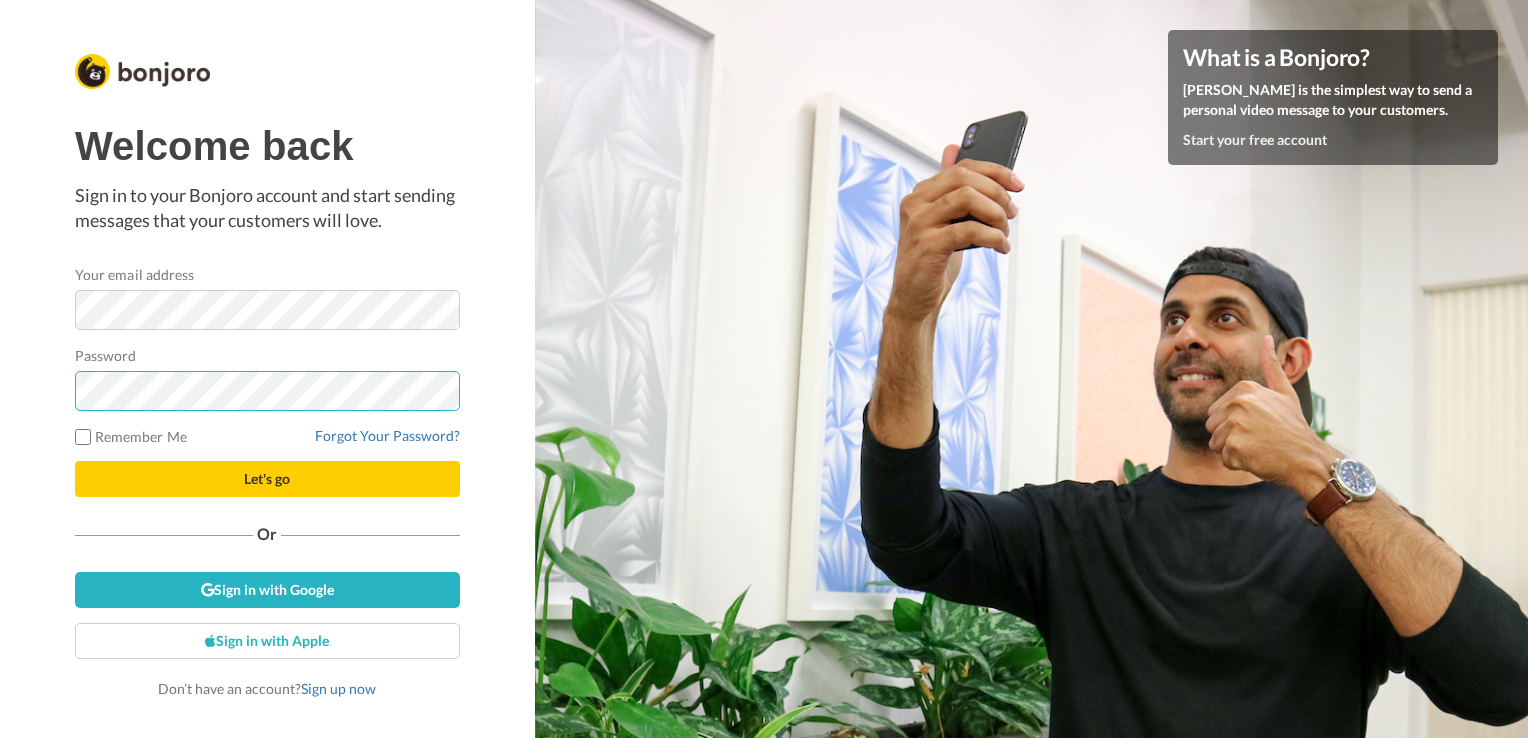 click on "Let's go" at bounding box center (267, 479) 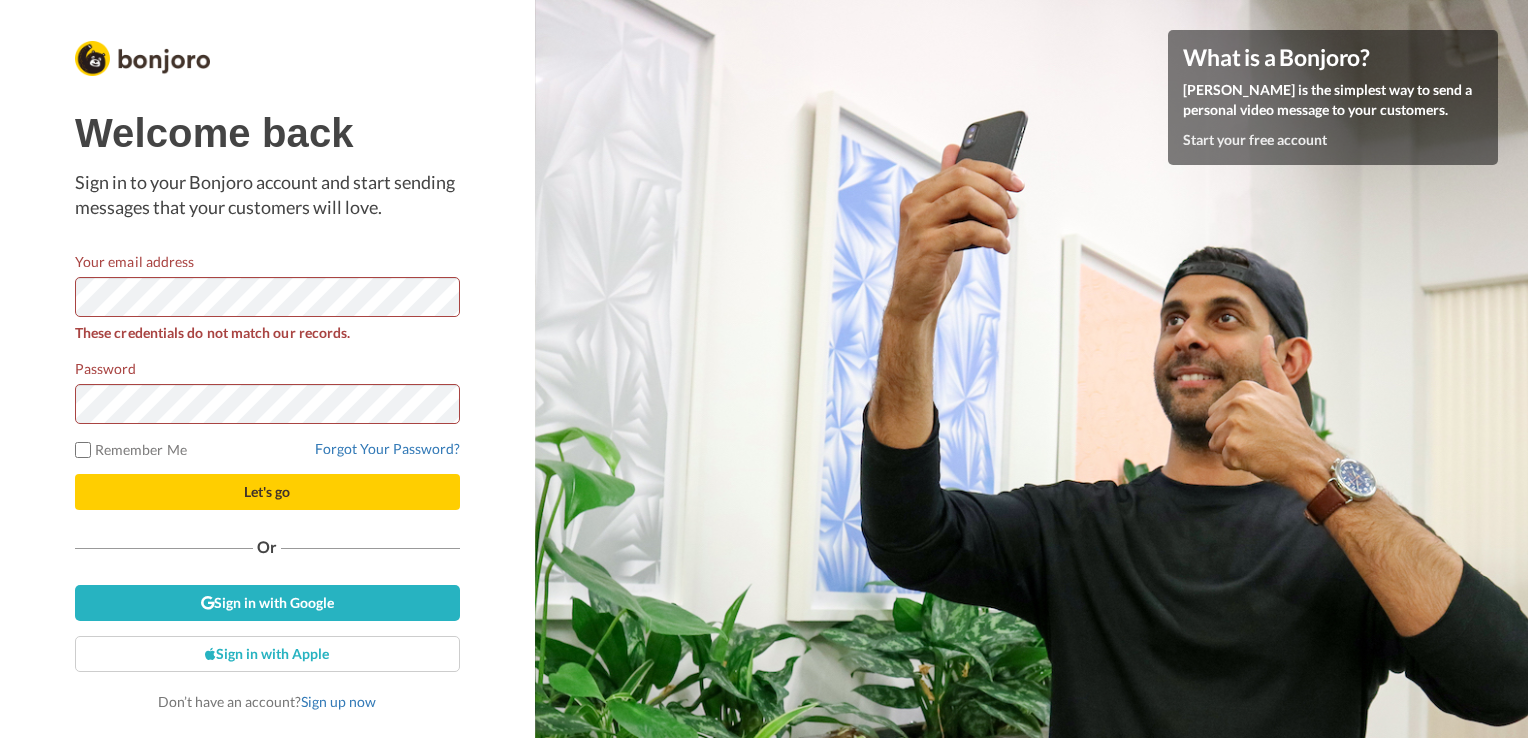 scroll, scrollTop: 0, scrollLeft: 0, axis: both 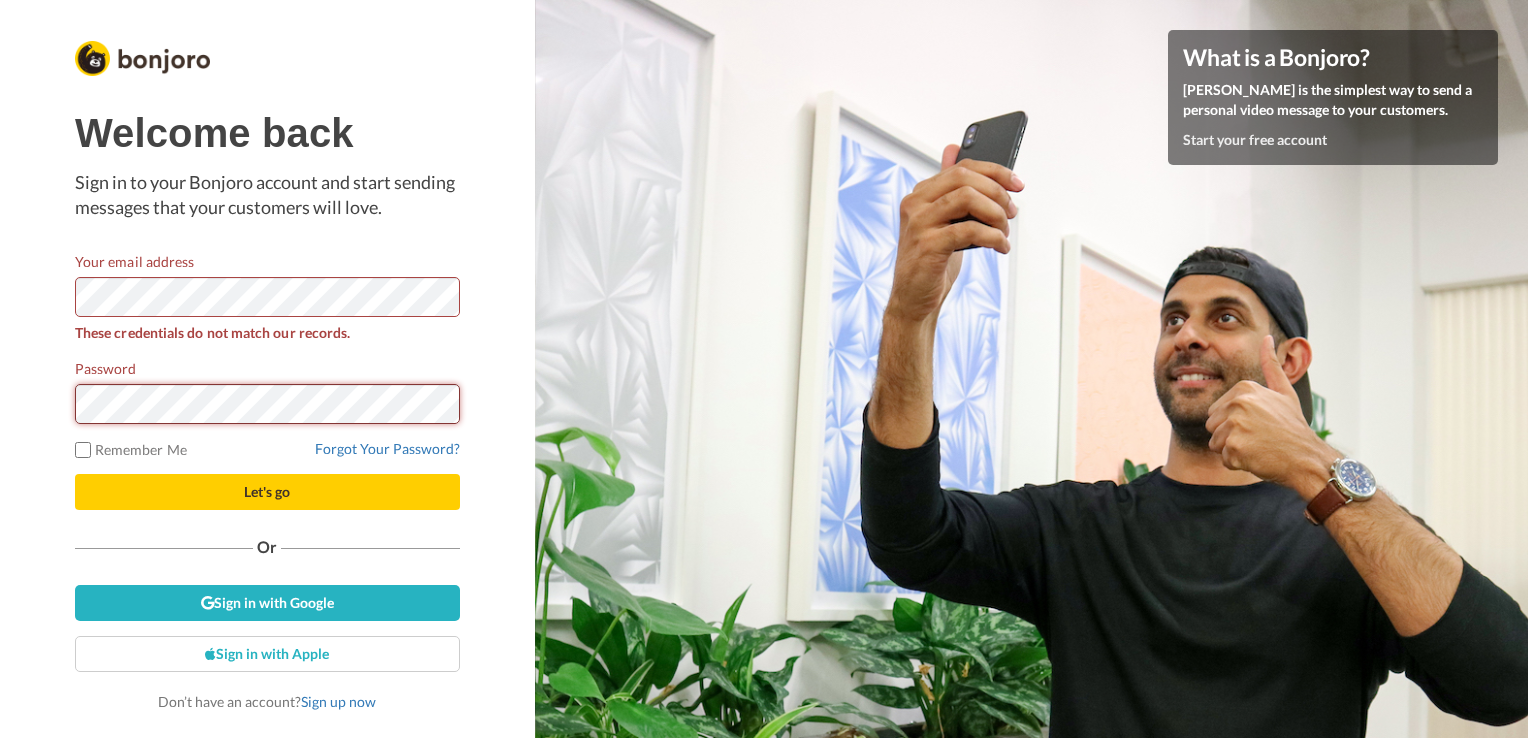 click on "Let's go" at bounding box center [267, 492] 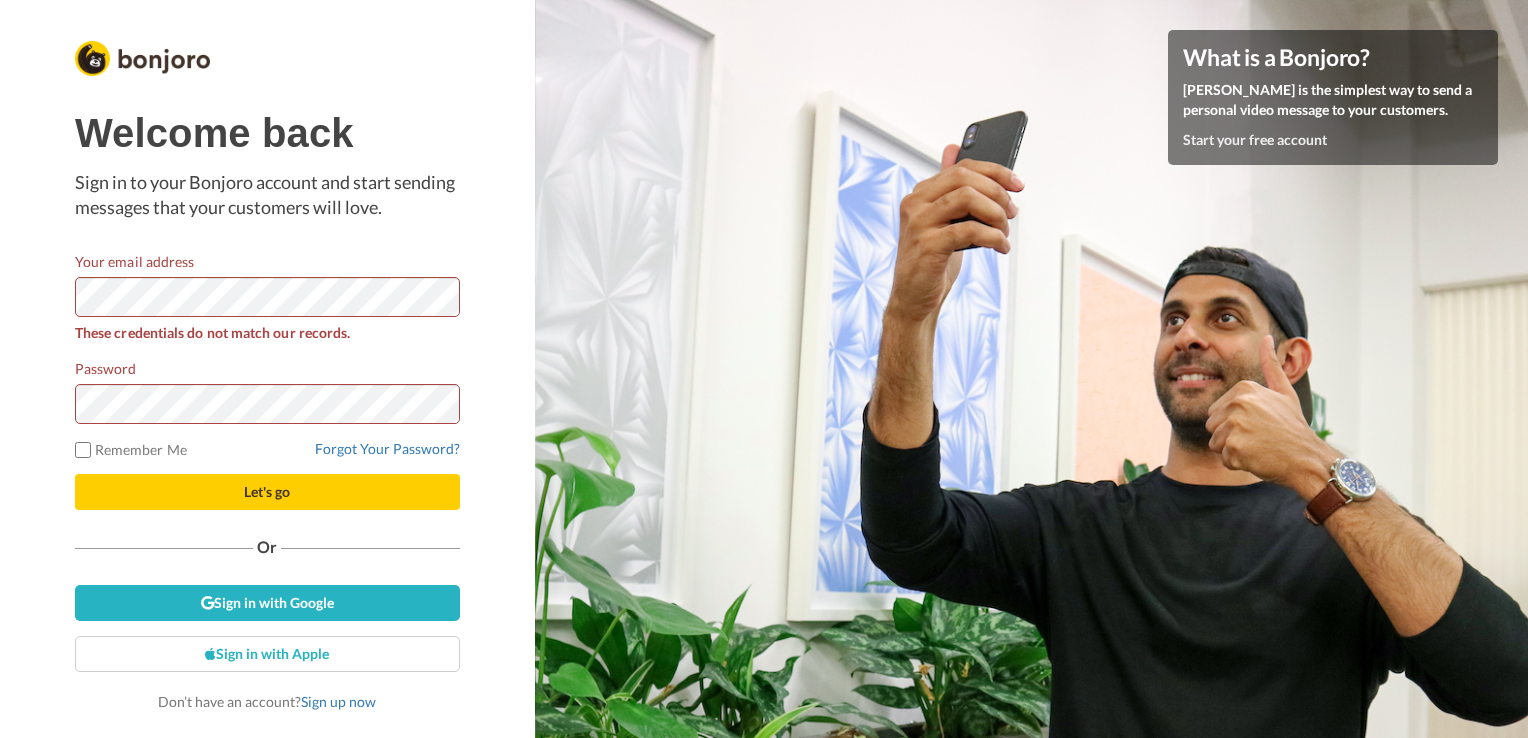 scroll, scrollTop: 0, scrollLeft: 0, axis: both 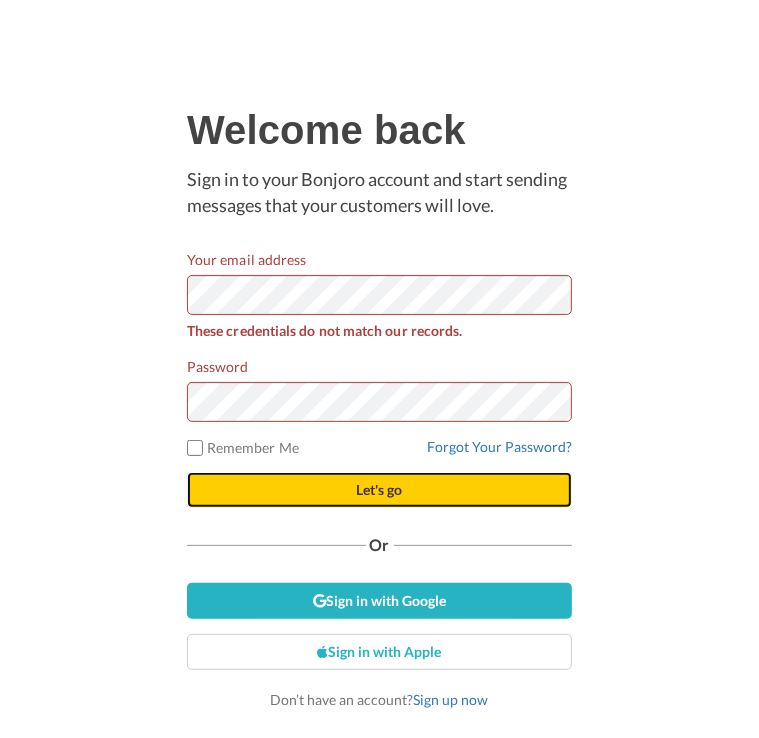 click on "Let's go" at bounding box center (379, 490) 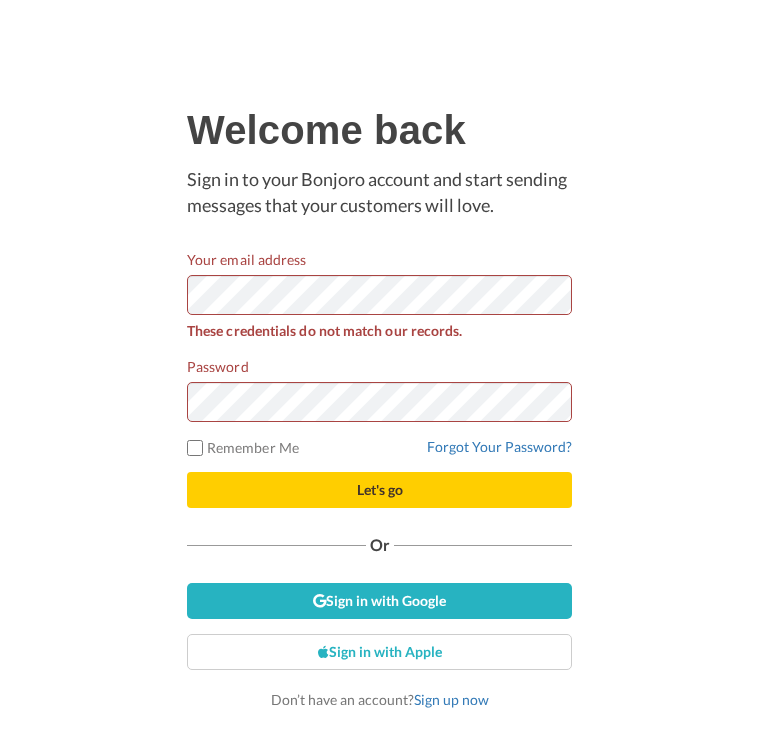 scroll, scrollTop: 0, scrollLeft: 0, axis: both 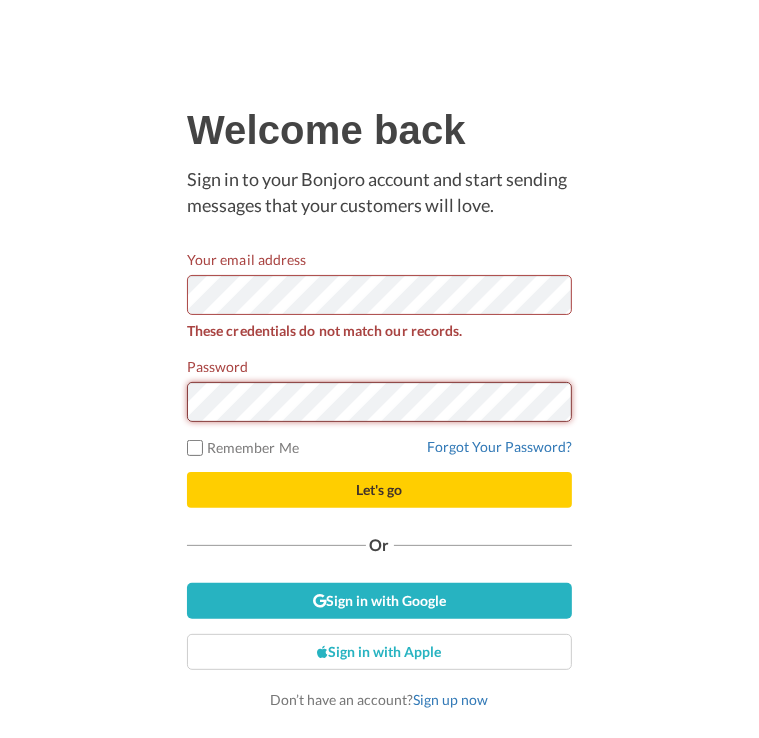 click on "Let's go" at bounding box center (379, 490) 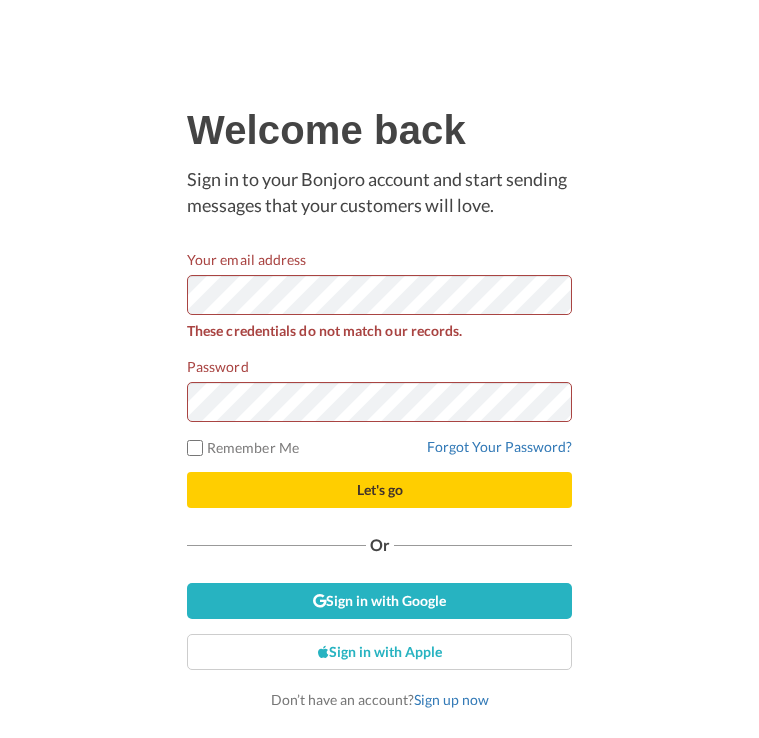 scroll, scrollTop: 0, scrollLeft: 0, axis: both 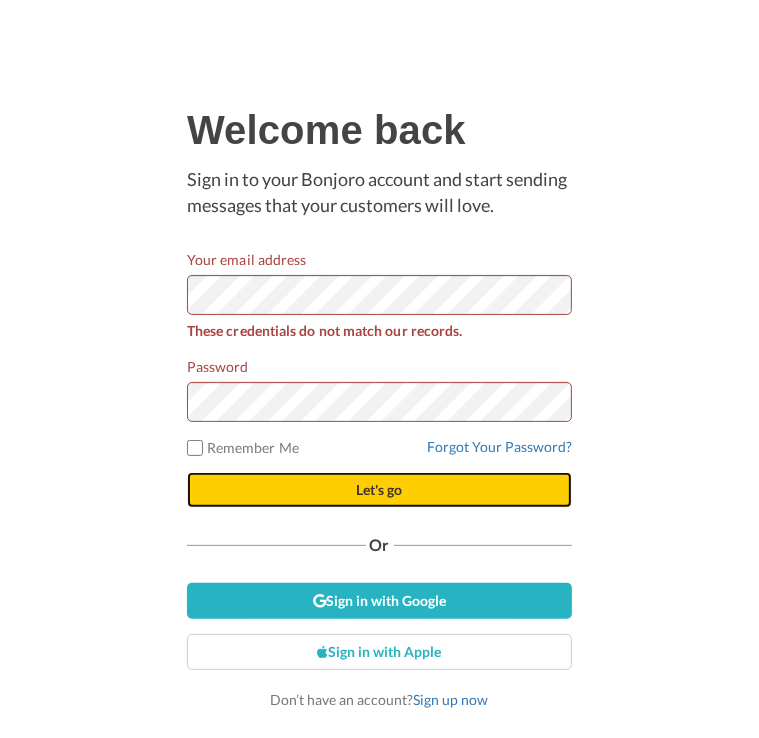 click on "Let's go" at bounding box center (379, 490) 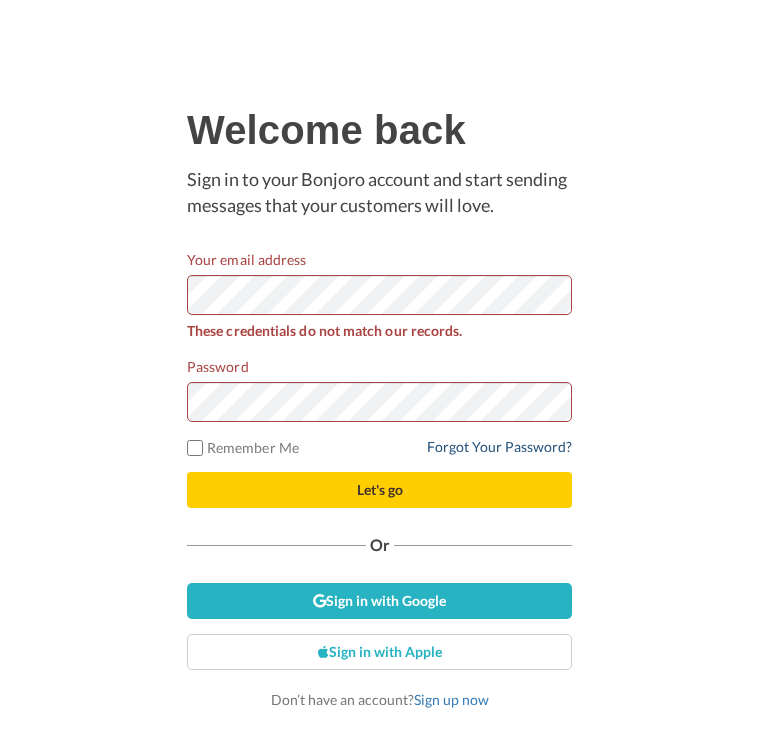 scroll, scrollTop: 0, scrollLeft: 0, axis: both 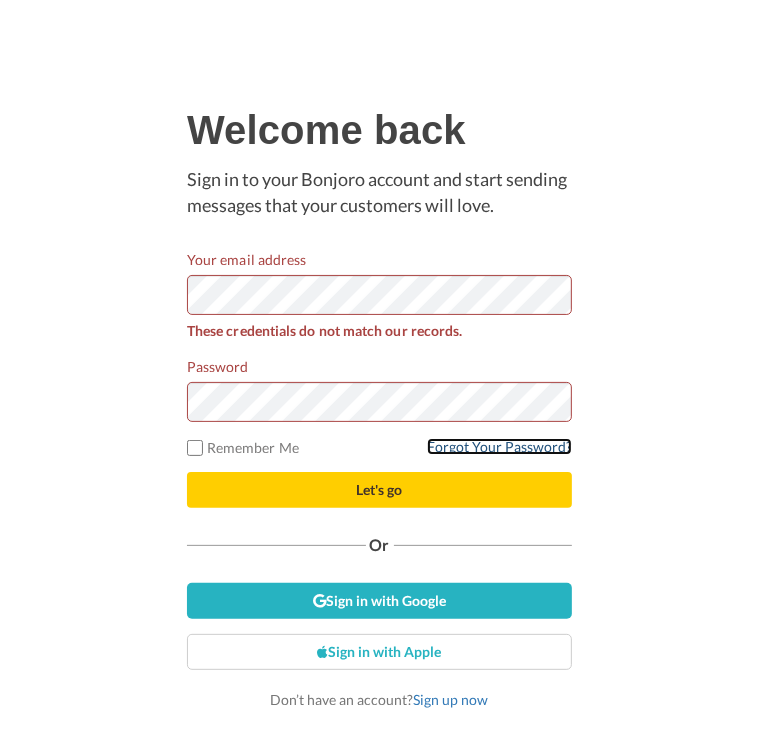 click on "Forgot Your Password?" at bounding box center [499, 446] 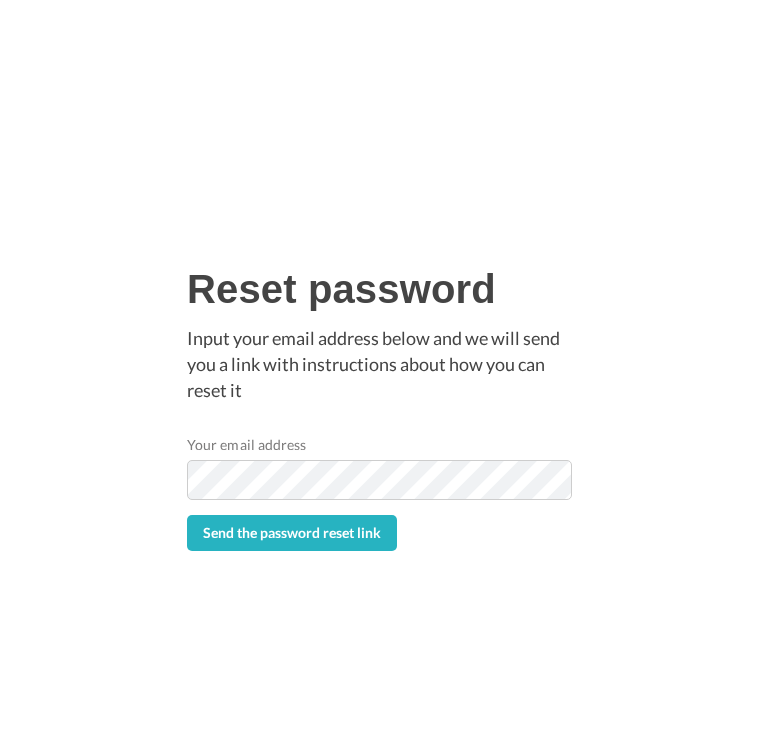 scroll, scrollTop: 0, scrollLeft: 0, axis: both 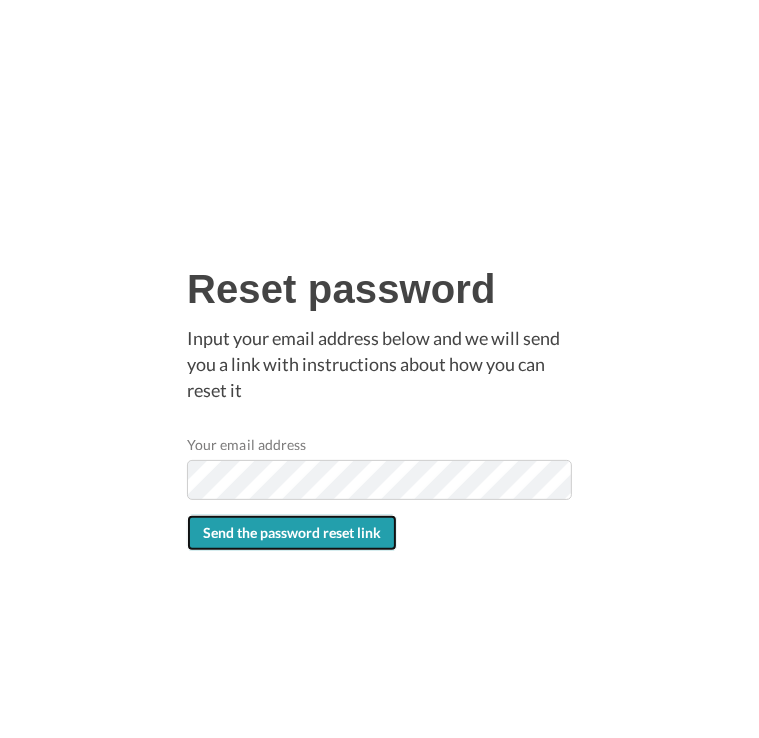 click on "Send the password reset link" at bounding box center [292, 532] 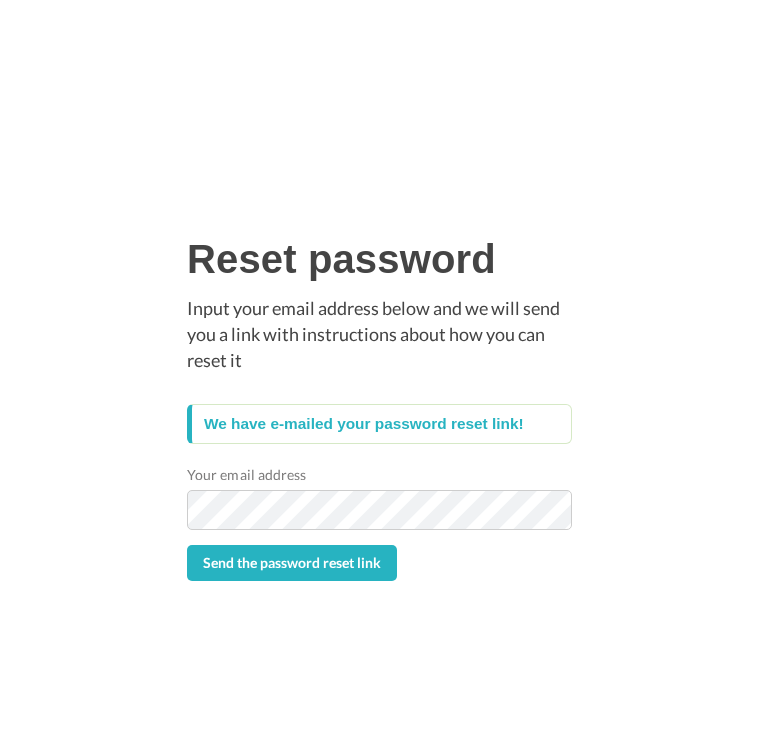 scroll, scrollTop: 0, scrollLeft: 0, axis: both 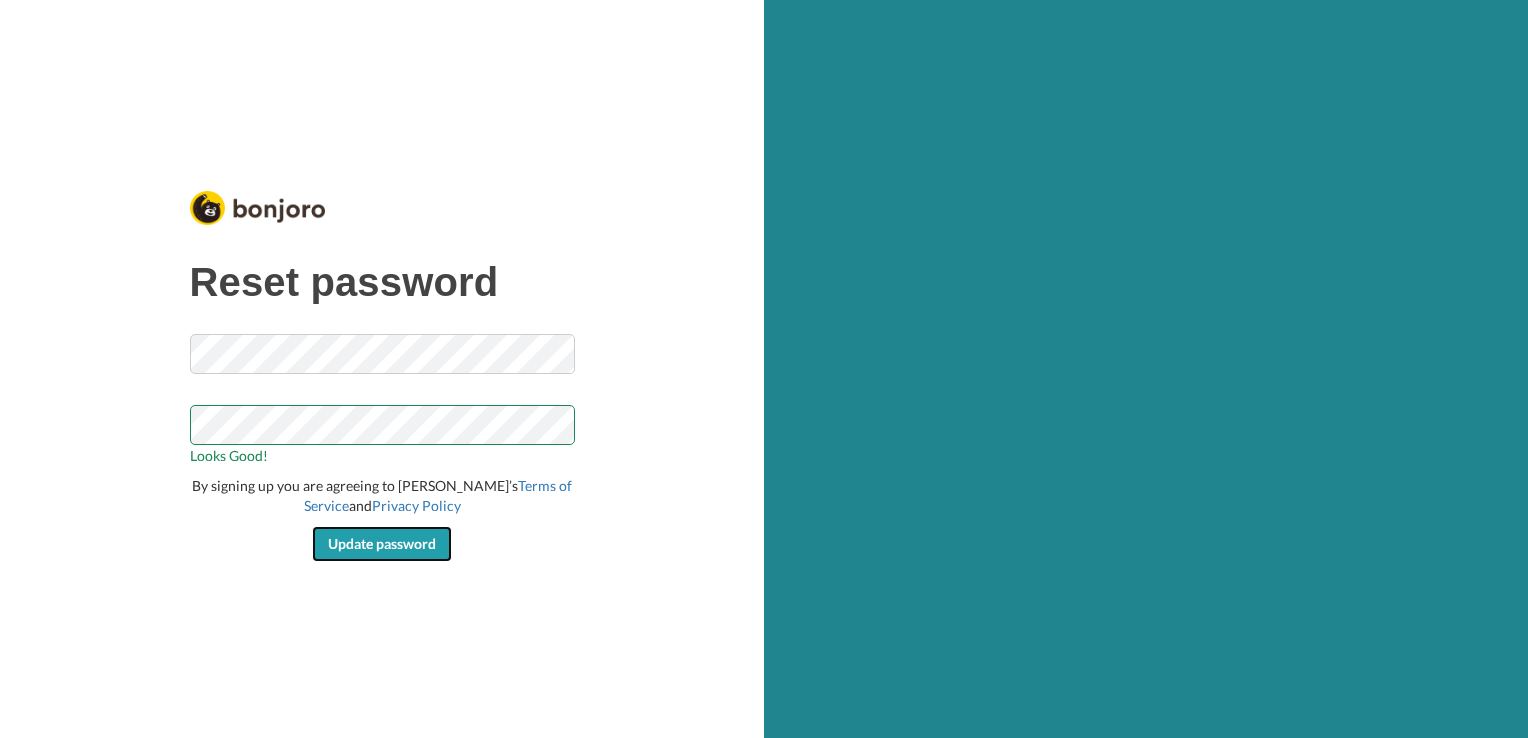 click on "Update password" at bounding box center [382, 543] 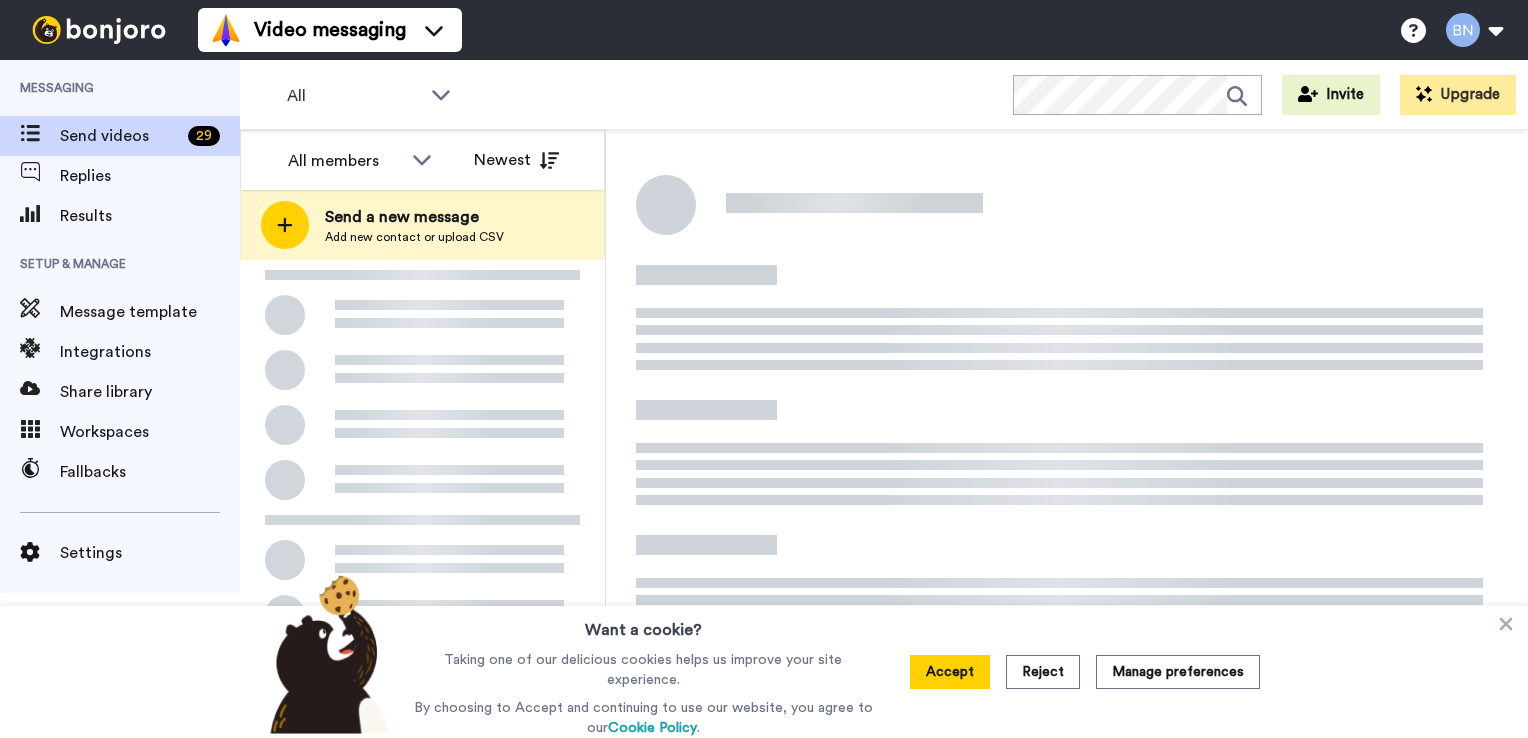 scroll, scrollTop: 0, scrollLeft: 0, axis: both 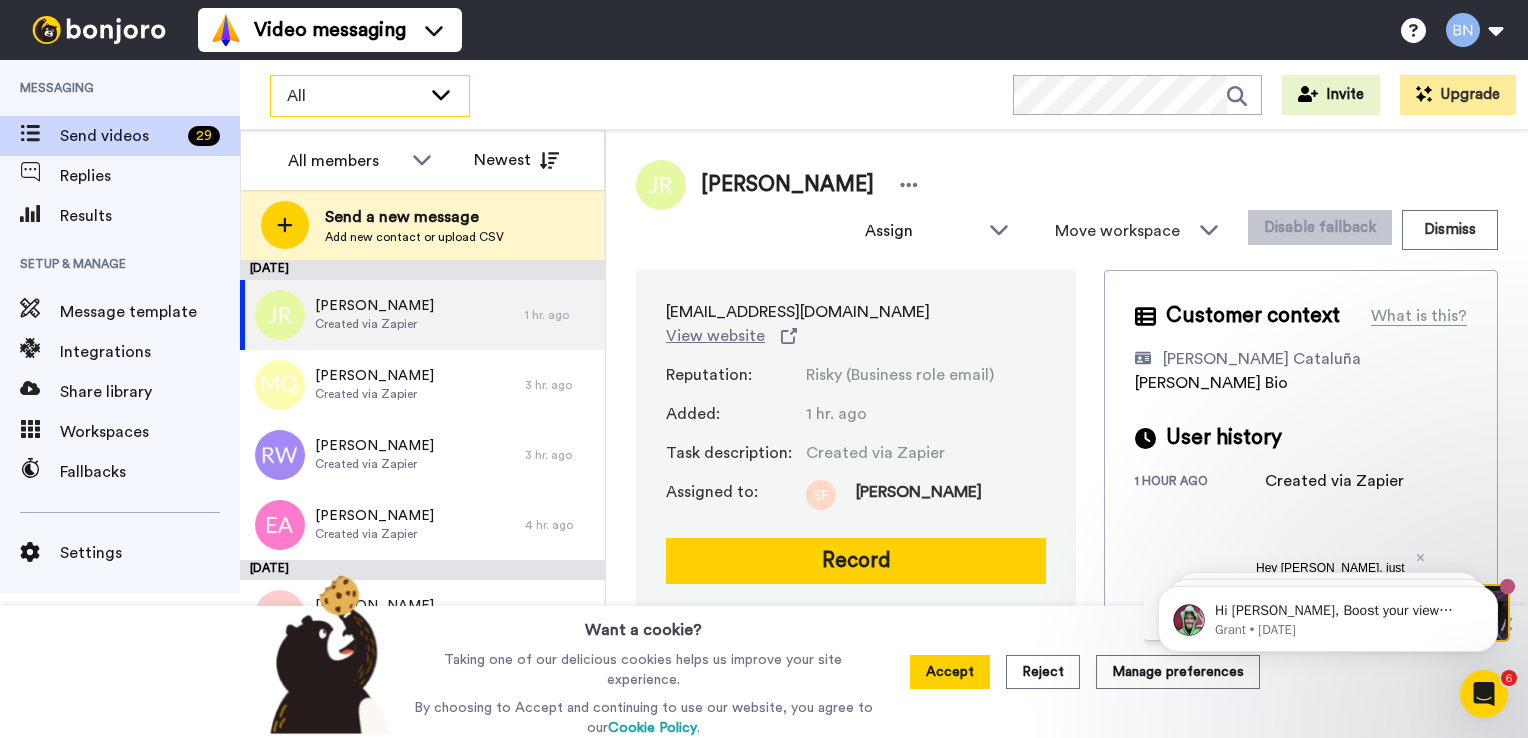 click on "All" at bounding box center (354, 96) 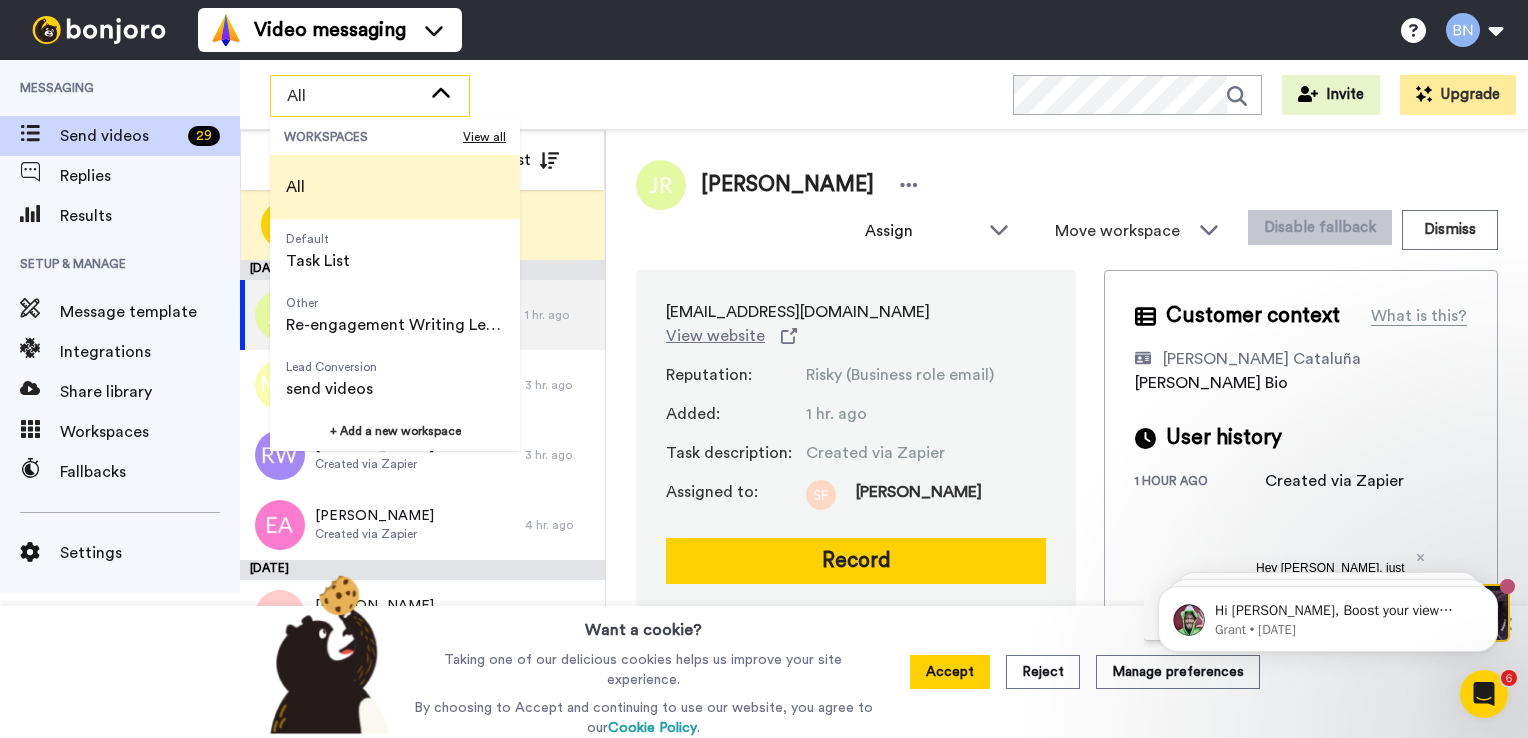 click on "All" at bounding box center [354, 96] 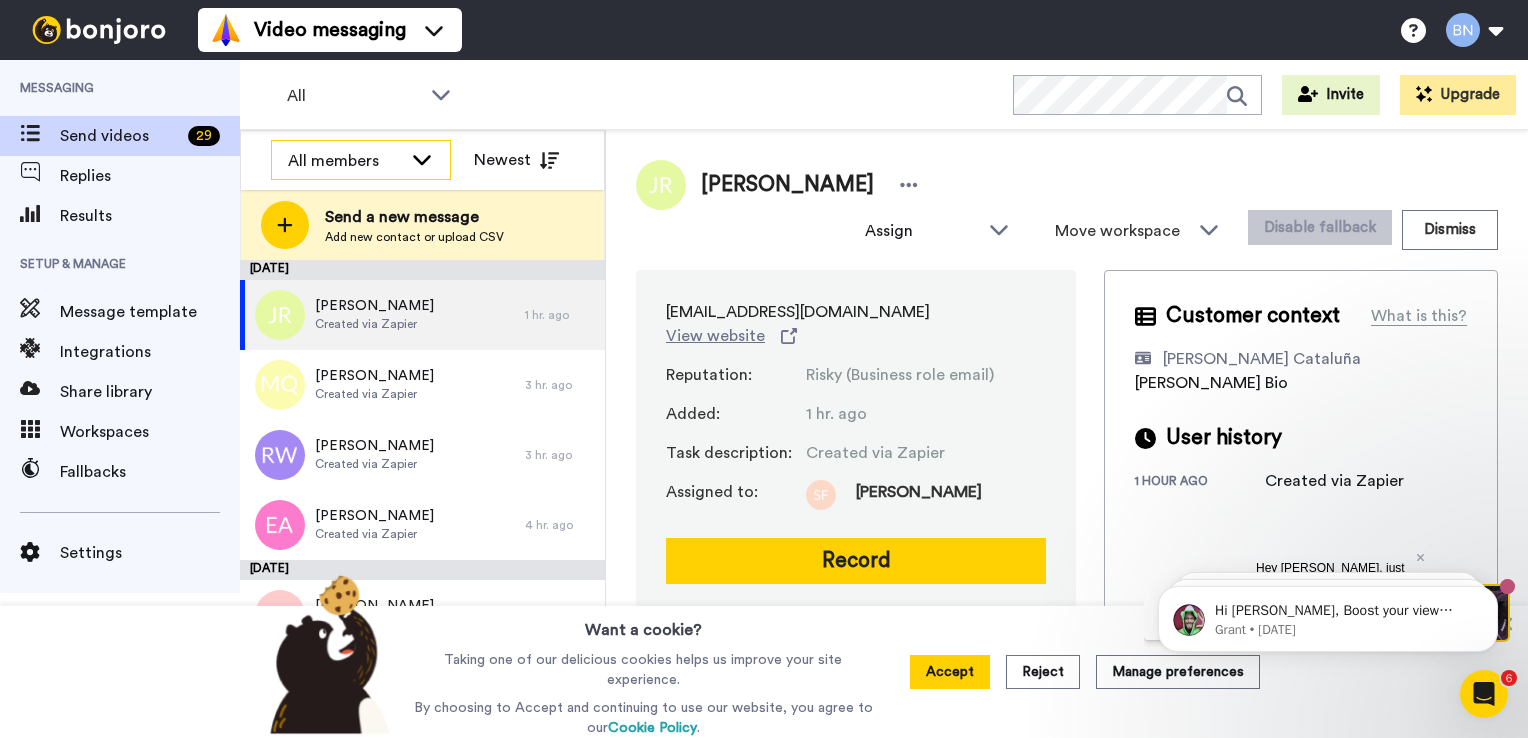 click on "All members" at bounding box center [345, 161] 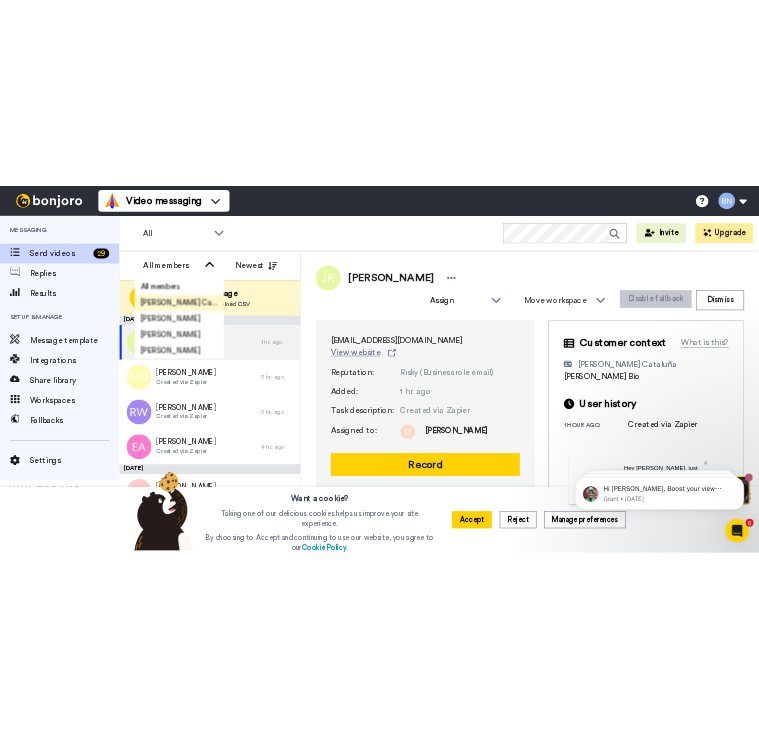 scroll, scrollTop: 96, scrollLeft: 0, axis: vertical 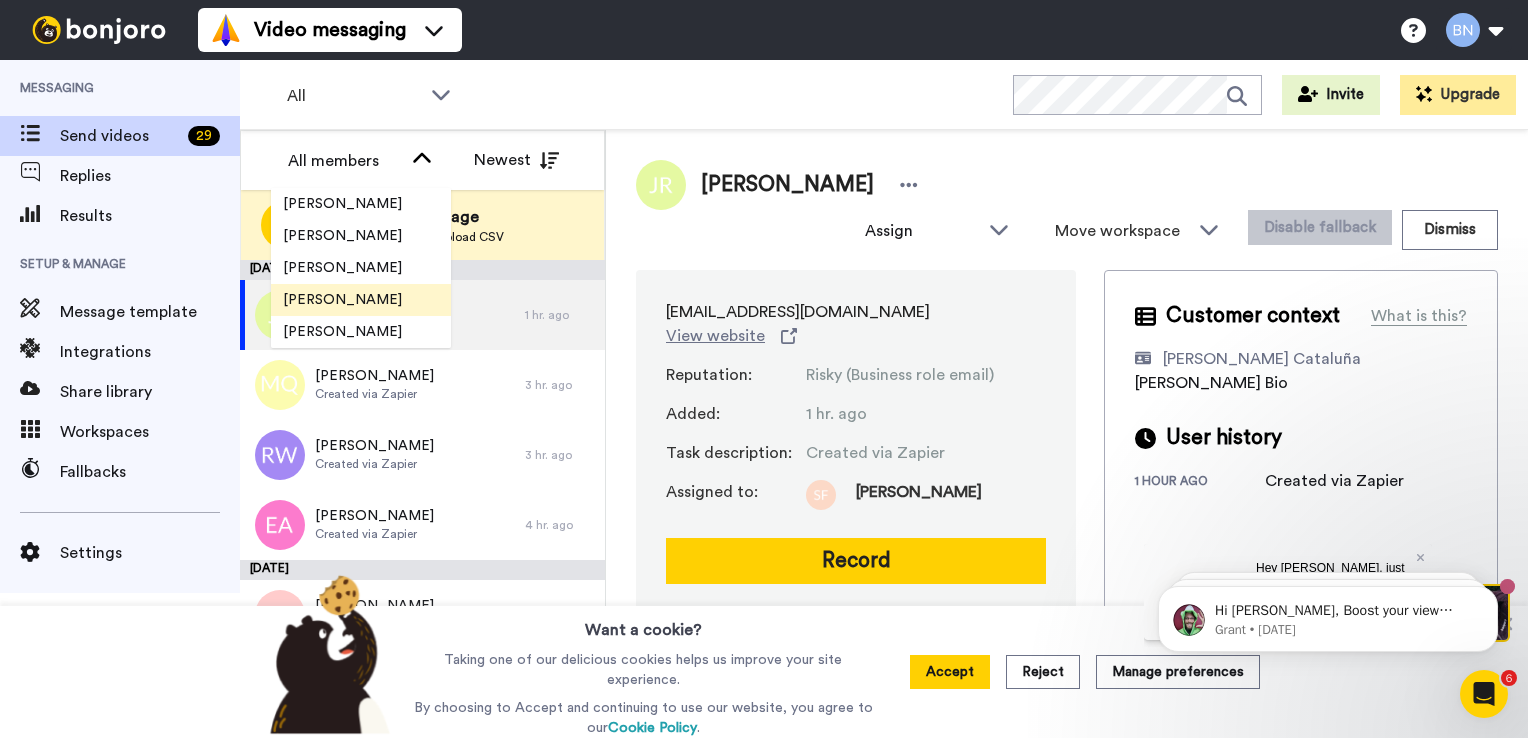 click on "[PERSON_NAME]" at bounding box center [342, 300] 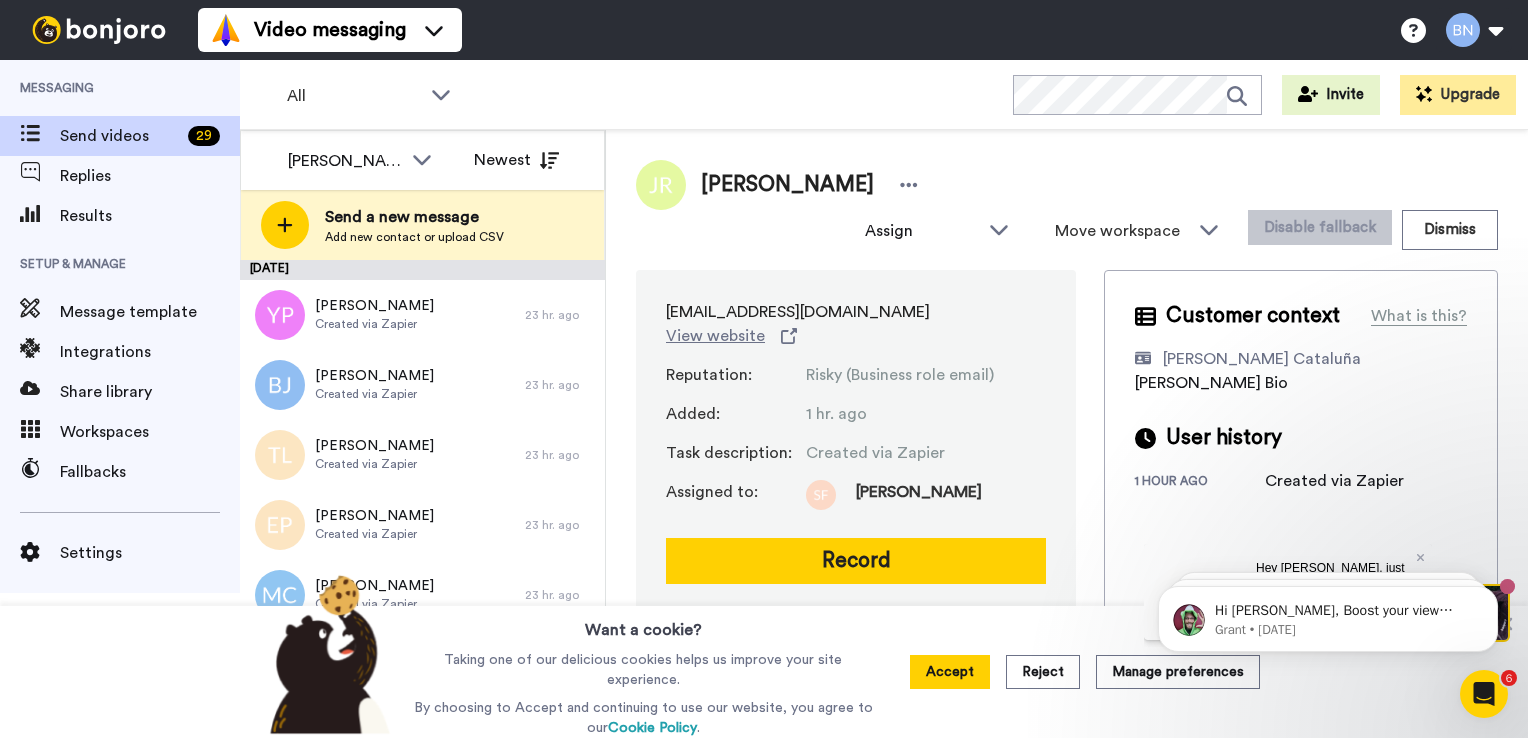click on "All WORKSPACES View all All Default Task List Other Re-engagement Writing Leads Lead Conversion send videos + Add a new workspace
Invite Upgrade" at bounding box center (884, 95) 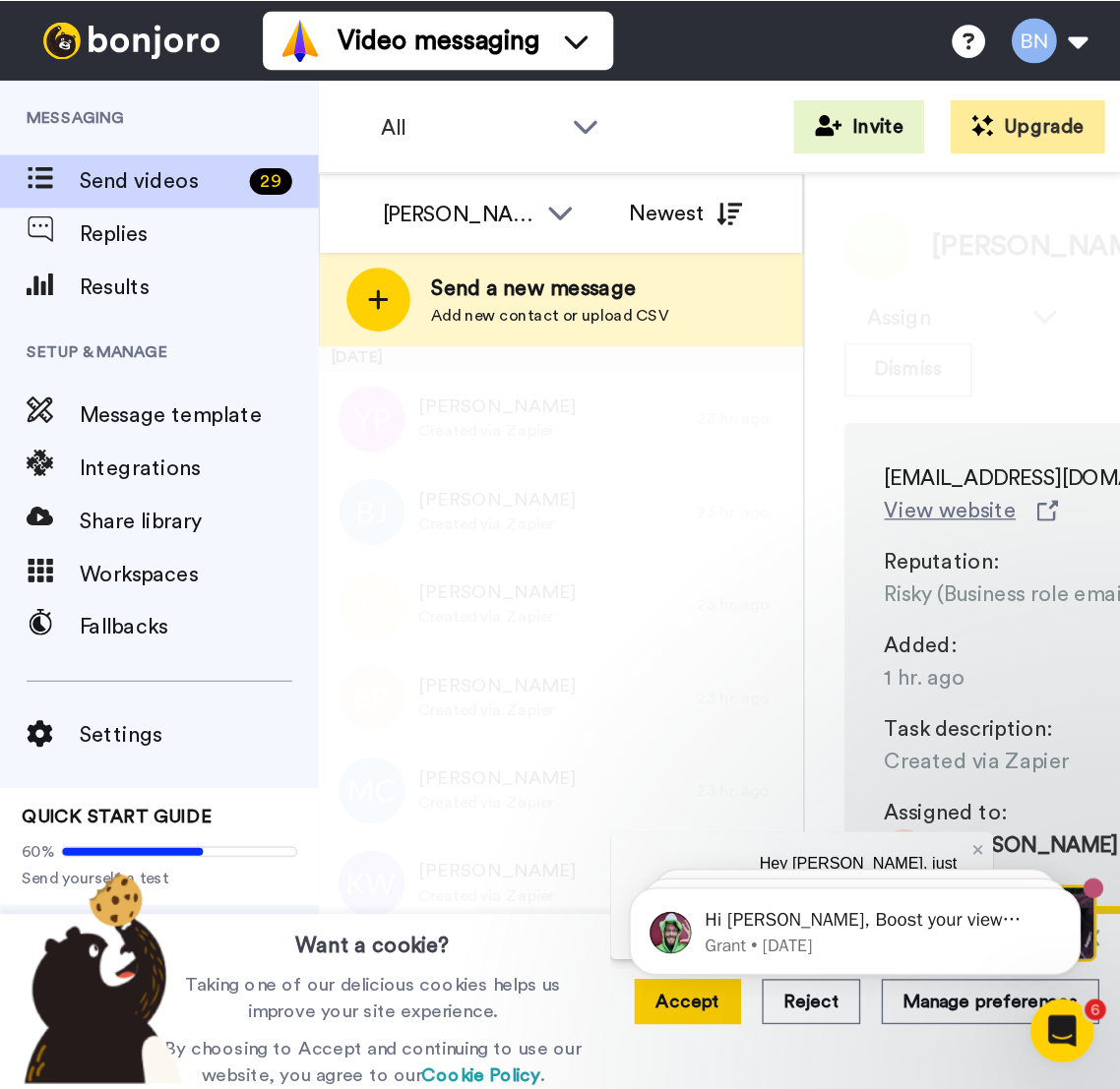 scroll, scrollTop: 0, scrollLeft: 0, axis: both 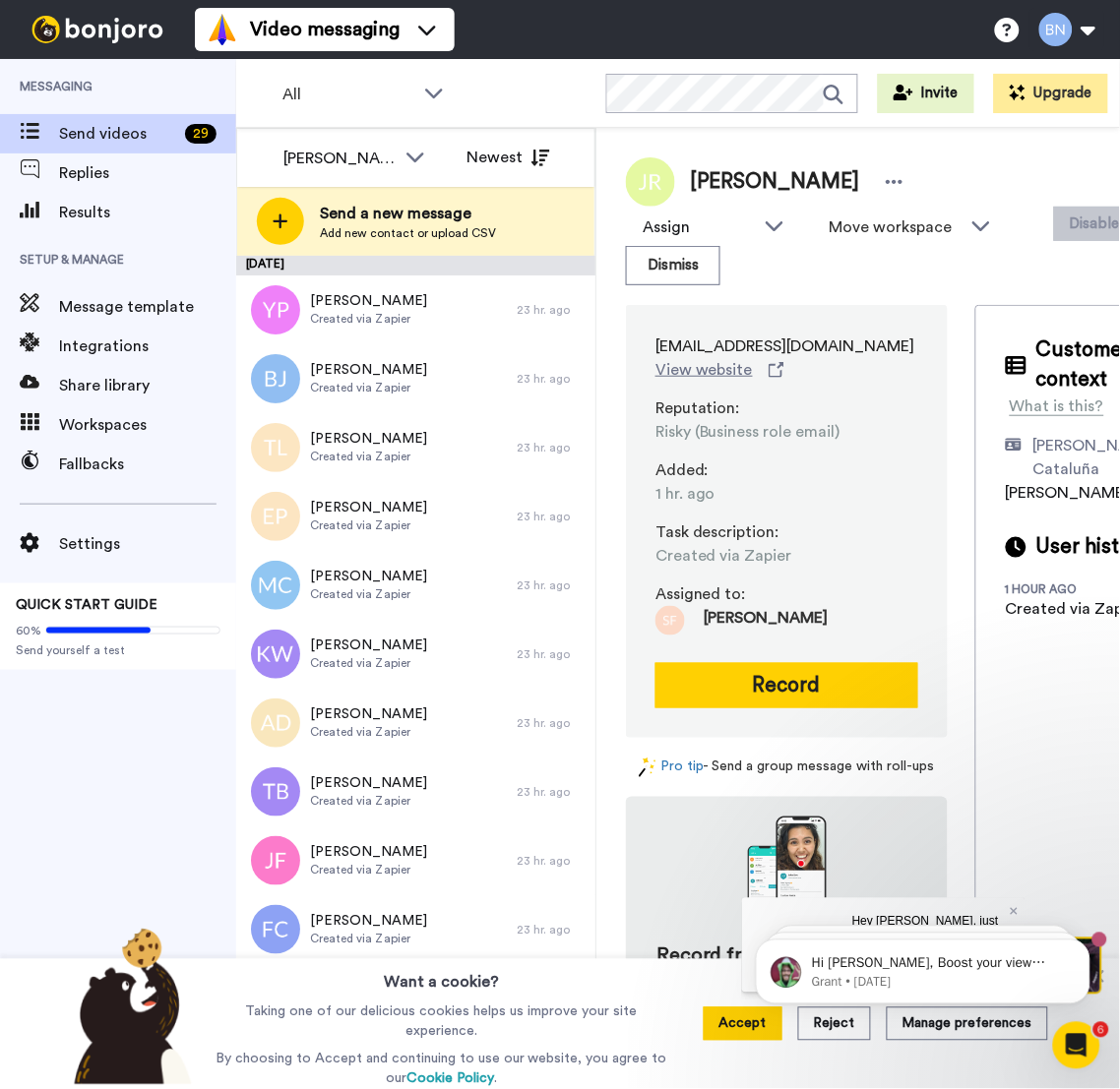drag, startPoint x: 696, startPoint y: 0, endPoint x: 495, endPoint y: 73, distance: 213.84574 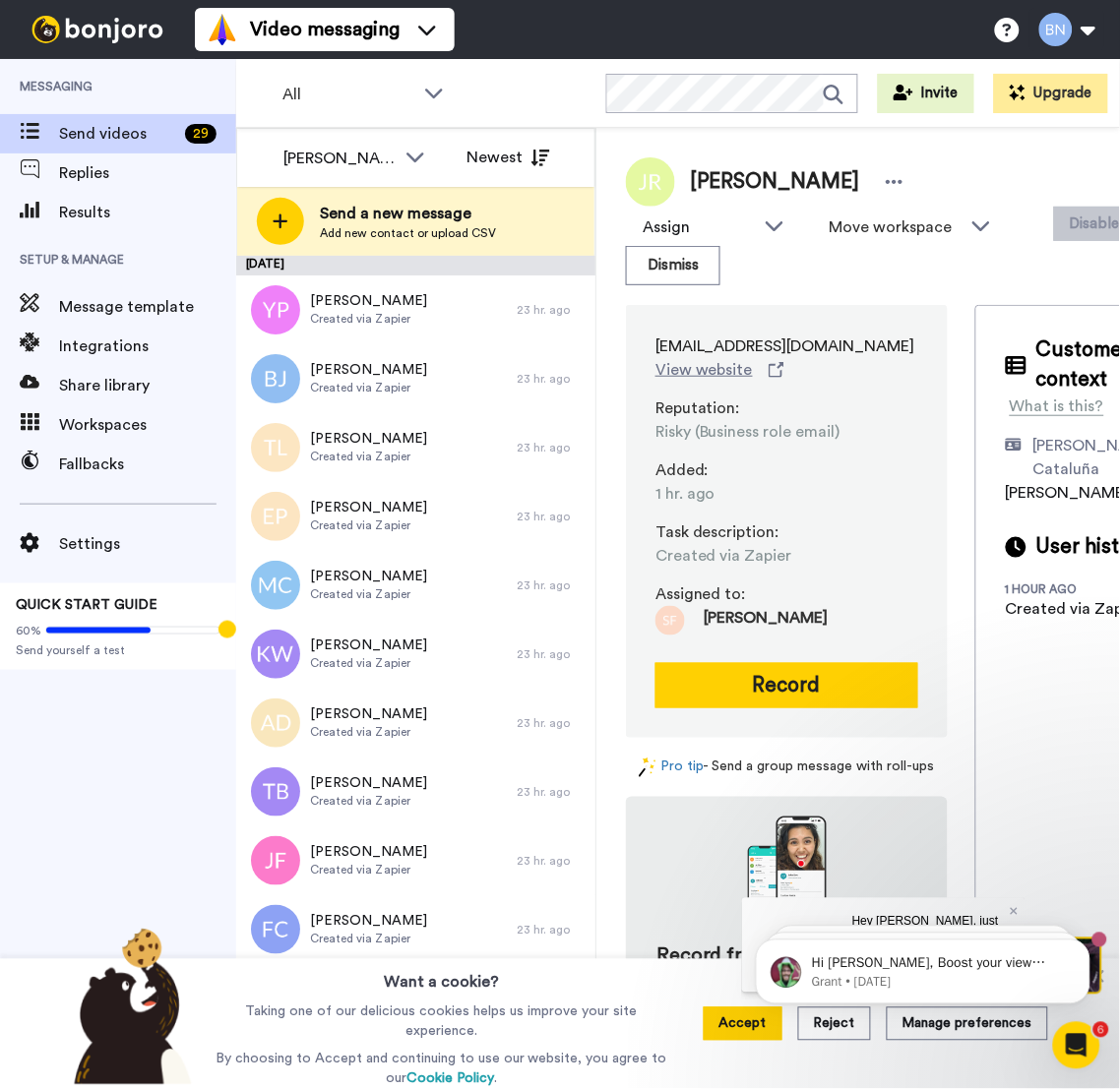 click on "Hi Bruce, Boost your view rates with automatic re-sends of unviewed messages! We've just released an update after a brief suspension so please head to your settings to set up your resend. We also have a help doc to run through the new features:  Any questions let us know! Grant, Bonjoro Co-Founder Grant • 5w ago Hi Bruce, ​ Want to boost your Bonjoro email open rates? Here's our help doc to assist with exactly that. ​  If you already have the bases covered - please shoot me a message here, I'll check out your account and make a few suggestions if I can. Cheers, James James • 5w ago Hi Bruce, ​ Want to boost your Bonjoro view rates? Here's our help doc to assist with exactly that. ​  If you already have the bases covered - please shoot me a message here, I'll check out your account and make a few suggestions if I can. Cheers, James James • 5w ago" 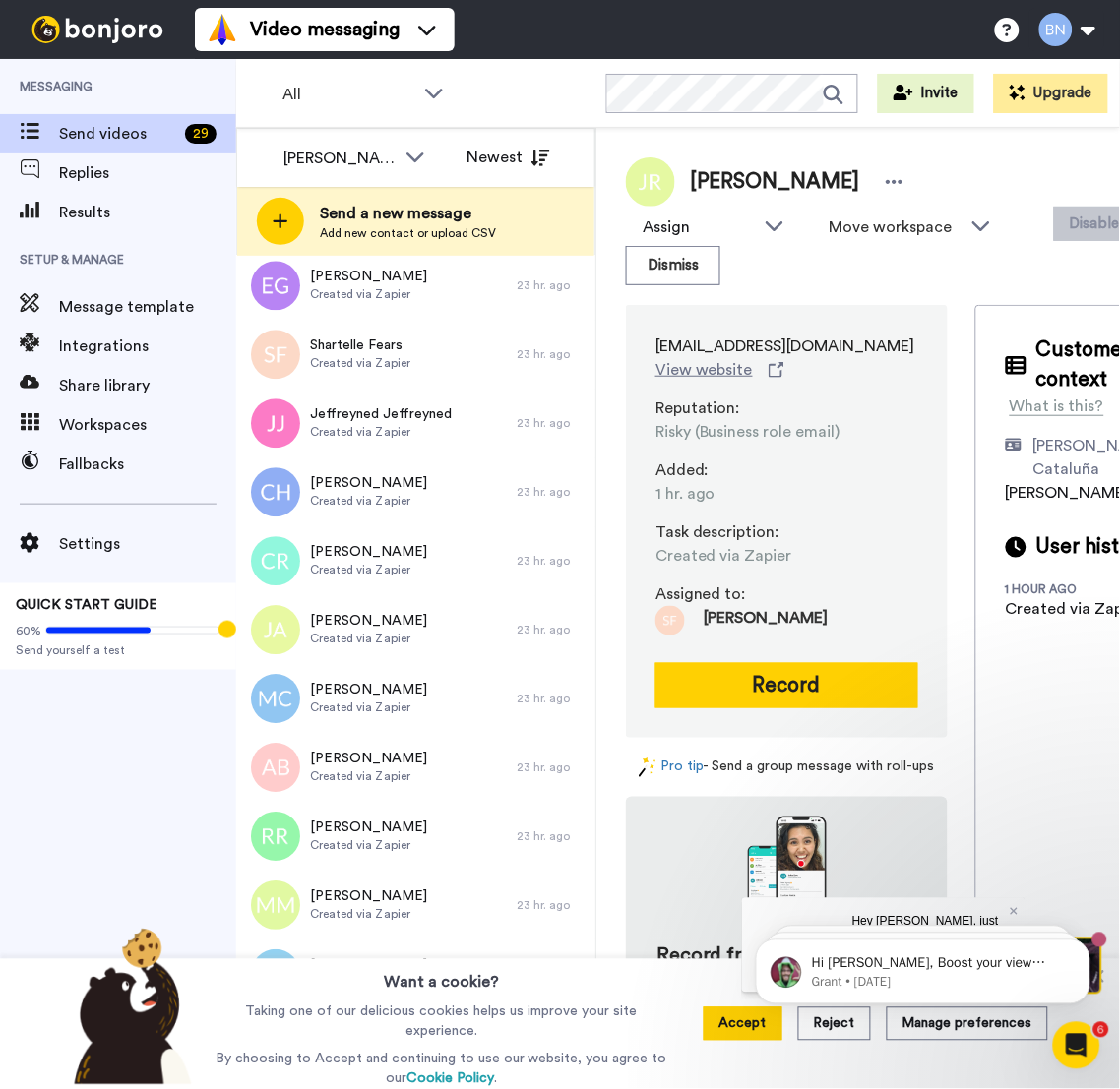 scroll, scrollTop: 1194, scrollLeft: 0, axis: vertical 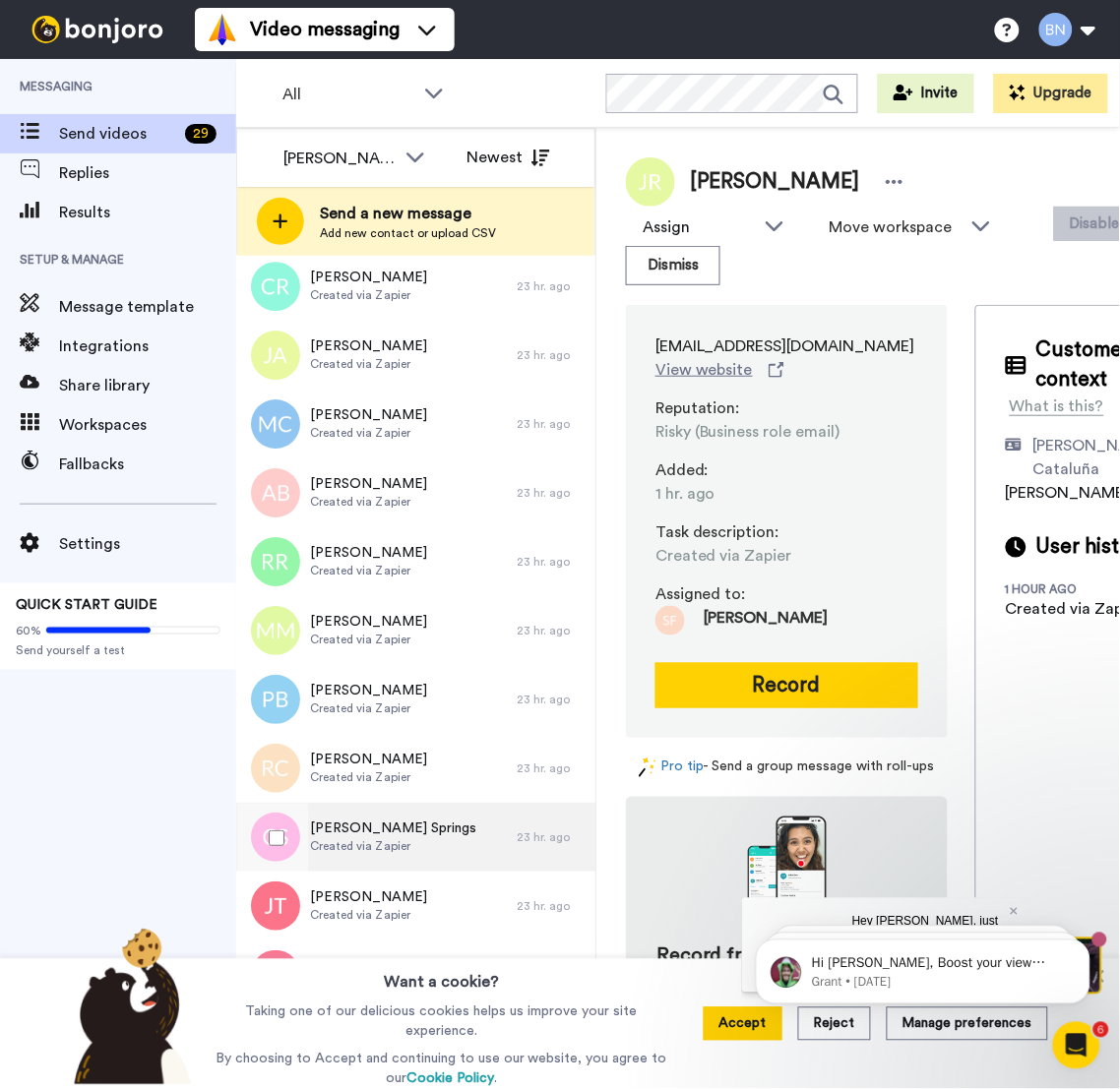 click on "Connie Springs" at bounding box center (393, 828) 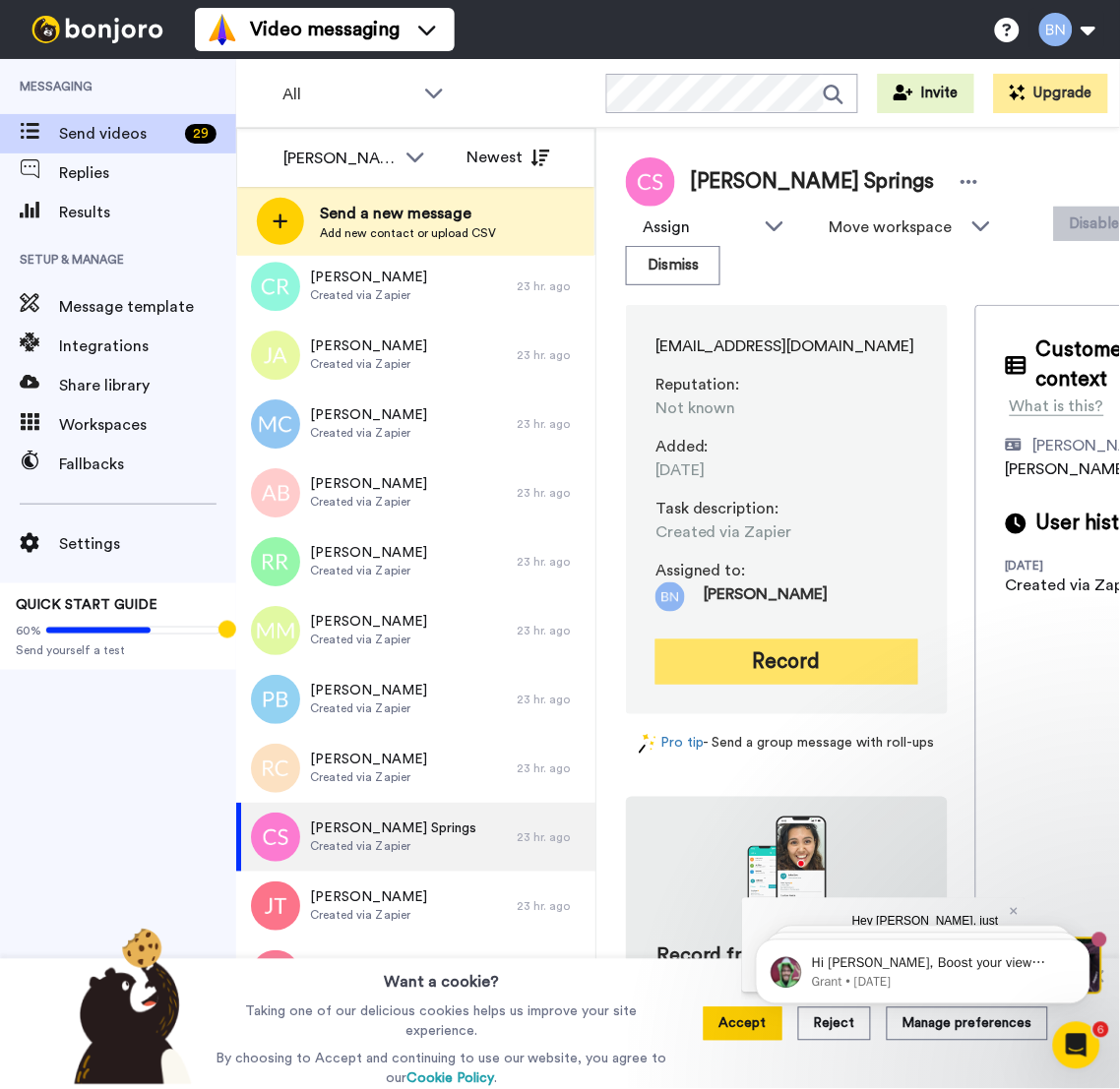click on "Record" at bounding box center (786, 662) 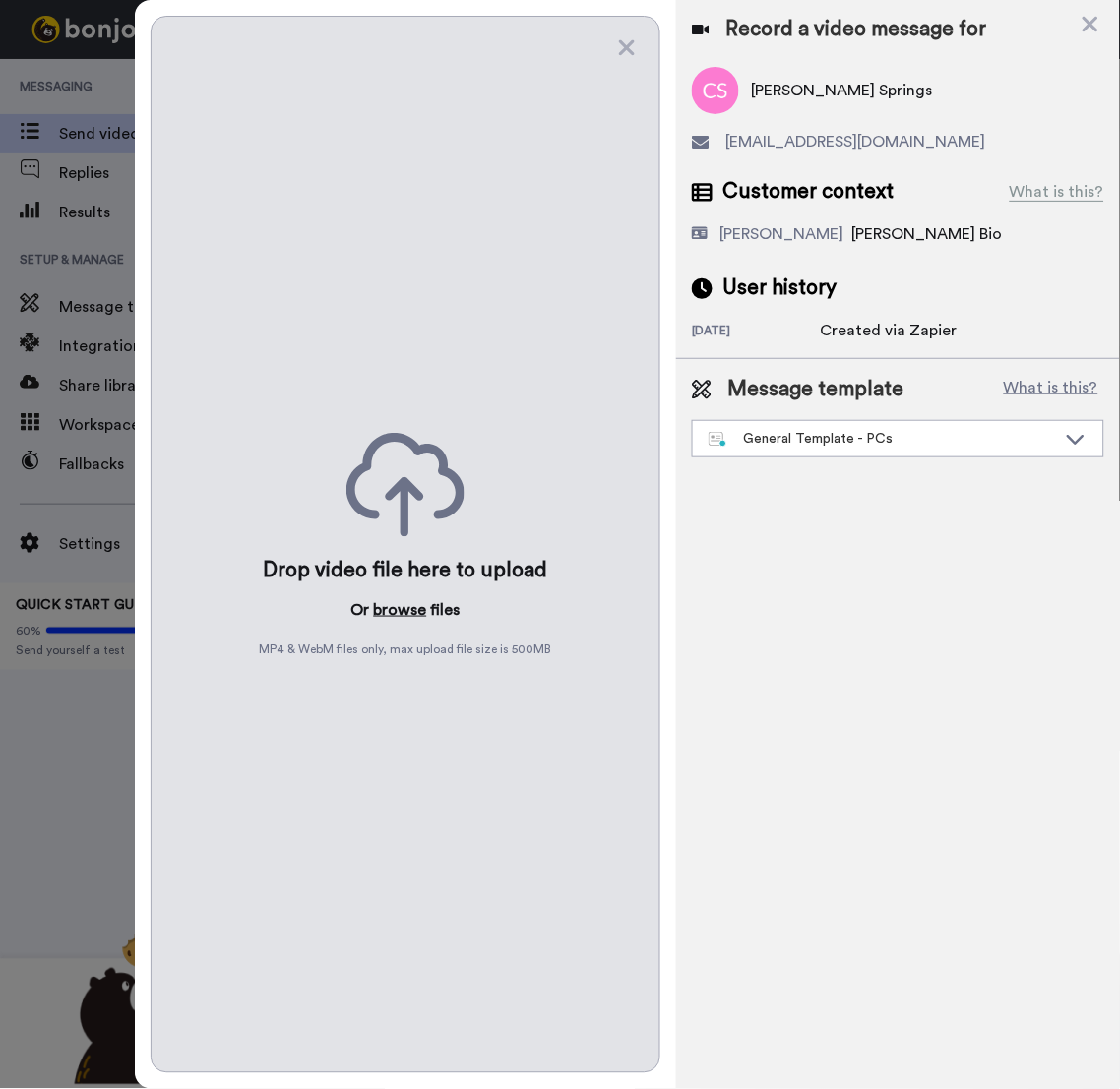 click on "browse" at bounding box center (400, 610) 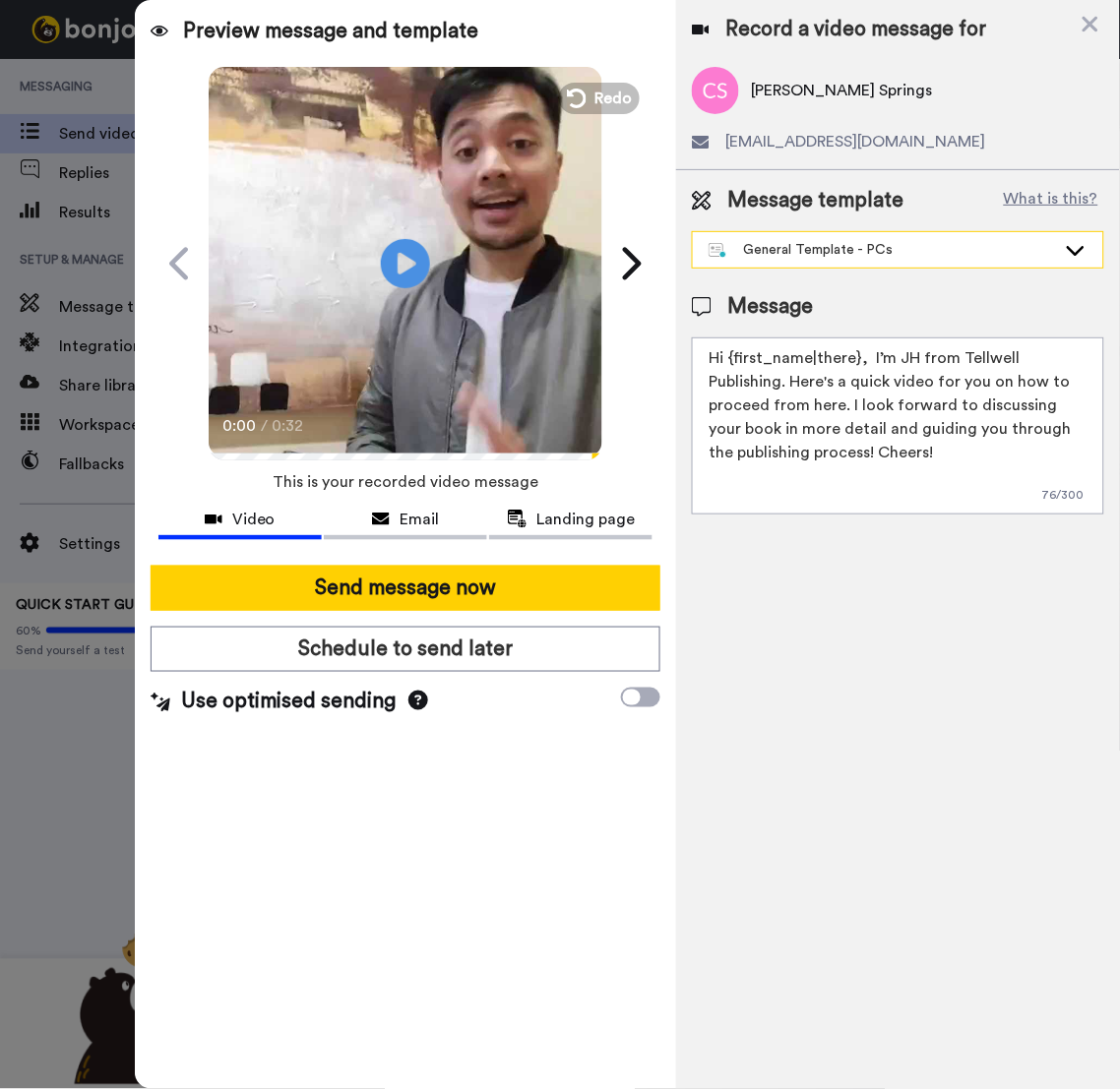 click on "General Template - PCs" at bounding box center (882, 250) 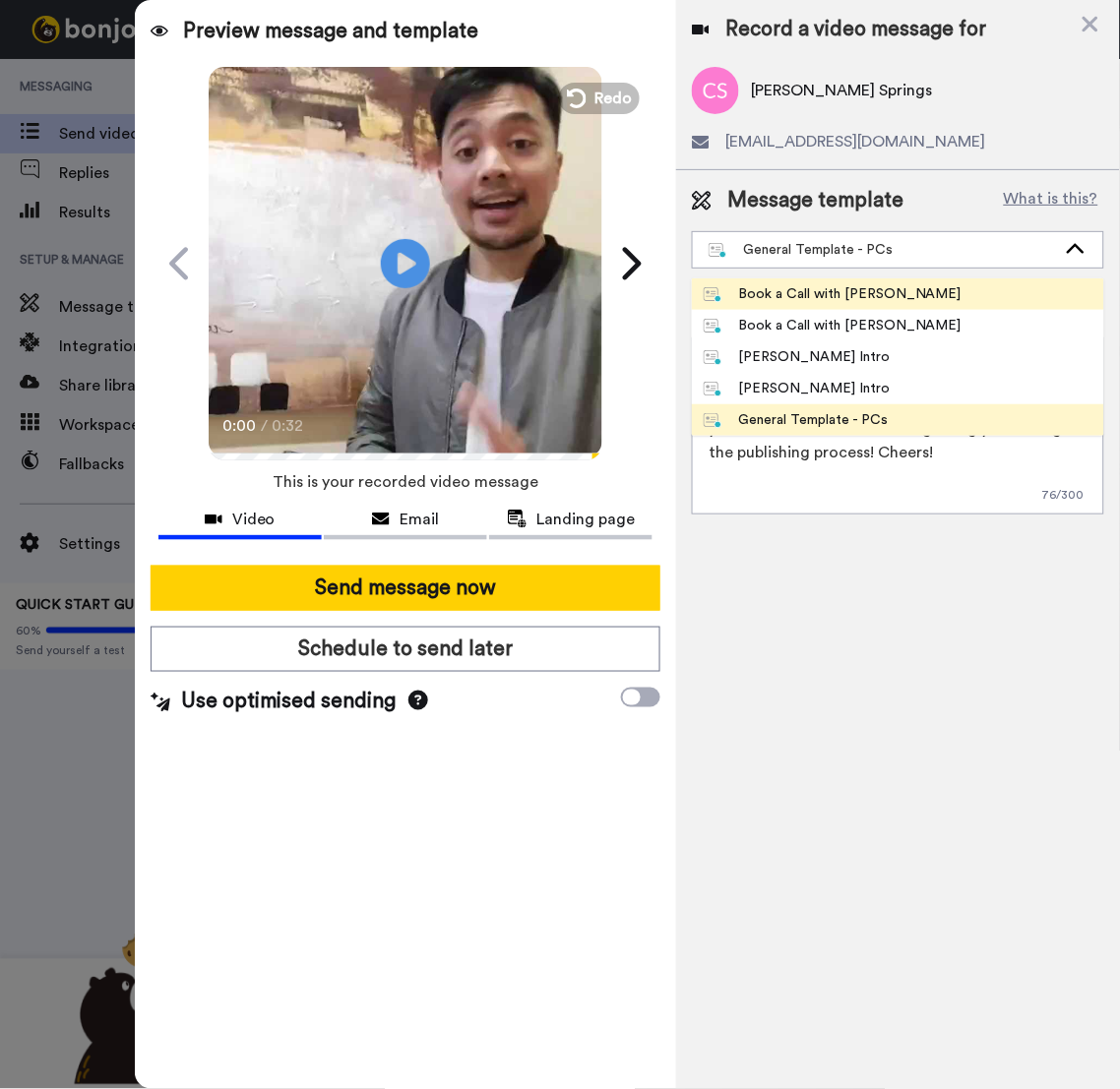 click on "Book a Call with [PERSON_NAME]" at bounding box center (833, 294) 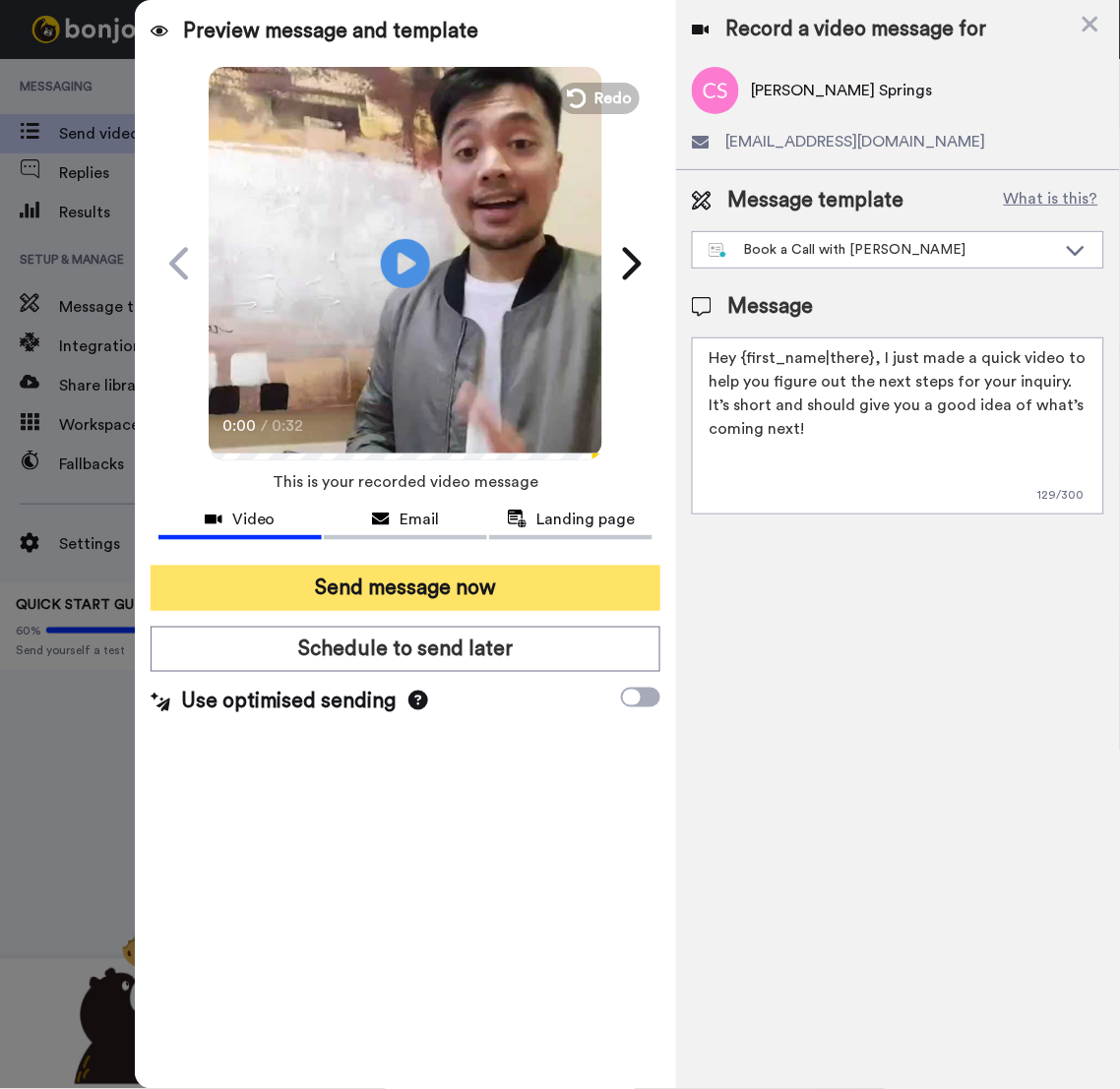 click on "Send message now" at bounding box center [405, 588] 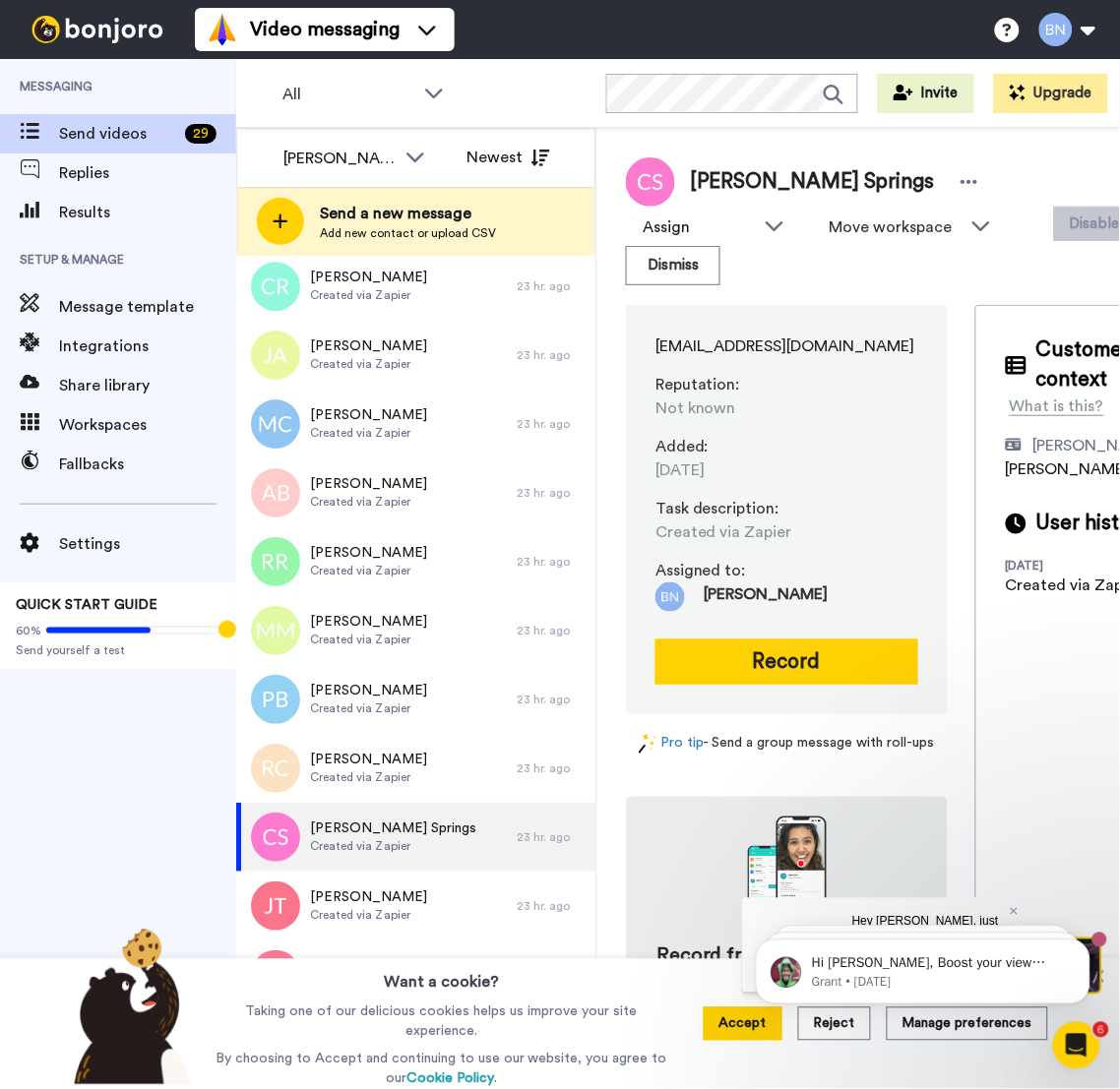 scroll, scrollTop: 0, scrollLeft: 0, axis: both 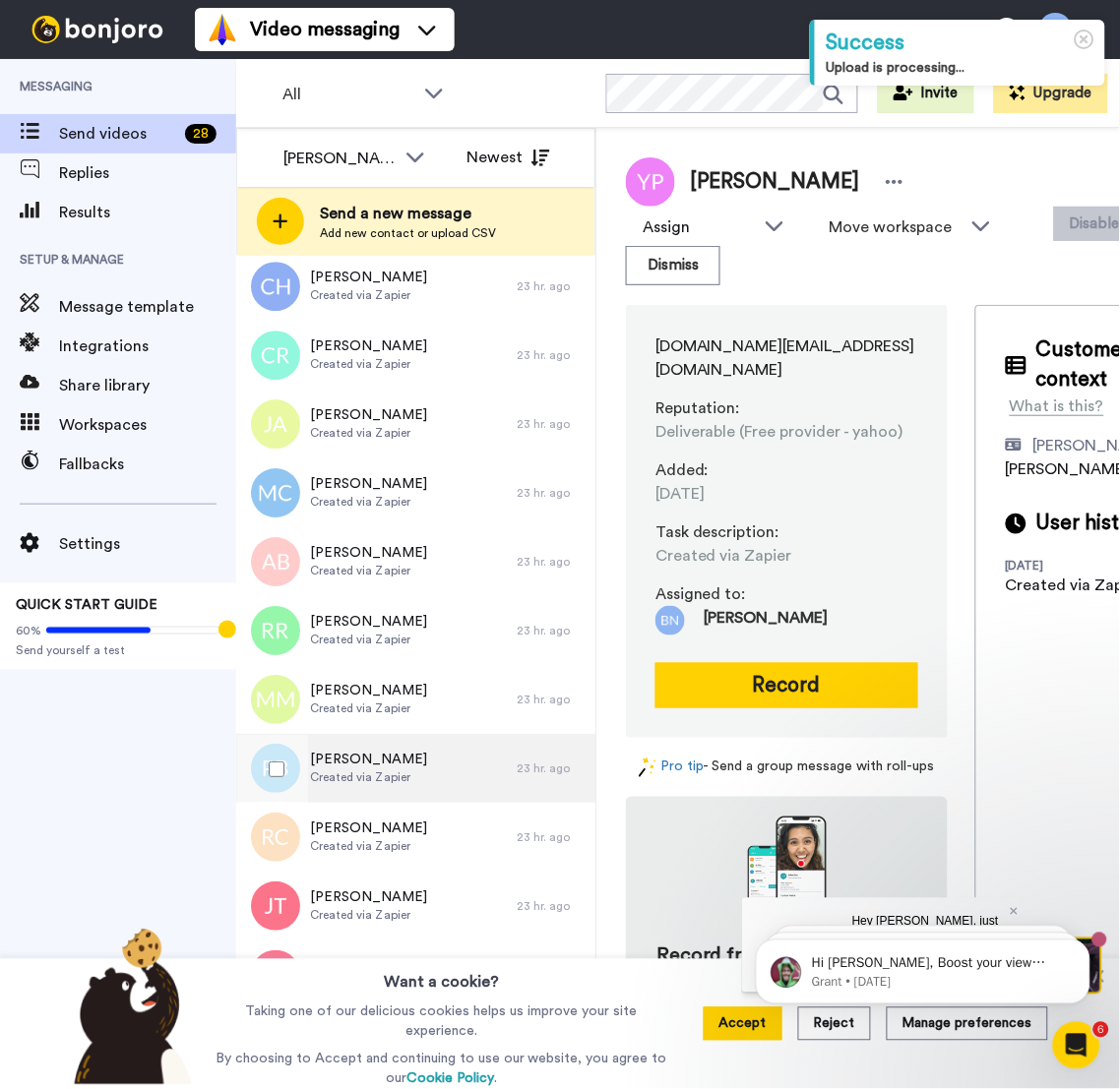 click on "Patricia Baxter Created via Zapier" at bounding box center [376, 768] 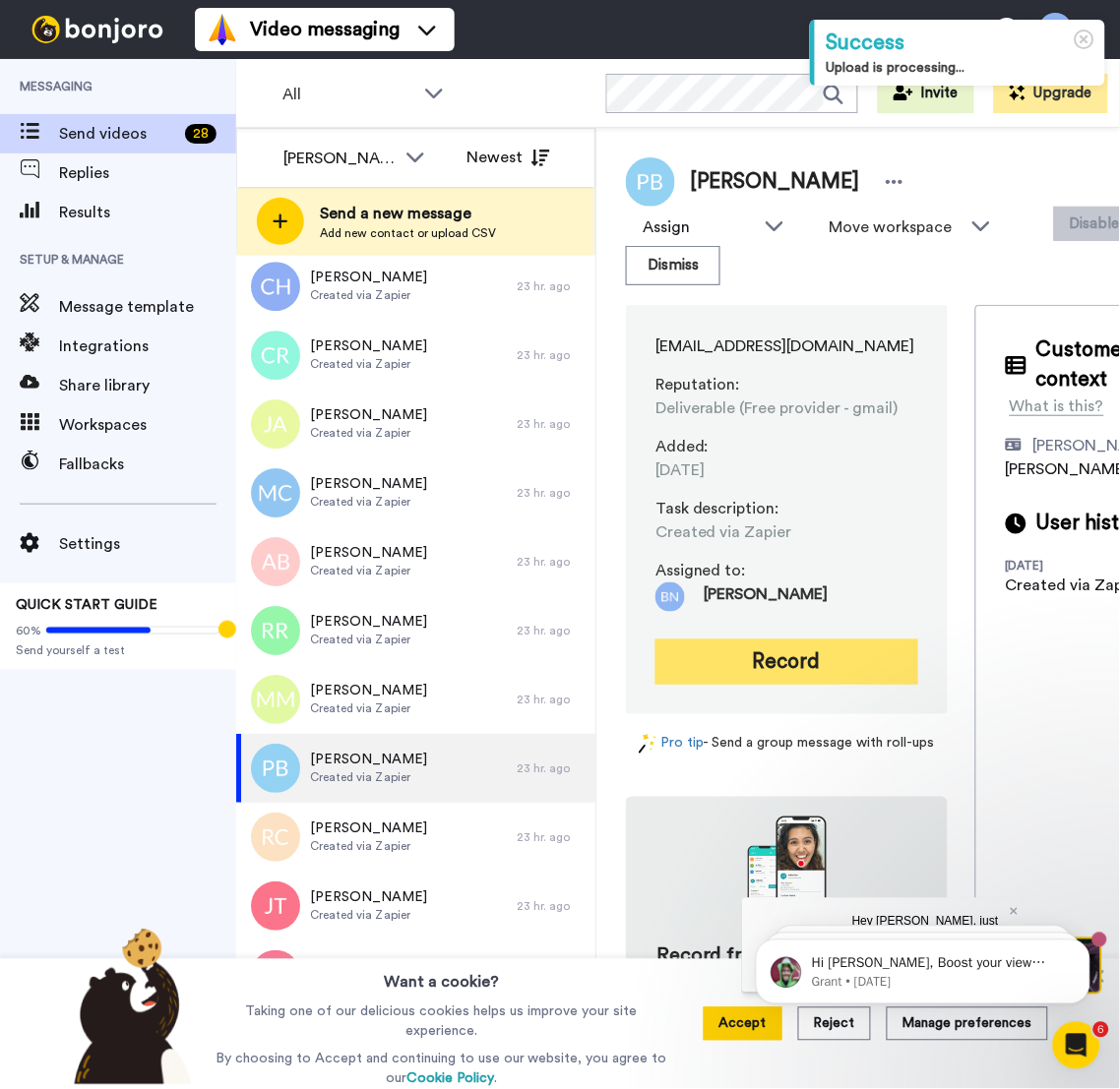 click on "Record" at bounding box center (786, 662) 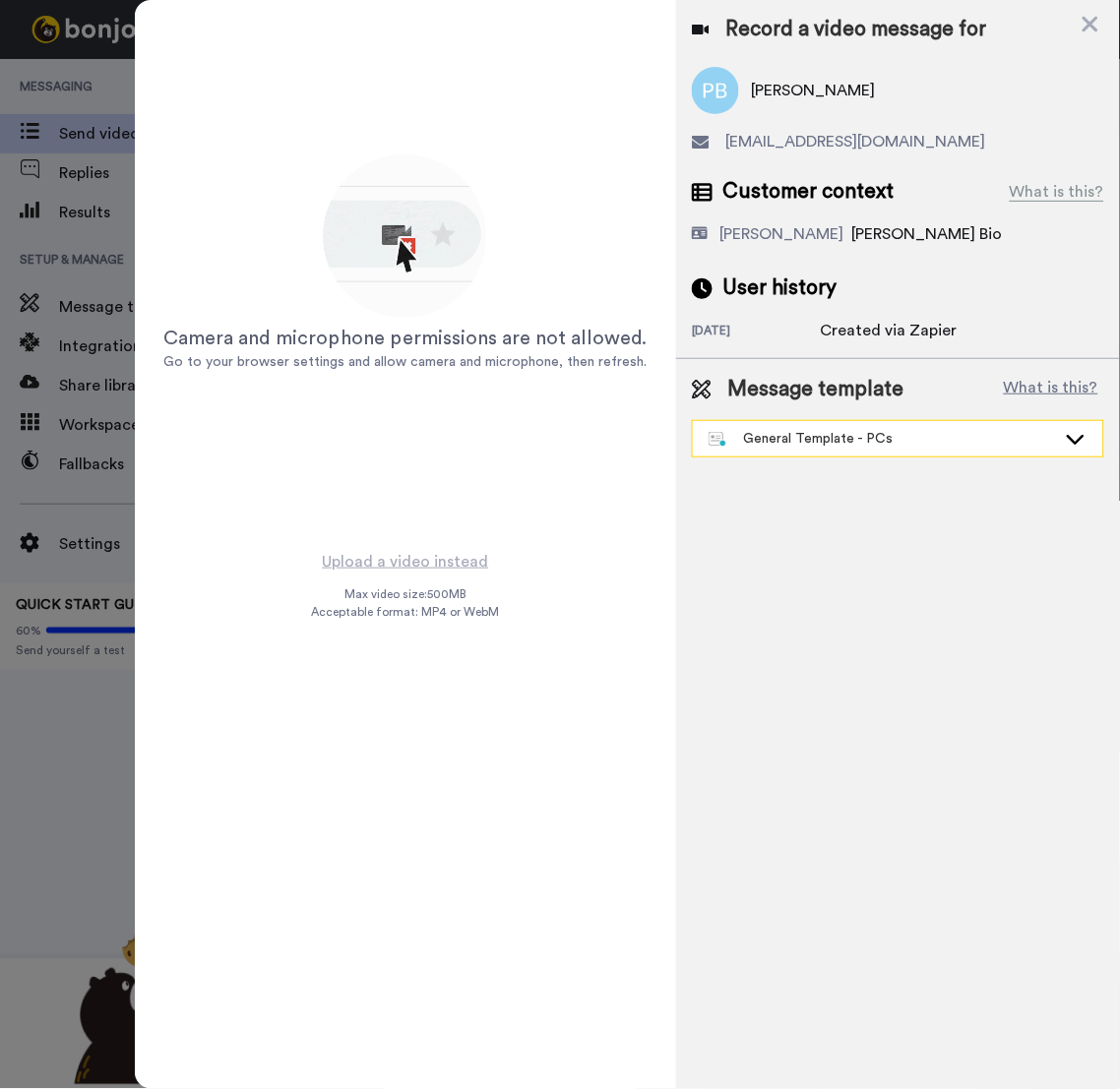 click on "General Template - PCs" at bounding box center (898, 439) 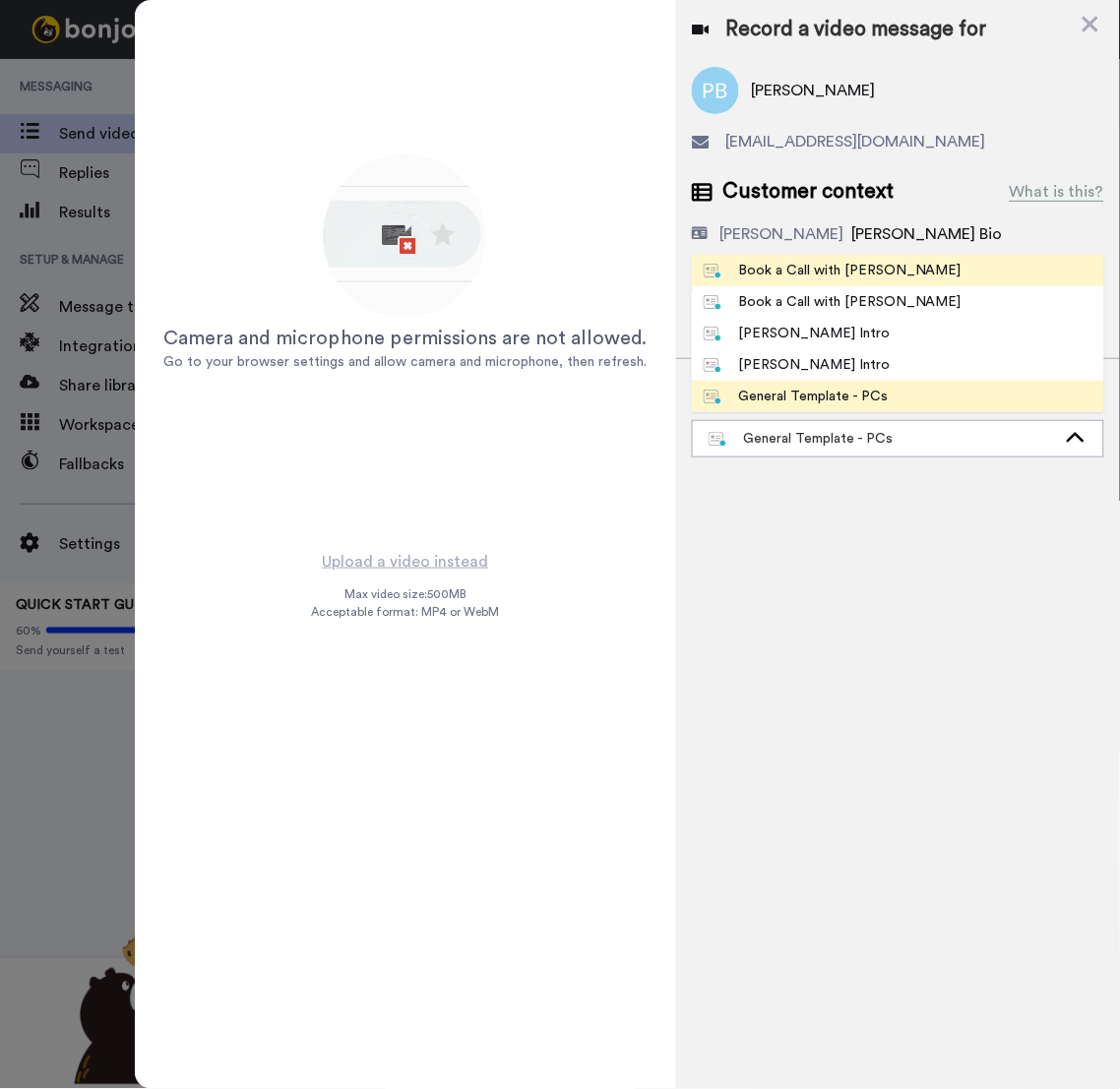 click on "Book a Call with [PERSON_NAME]" at bounding box center [833, 271] 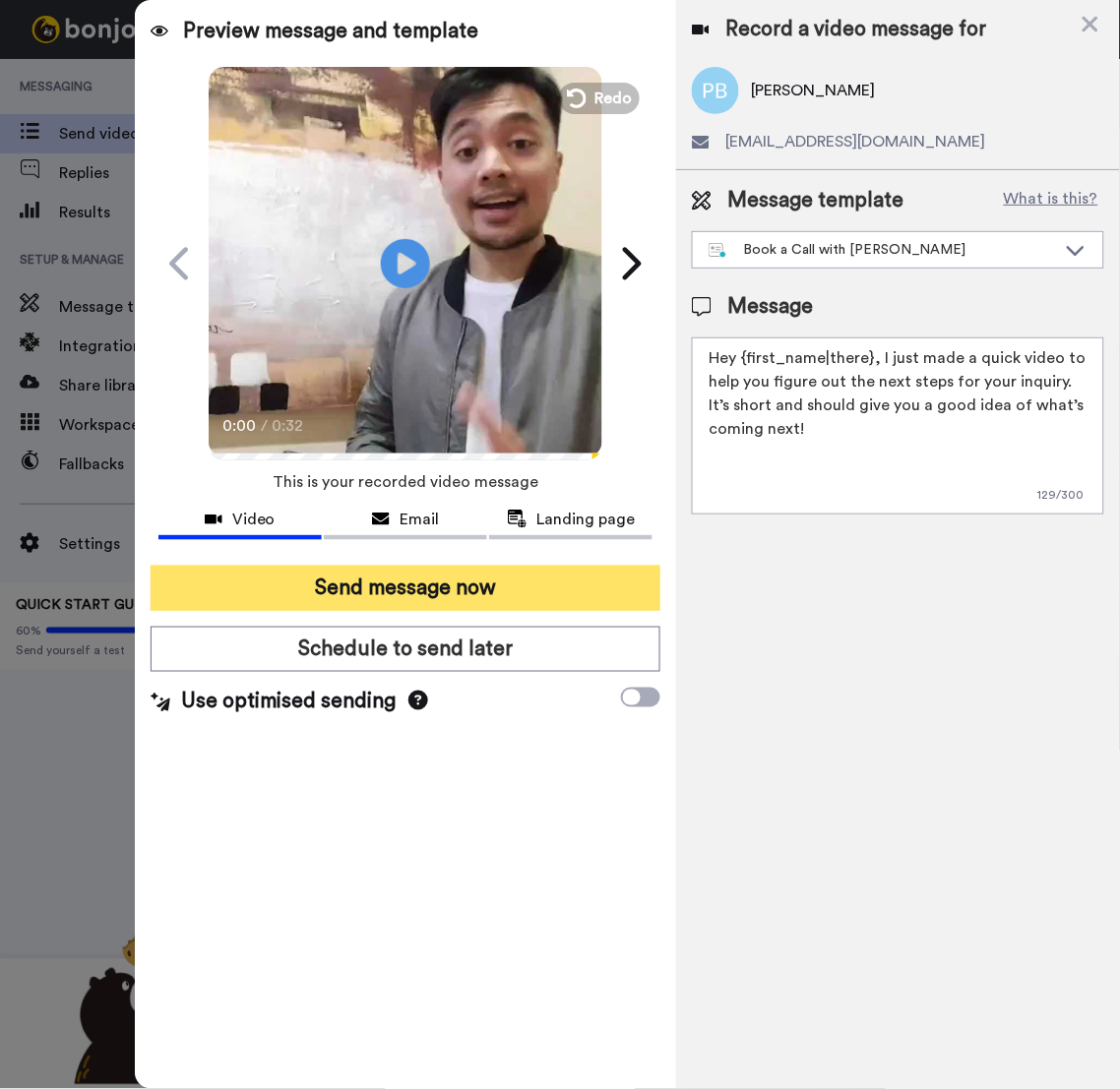 click on "Send message now" at bounding box center [405, 588] 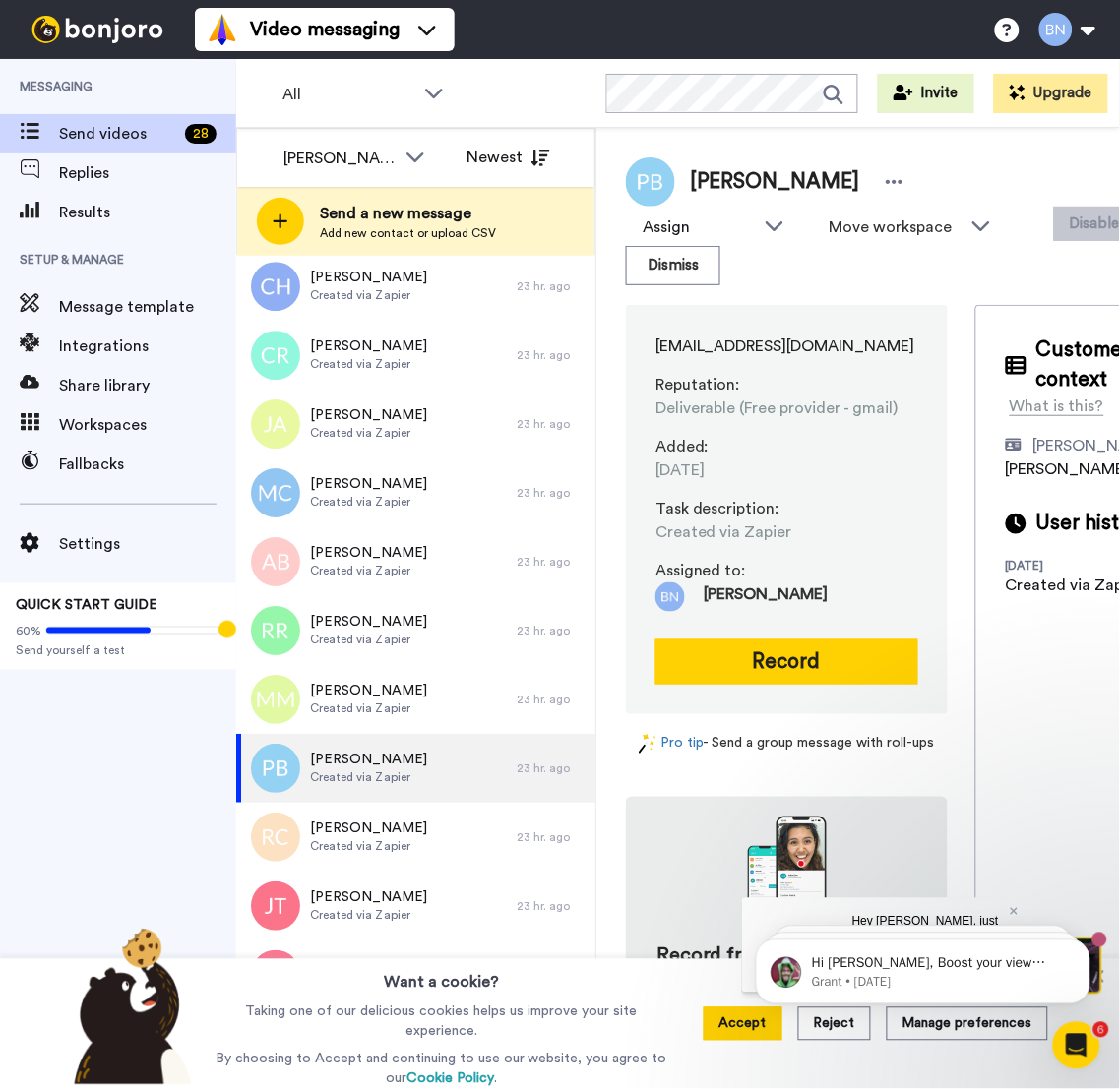 scroll, scrollTop: 0, scrollLeft: 0, axis: both 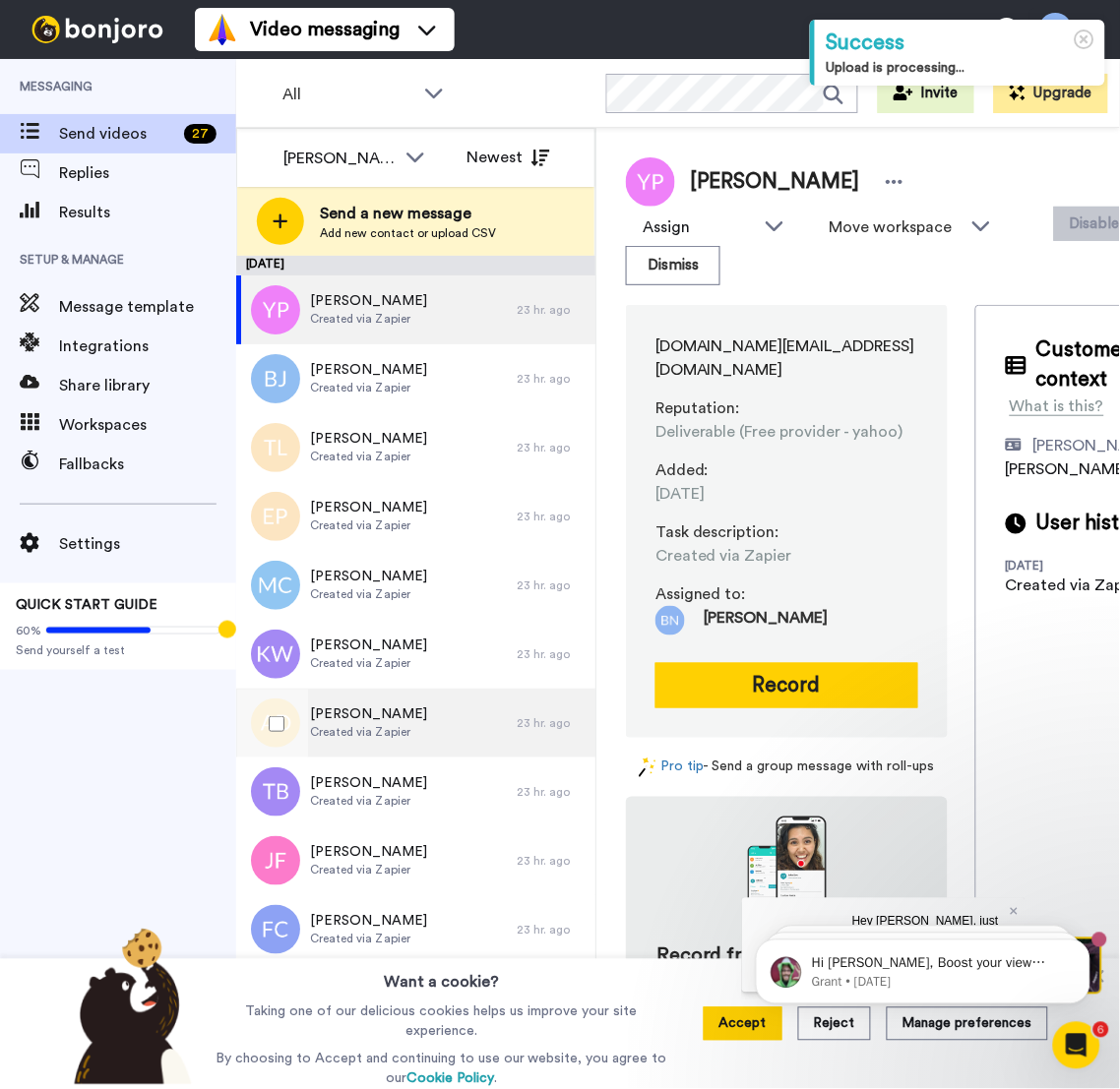 click on "Andrea Davis" at bounding box center (368, 714) 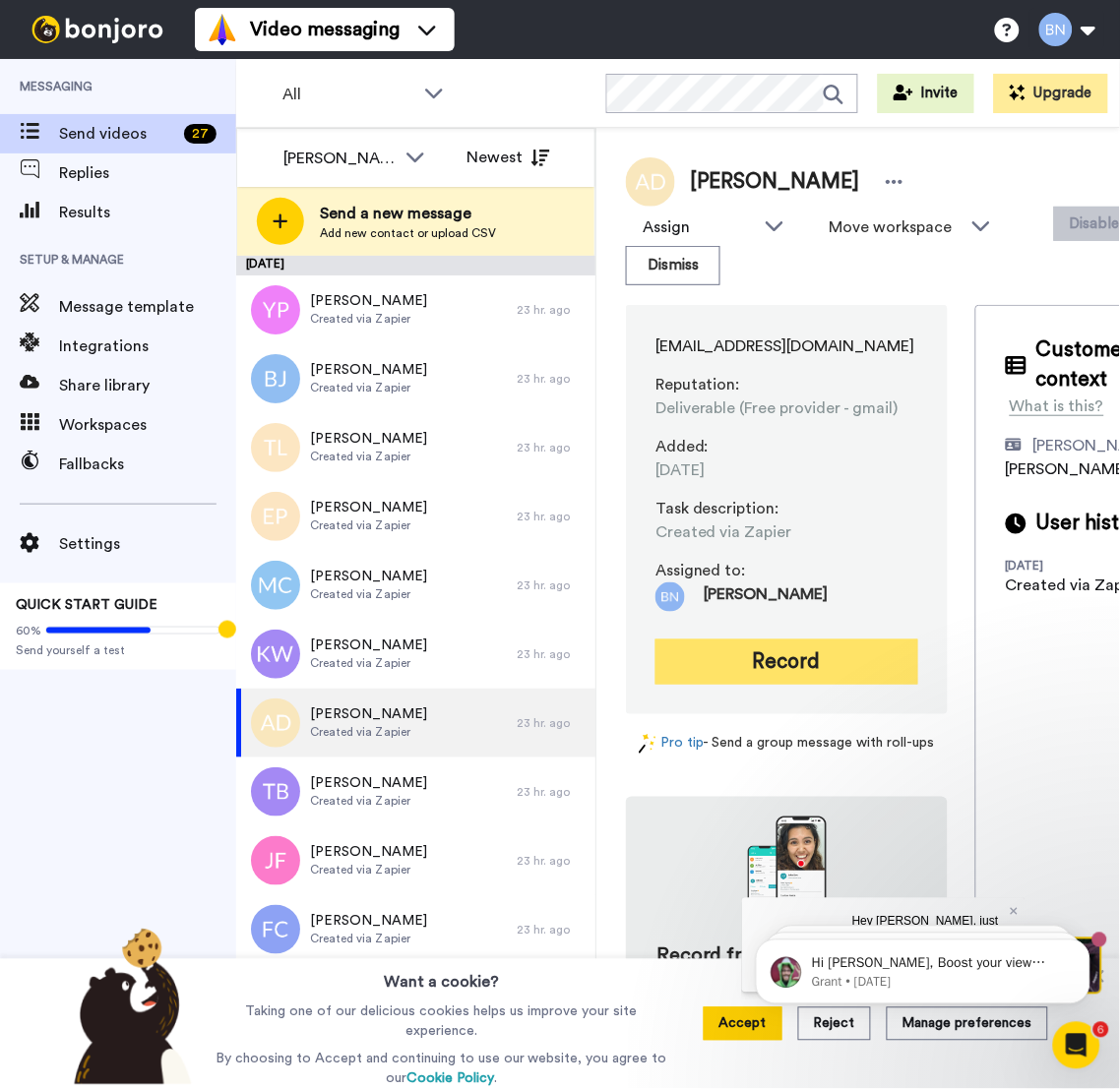 click on "Record" at bounding box center (786, 662) 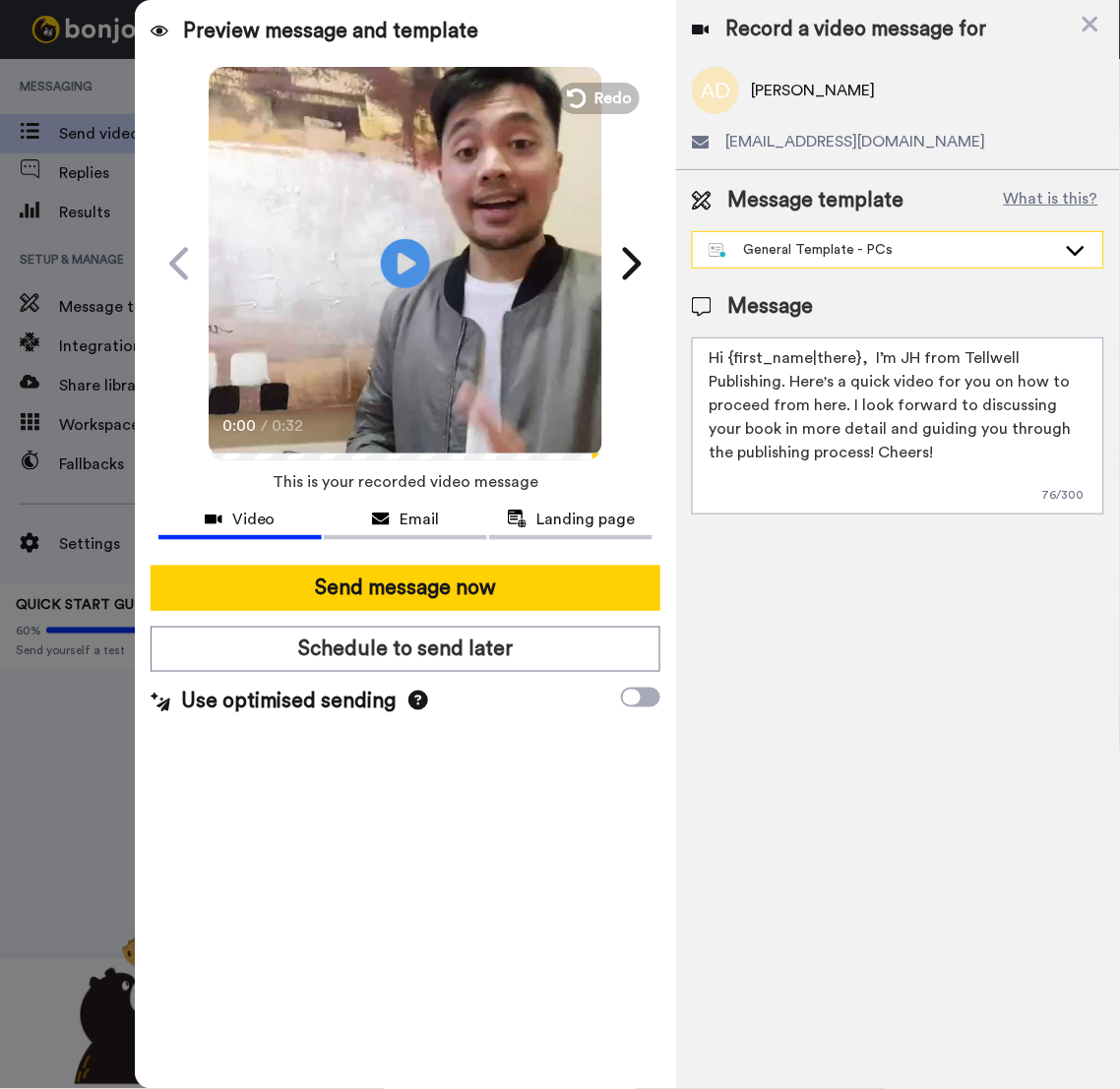 click on "General Template - PCs" at bounding box center (882, 250) 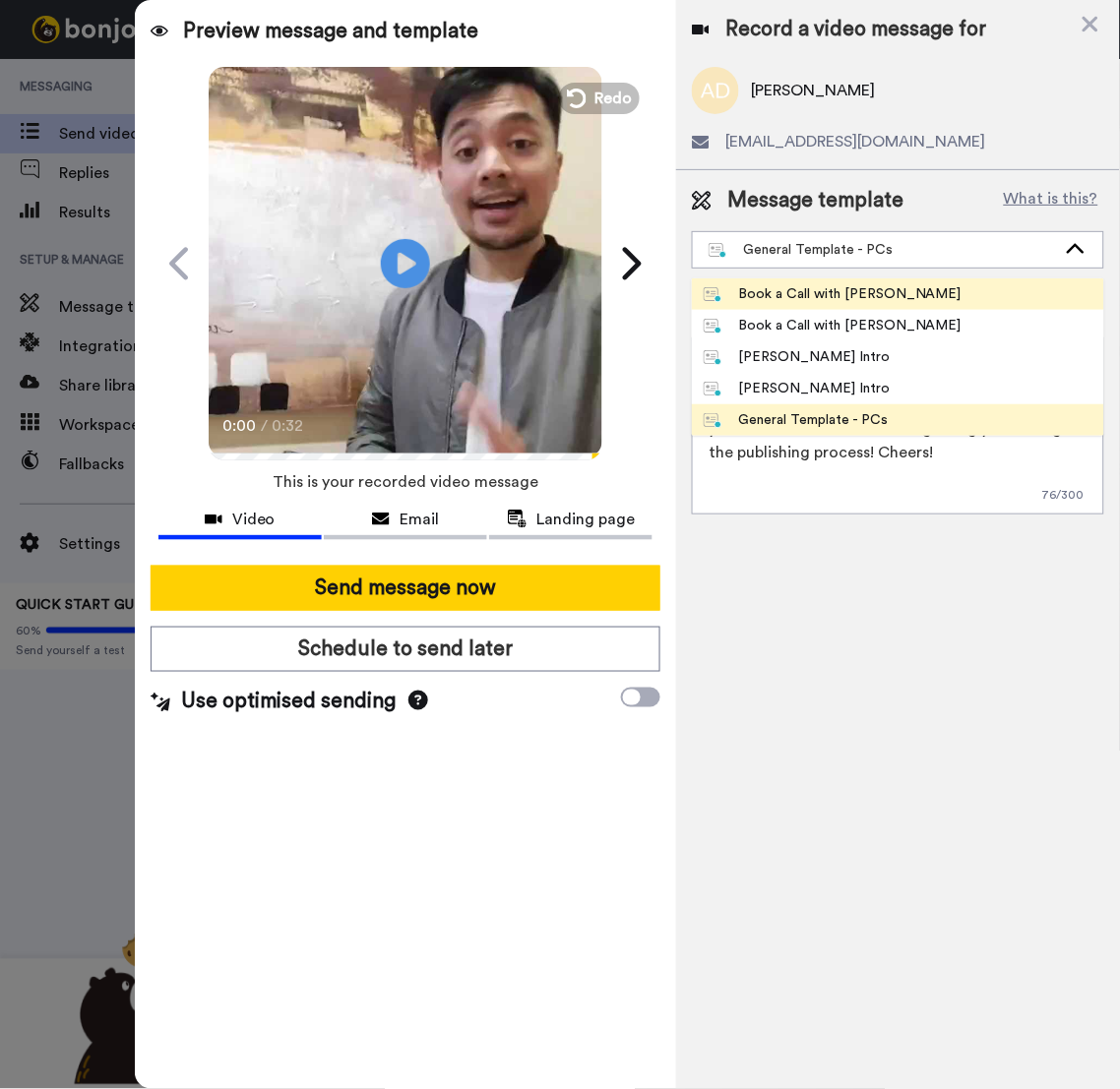 click on "Book a Call with [PERSON_NAME]" at bounding box center [833, 294] 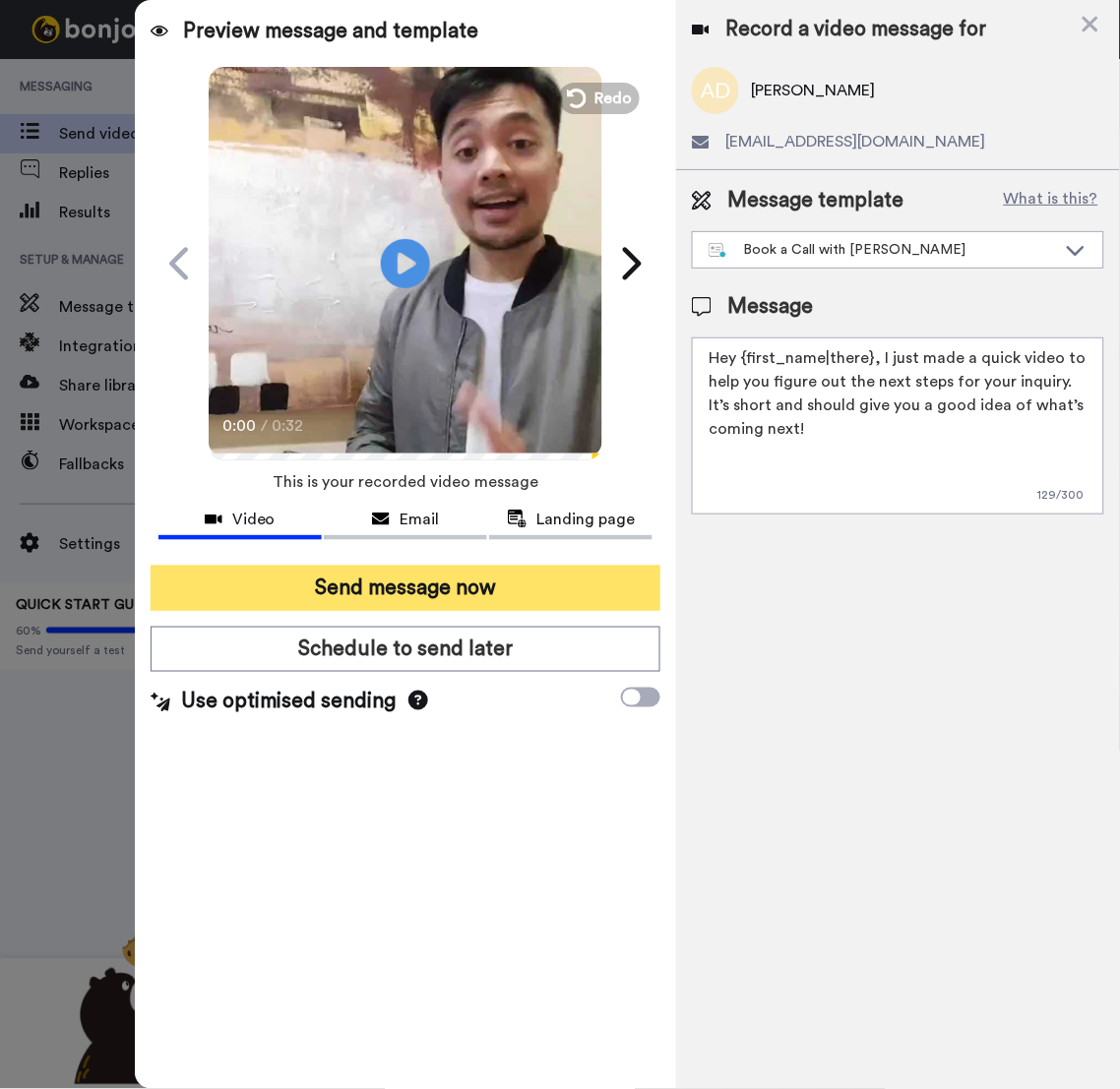 click on "Send message now" at bounding box center [405, 588] 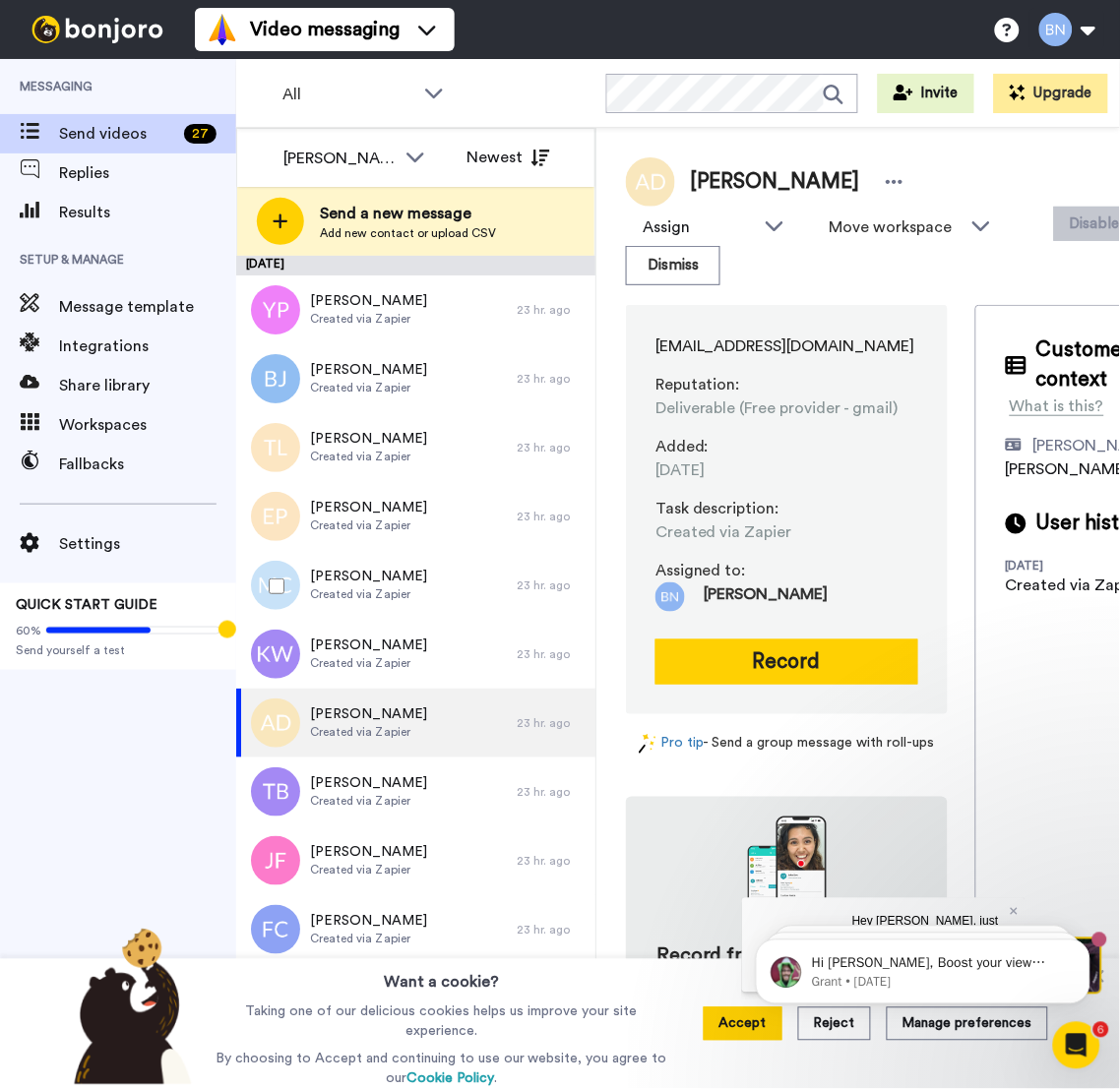 scroll, scrollTop: 0, scrollLeft: 0, axis: both 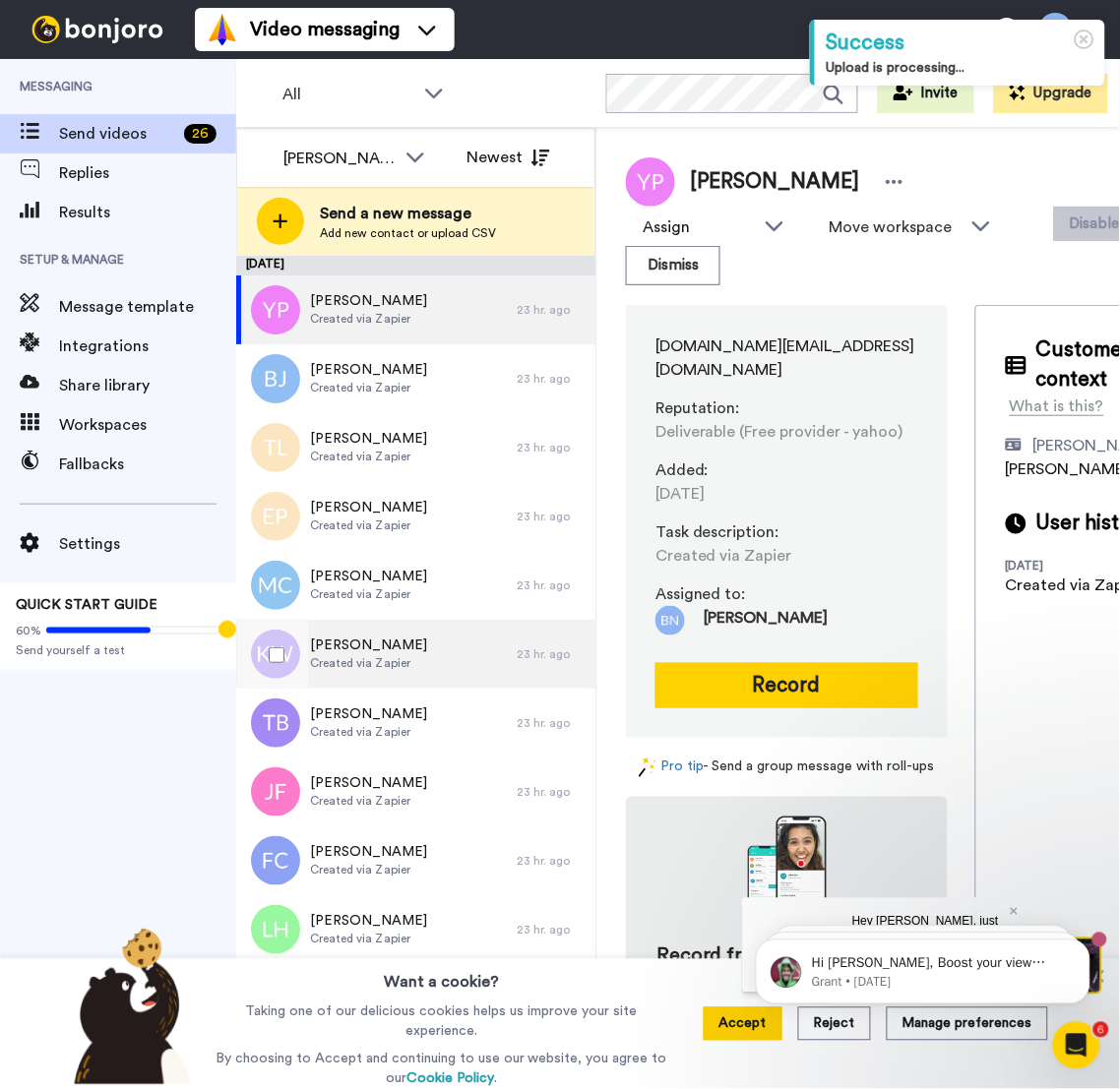 click on "[PERSON_NAME]" at bounding box center [368, 645] 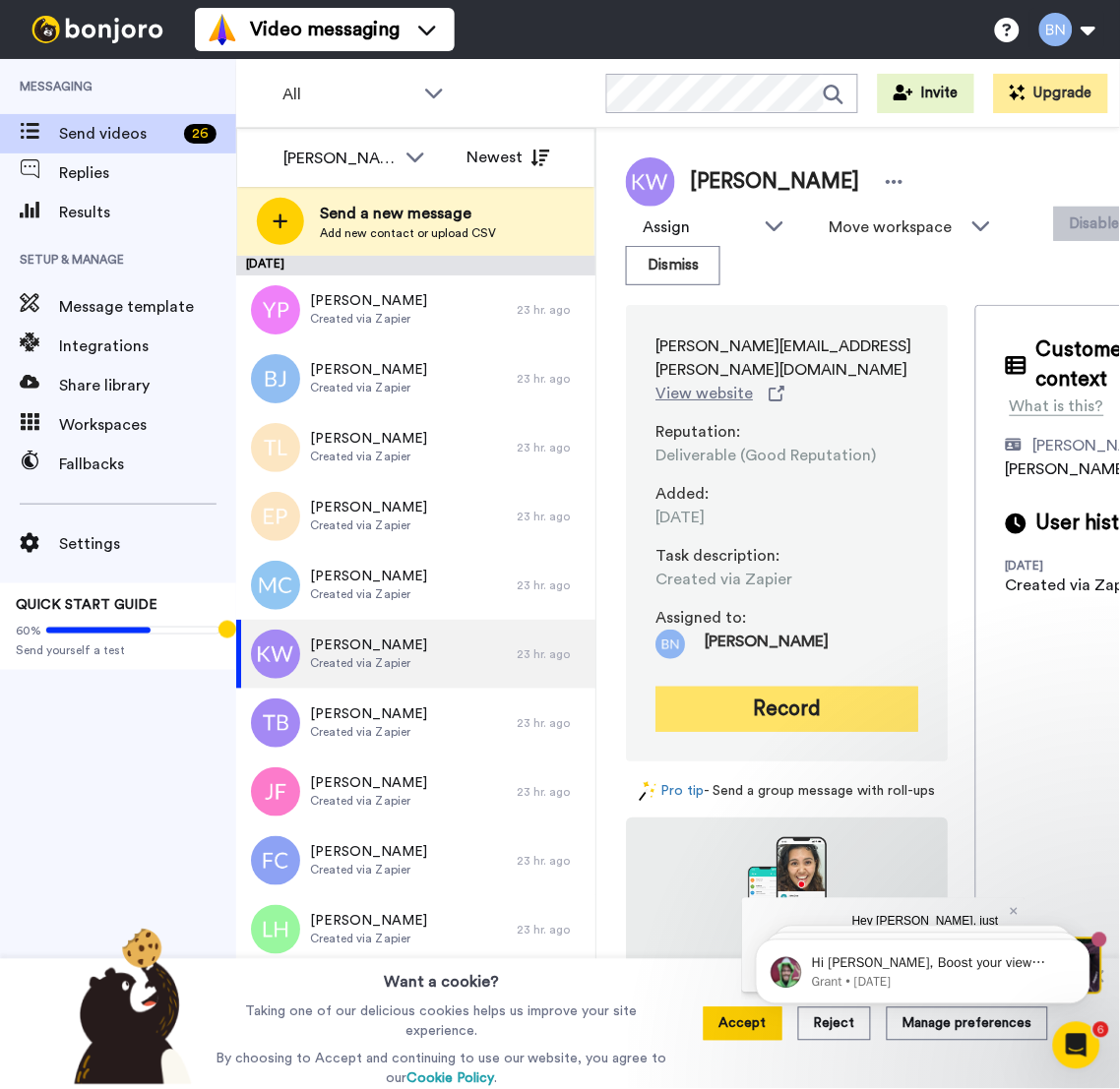 click on "Record" at bounding box center (786, 709) 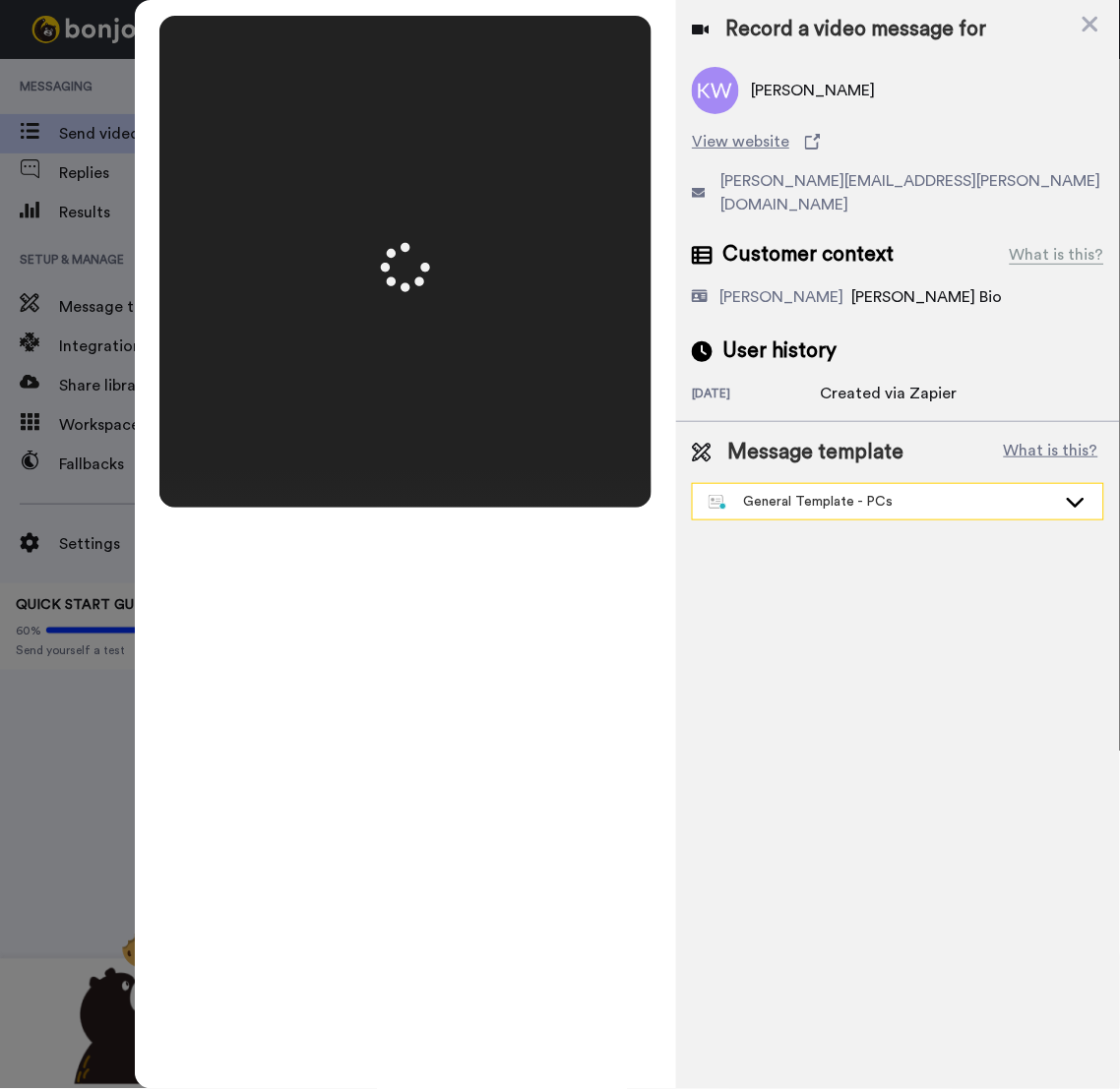 click on "General Template - PCs" at bounding box center (898, 502) 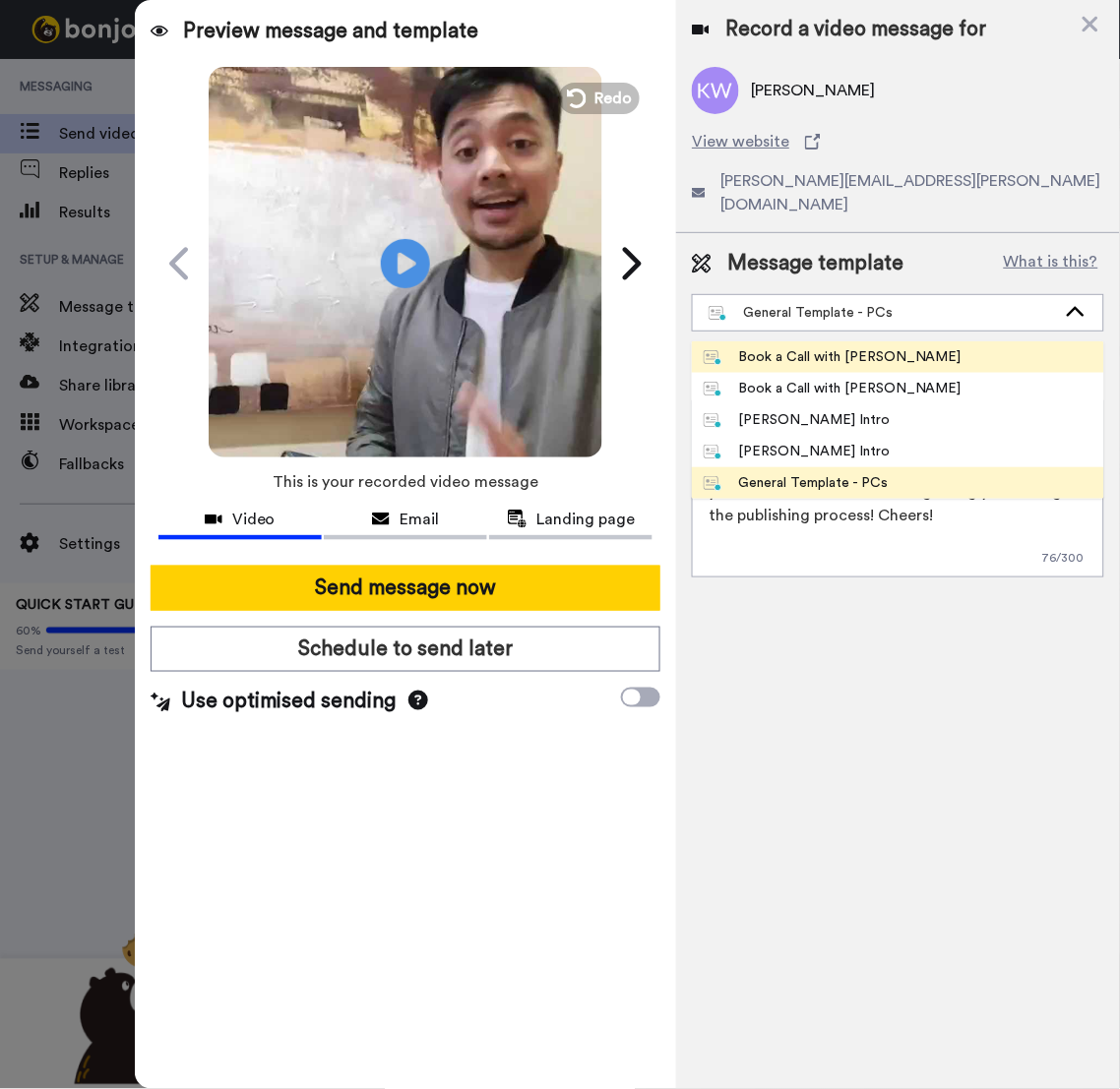 click on "General Template - PCs" at bounding box center (898, 313) 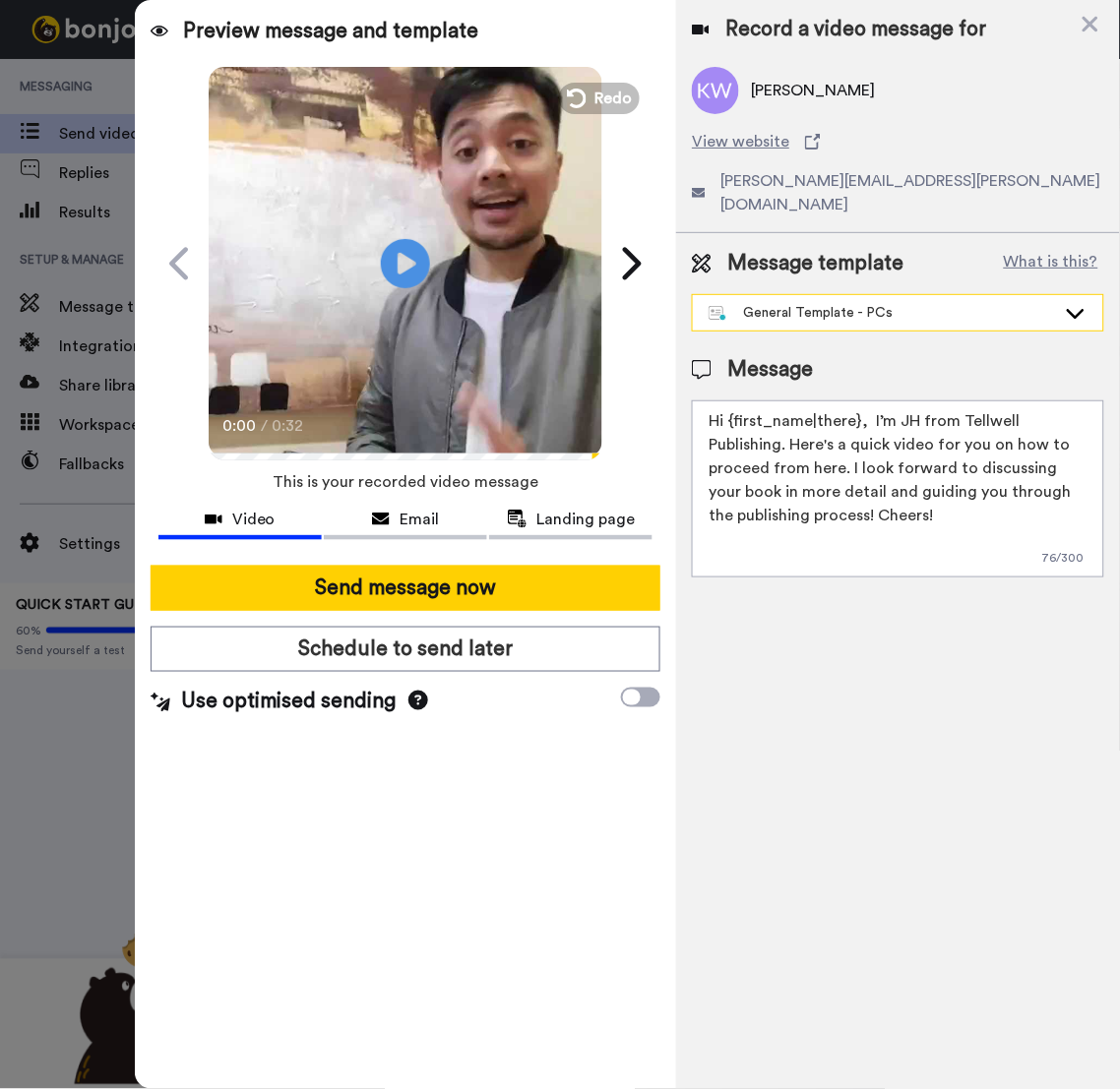 click on "General Template - PCs" at bounding box center [898, 313] 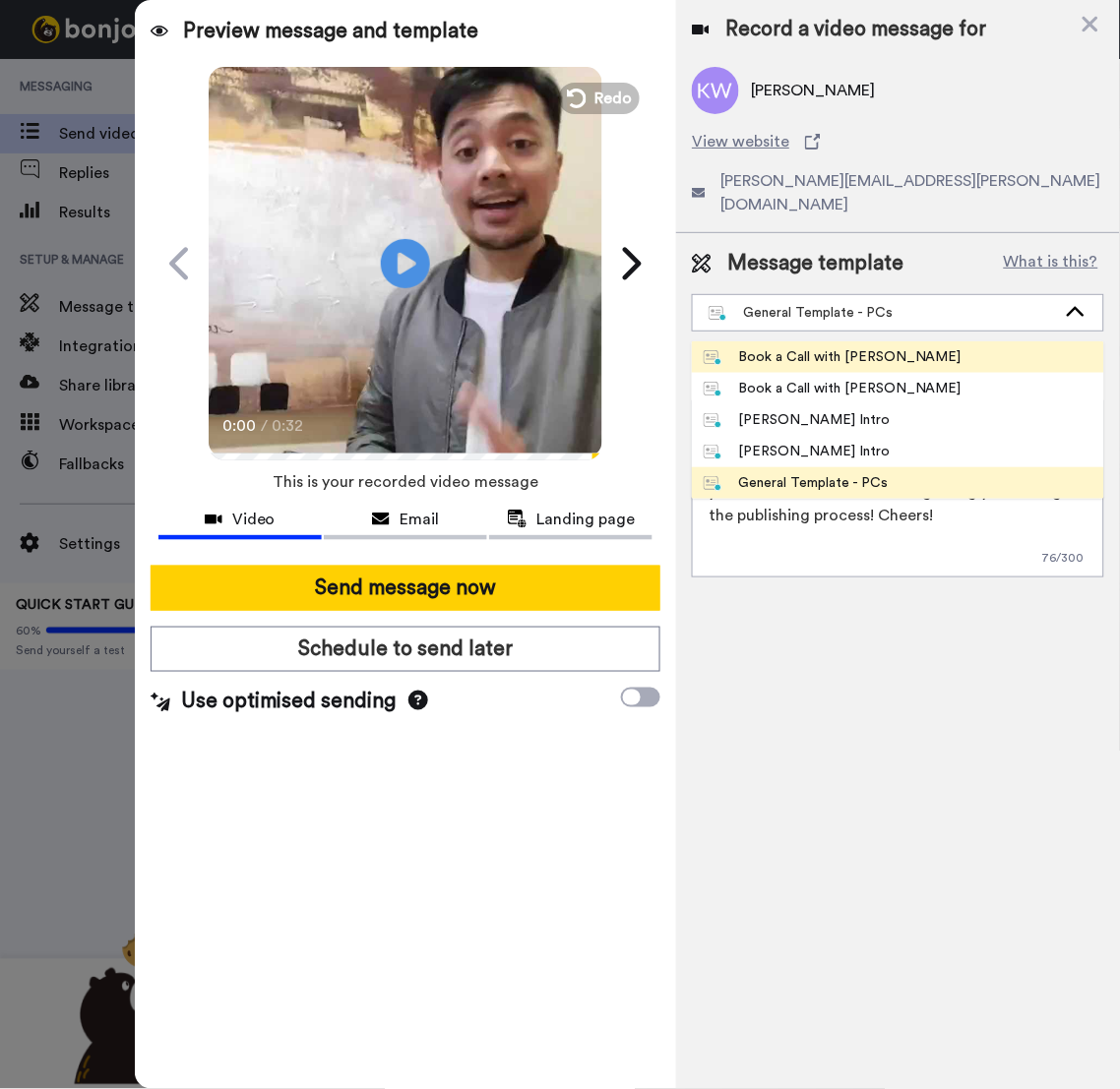 click on "Book a Call with [PERSON_NAME]" at bounding box center [833, 357] 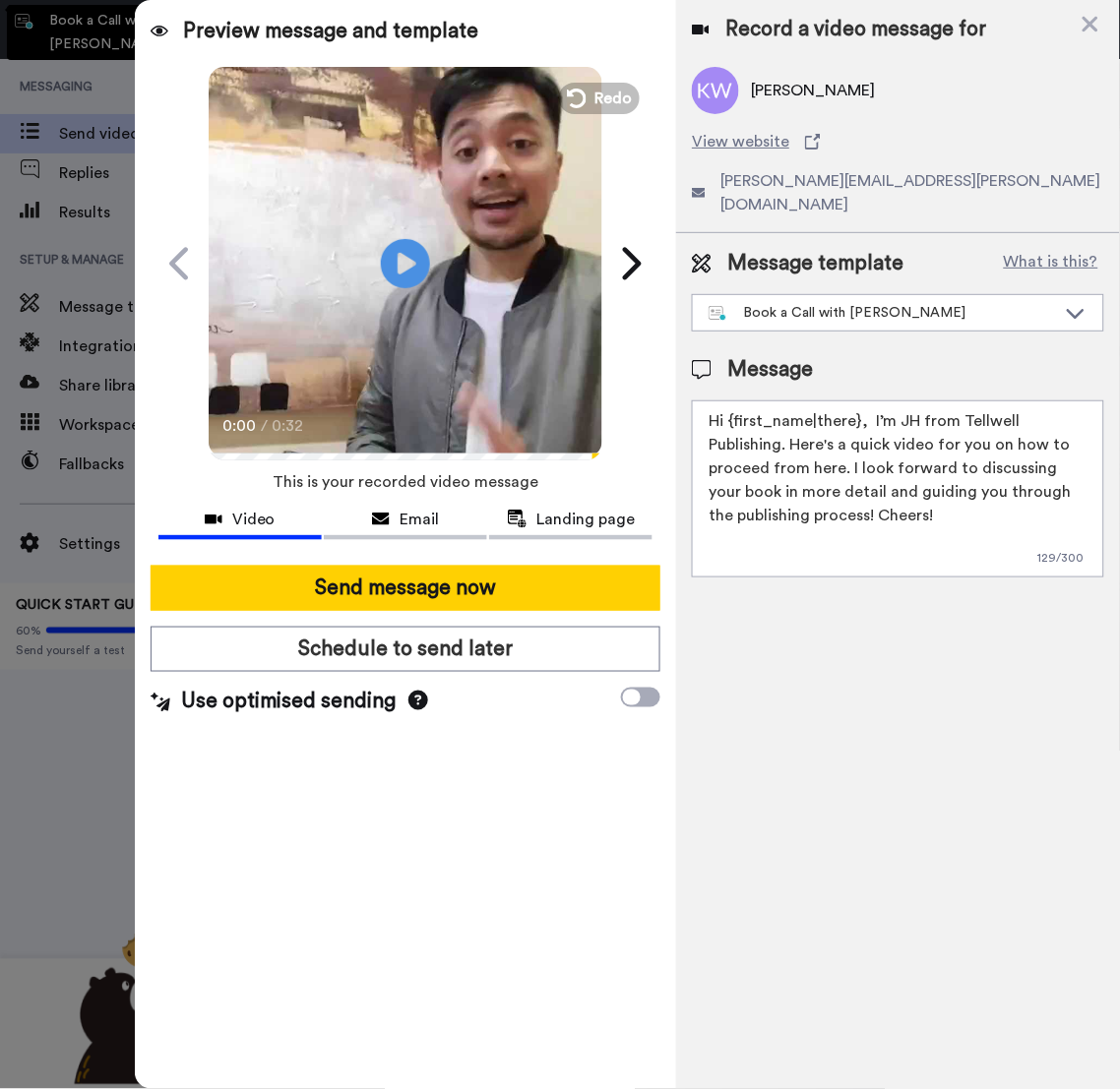 type on "Hey {first_name|there}, I just made a quick video to help you figure out the next steps for your inquiry. It’s short and should give you a good idea of what’s coming next!" 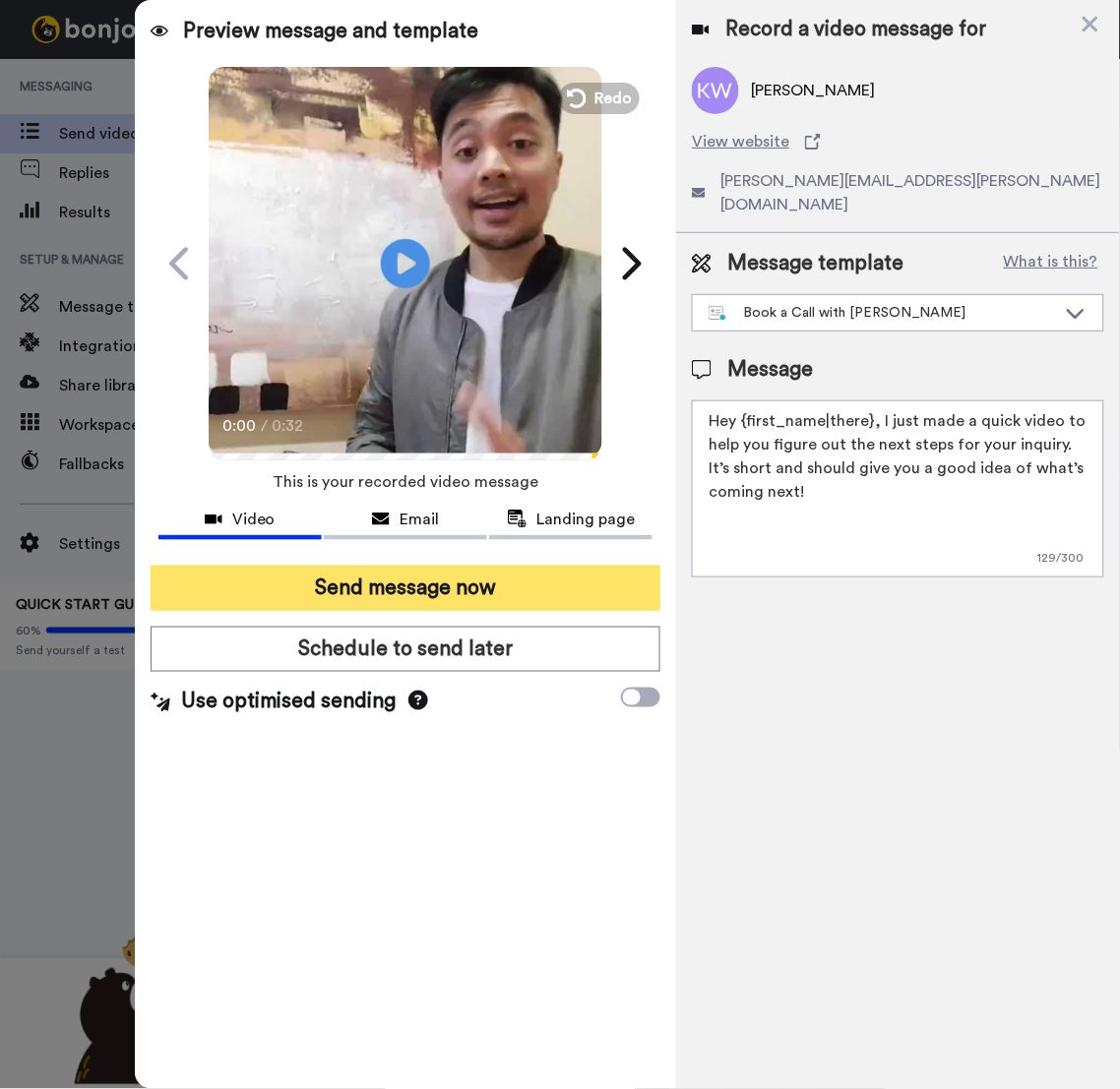 click on "Send message now" at bounding box center [405, 588] 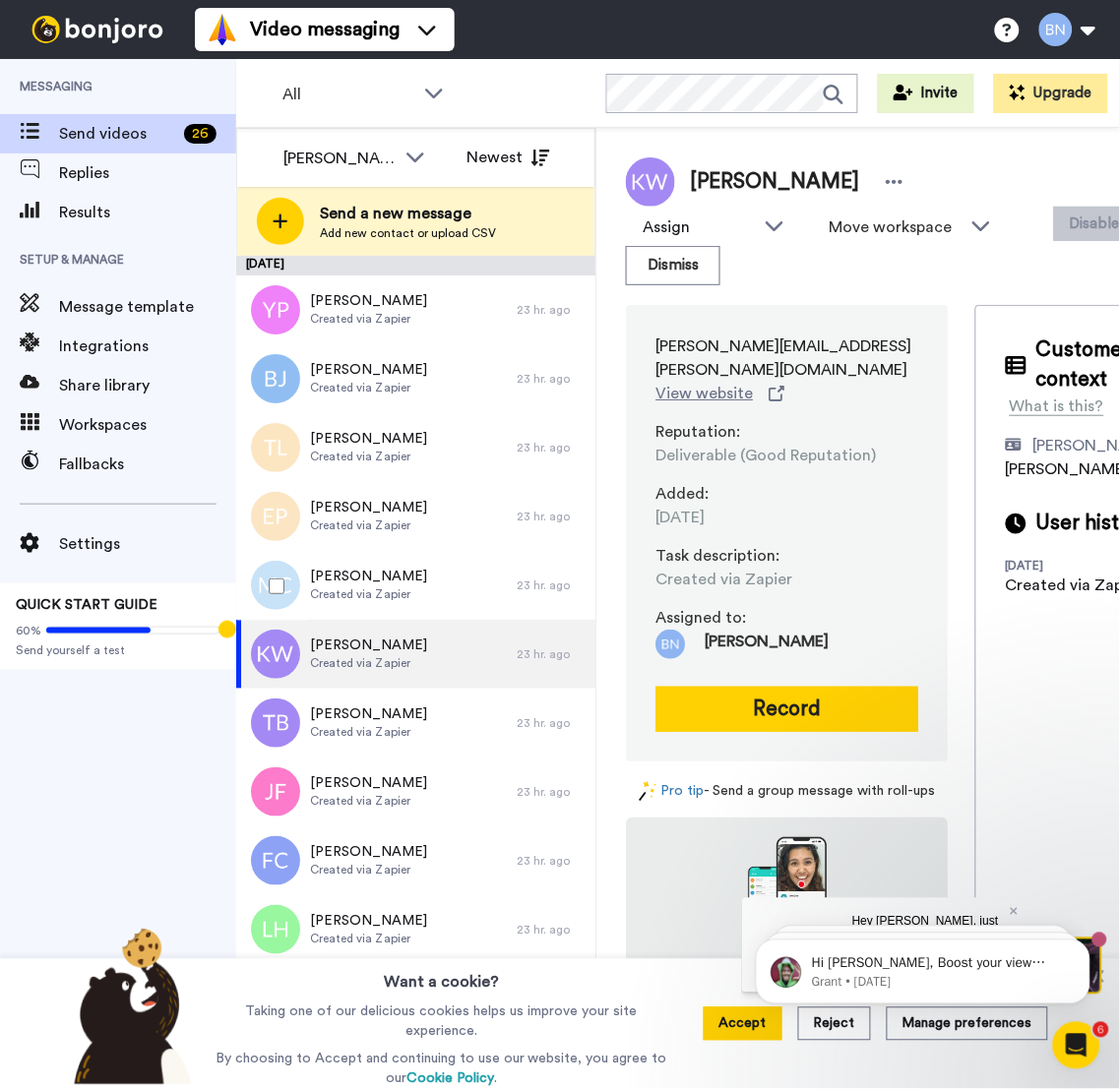 scroll, scrollTop: 0, scrollLeft: 0, axis: both 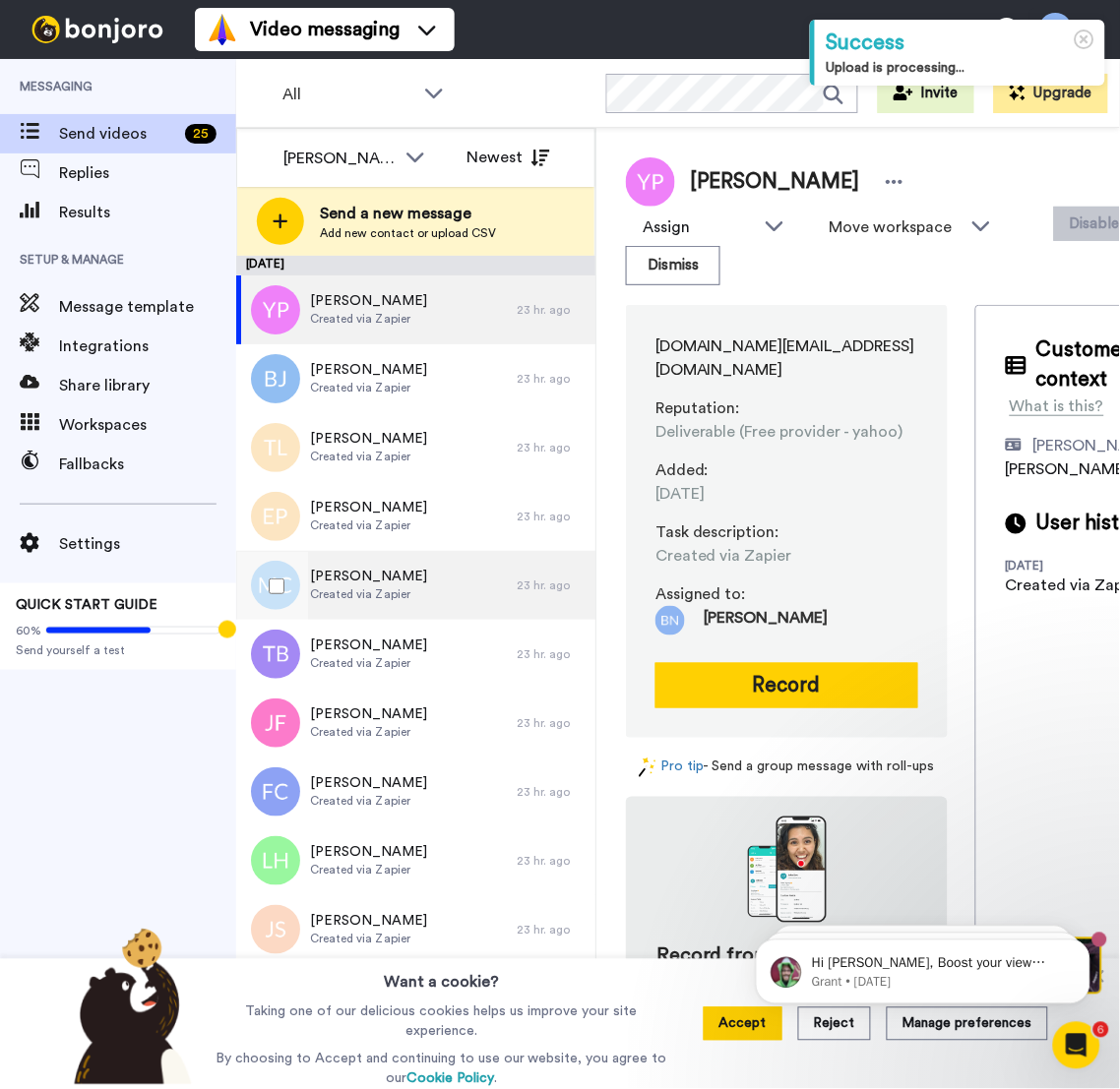 click on "[PERSON_NAME] Created via Zapier" at bounding box center (376, 585) 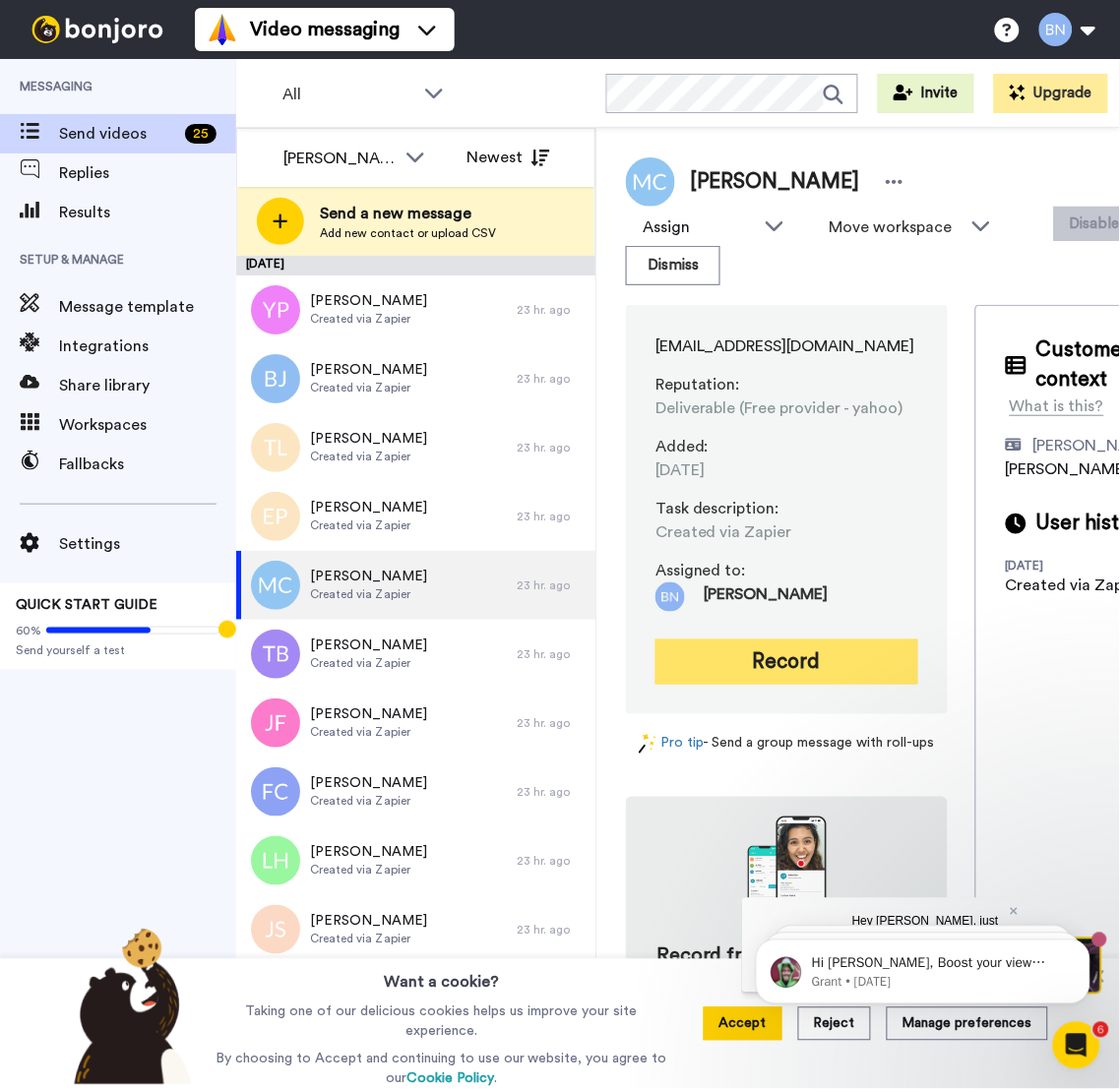 click on "Record" at bounding box center (786, 662) 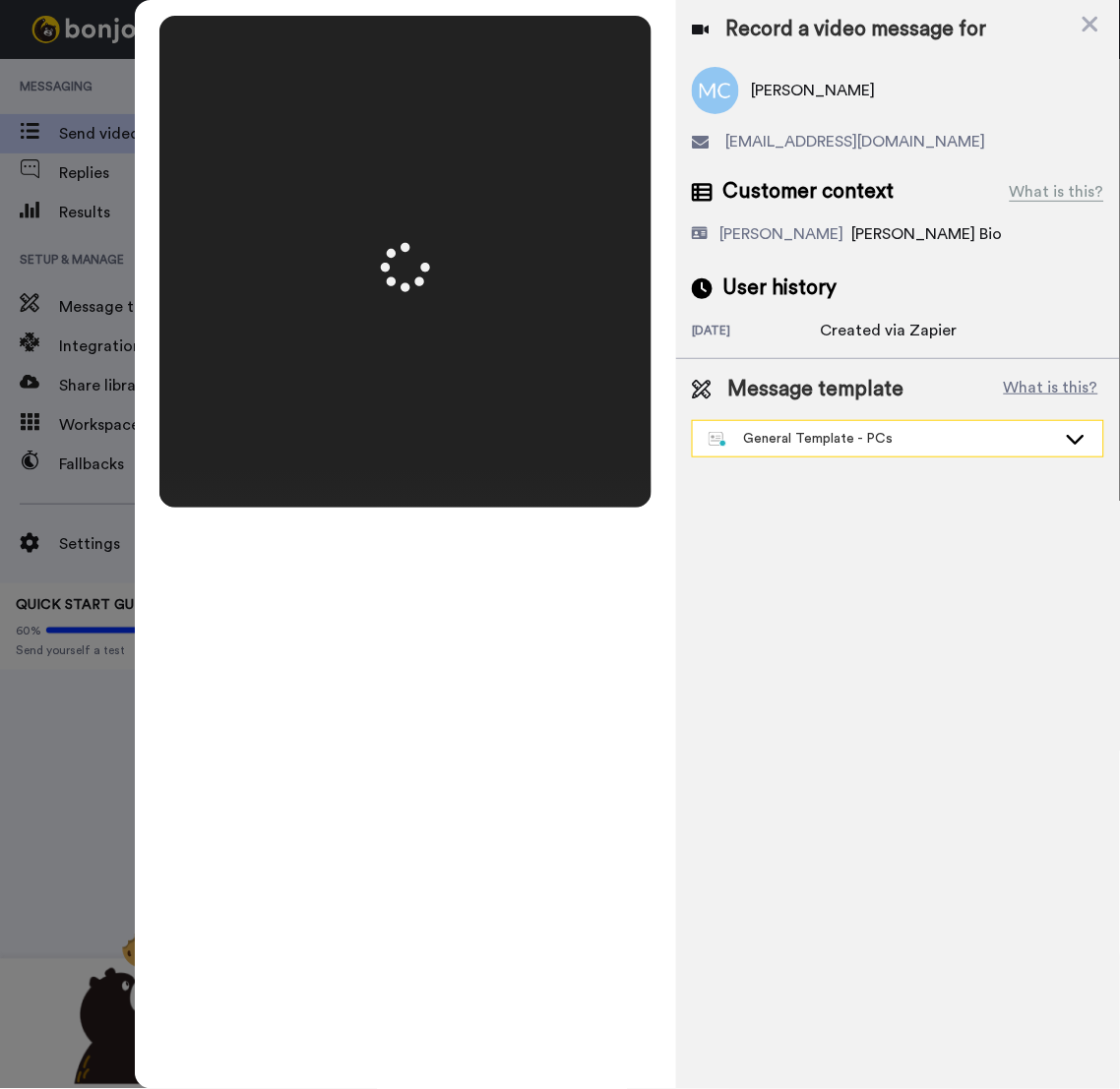 click on "General Template - PCs" at bounding box center [882, 439] 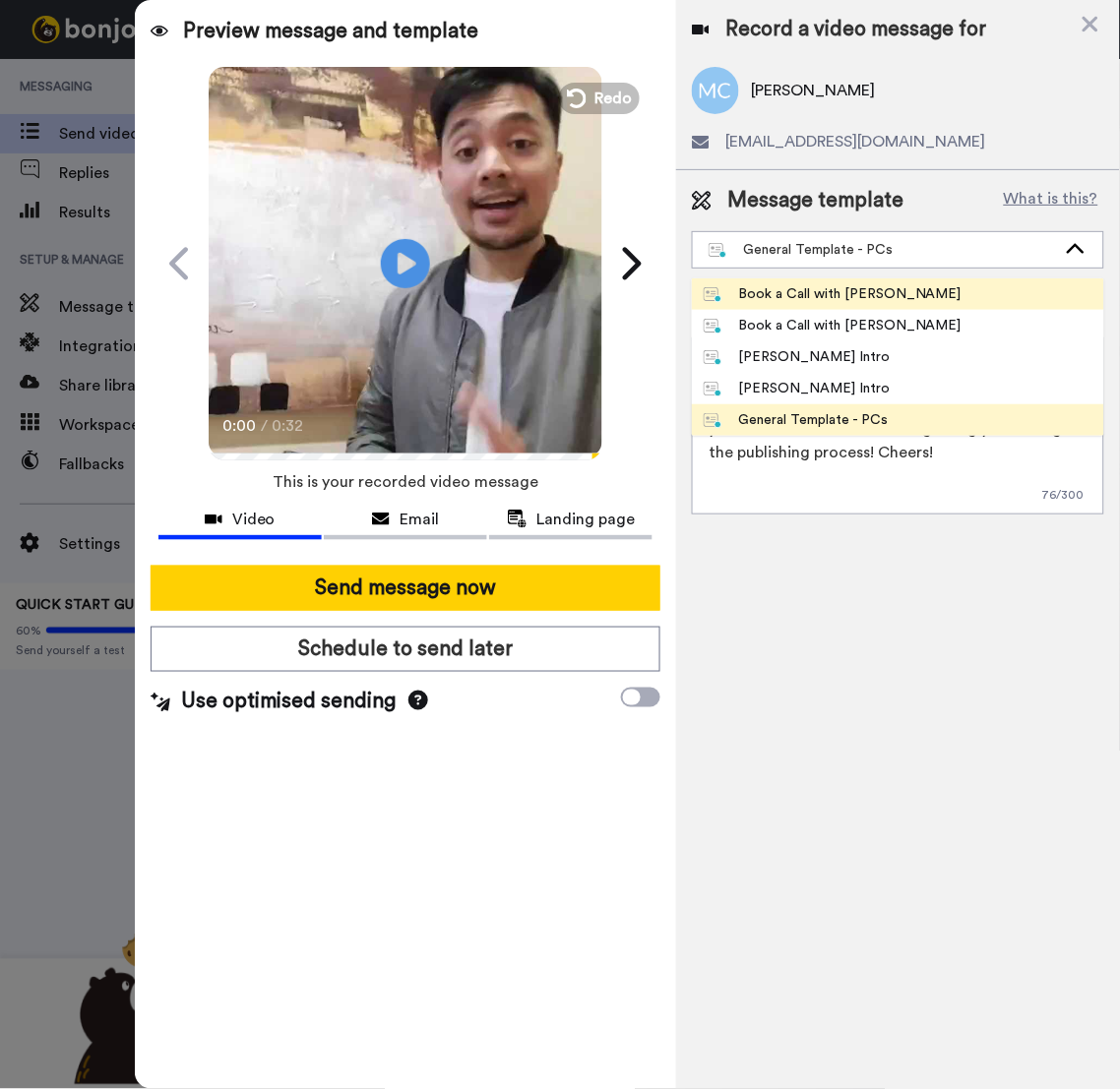 click on "Book a Call with [PERSON_NAME]" at bounding box center (833, 294) 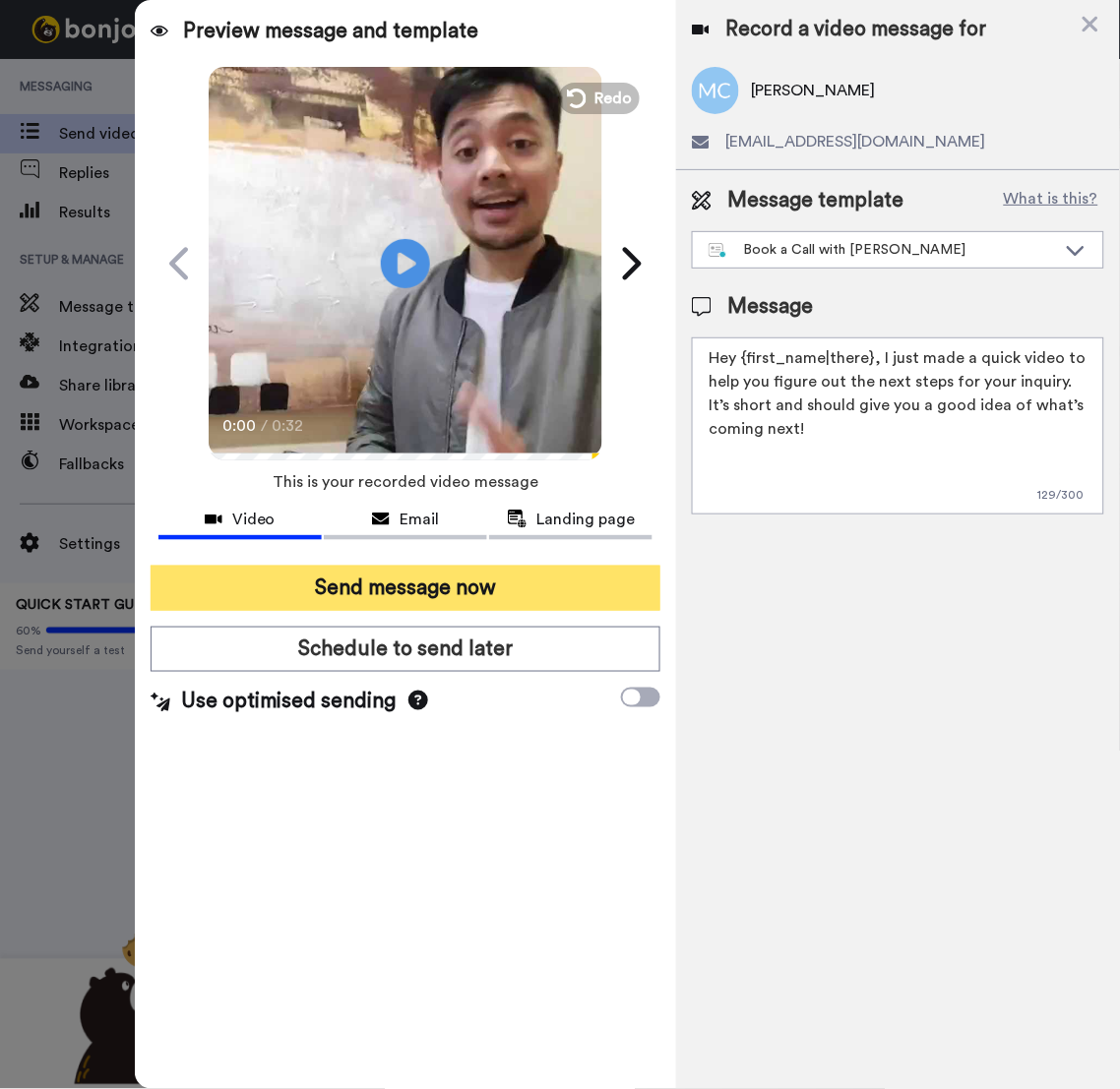 click on "Send message now" at bounding box center (405, 588) 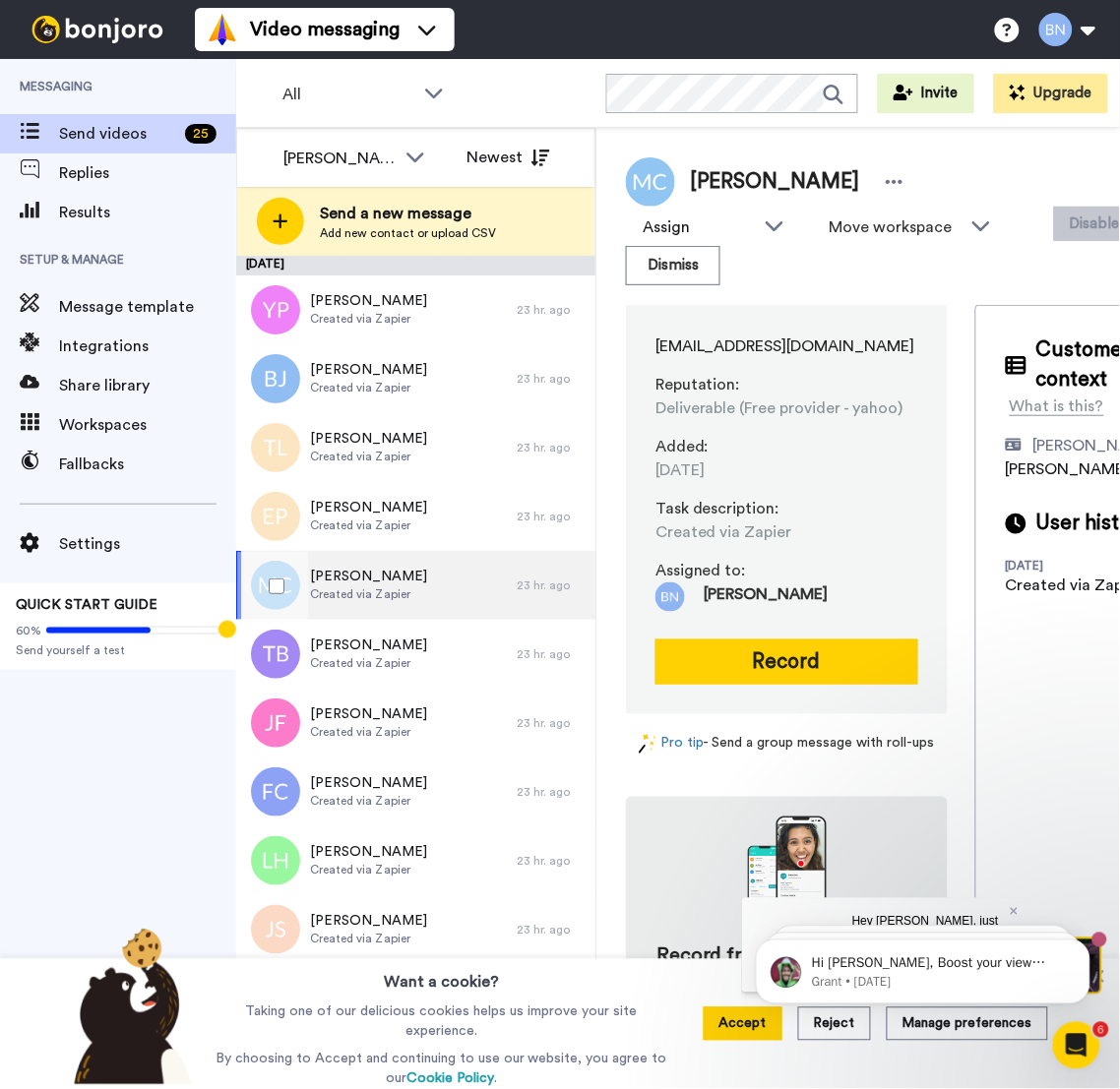 scroll, scrollTop: 0, scrollLeft: 0, axis: both 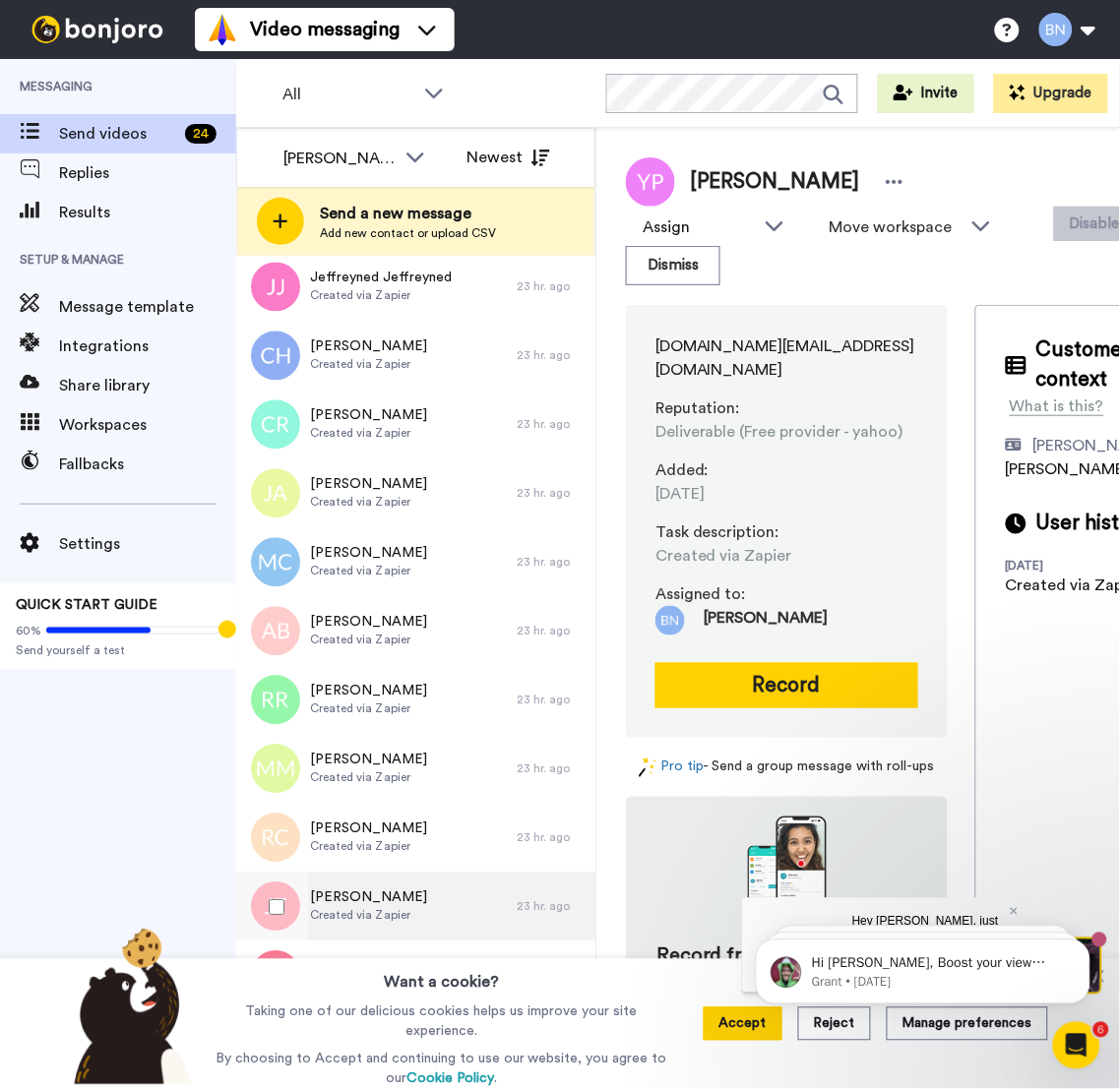click on "[PERSON_NAME] Created via Zapier" at bounding box center (376, 907) 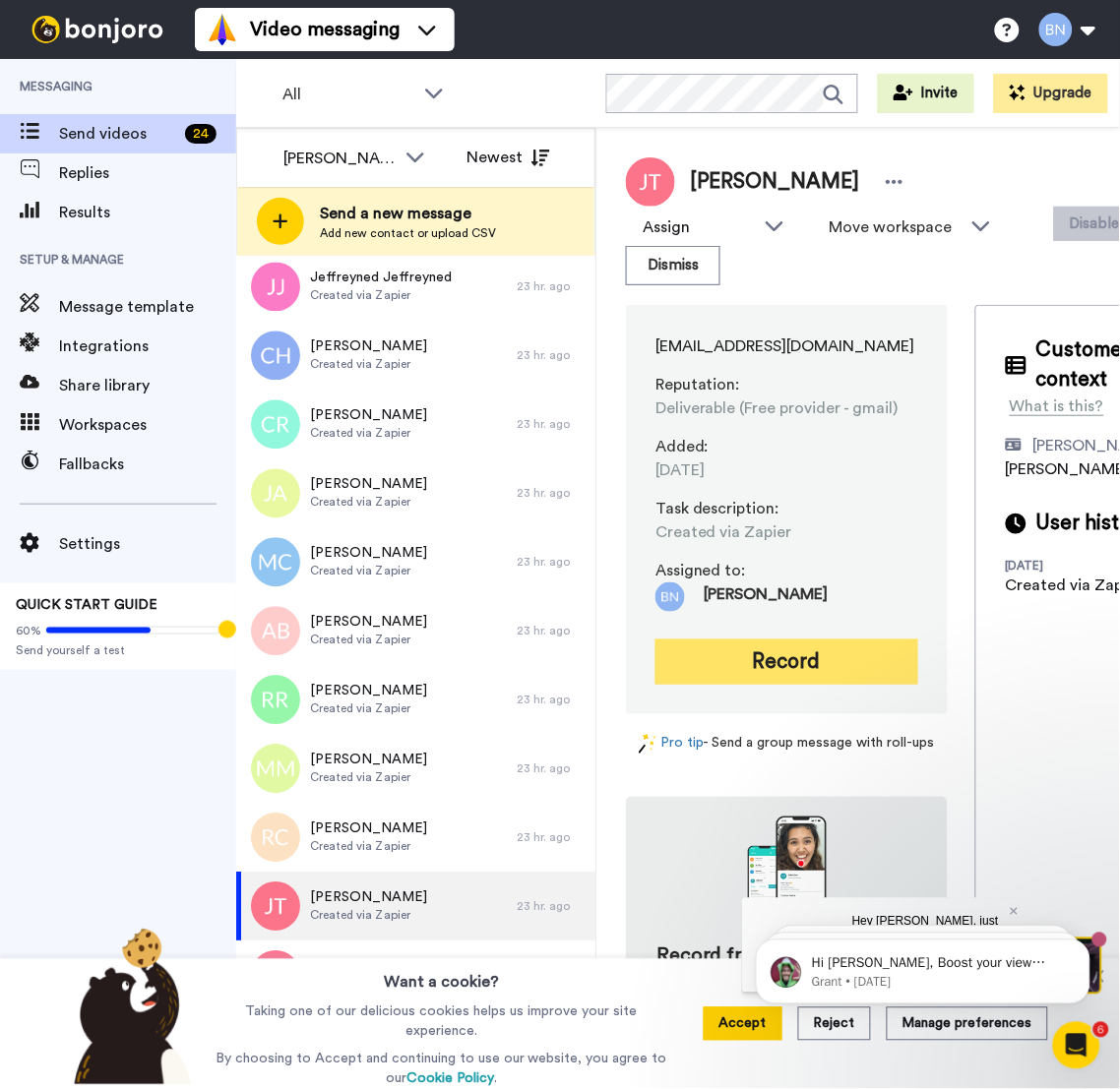 click on "Record" at bounding box center (786, 662) 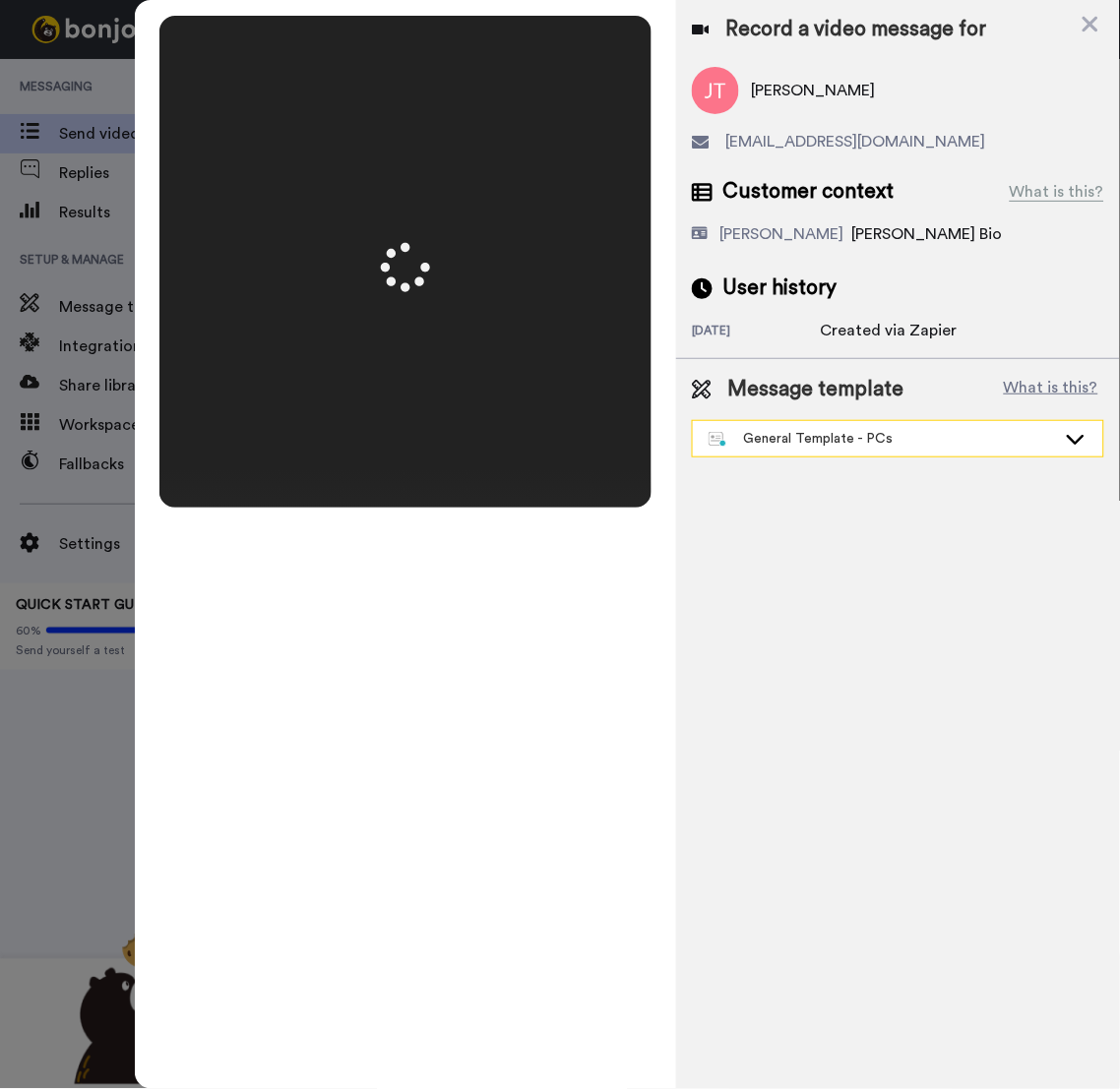 click on "General Template - PCs" at bounding box center (882, 439) 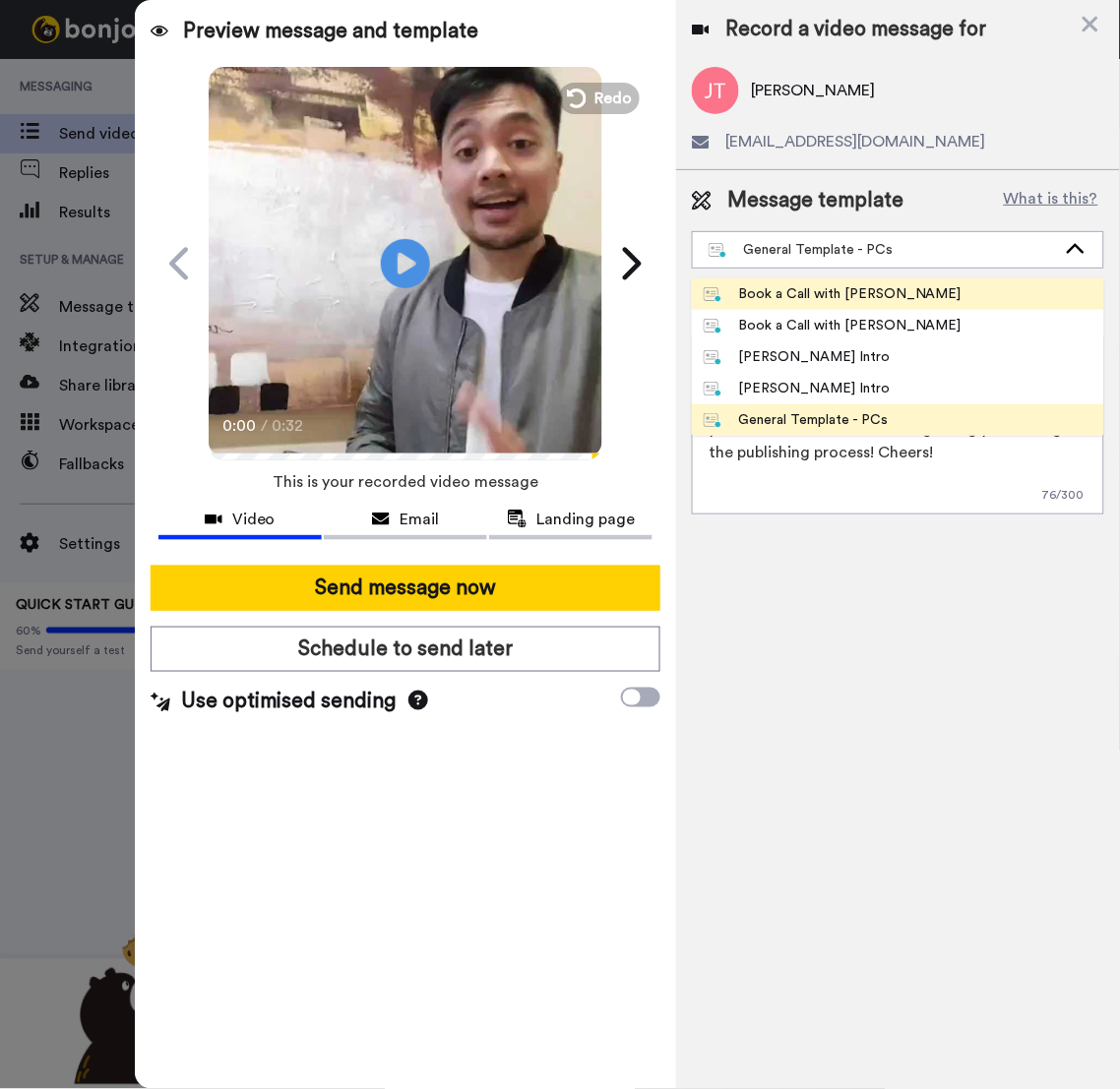 click on "Book a Call with [PERSON_NAME]" at bounding box center [833, 294] 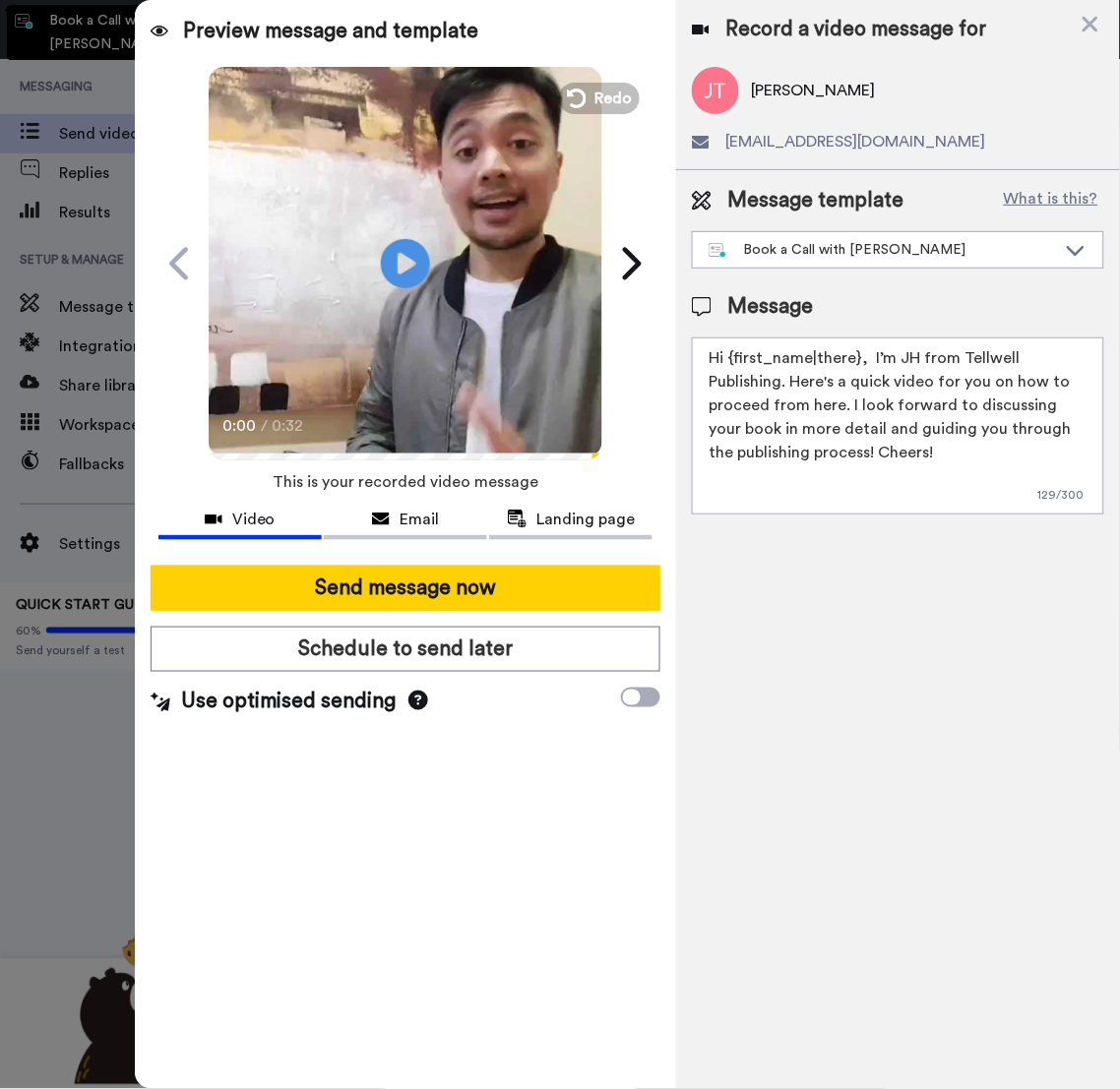 type on "Hey {first_name|there}, I just made a quick video to help you figure out the next steps for your inquiry. It’s short and should give you a good idea of what’s coming next!" 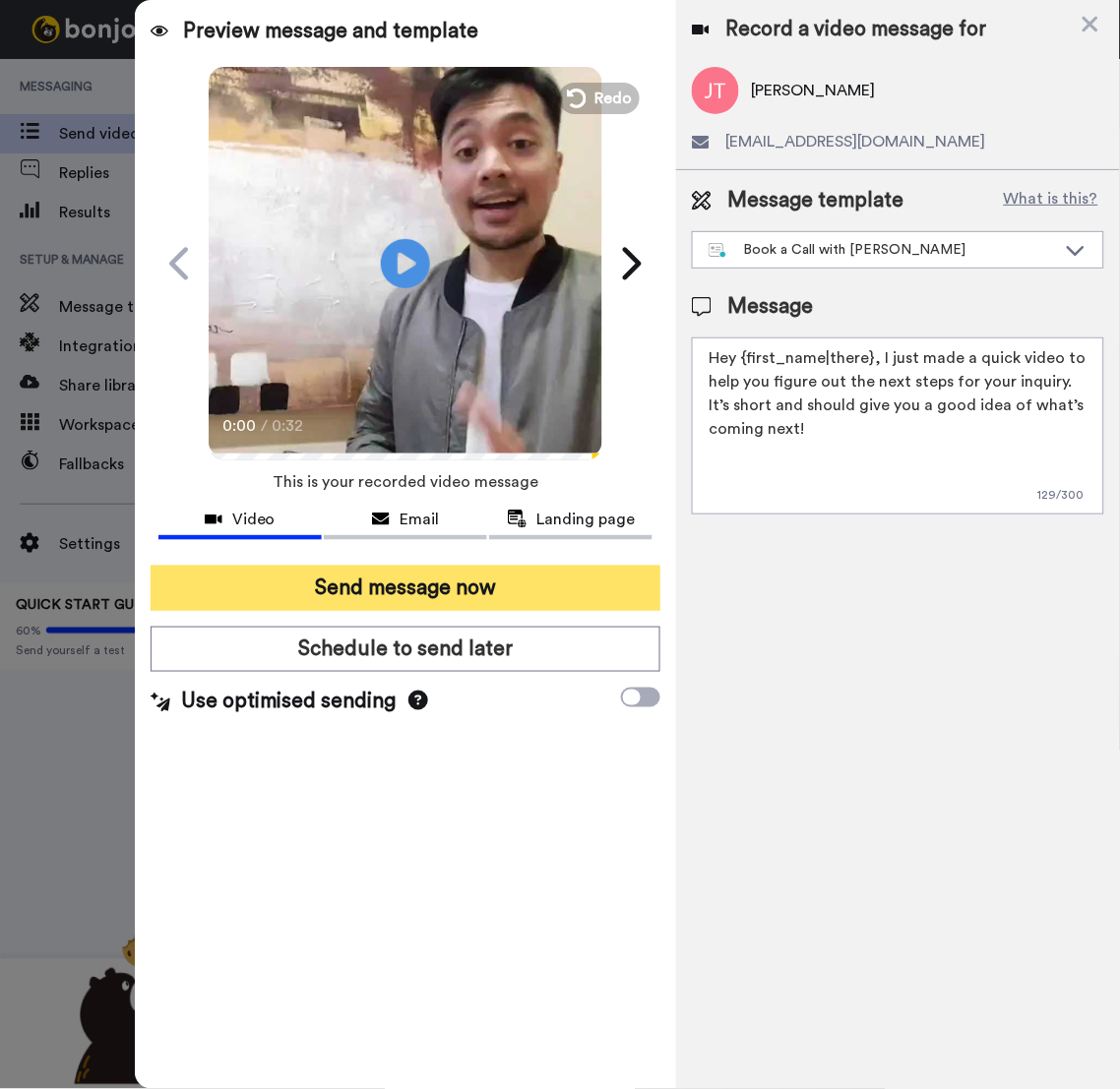 click on "Send message now" at bounding box center (405, 588) 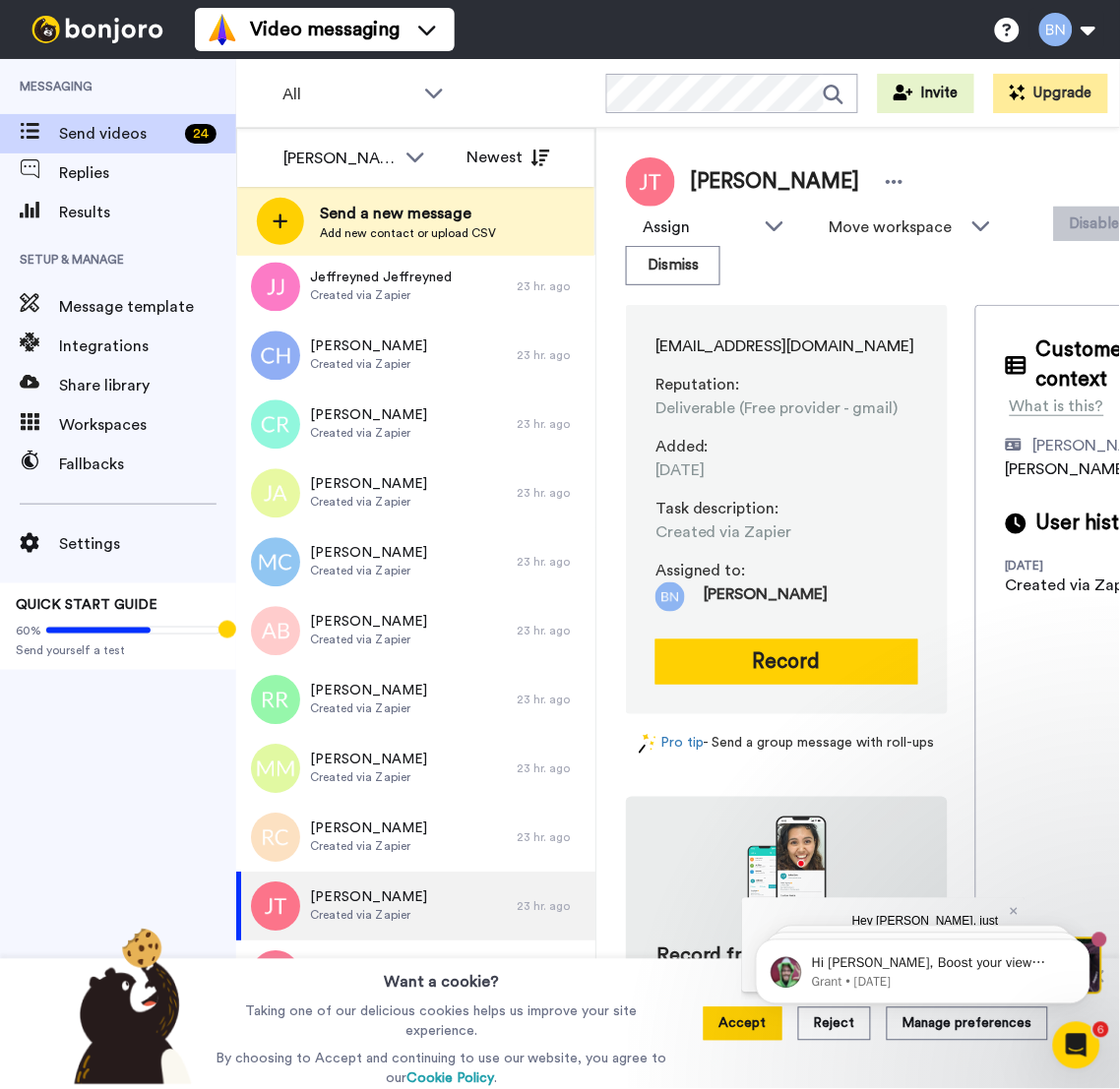 scroll, scrollTop: 0, scrollLeft: 0, axis: both 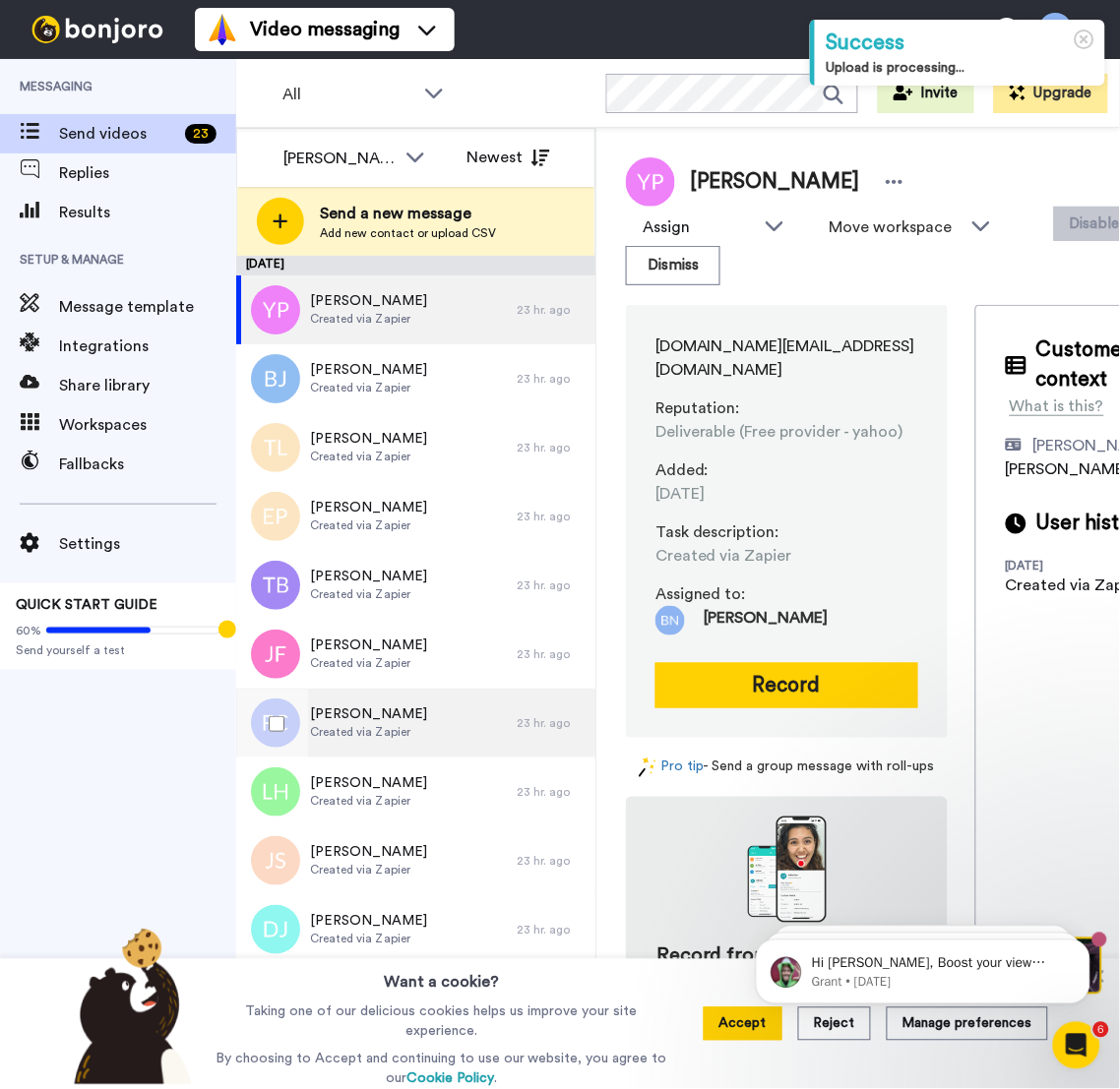 click on "[PERSON_NAME] Created via Zapier" at bounding box center [376, 723] 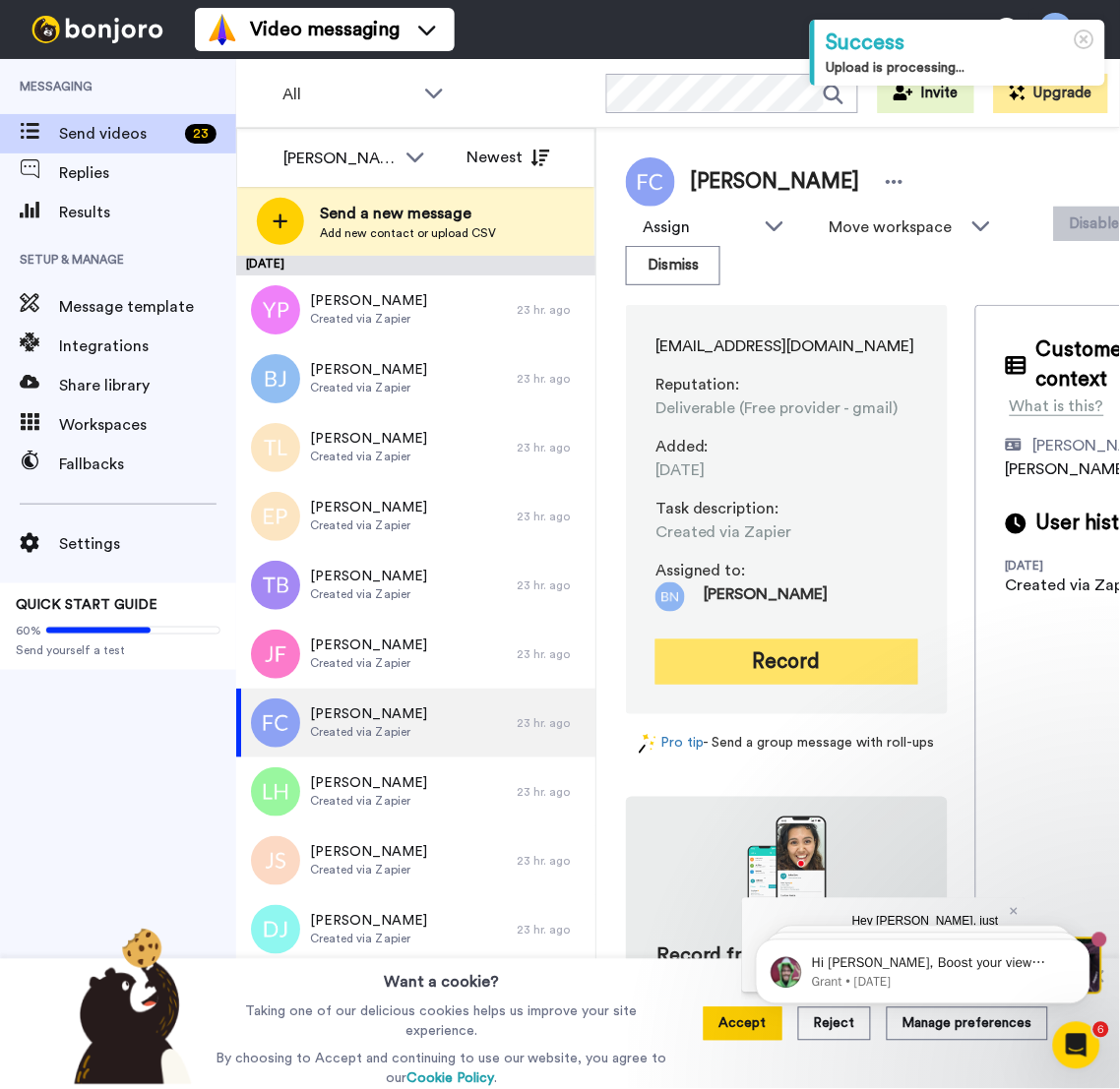 click on "Record" at bounding box center (786, 662) 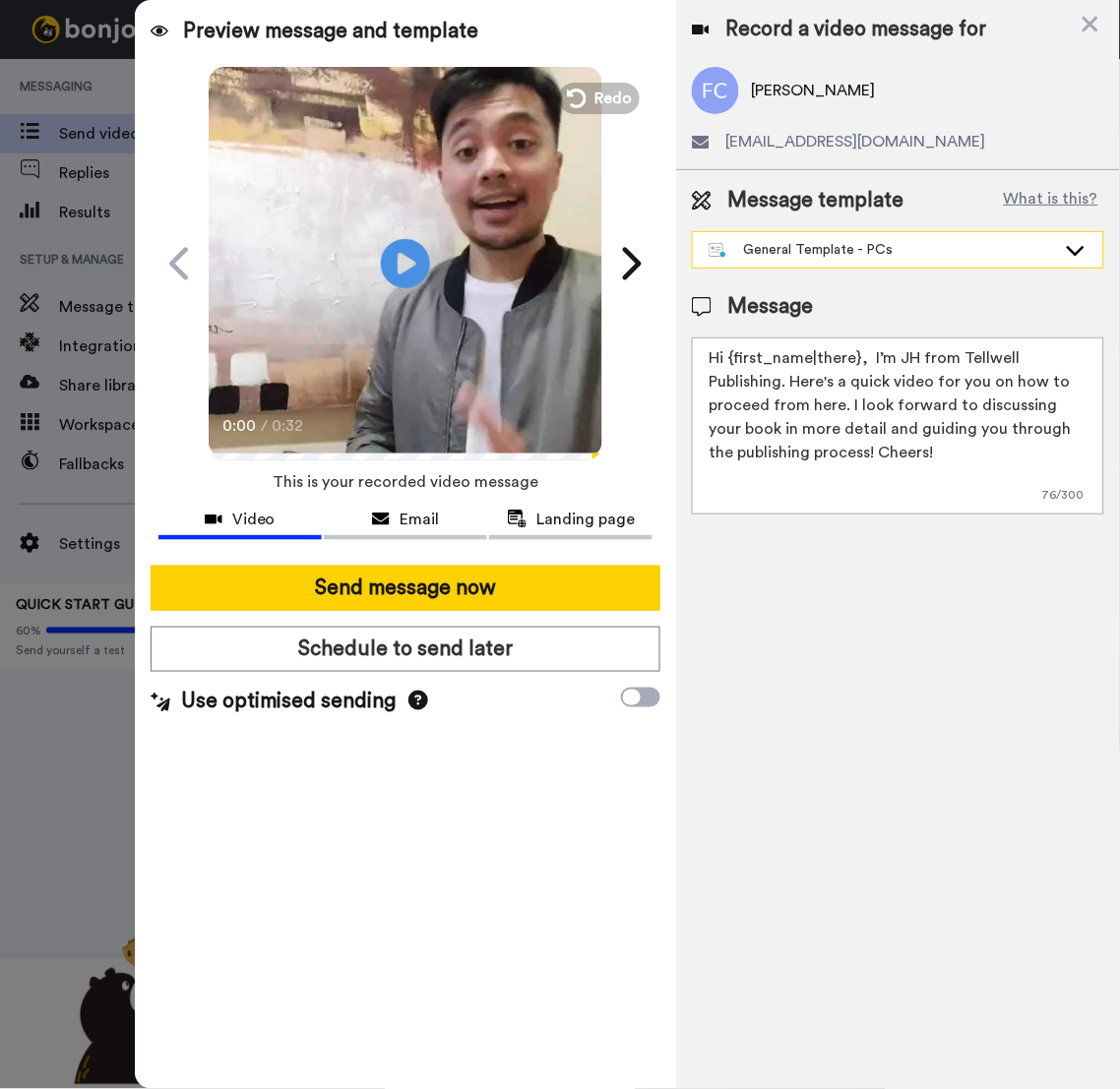 click on "General Template - PCs" at bounding box center (898, 250) 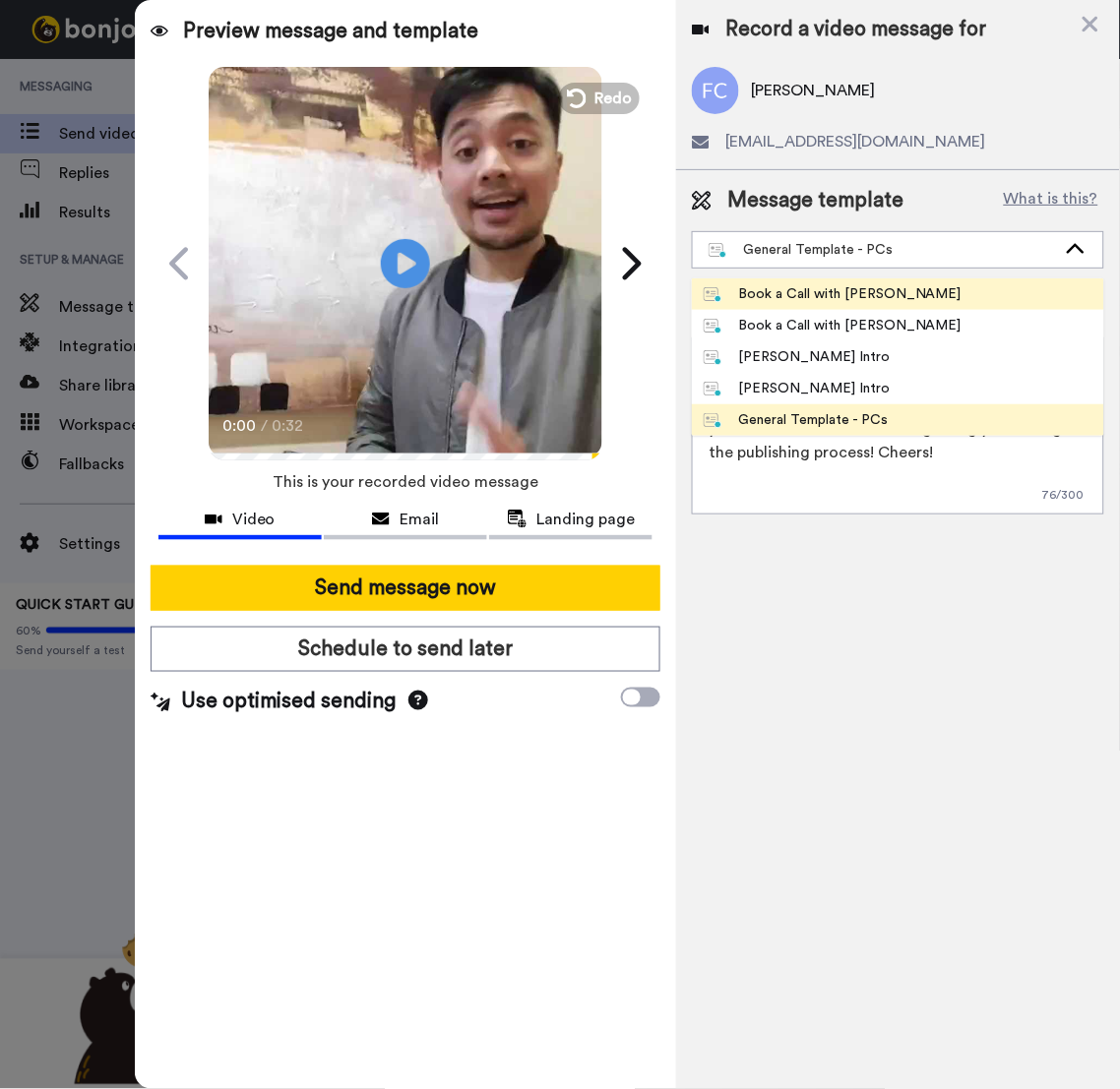 click on "Book a Call with [PERSON_NAME]" at bounding box center [833, 294] 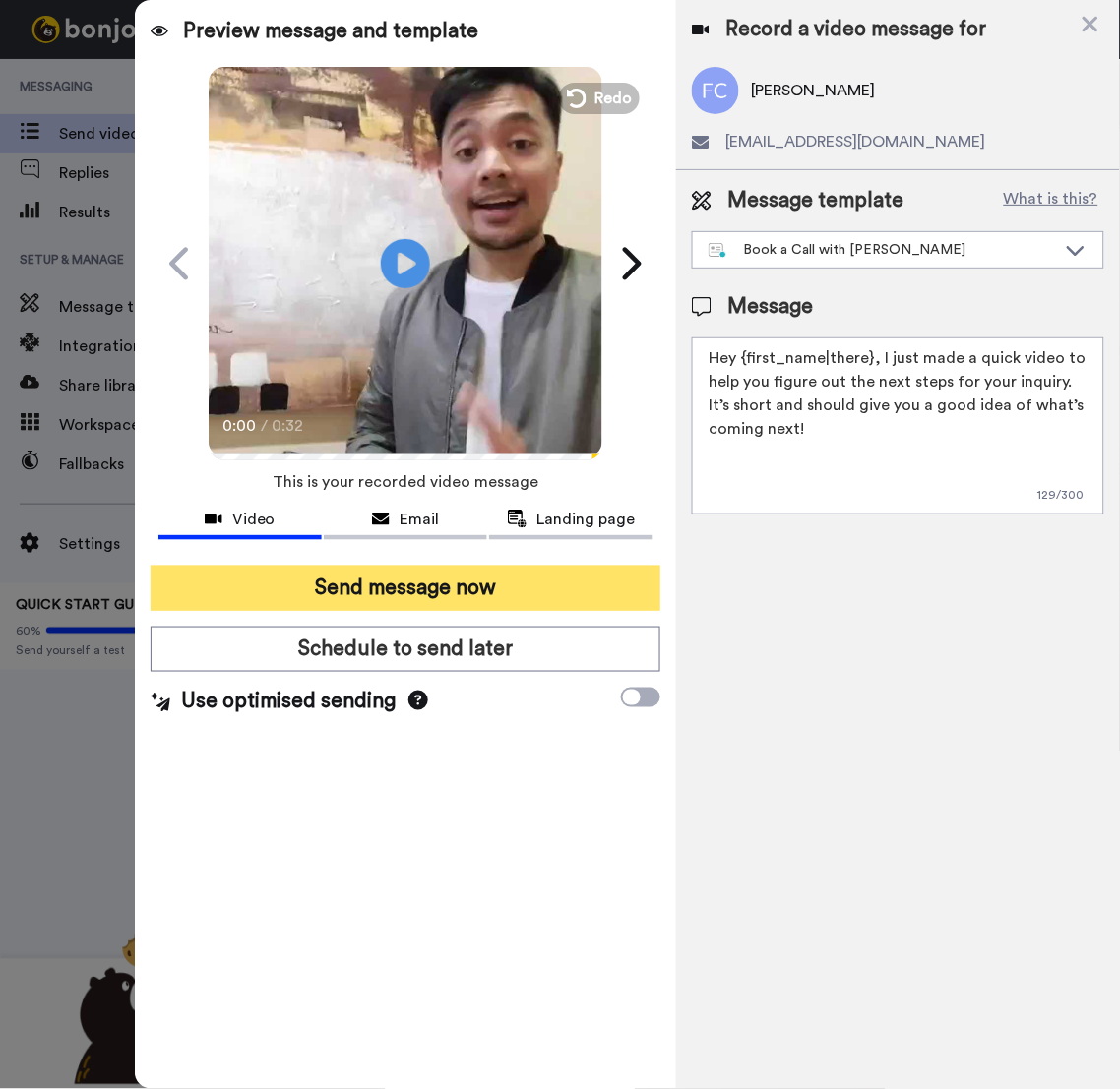click on "Send message now" at bounding box center [405, 588] 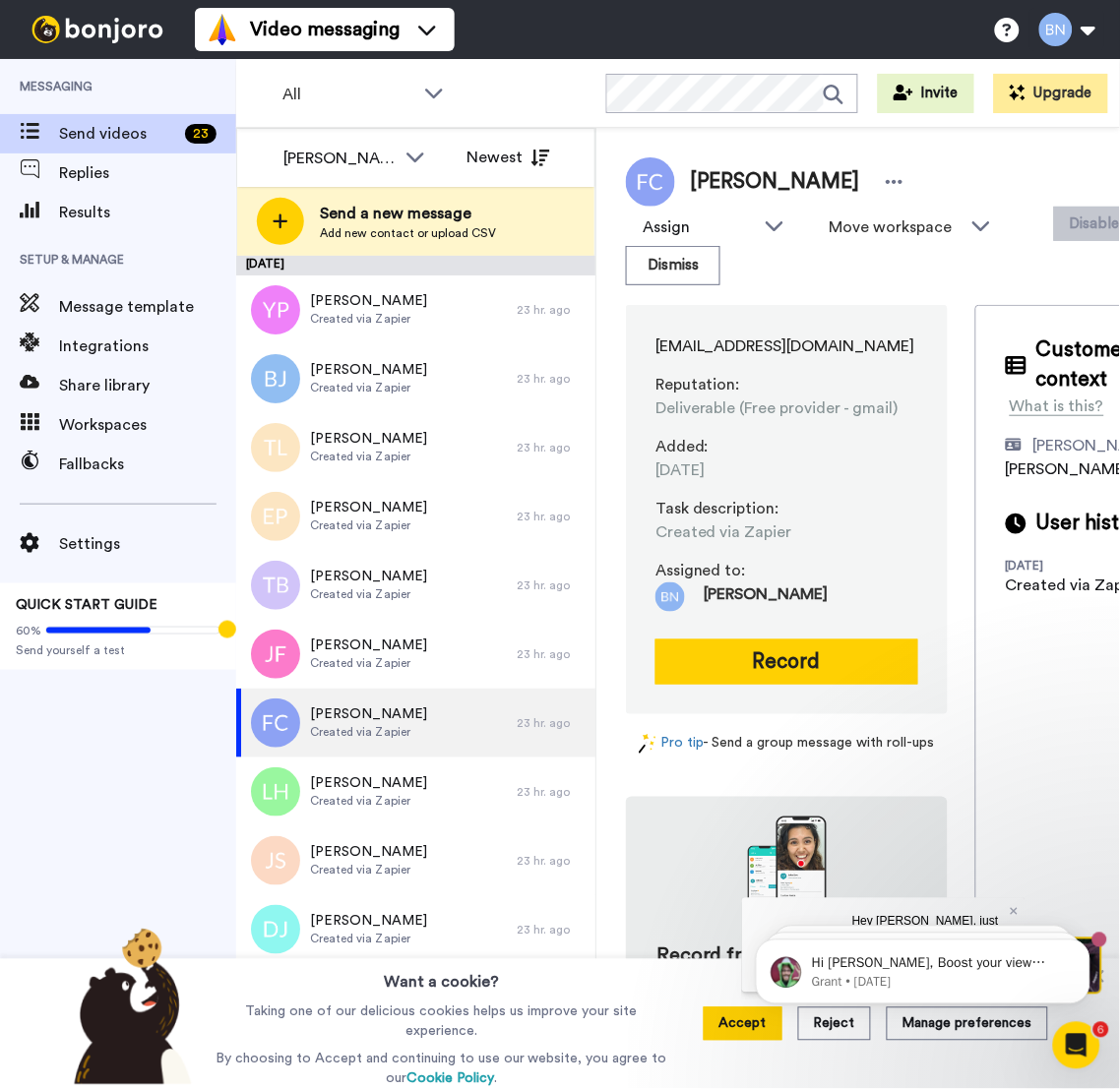 scroll, scrollTop: 0, scrollLeft: 0, axis: both 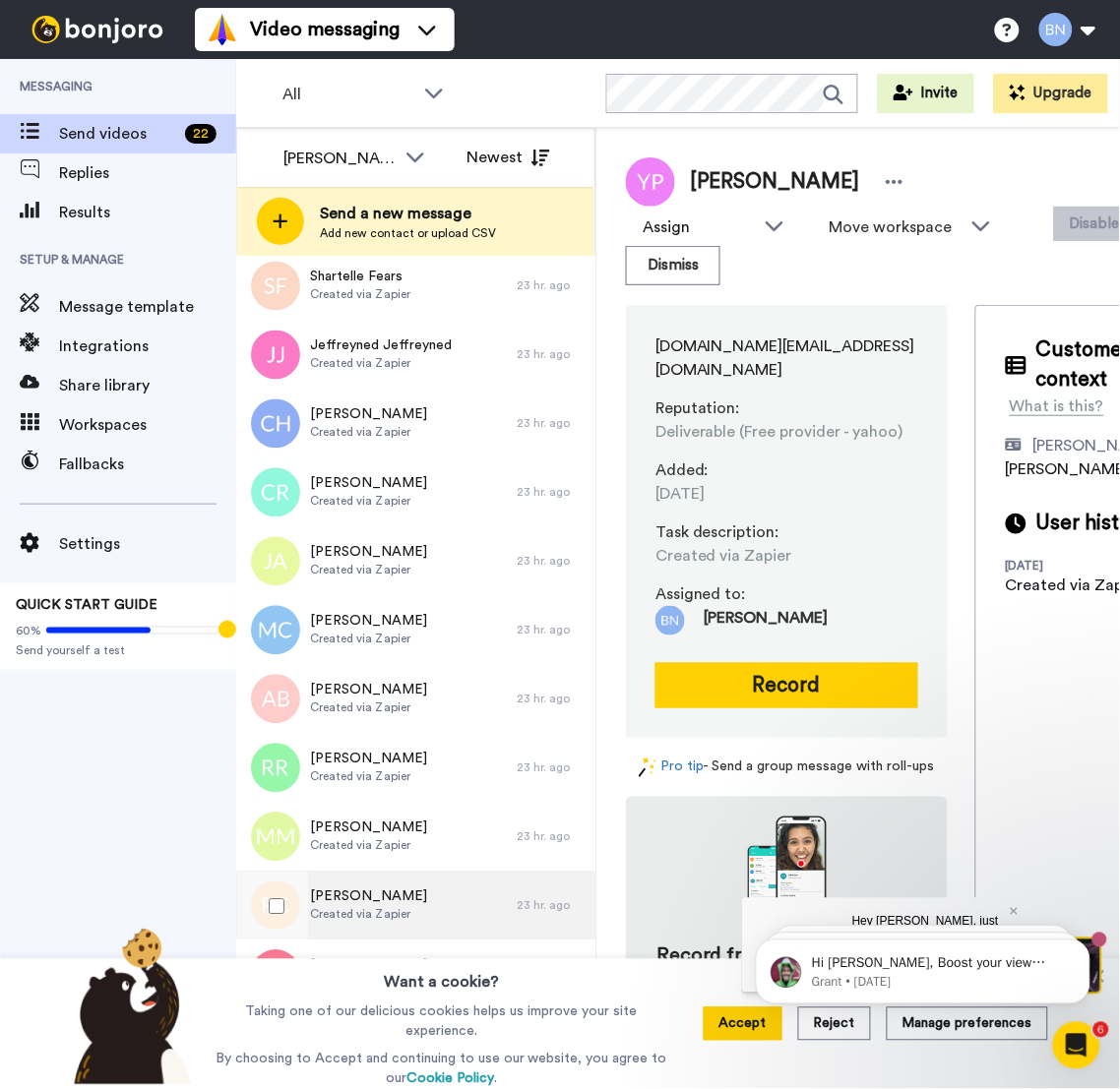 click on "Reneta Cox Created via Zapier" at bounding box center (376, 906) 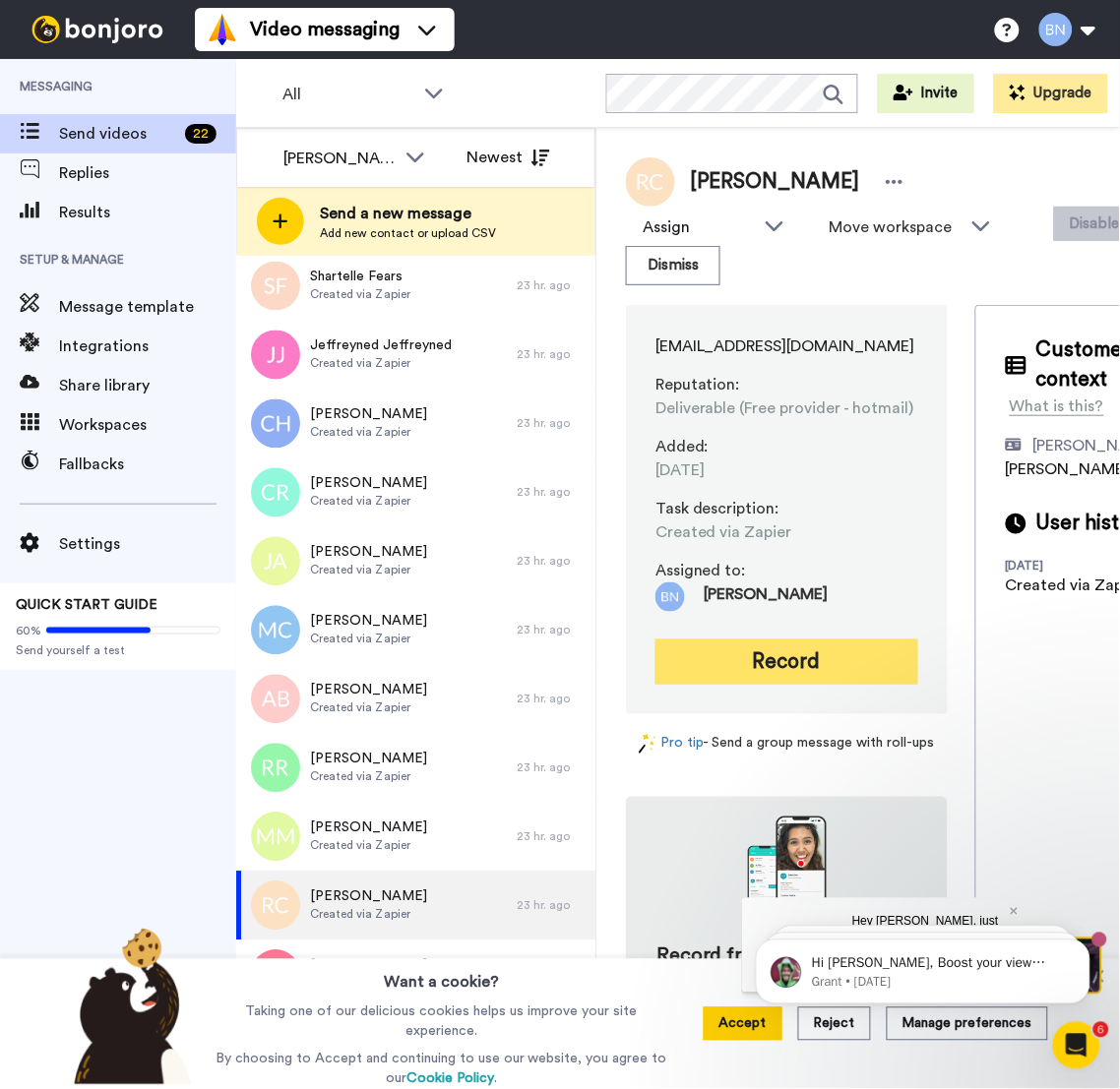 click on "Record" at bounding box center [786, 662] 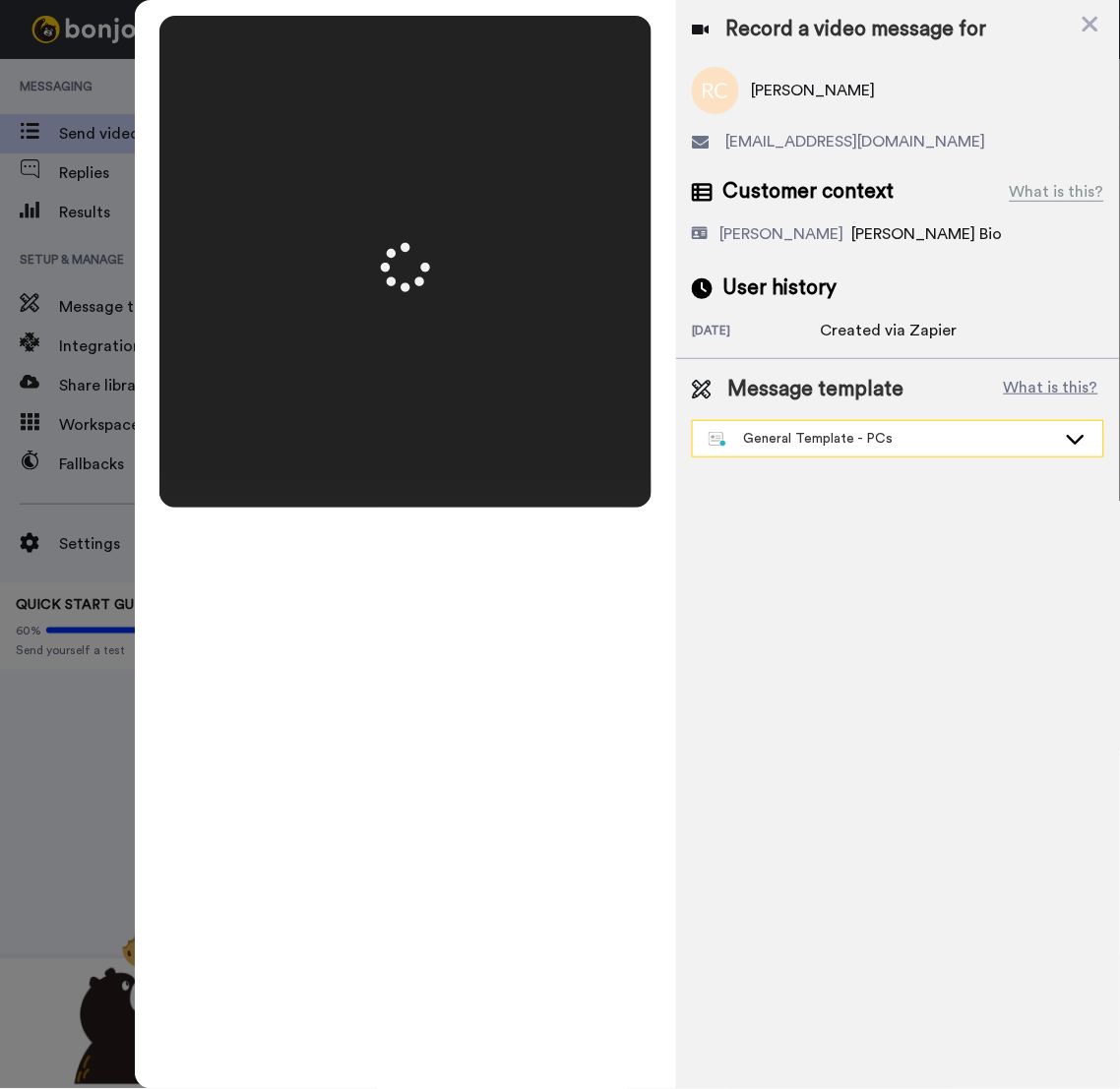 click on "General Template - PCs" at bounding box center (882, 439) 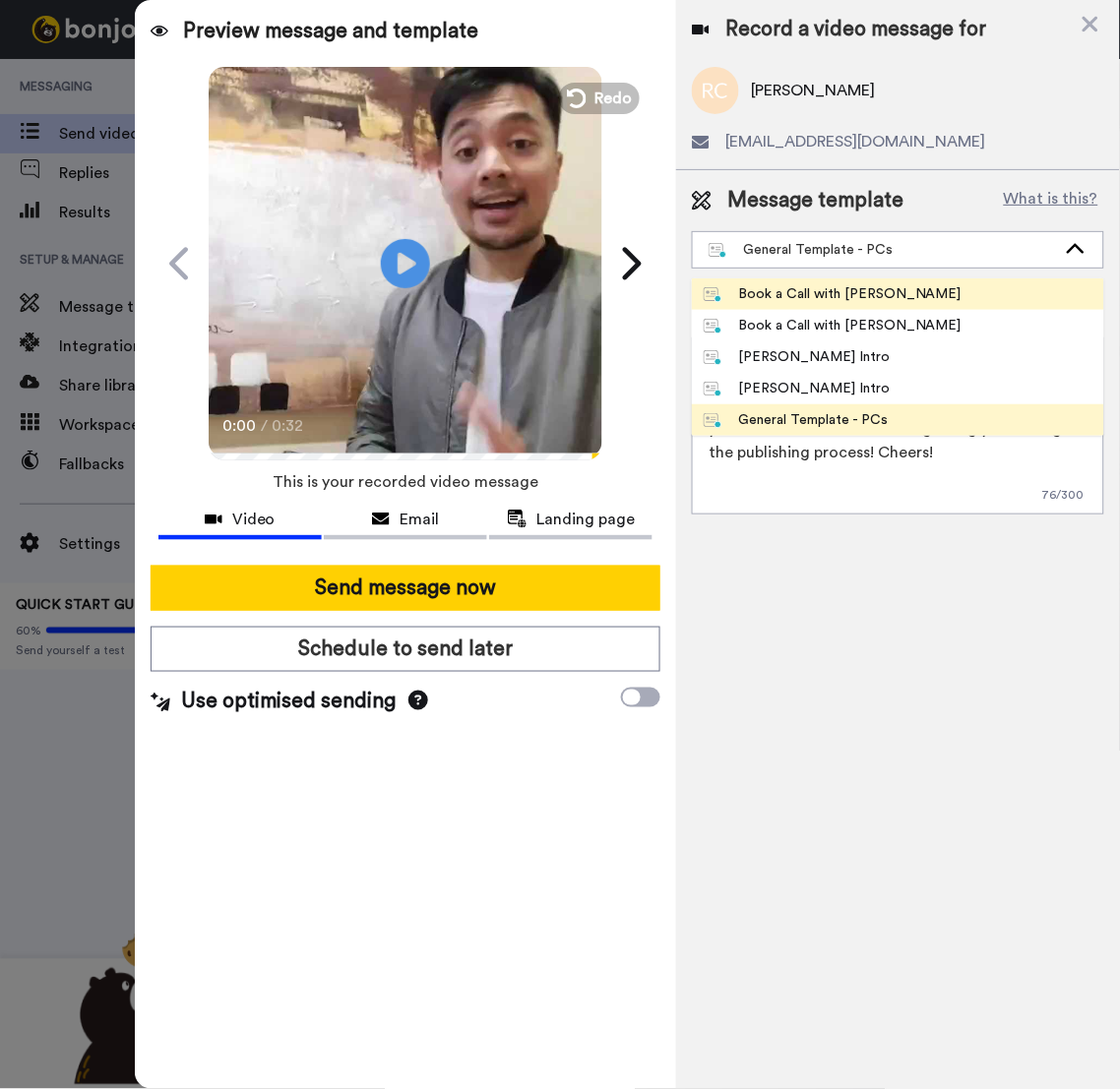 click on "Book a Call with [PERSON_NAME]" at bounding box center [833, 294] 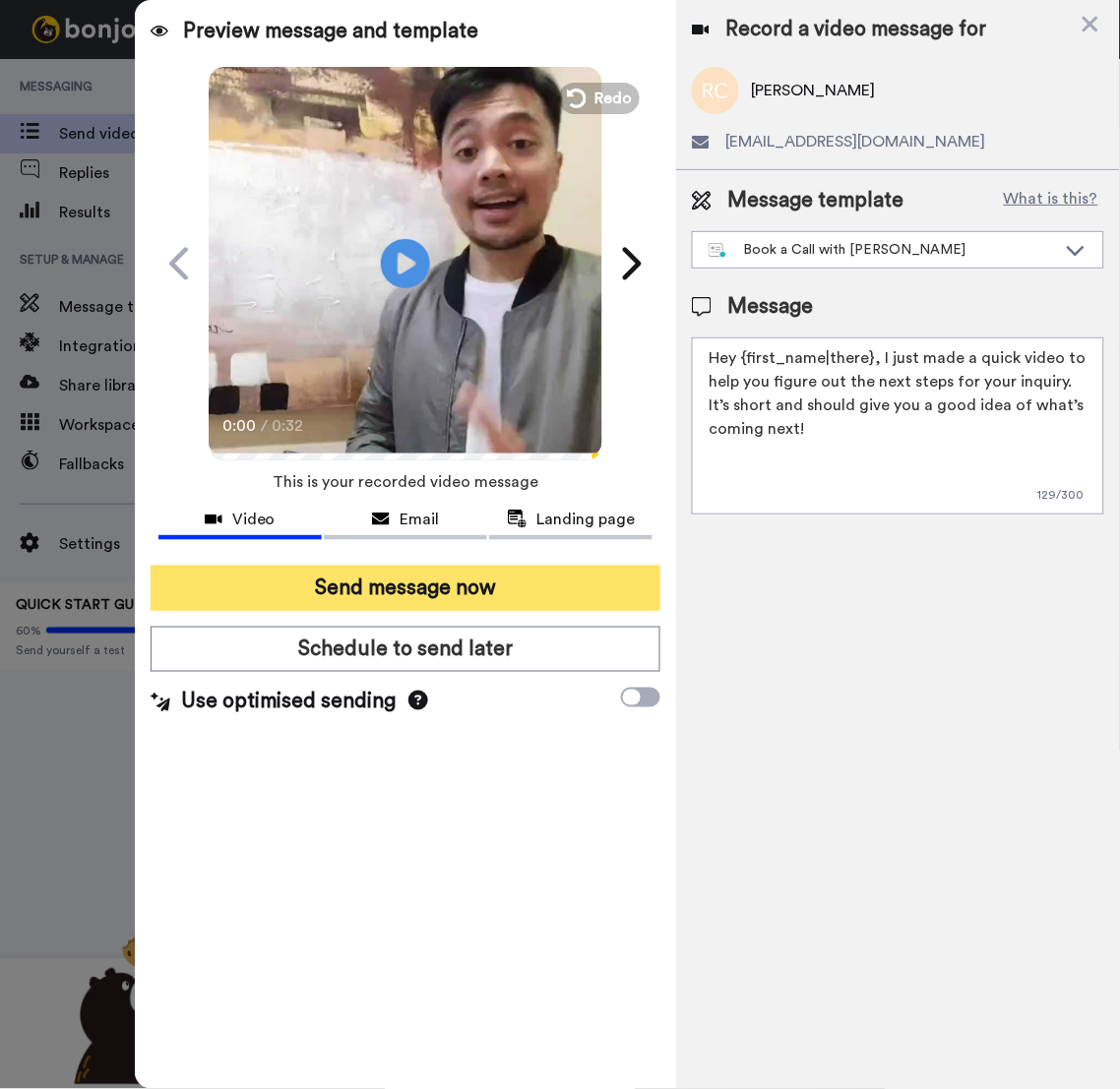 click on "Send message now" at bounding box center [405, 588] 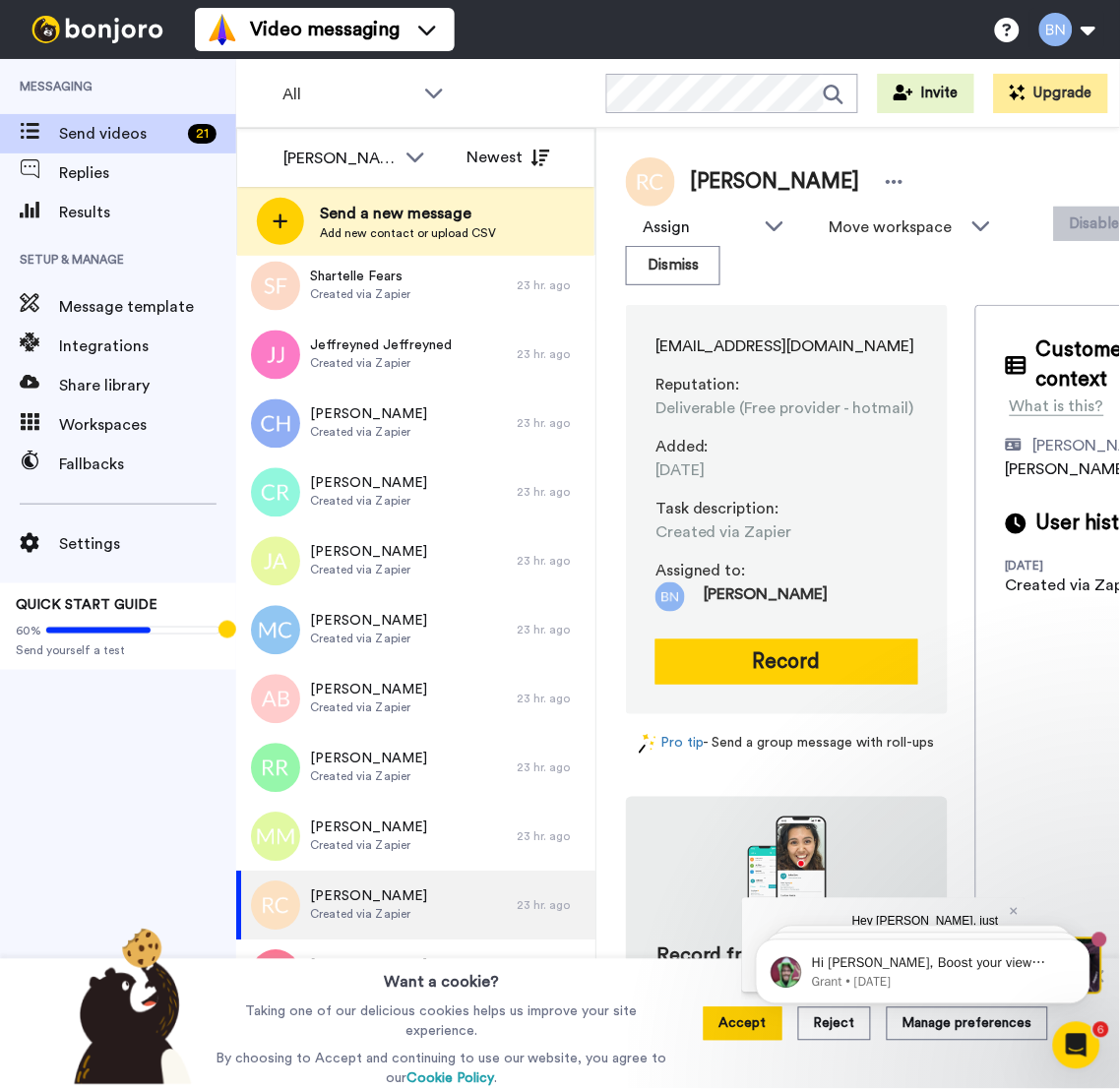 scroll, scrollTop: 0, scrollLeft: 0, axis: both 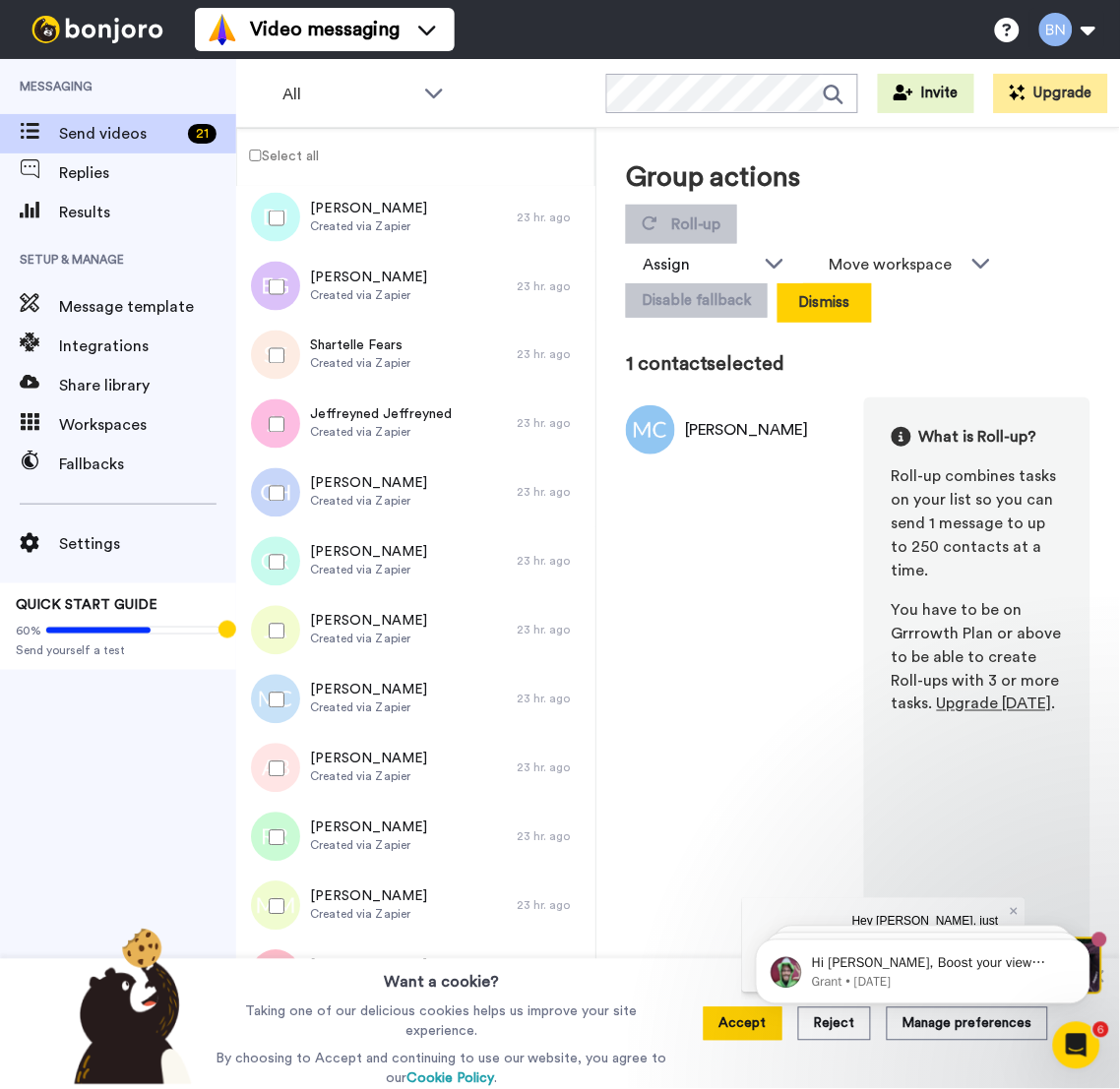 click on "Dismiss" at bounding box center [825, 303] 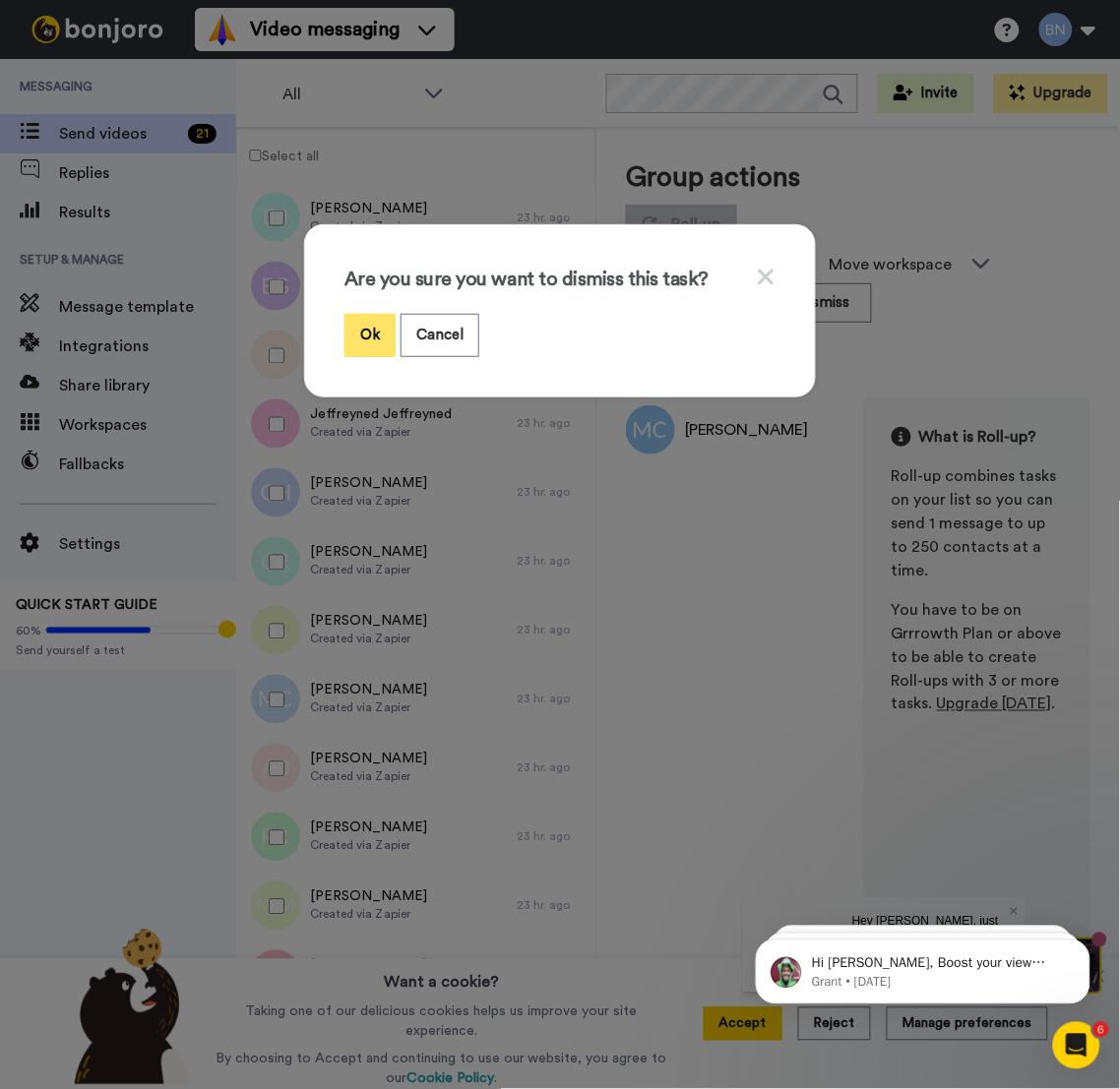 click on "Ok" at bounding box center [370, 334] 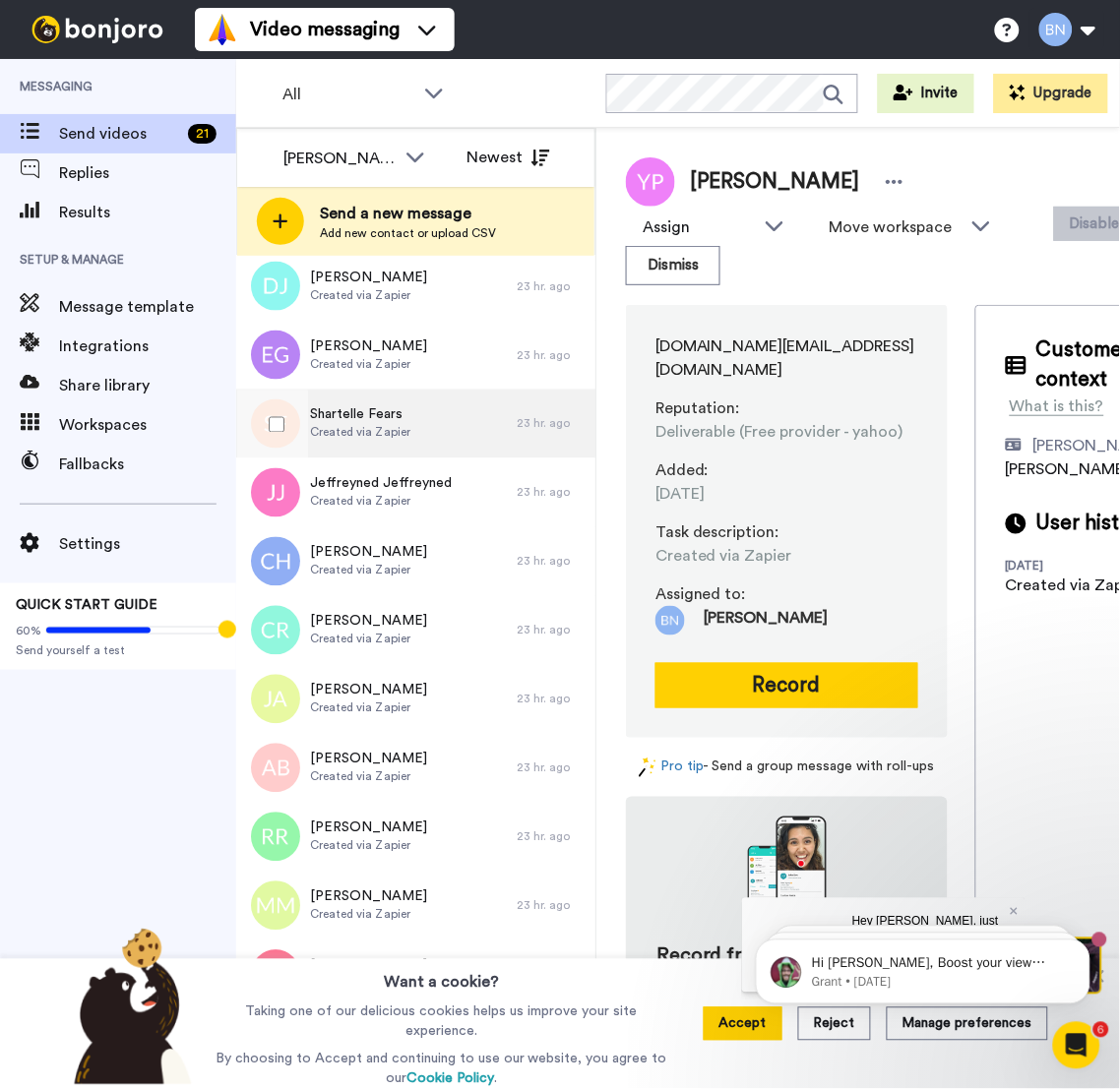 click on "Shartelle Fears Created via Zapier" at bounding box center (376, 424) 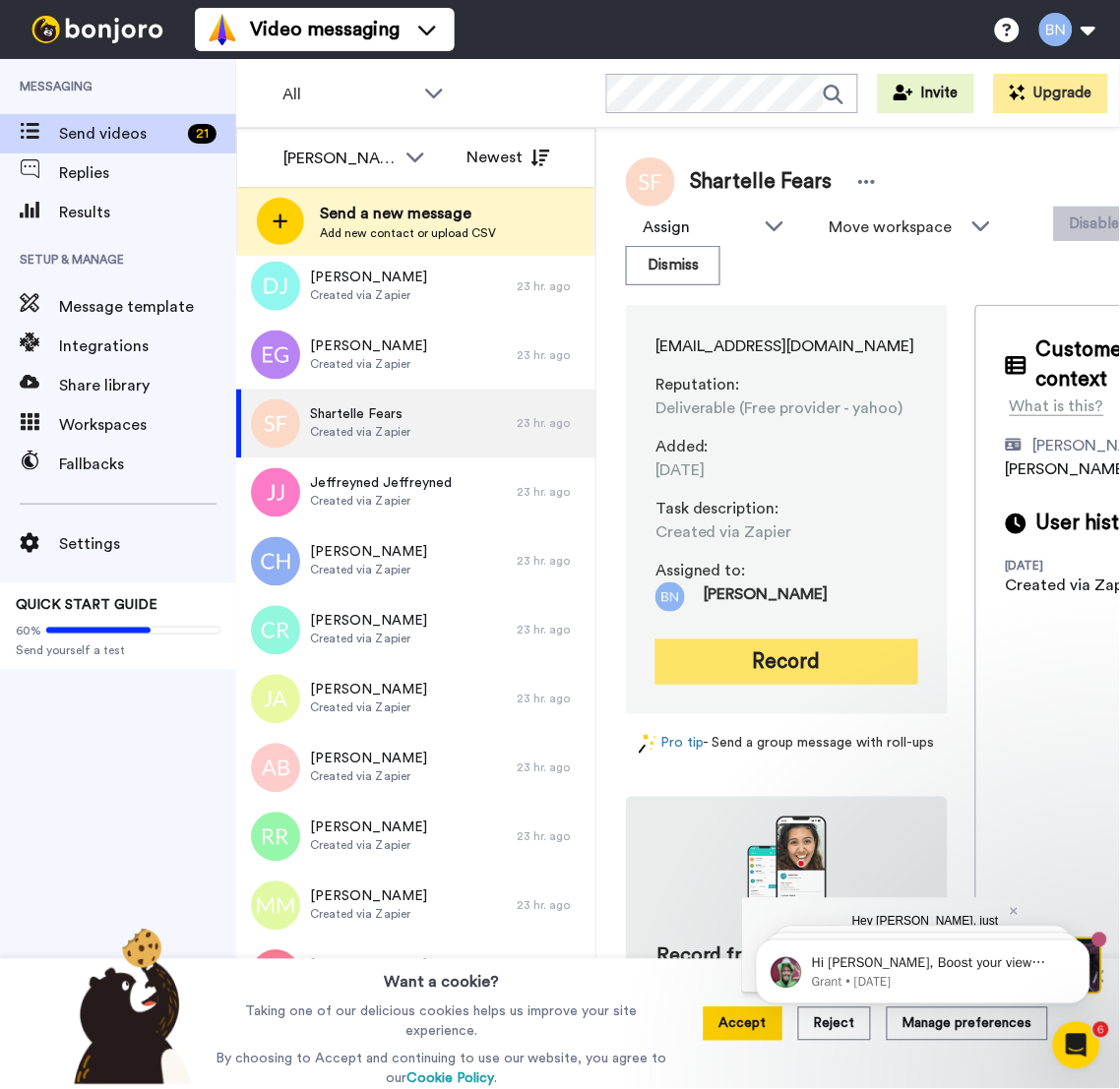 click on "Record" at bounding box center (786, 662) 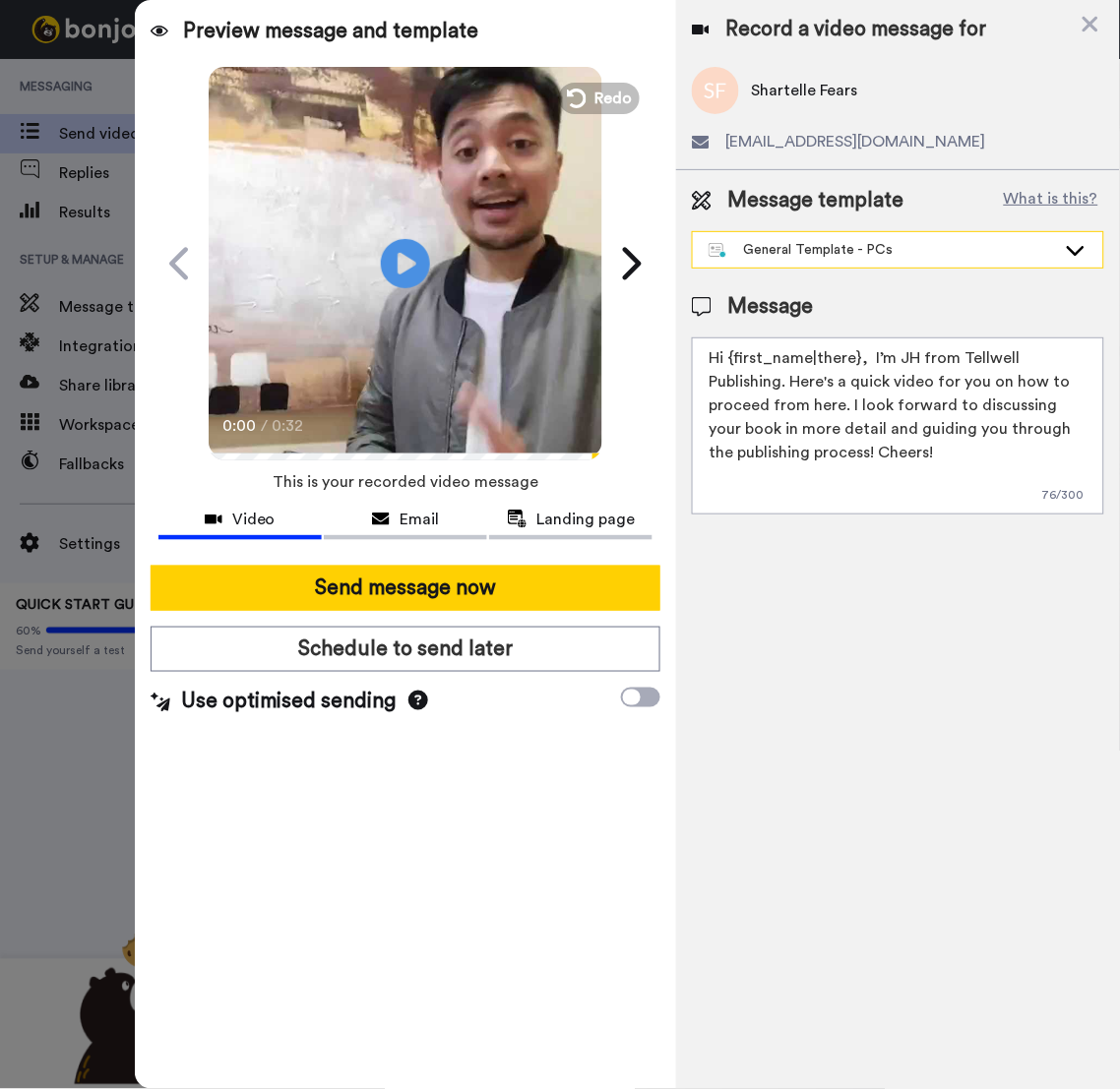 click on "General Template - PCs" at bounding box center [882, 250] 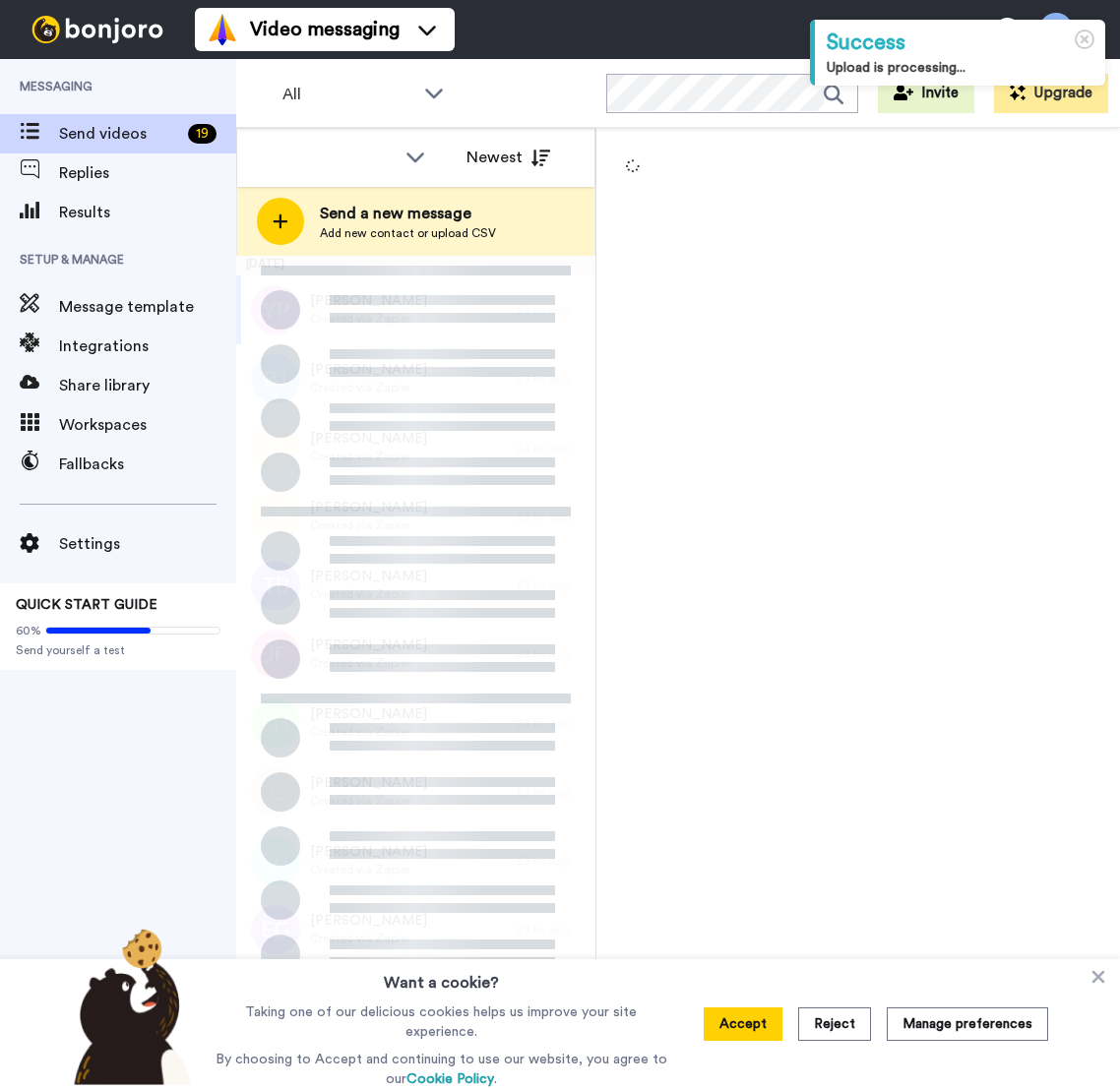 scroll, scrollTop: 0, scrollLeft: 0, axis: both 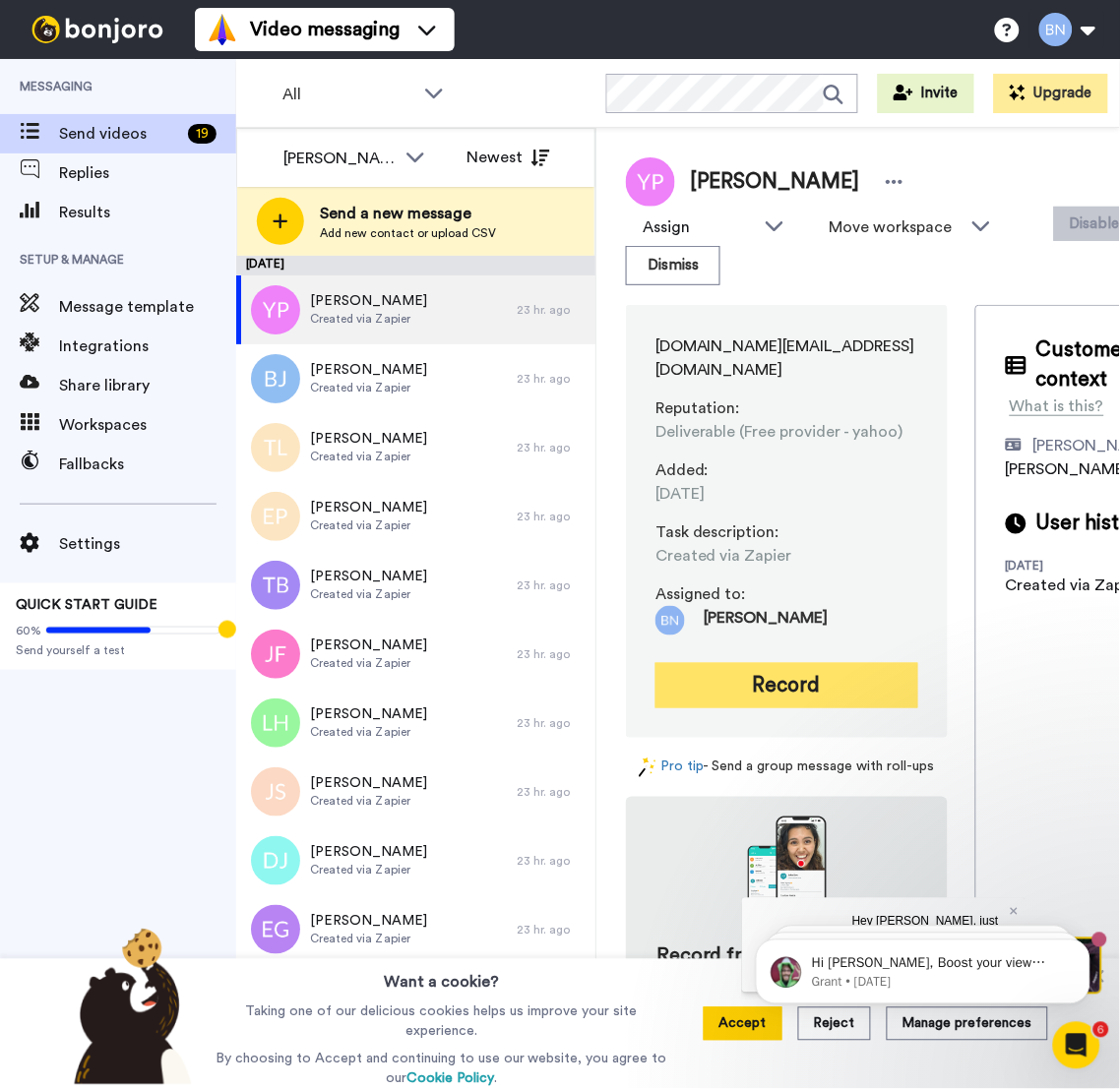 click on "Record" at bounding box center (786, 686) 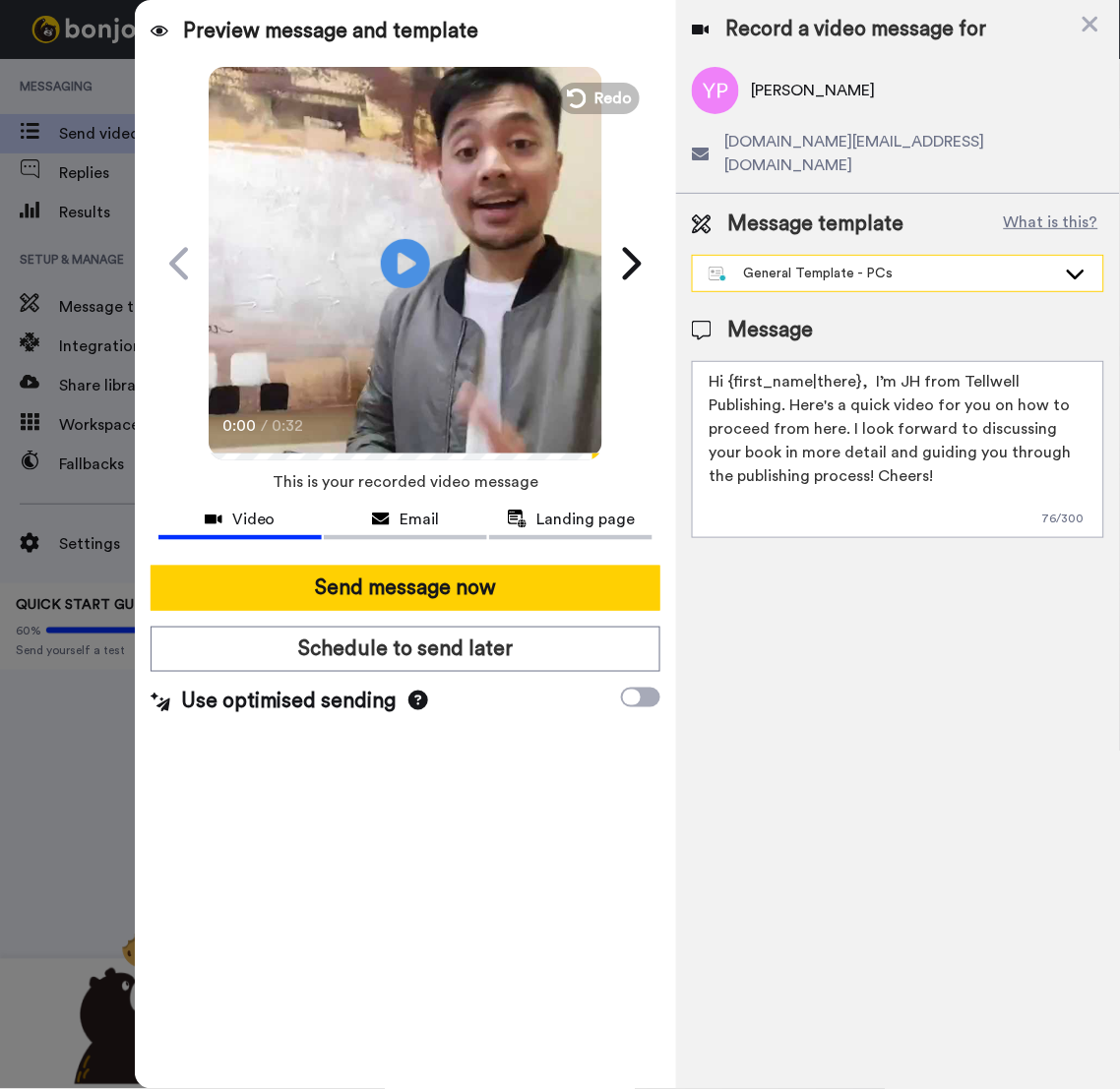 click on "Message template What is this? General Template - PCs Book a Call with Bruce Book a Call with Gilda Josephine Bonjoro Intro Marjorie Bonjoro Intro General Template - PCs" at bounding box center [898, 251] 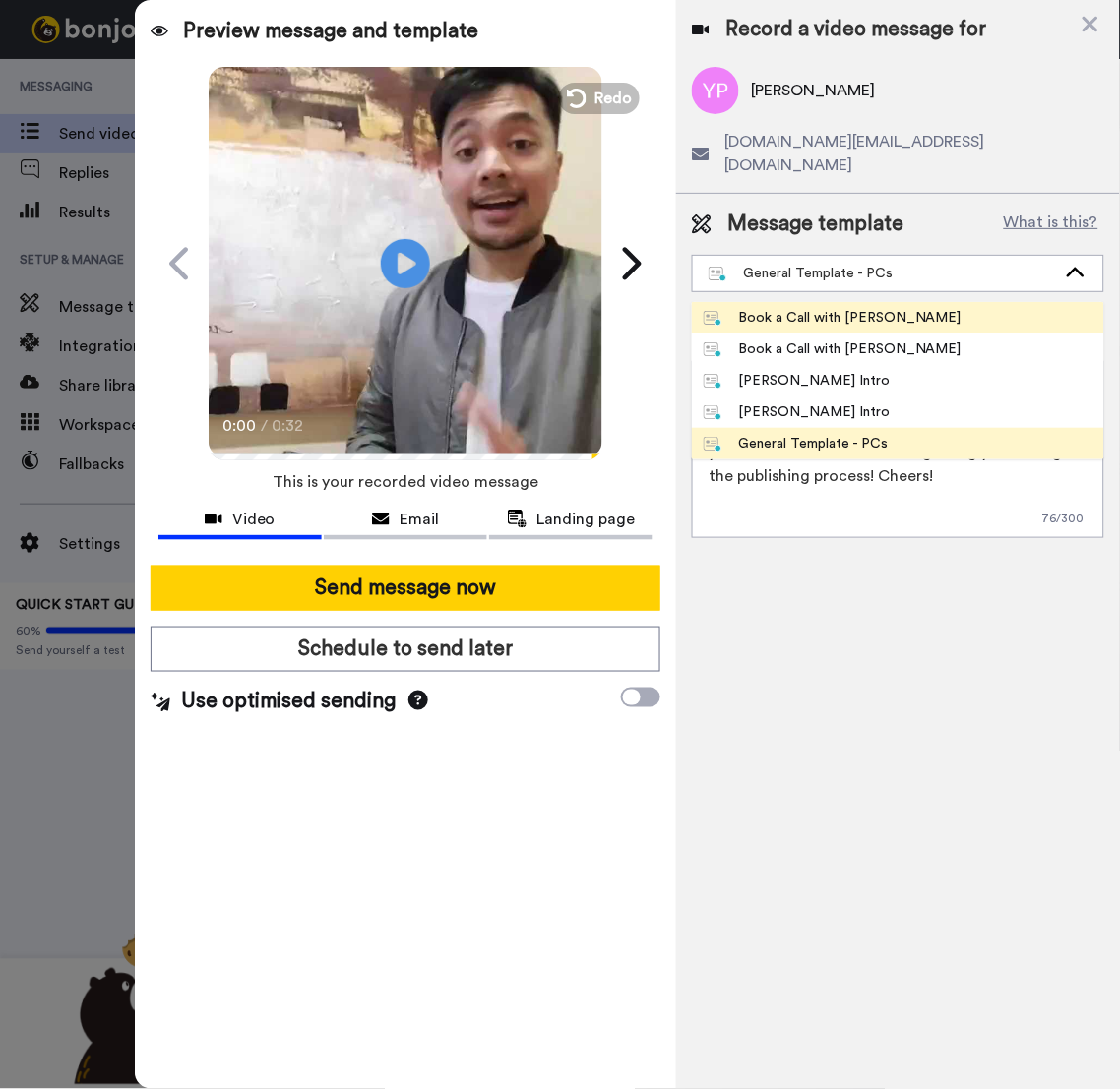 click on "Book a Call with [PERSON_NAME]" at bounding box center (833, 318) 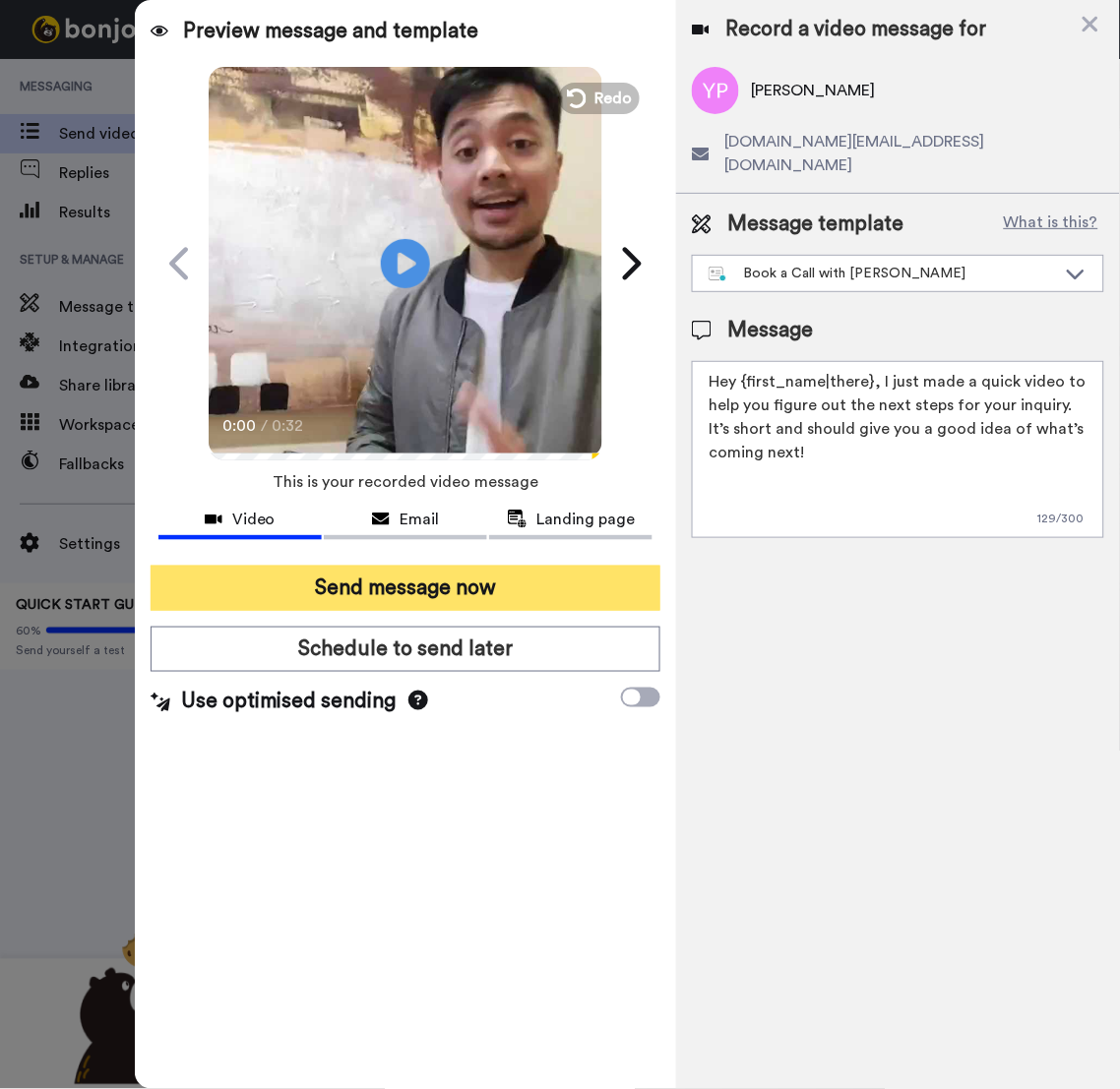 click on "Send message now" at bounding box center (405, 588) 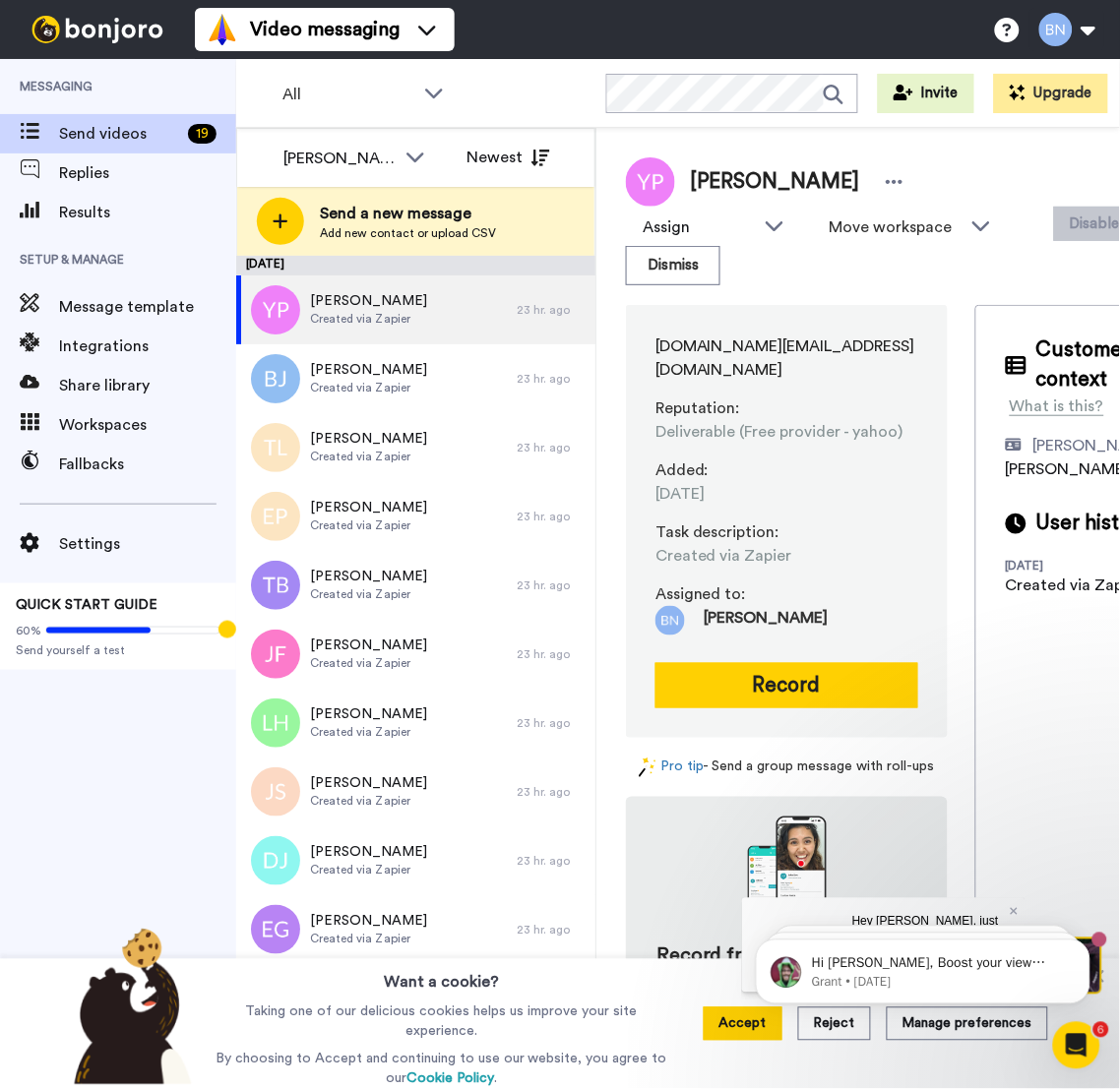 scroll, scrollTop: 0, scrollLeft: 0, axis: both 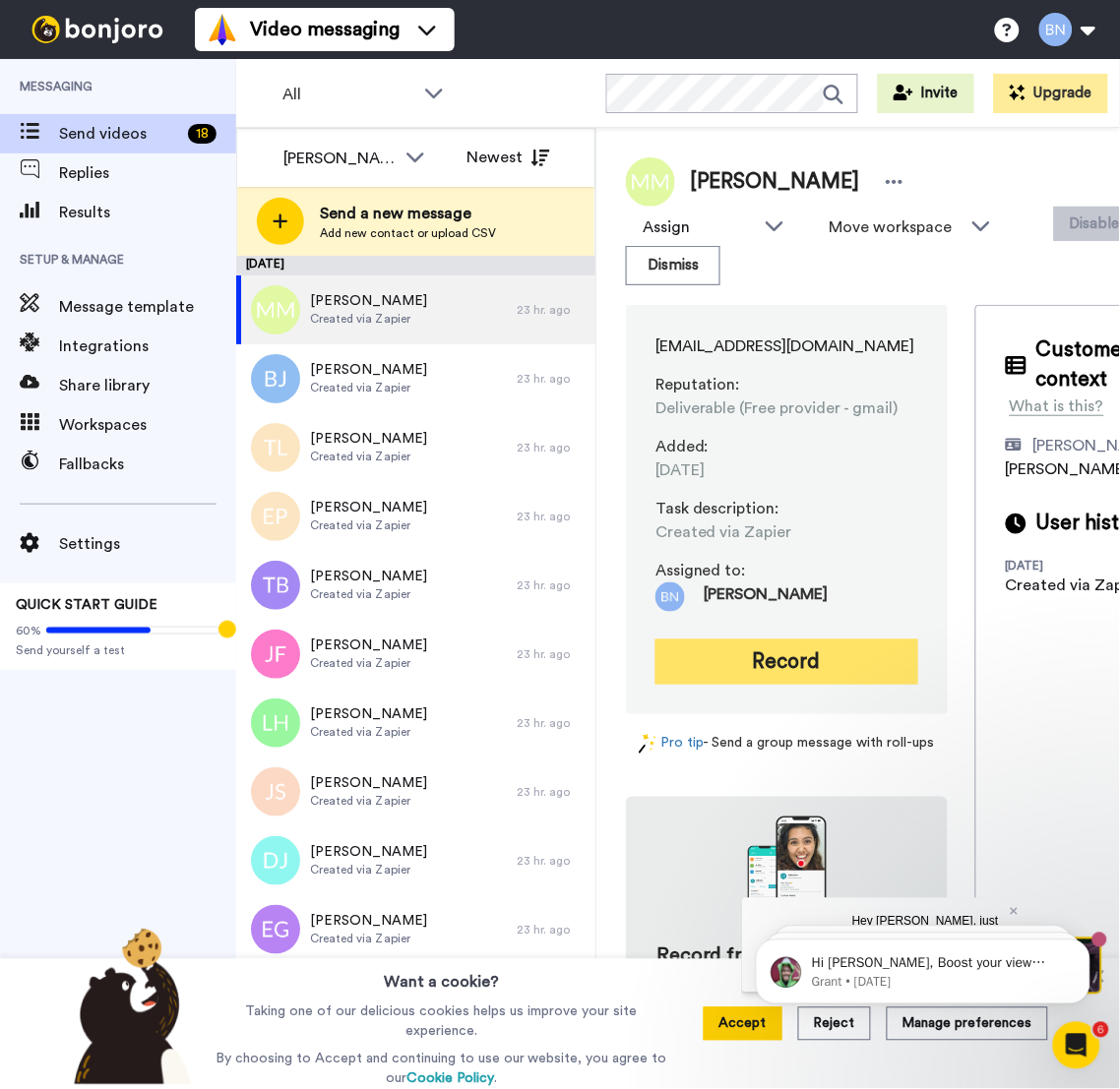 click on "Record" at bounding box center [786, 662] 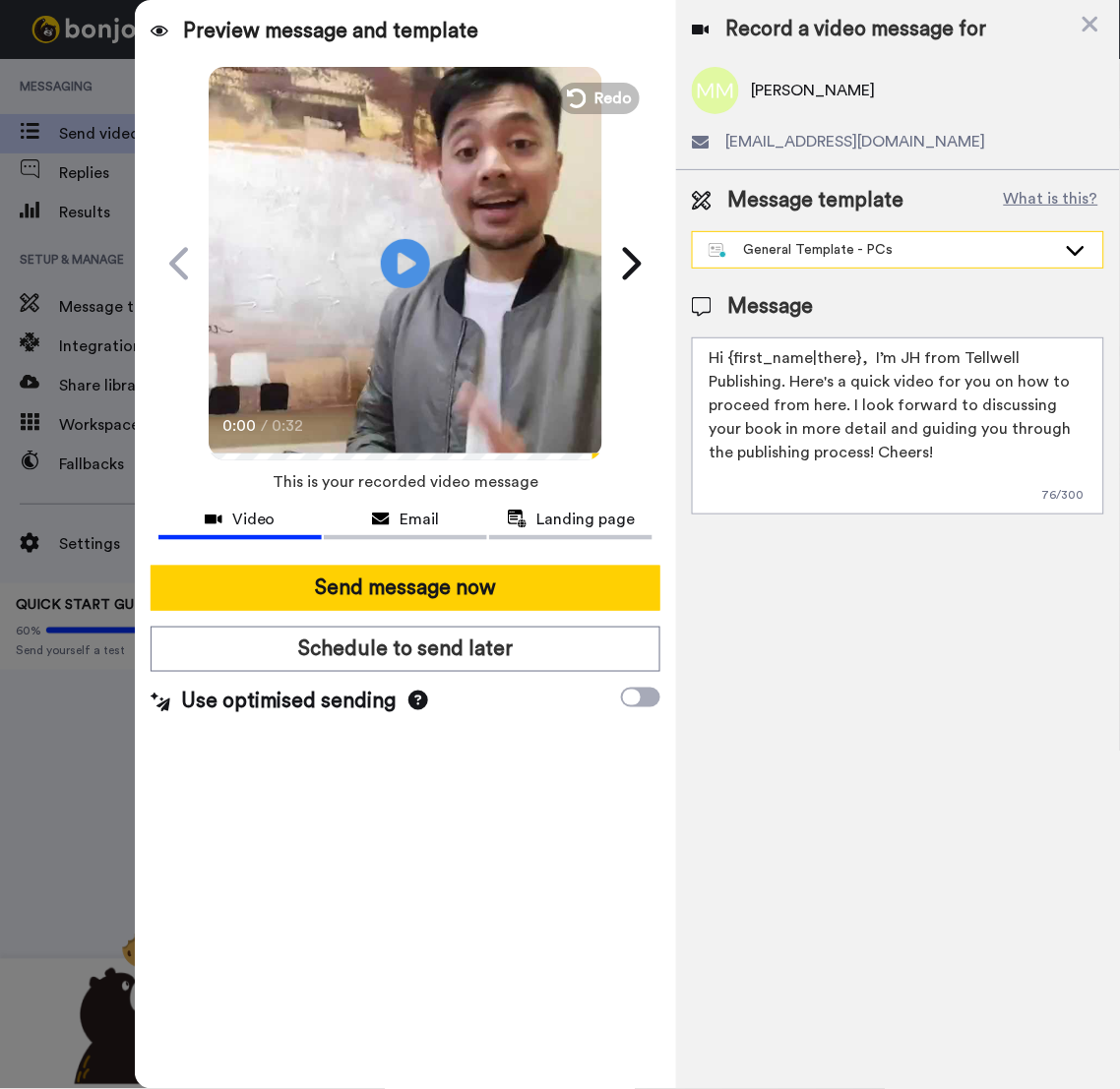 click on "General Template - PCs" at bounding box center [882, 250] 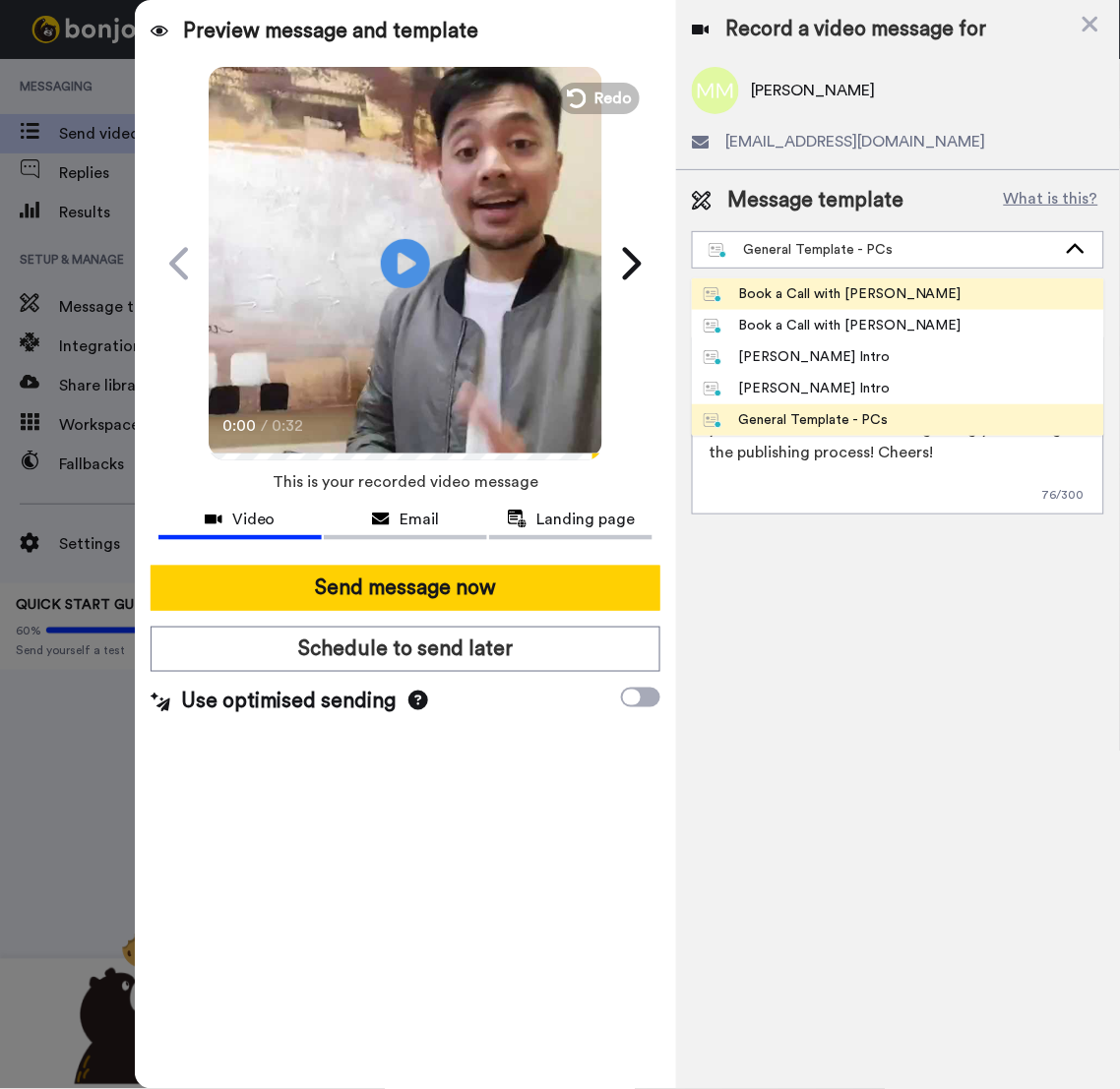 click on "Book a Call with [PERSON_NAME]" at bounding box center [898, 294] 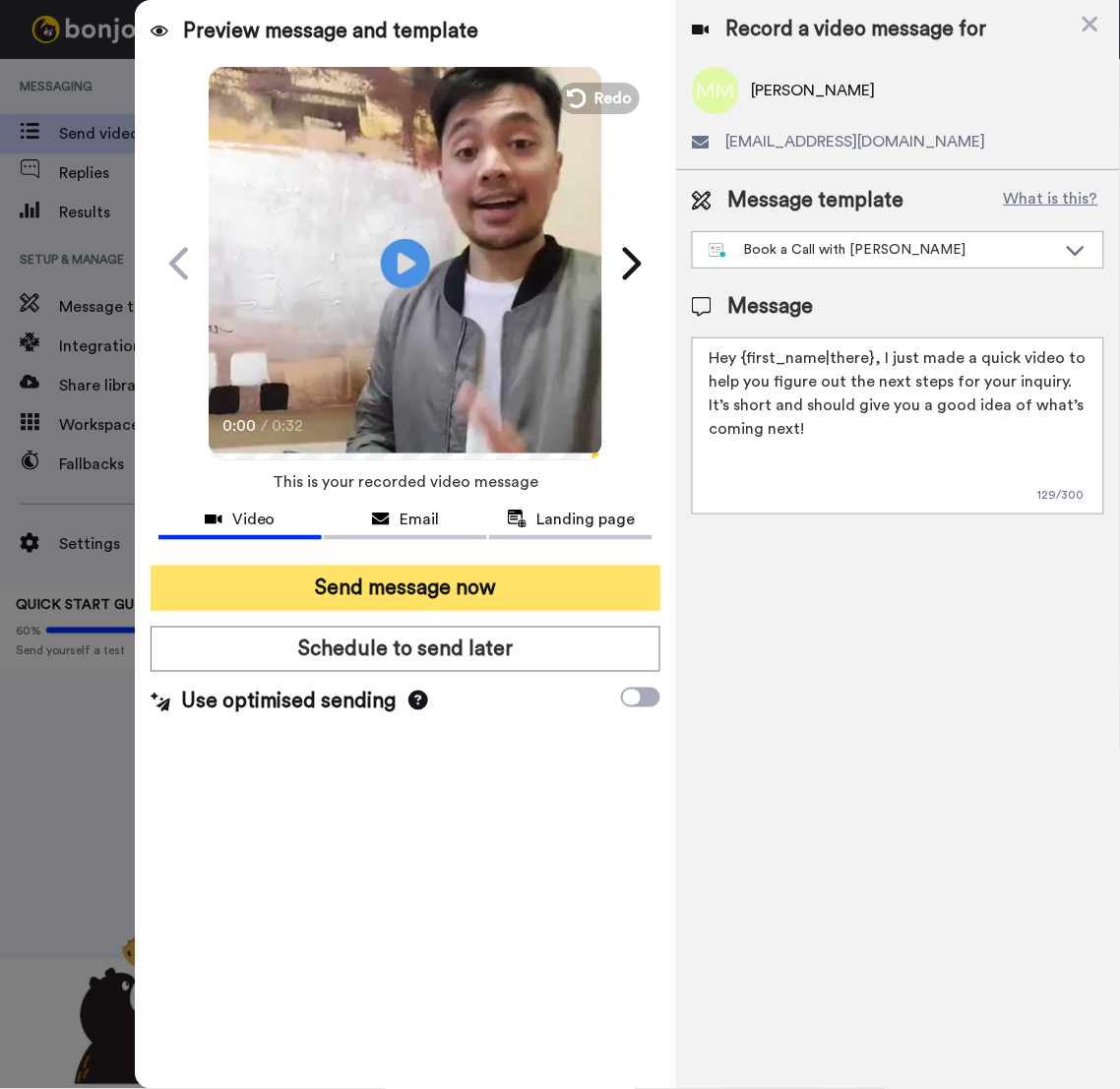 click on "Send message now" at bounding box center (405, 588) 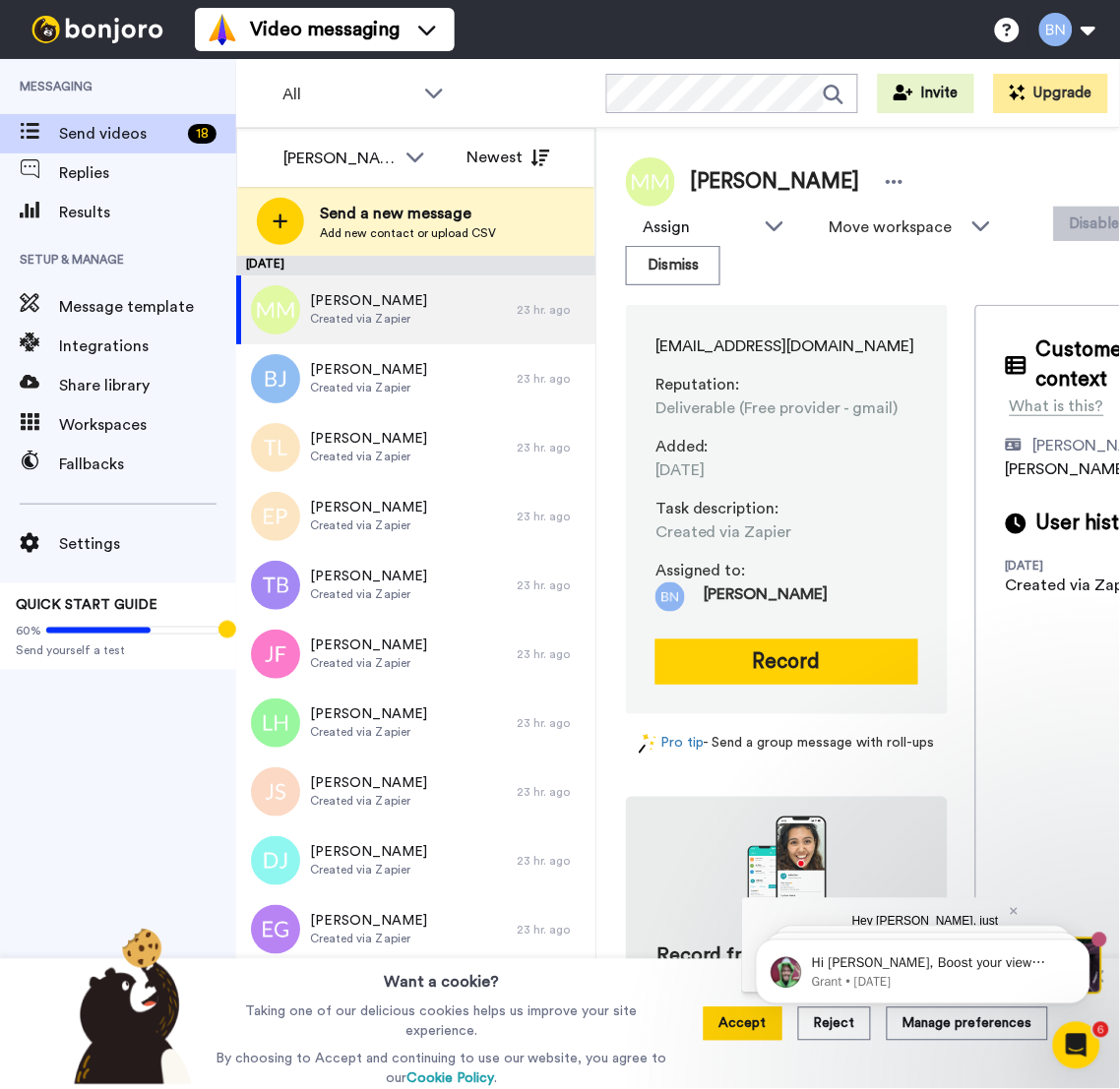 scroll, scrollTop: 0, scrollLeft: 0, axis: both 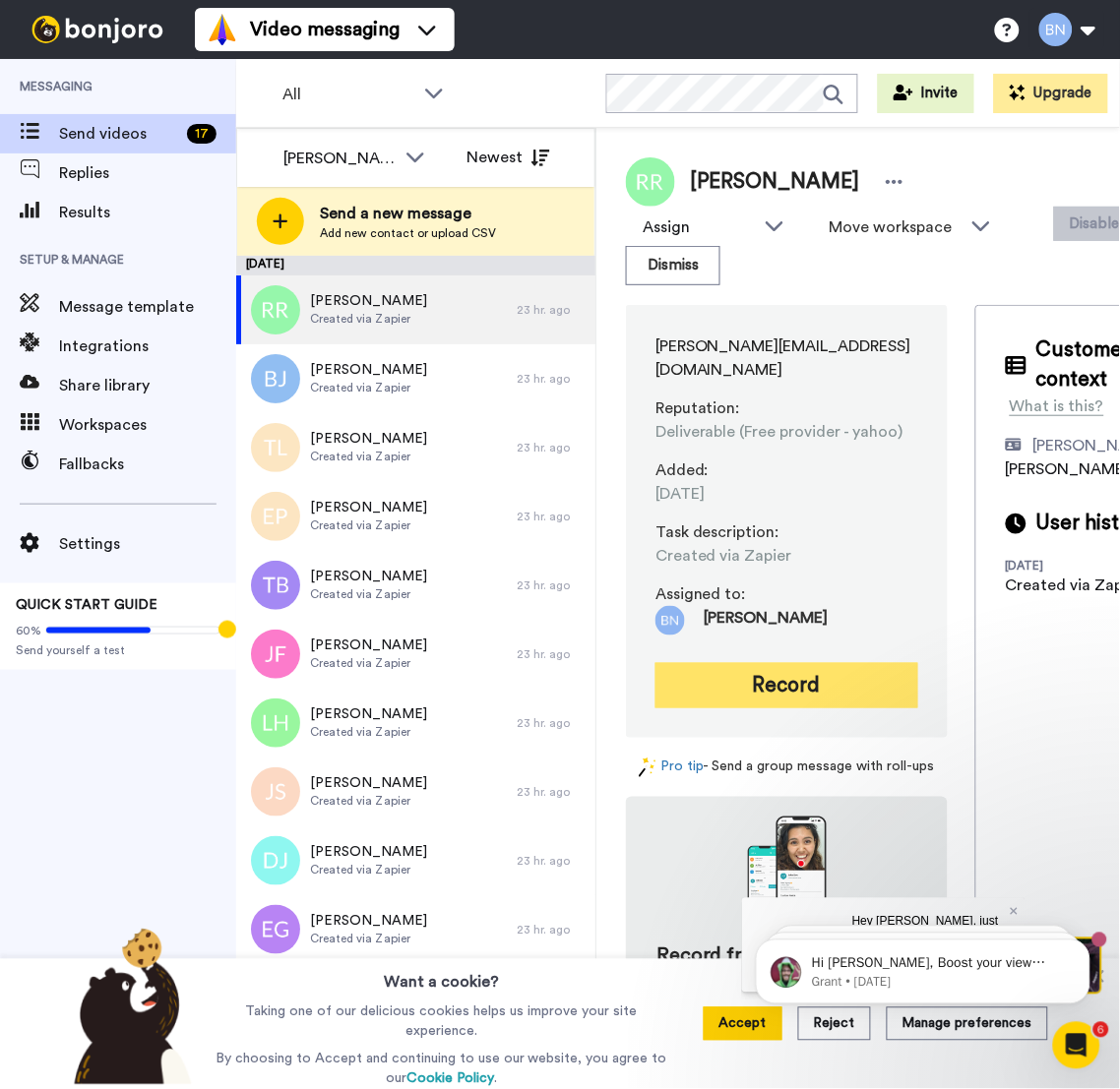 click on "Record" at bounding box center (786, 686) 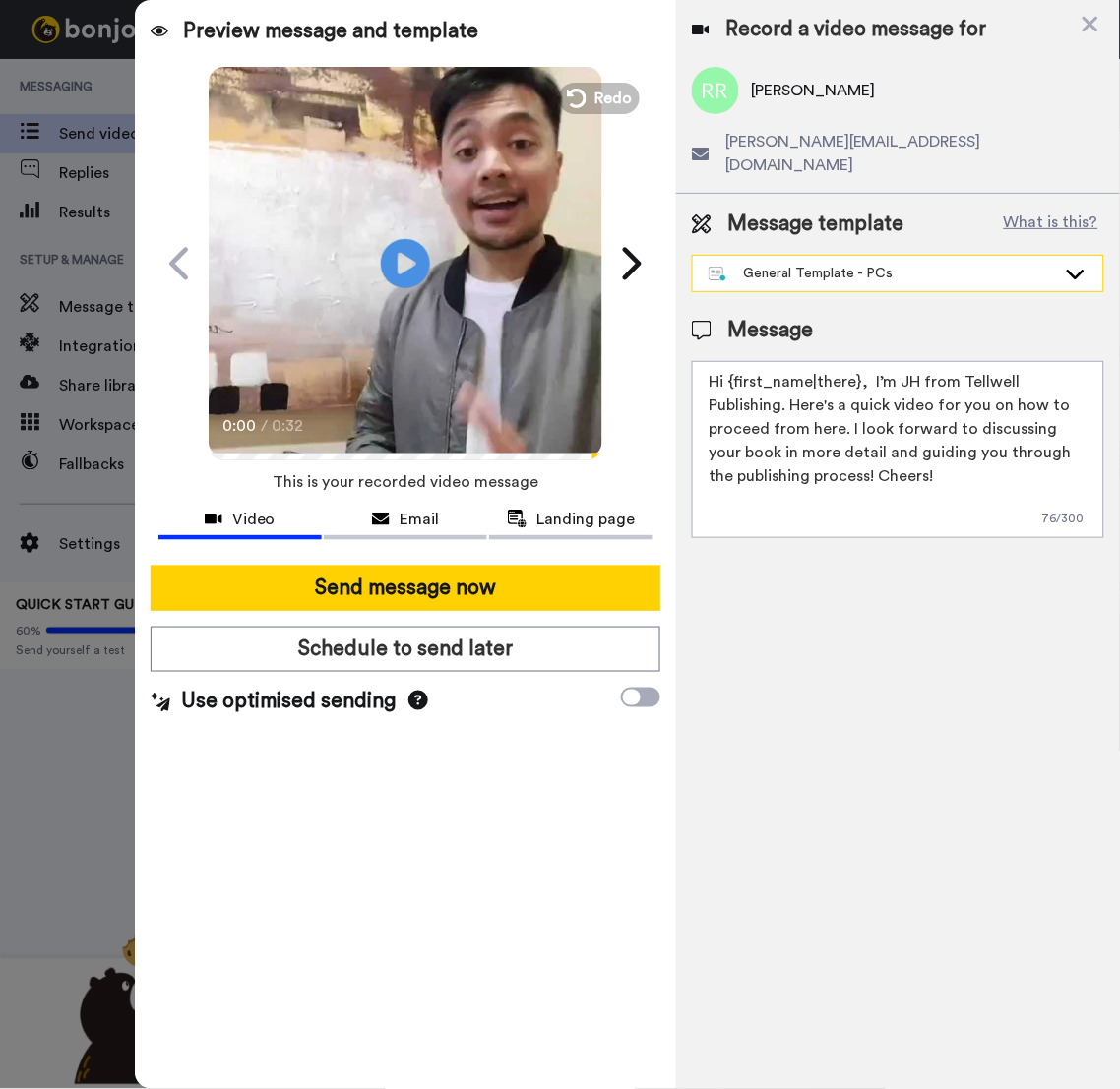 click on "General Template - PCs" at bounding box center [882, 273] 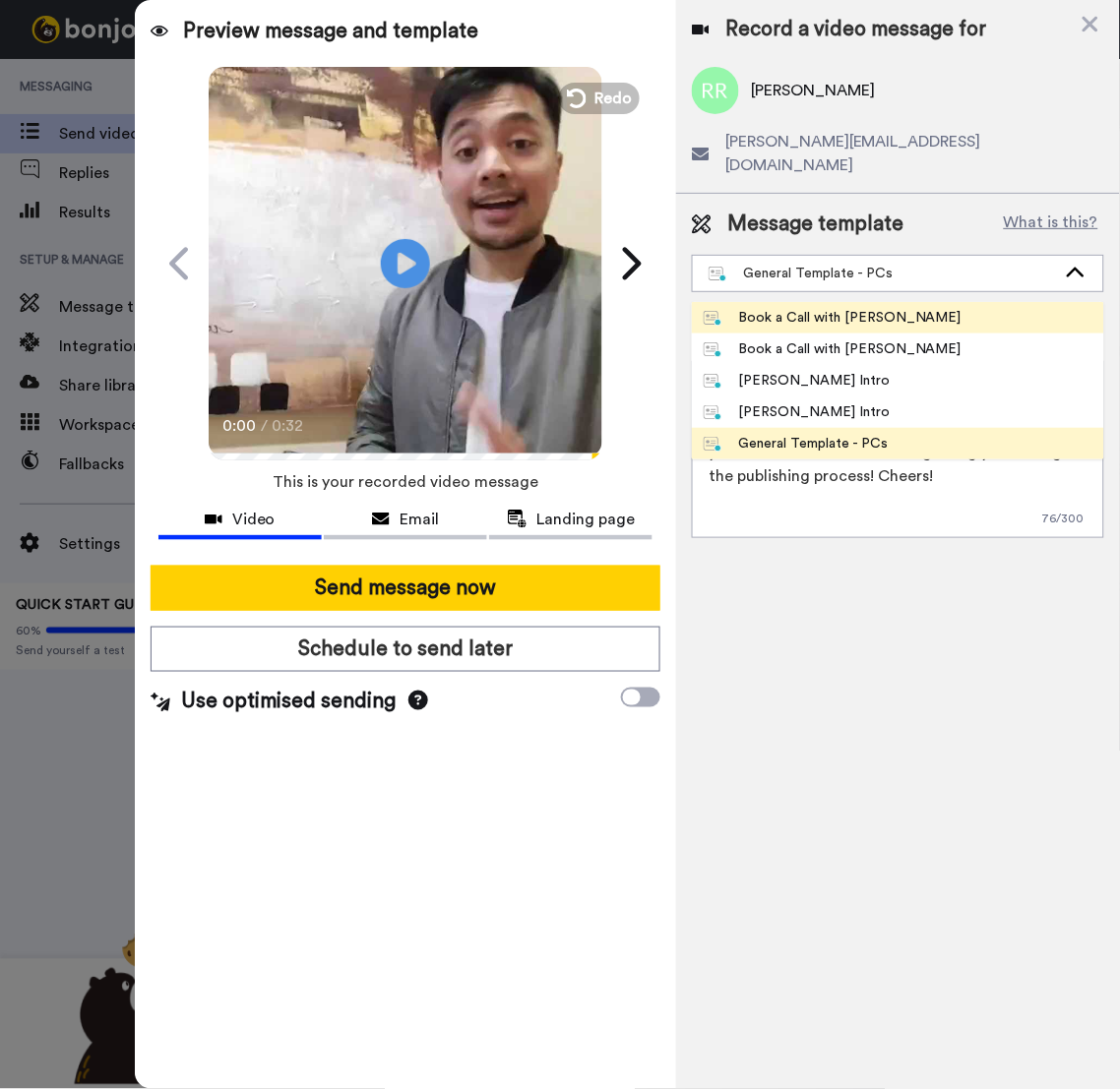 click on "Book a Call with [PERSON_NAME]" at bounding box center [898, 318] 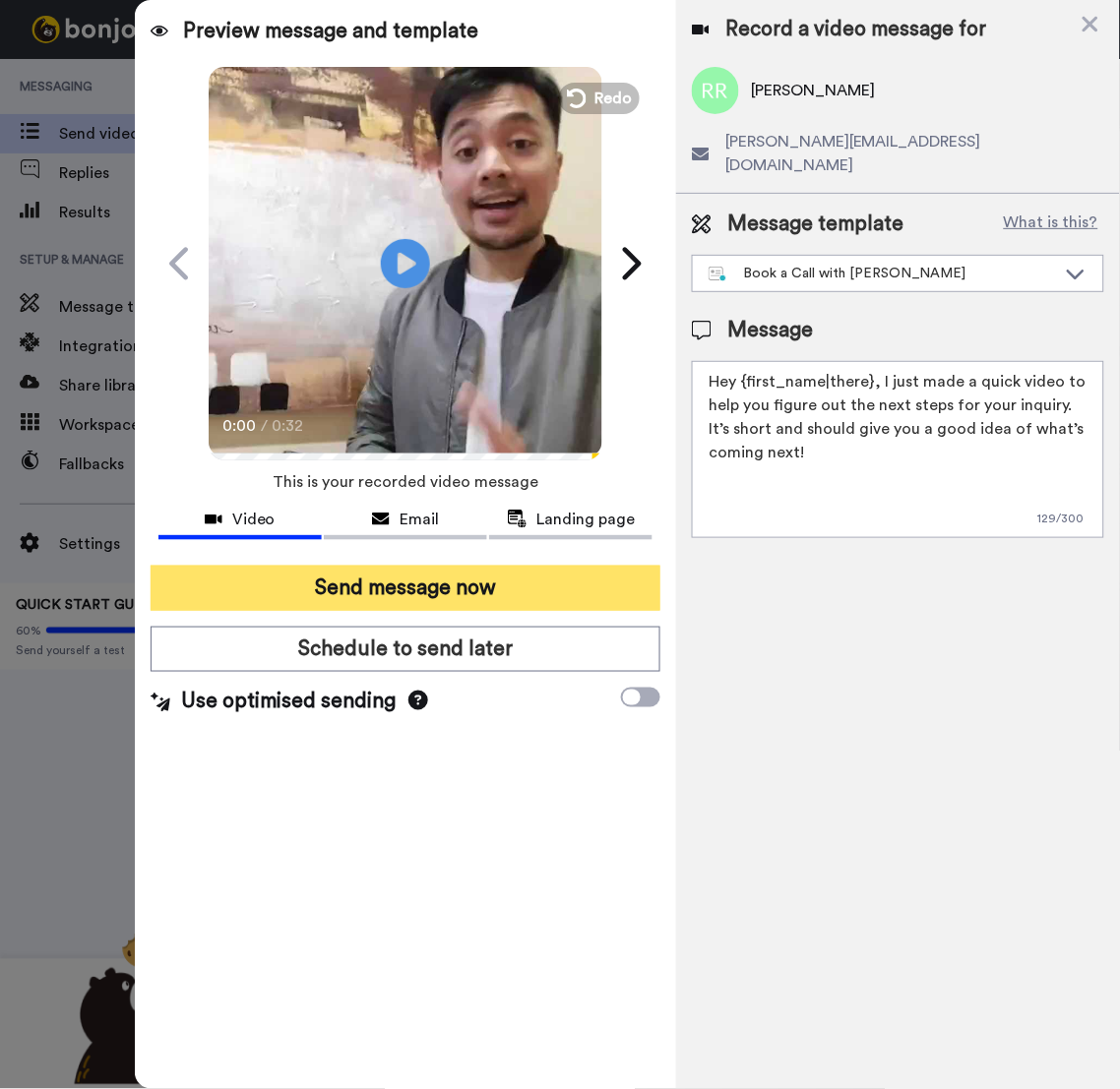 click on "Send message now" at bounding box center [405, 588] 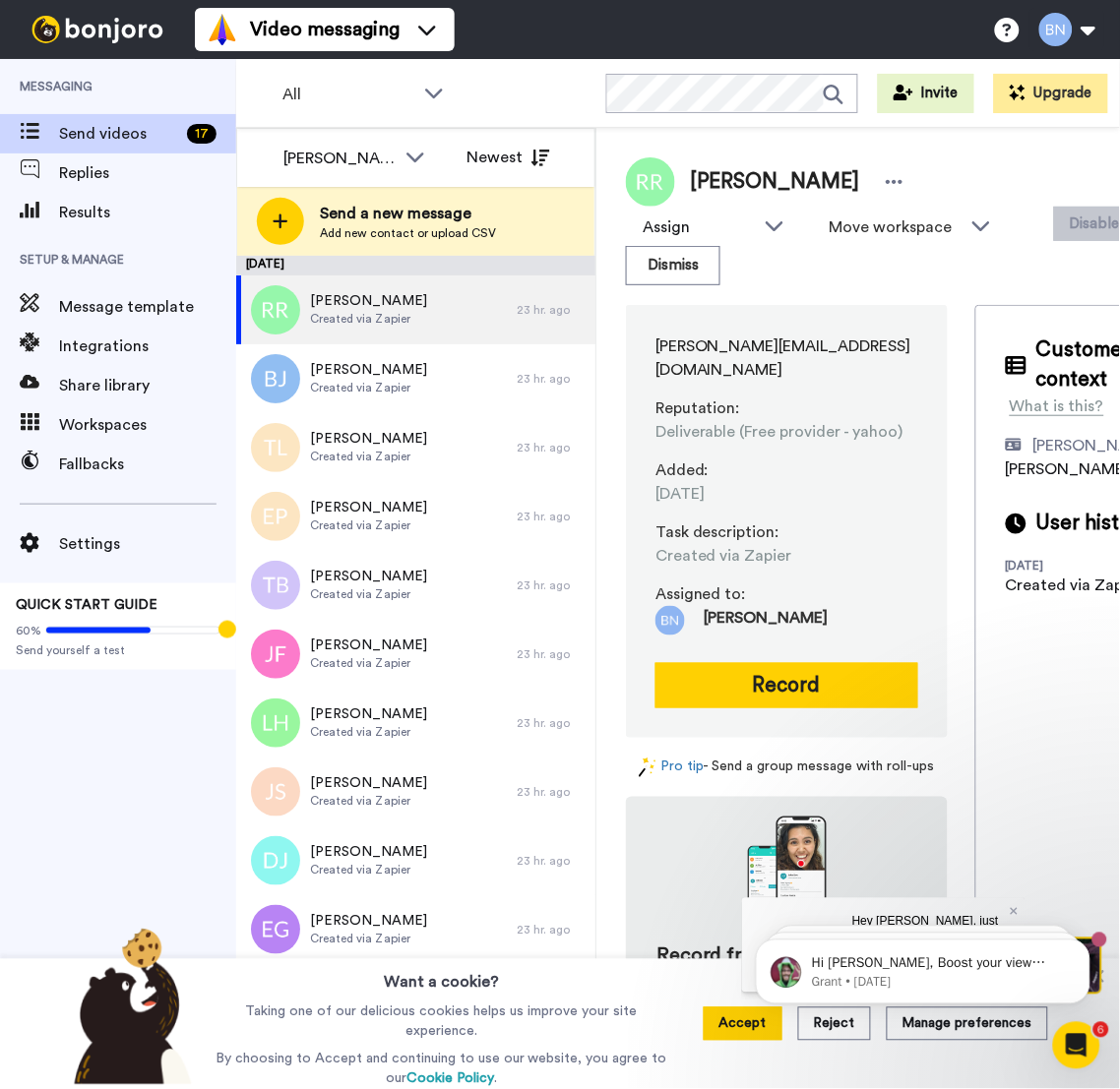 scroll, scrollTop: 0, scrollLeft: 0, axis: both 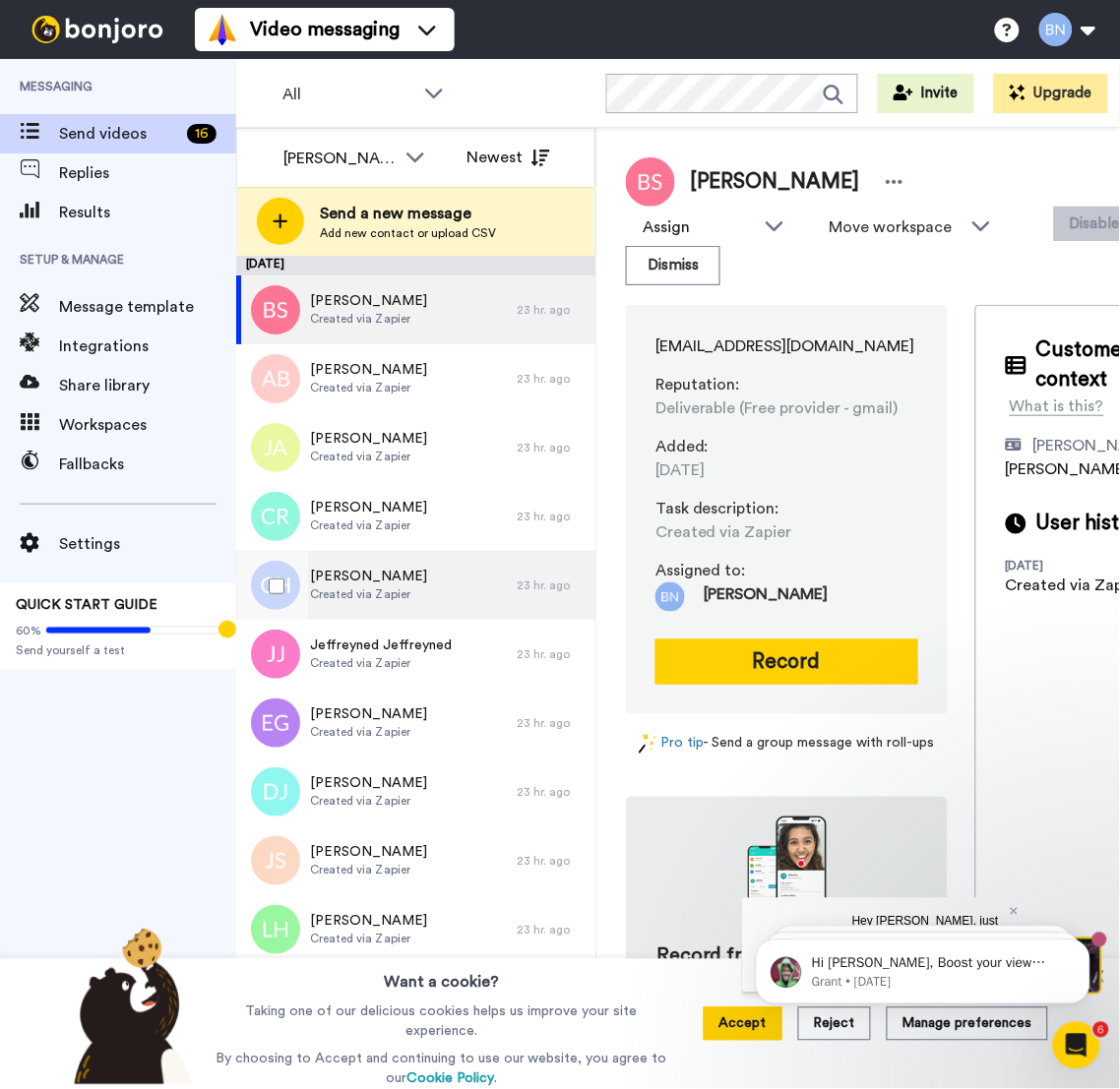 click on "[PERSON_NAME]" at bounding box center [368, 576] 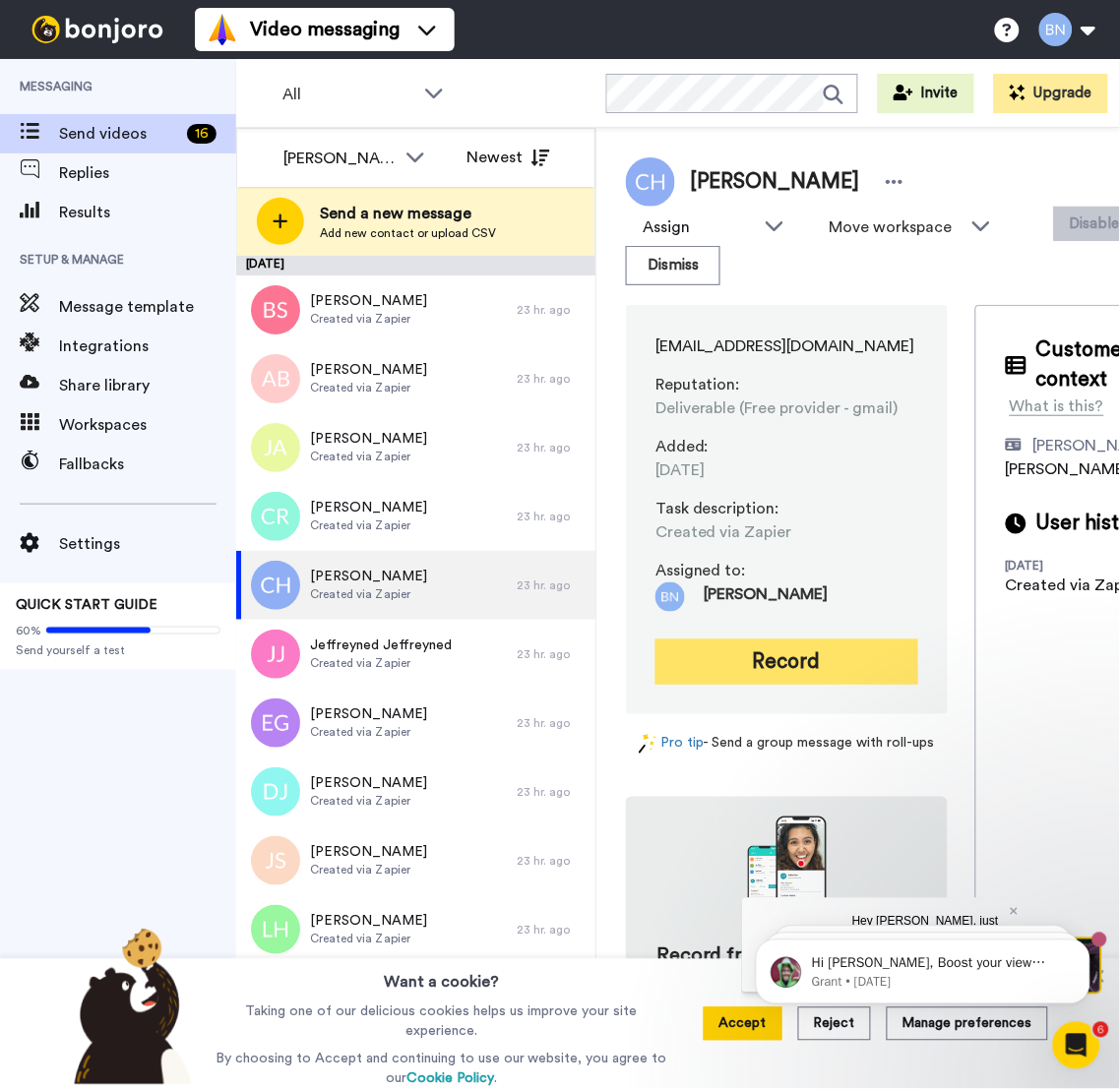 click on "Record" at bounding box center (786, 662) 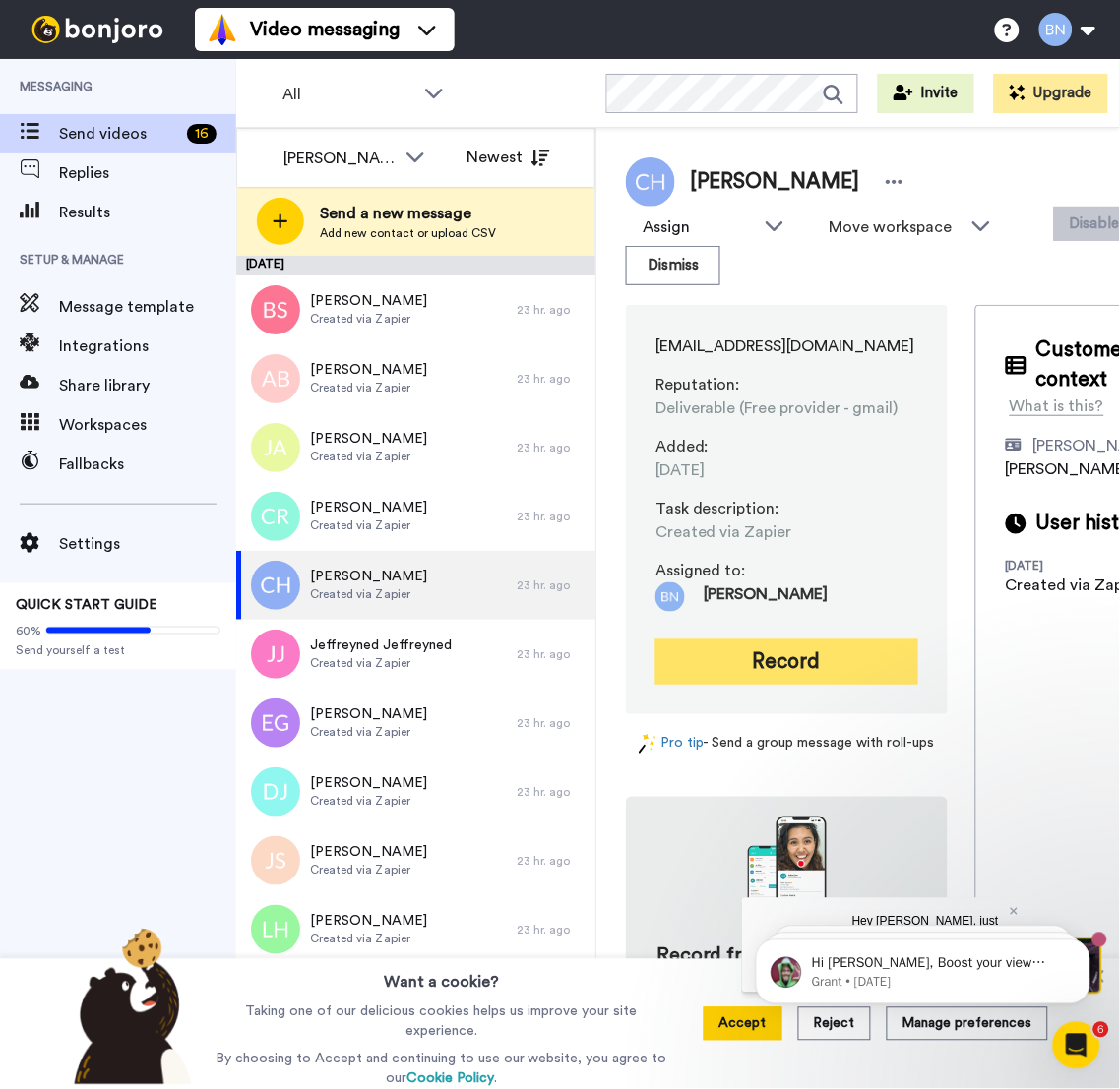 click at bounding box center (627, 544) 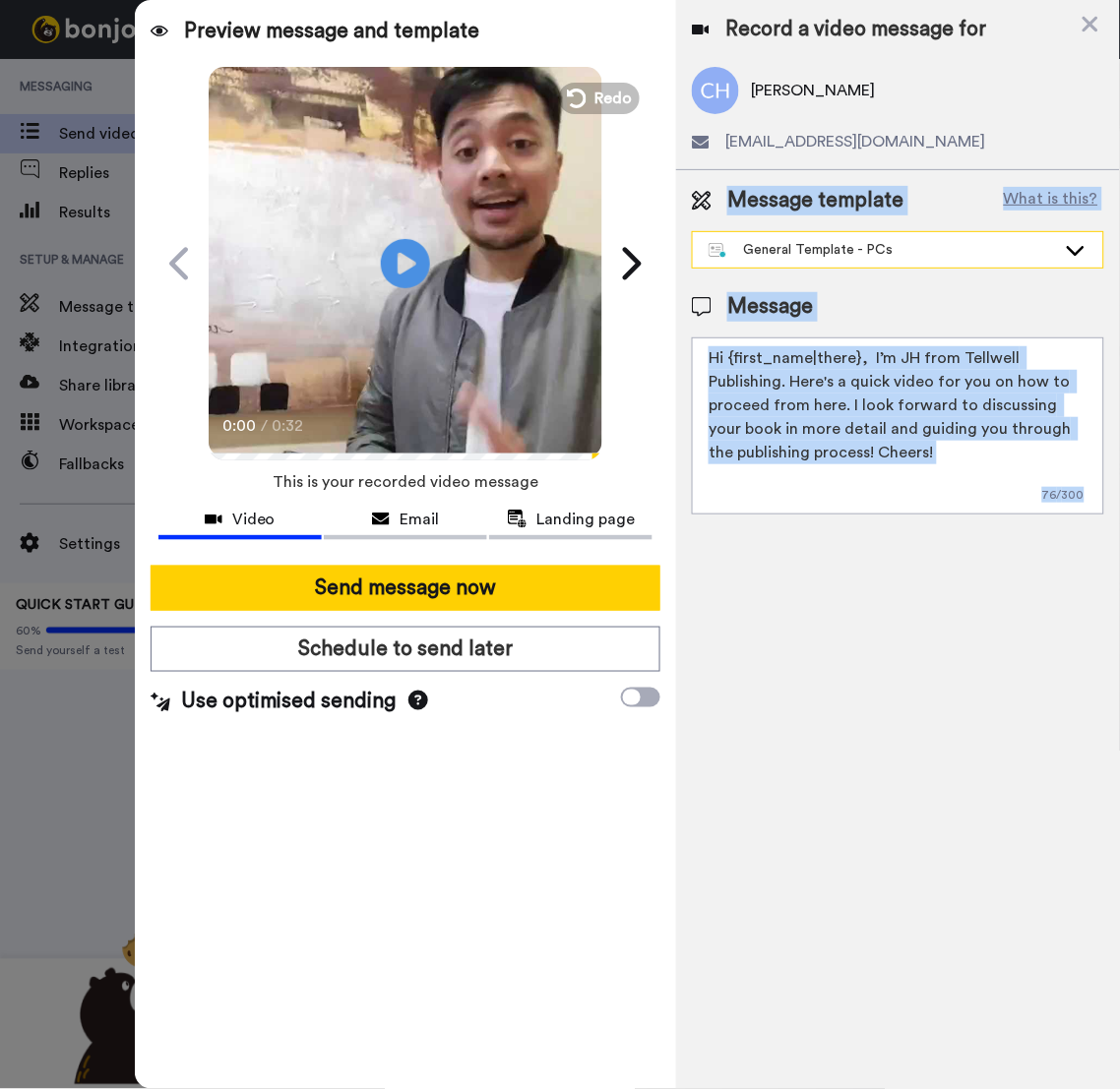 click on "General Template - PCs" at bounding box center [898, 250] 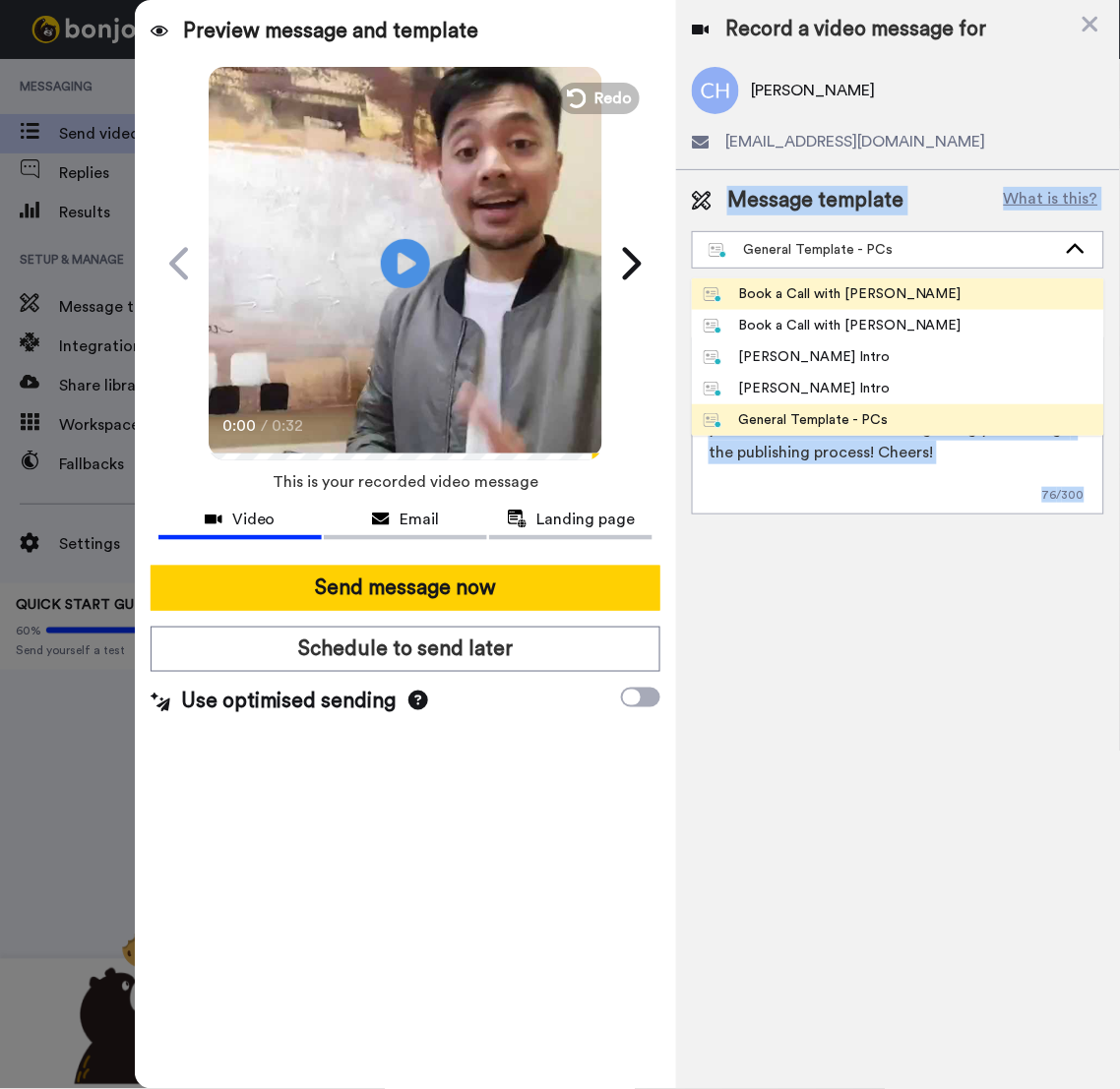 click on "Book a Call with [PERSON_NAME]" at bounding box center [833, 294] 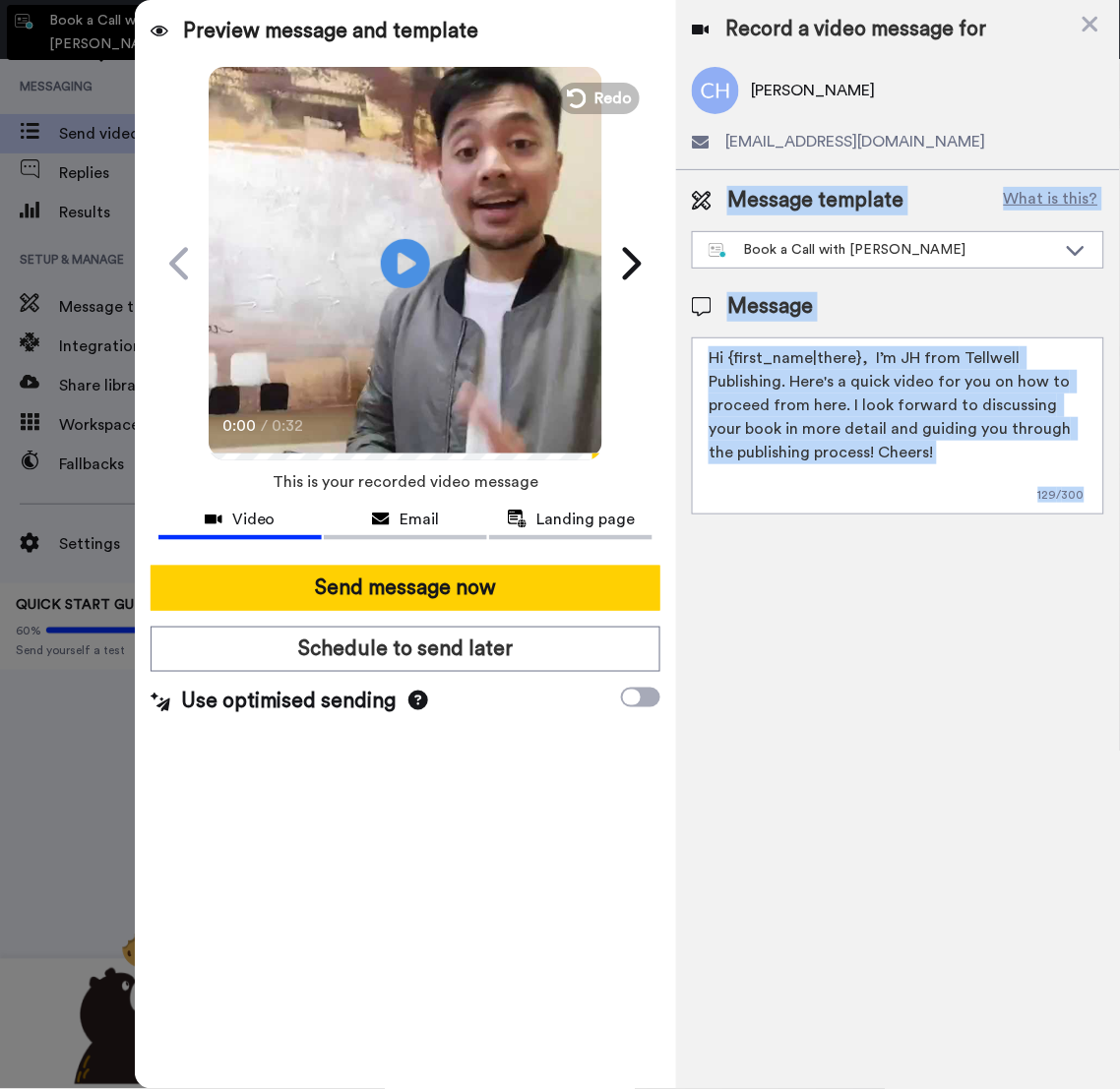 type on "Hey {first_name|there}, I just made a quick video to help you figure out the next steps for your inquiry. It’s short and should give you a good idea of what’s coming next!" 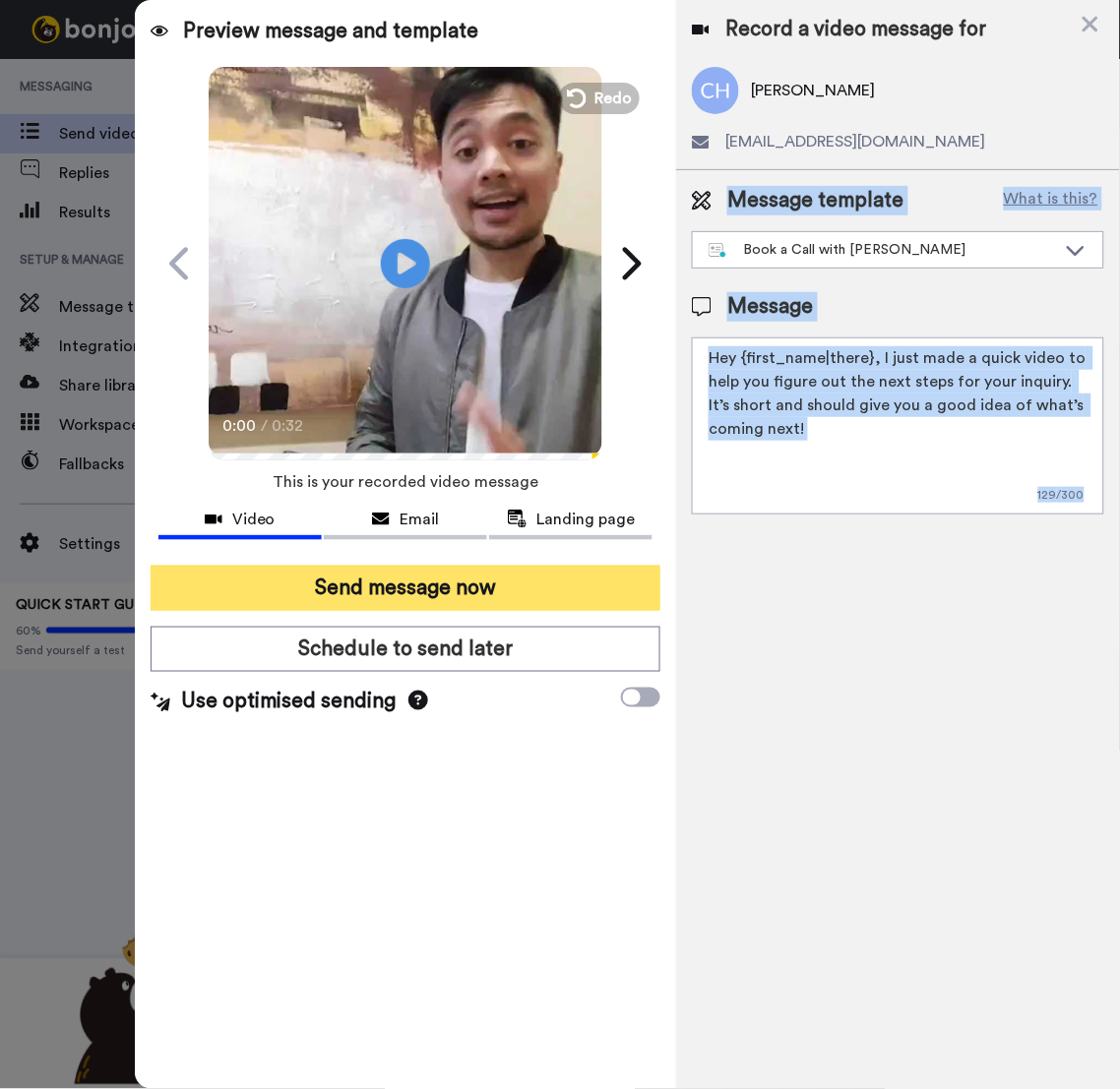 click on "Send message now" at bounding box center [405, 588] 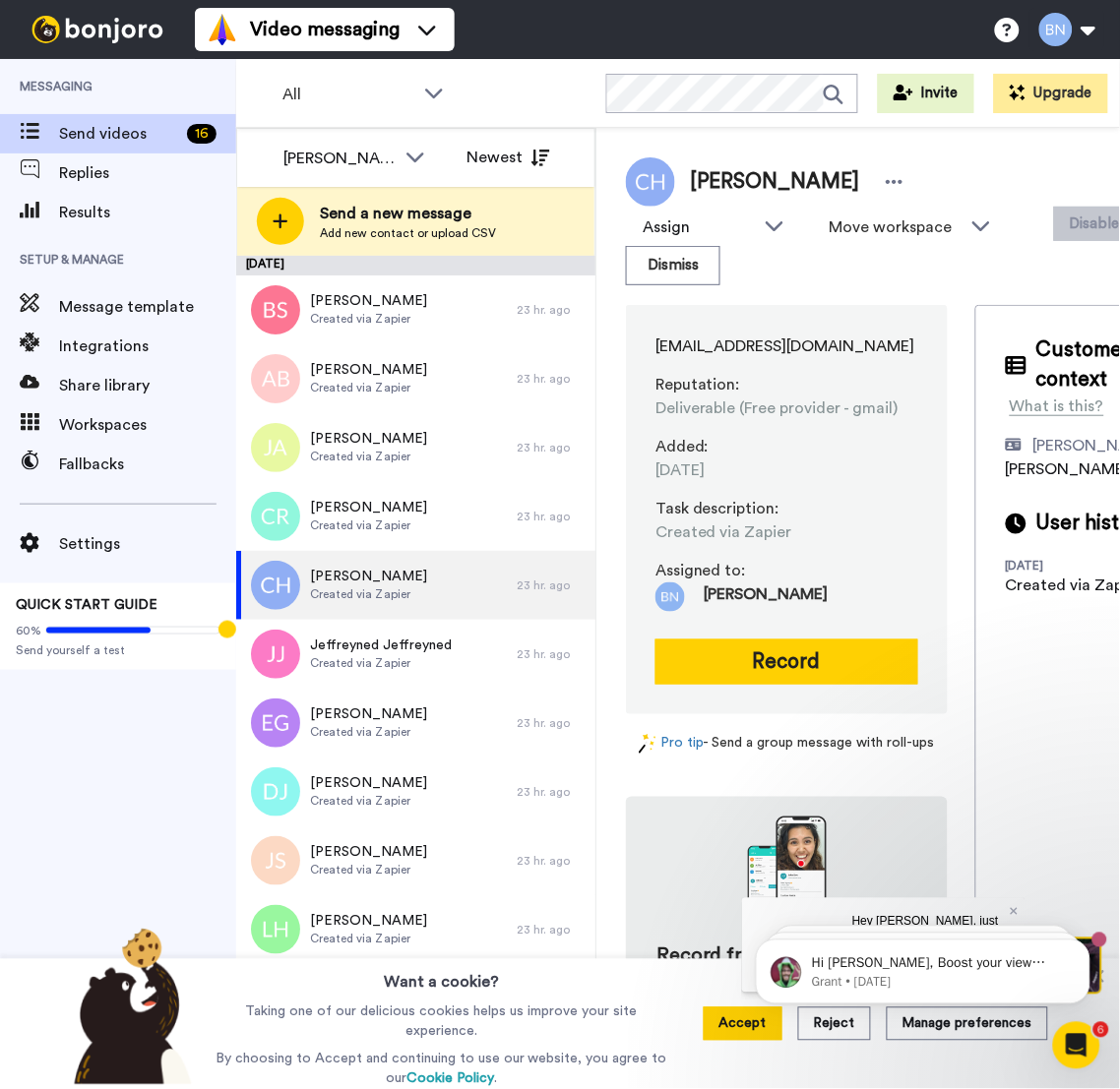 scroll, scrollTop: 0, scrollLeft: 0, axis: both 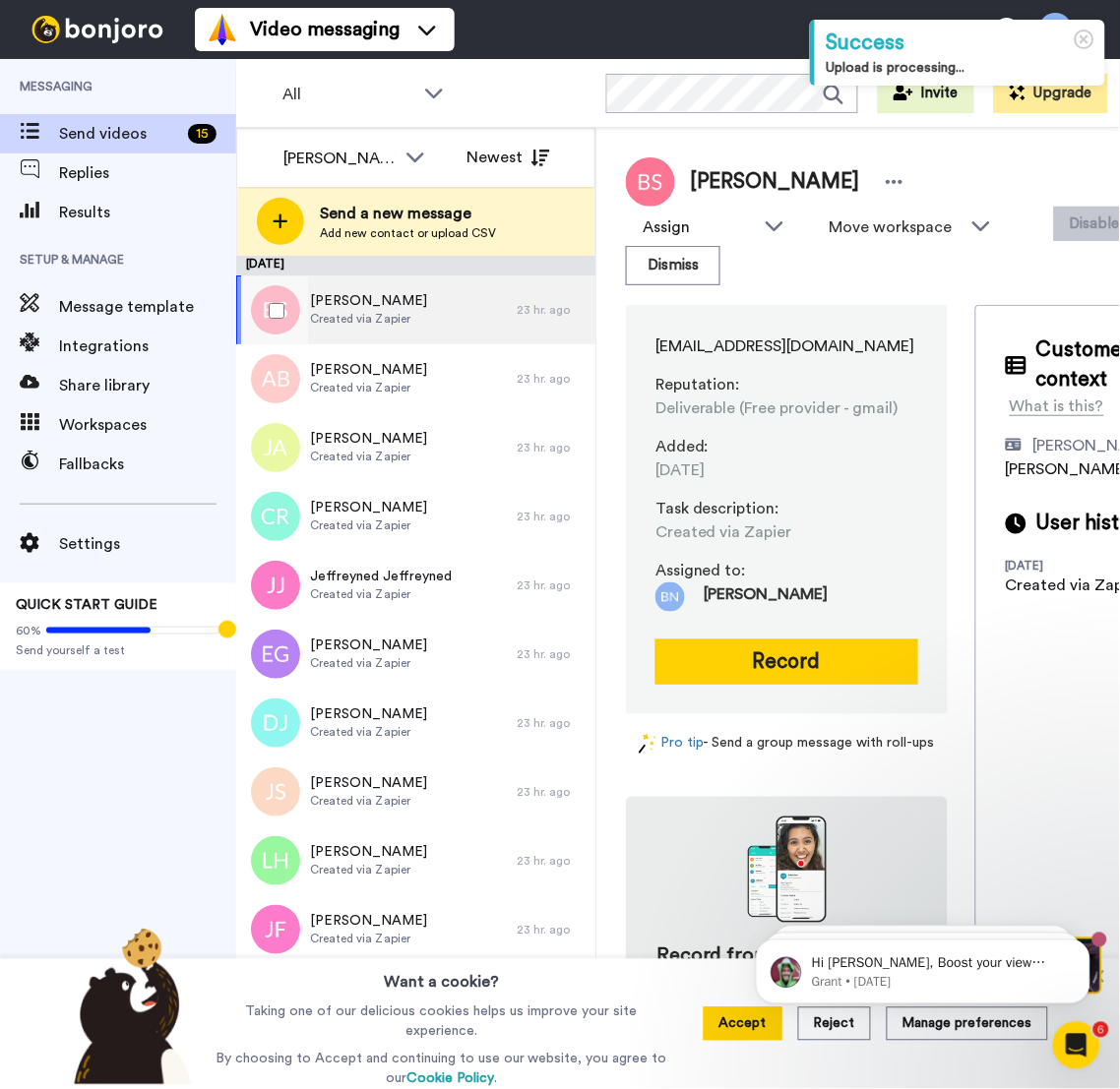 click at bounding box center (273, 311) 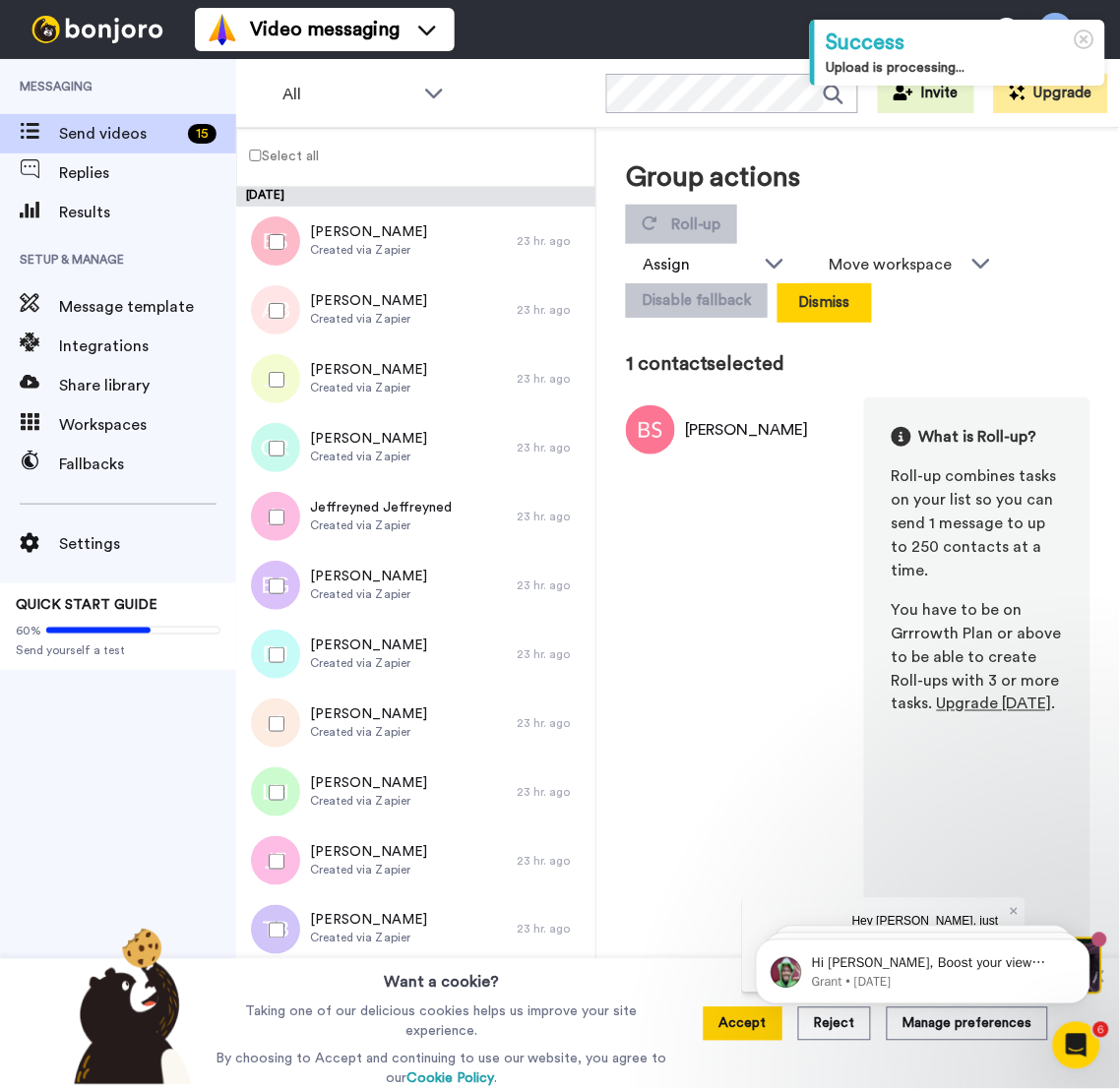 click on "Dismiss" at bounding box center [825, 303] 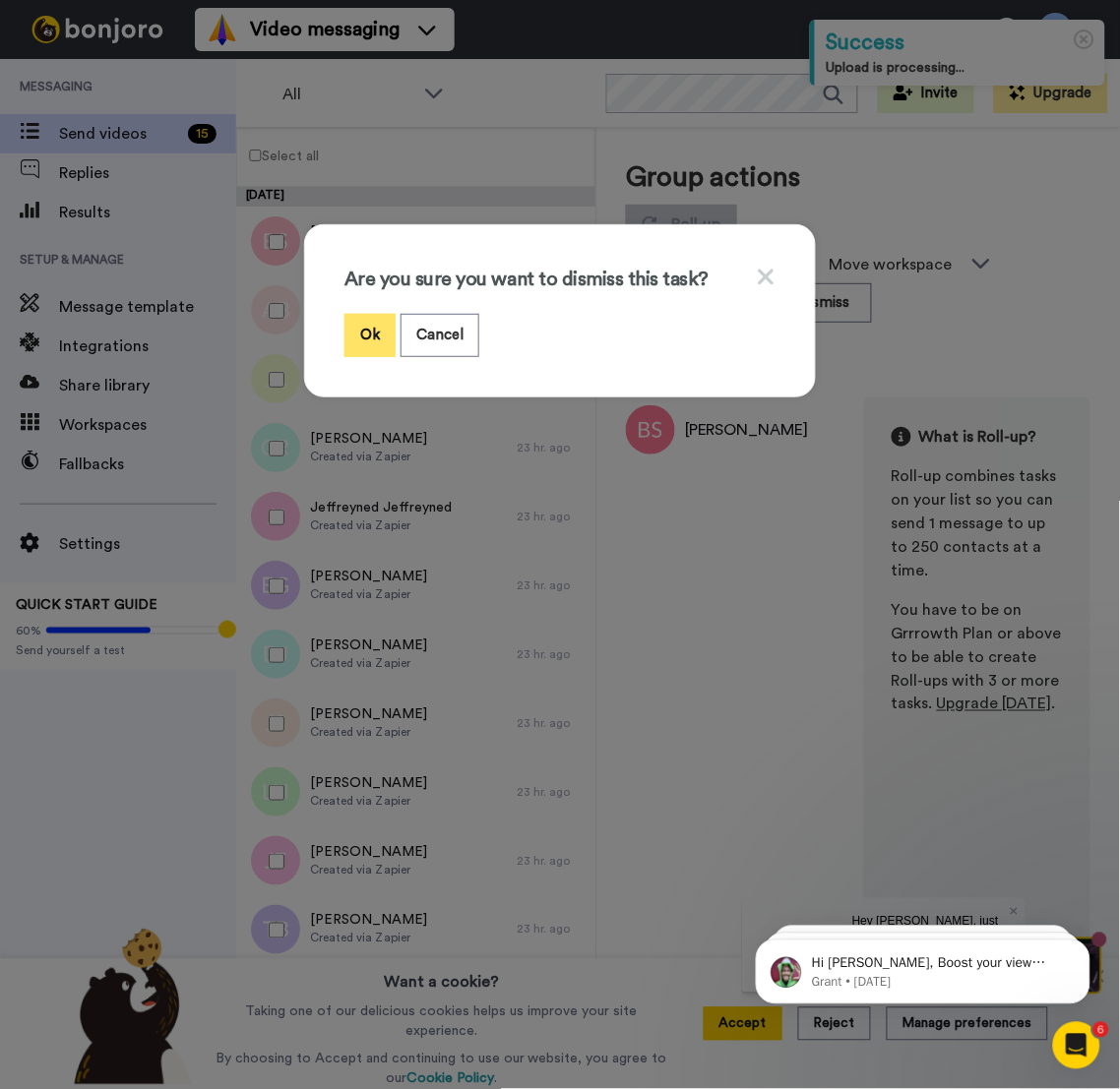 click on "Ok" at bounding box center [370, 334] 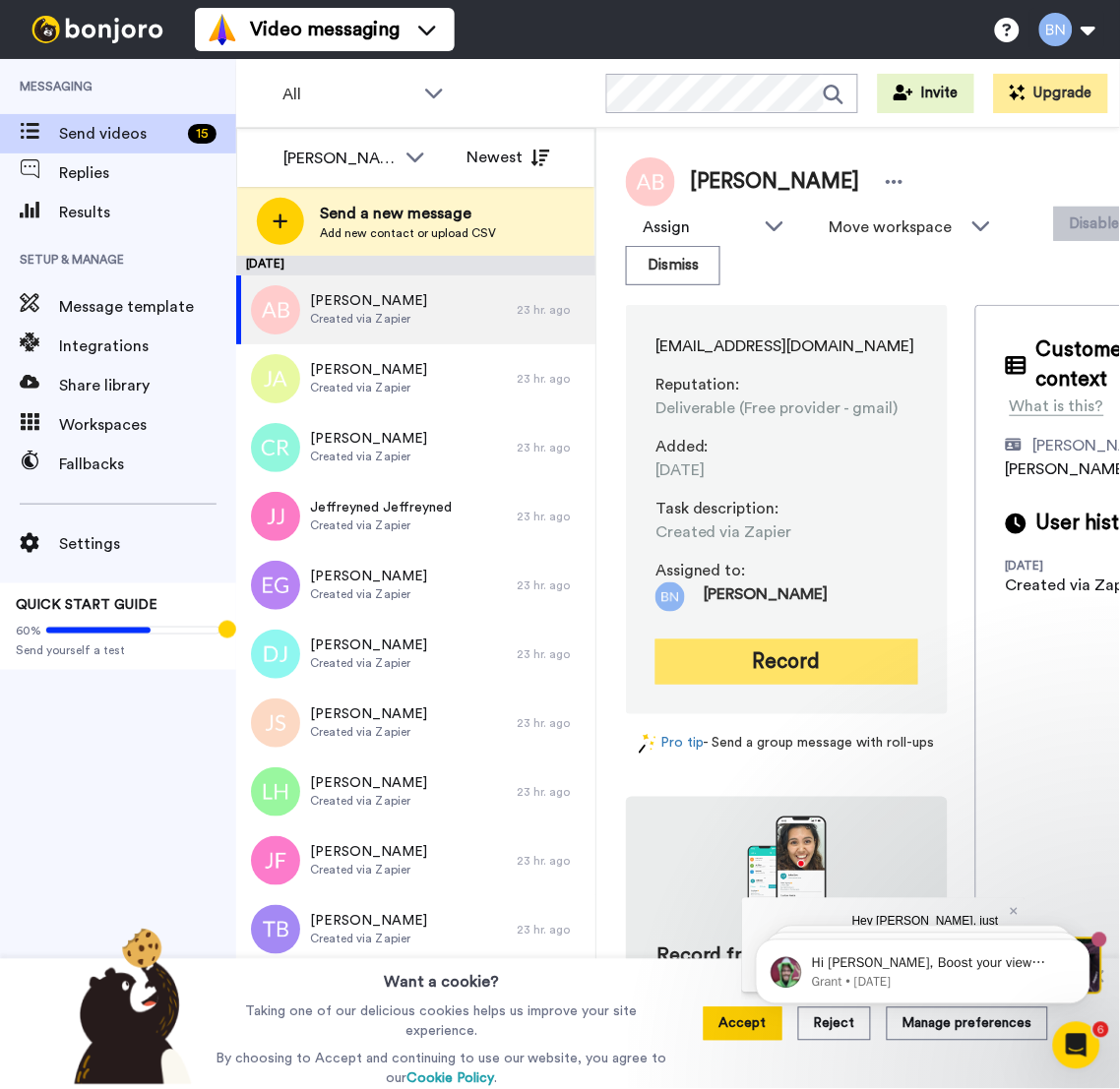 click on "Record" at bounding box center (786, 662) 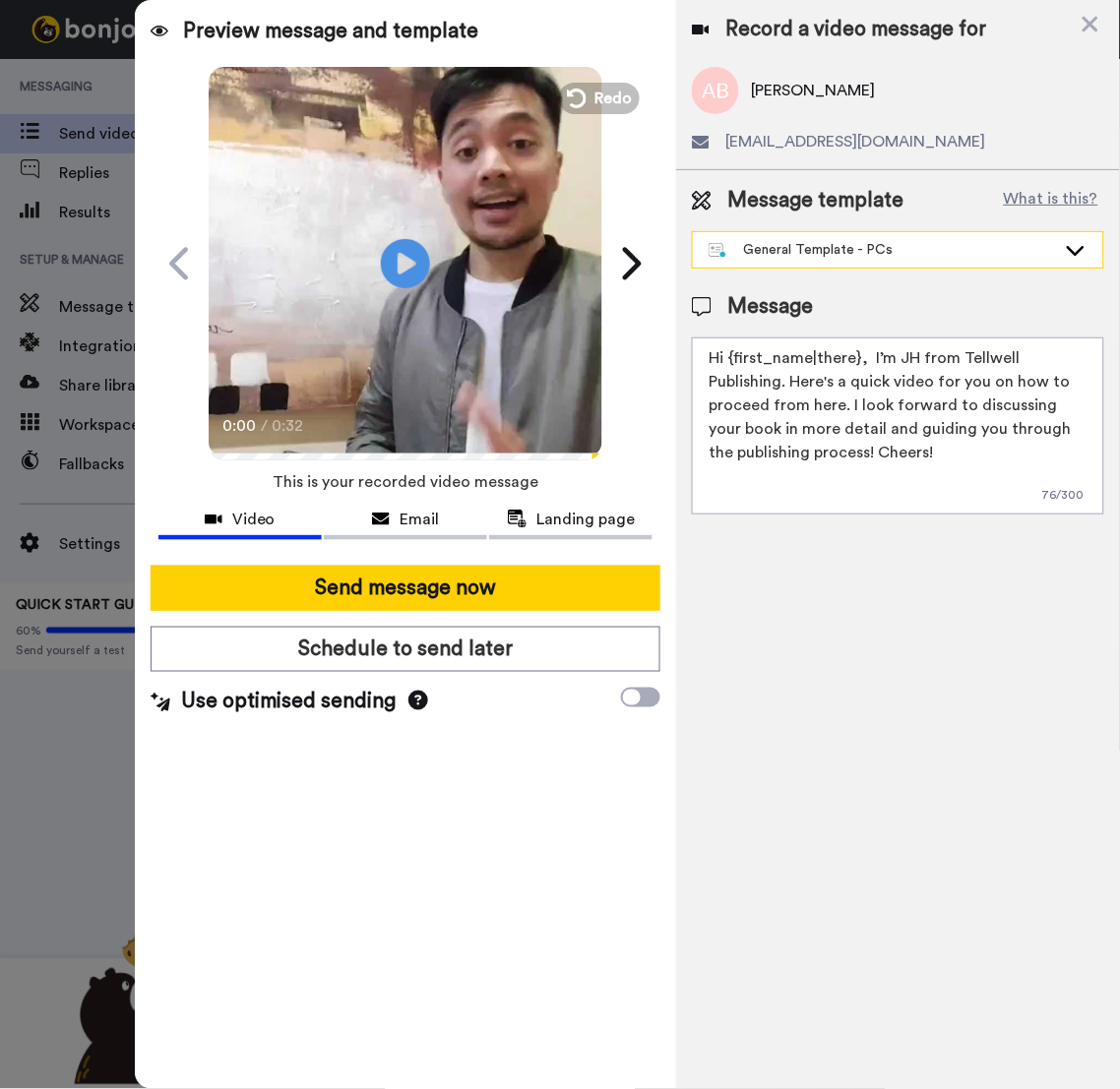 click on "General Template - PCs" at bounding box center [882, 250] 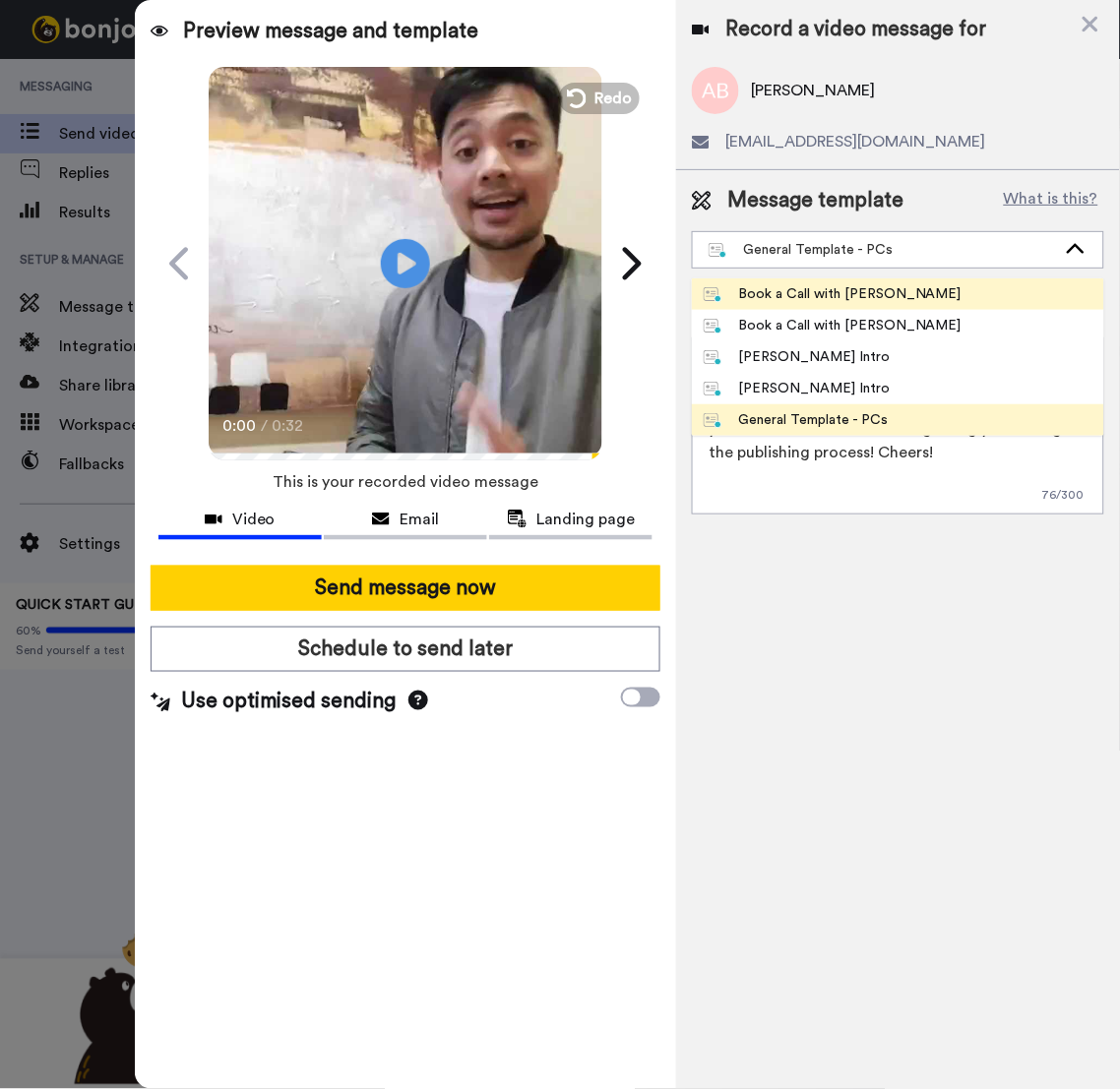 click on "Book a Call with [PERSON_NAME]" at bounding box center (833, 294) 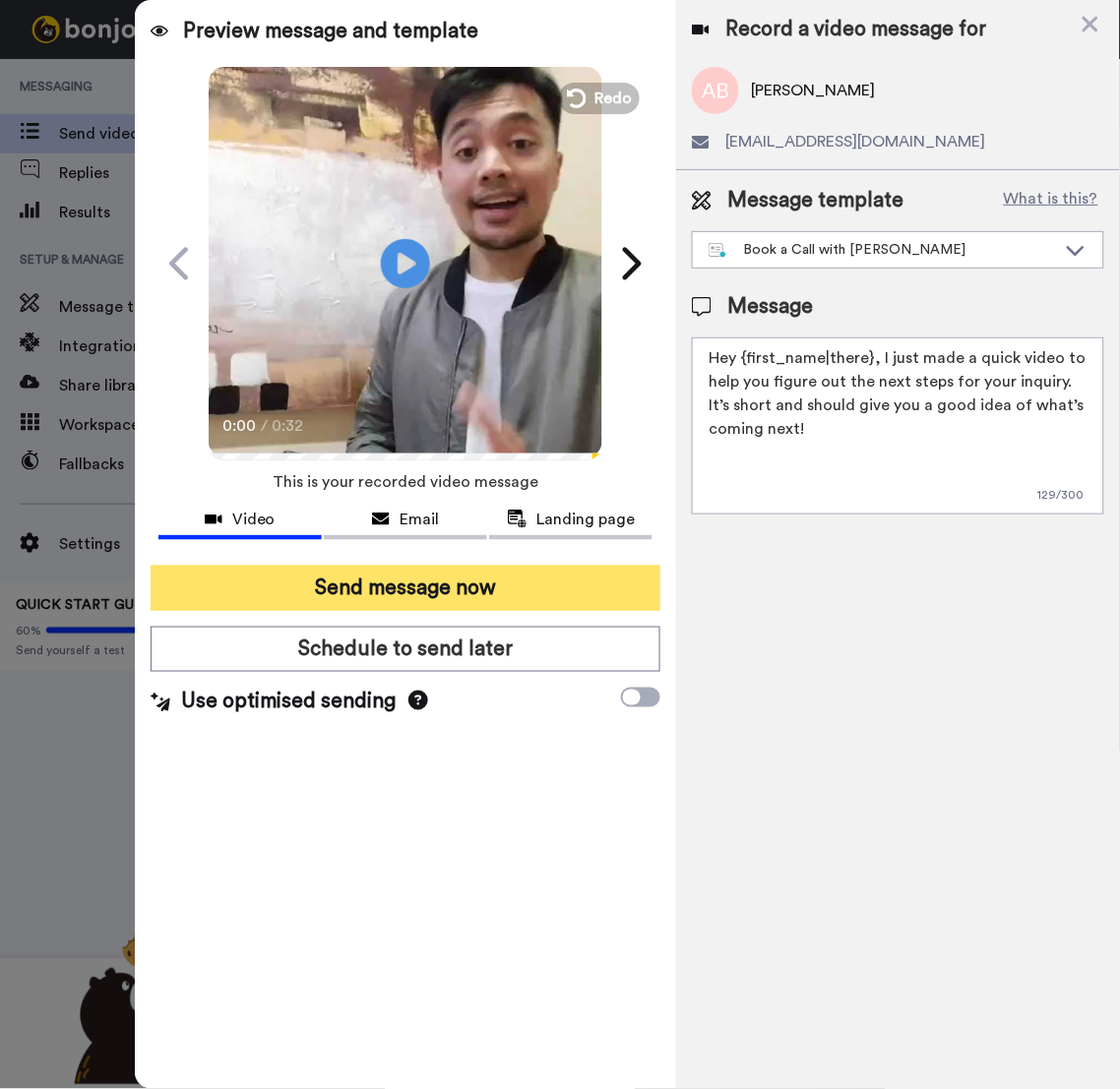click on "Send message now" at bounding box center (405, 588) 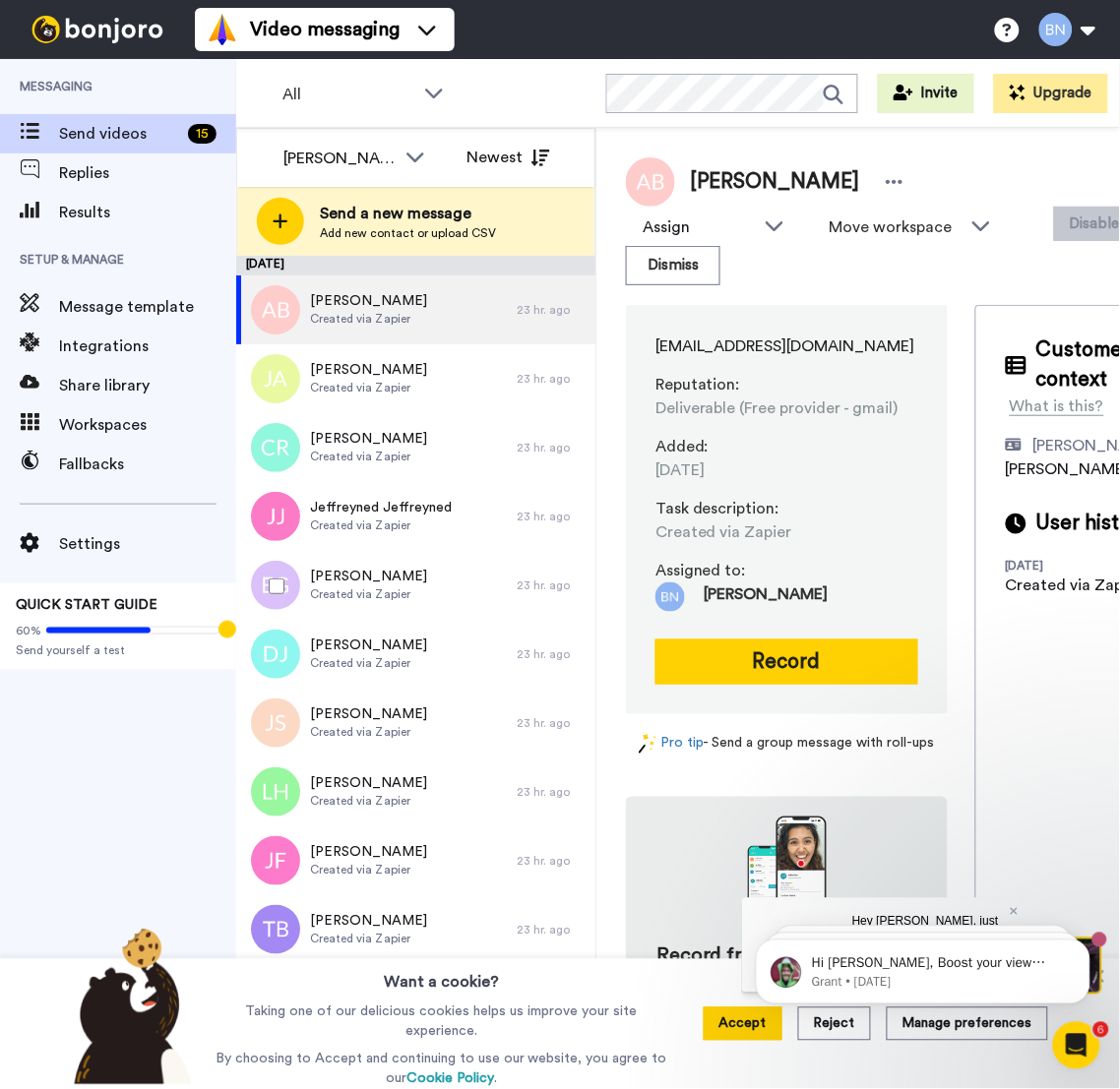 scroll, scrollTop: 0, scrollLeft: 0, axis: both 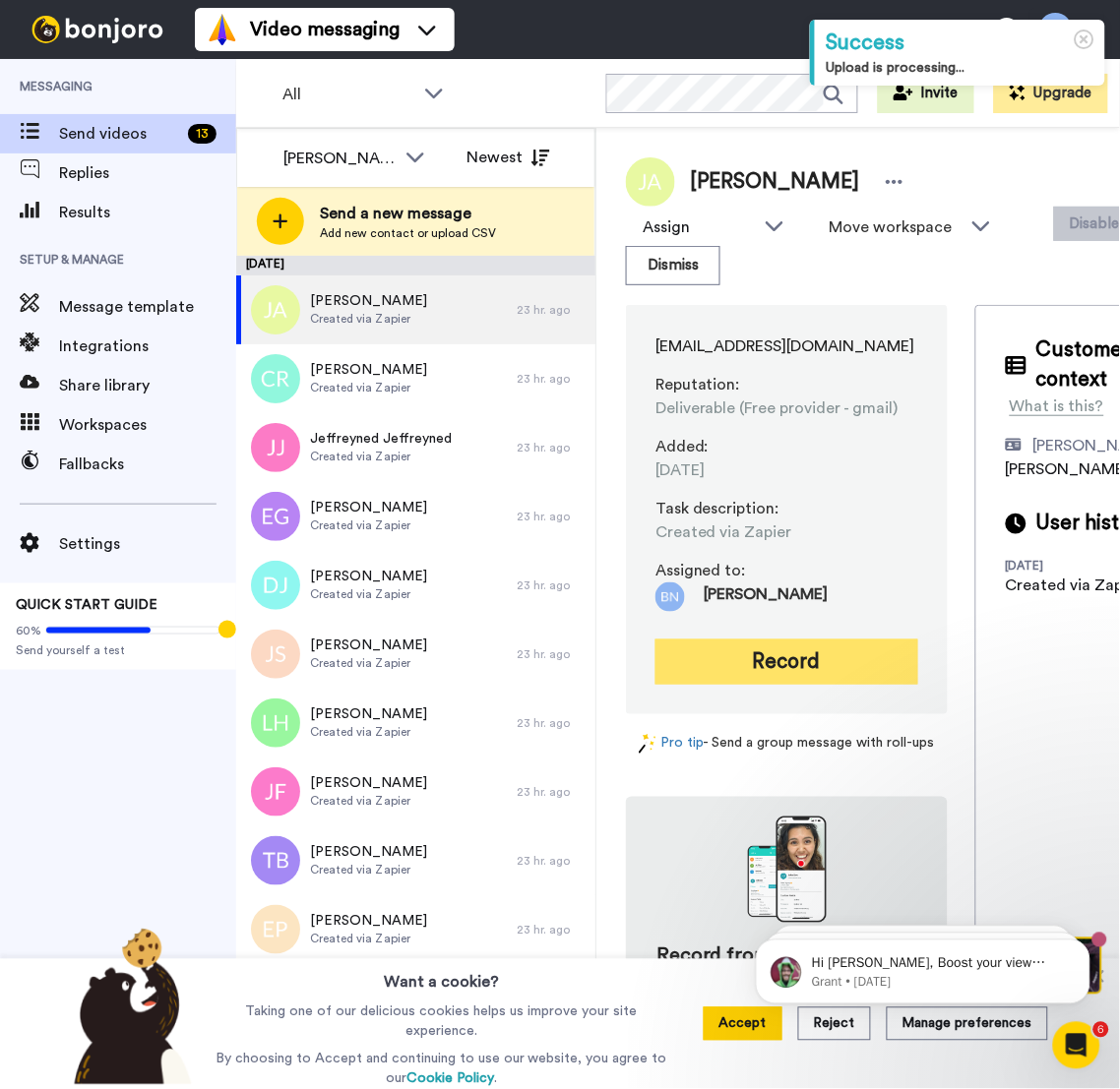 click on "Record" at bounding box center (786, 662) 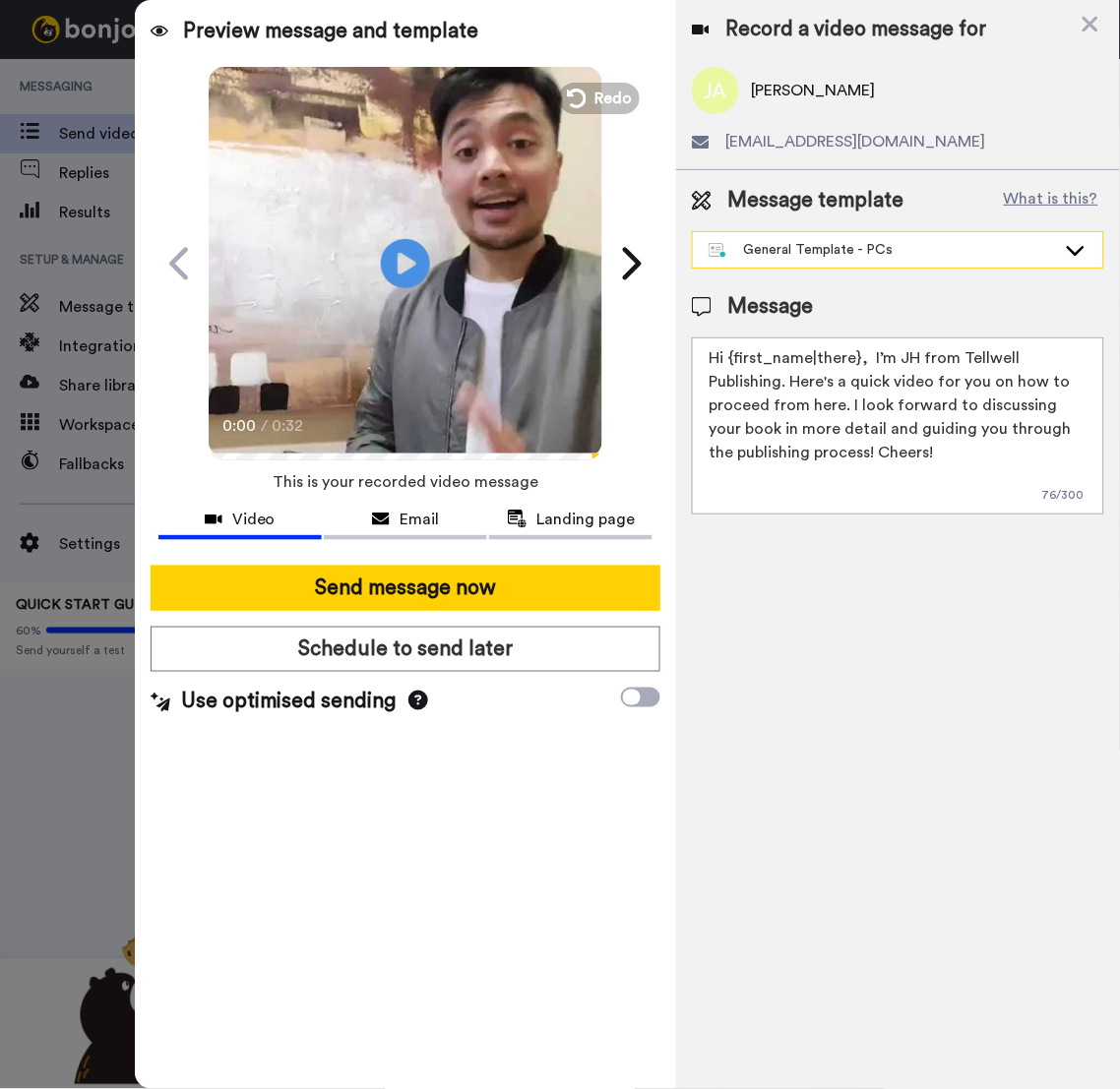 click on "General Template - PCs" at bounding box center (882, 250) 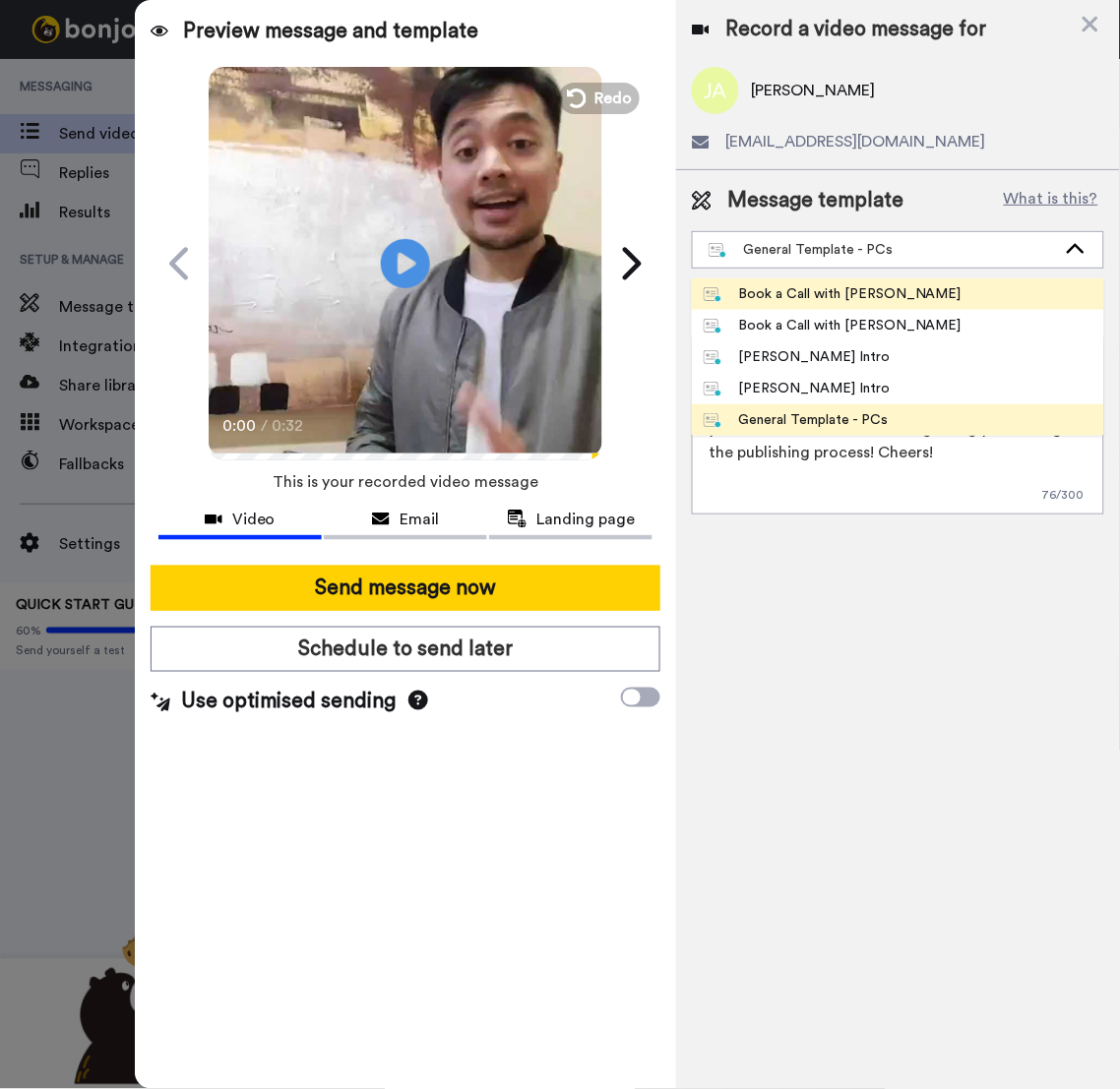 click on "Book a Call with [PERSON_NAME]" at bounding box center (833, 294) 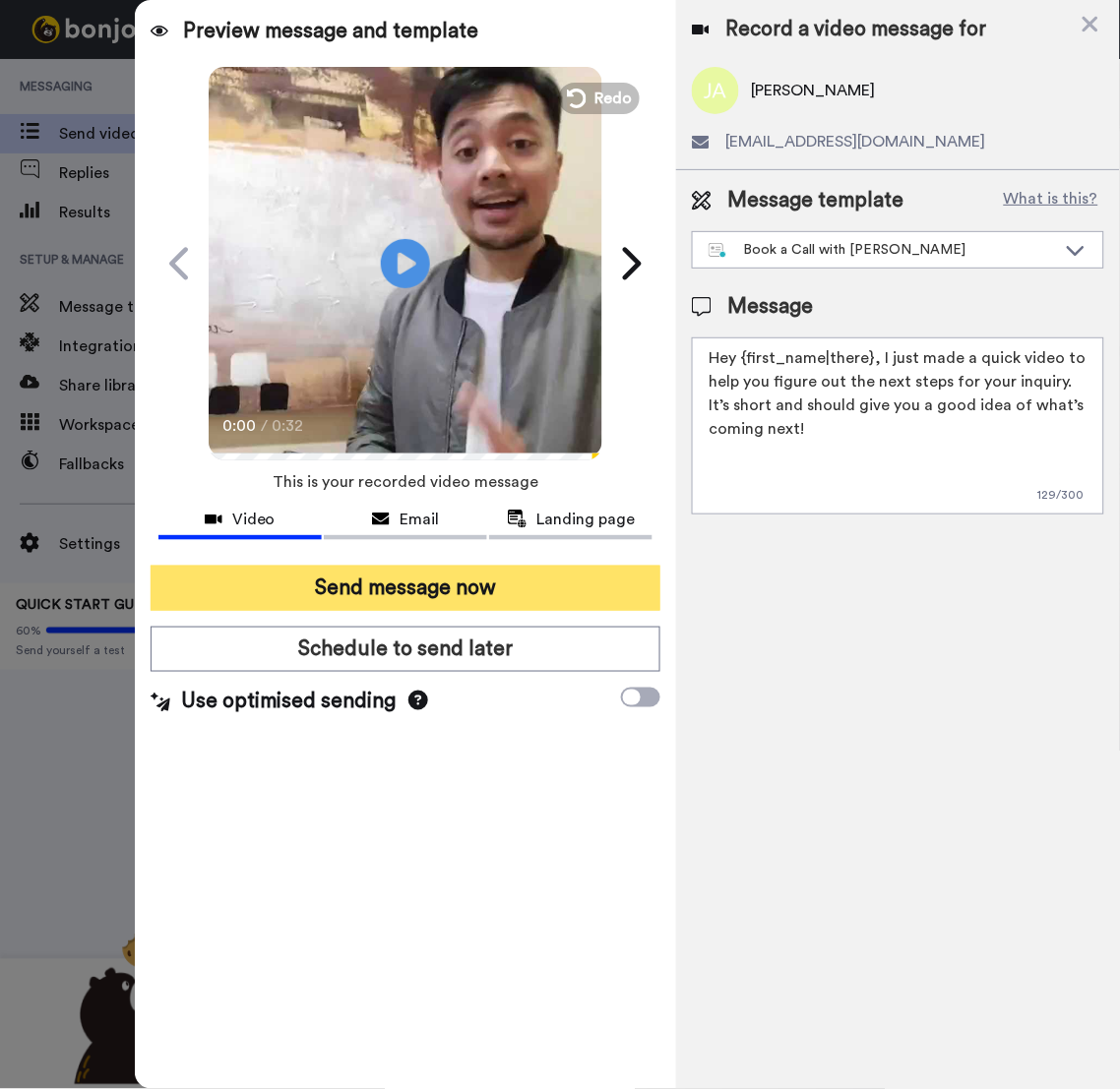 click on "Send message now" at bounding box center (405, 588) 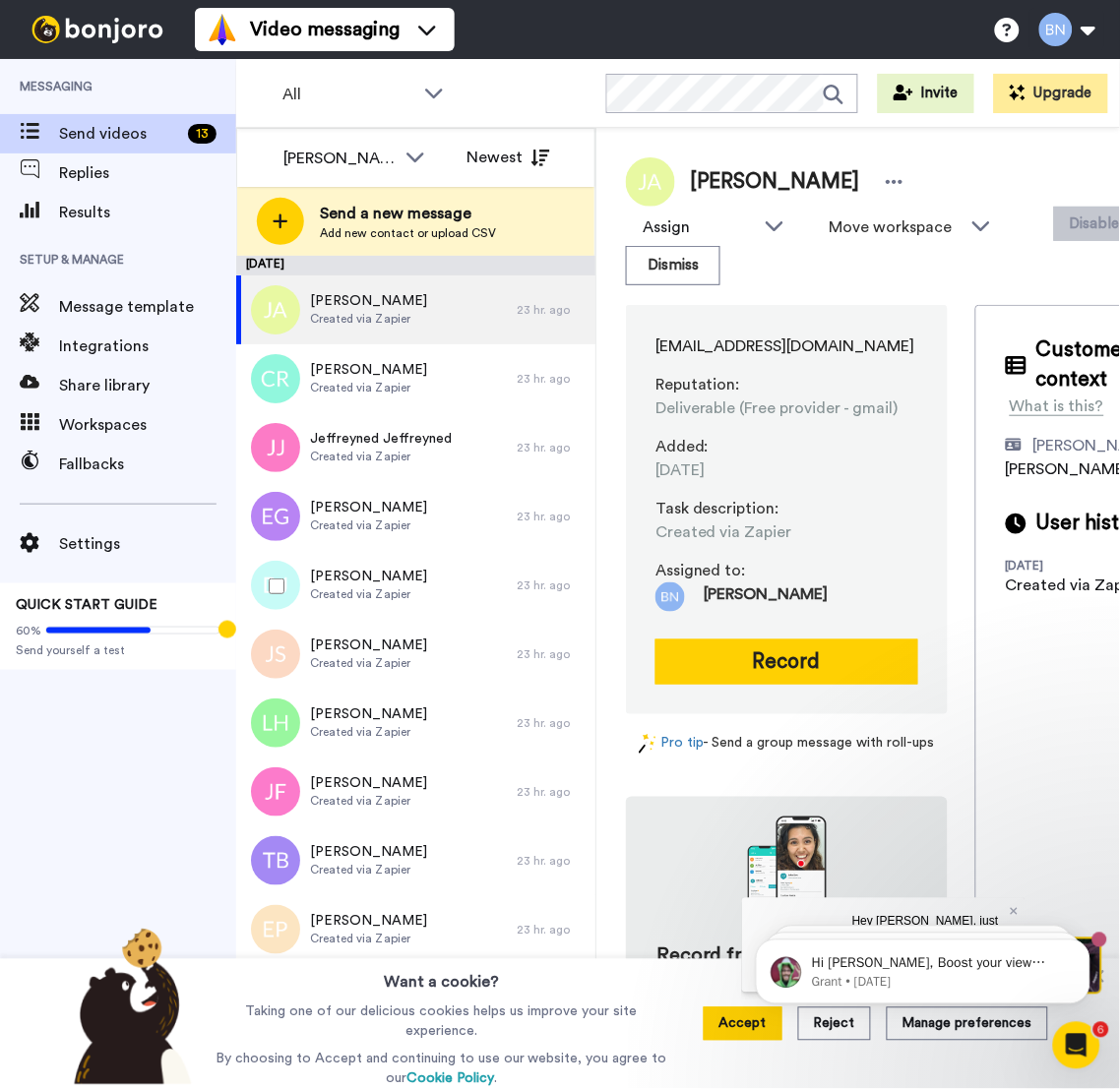scroll, scrollTop: 0, scrollLeft: 0, axis: both 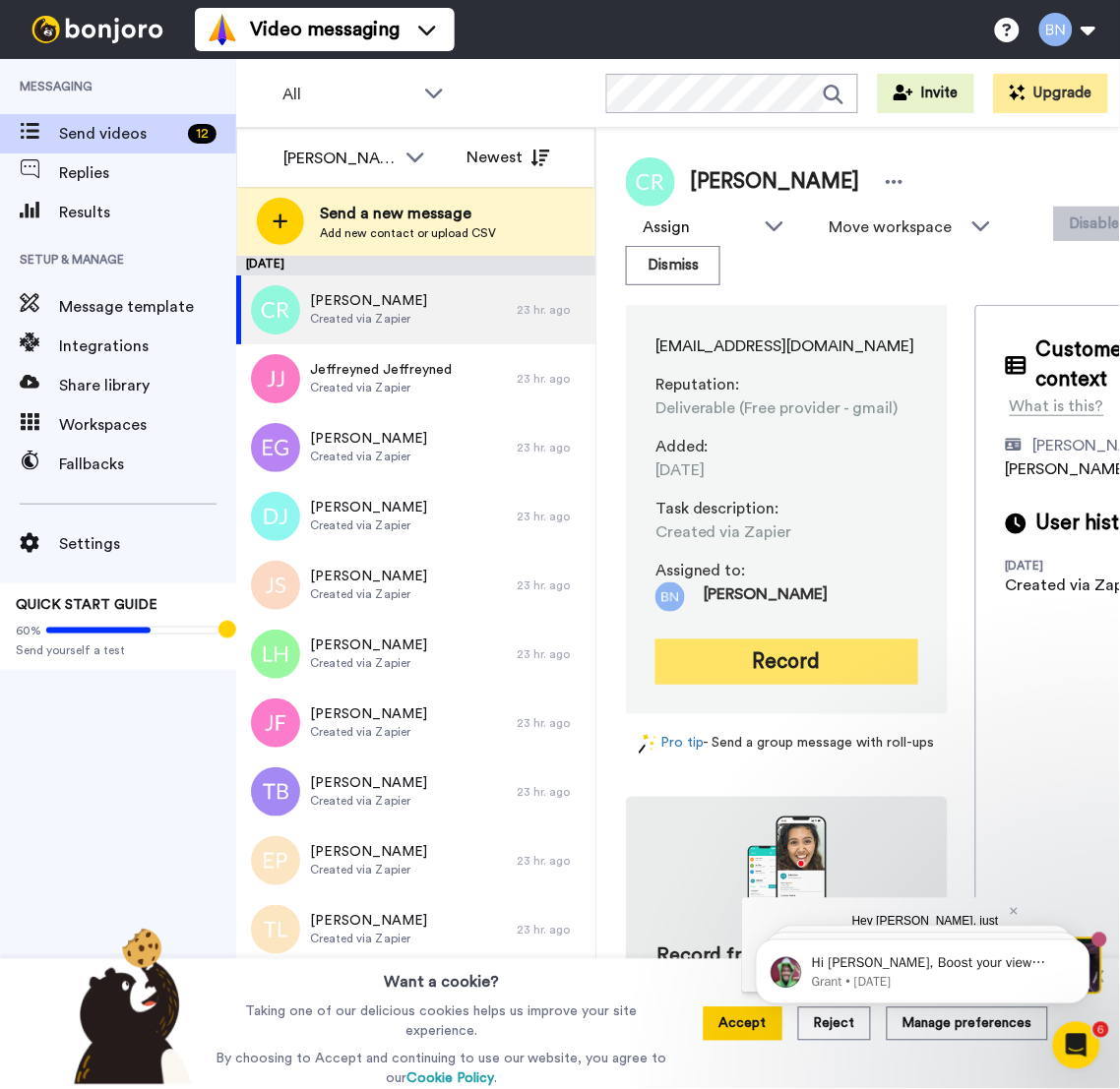 click on "Record" at bounding box center (786, 662) 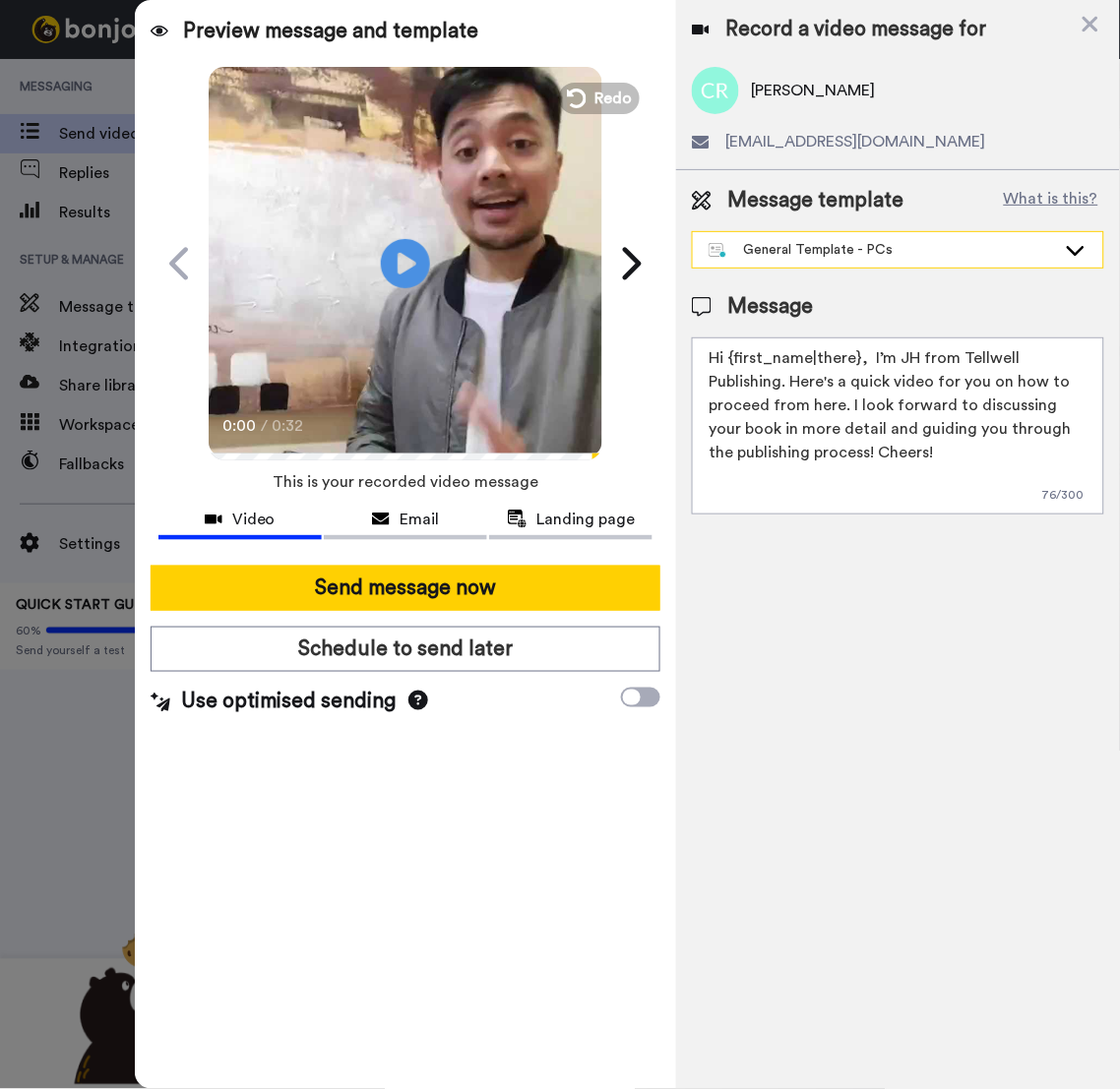 click on "General Template - PCs" at bounding box center (882, 250) 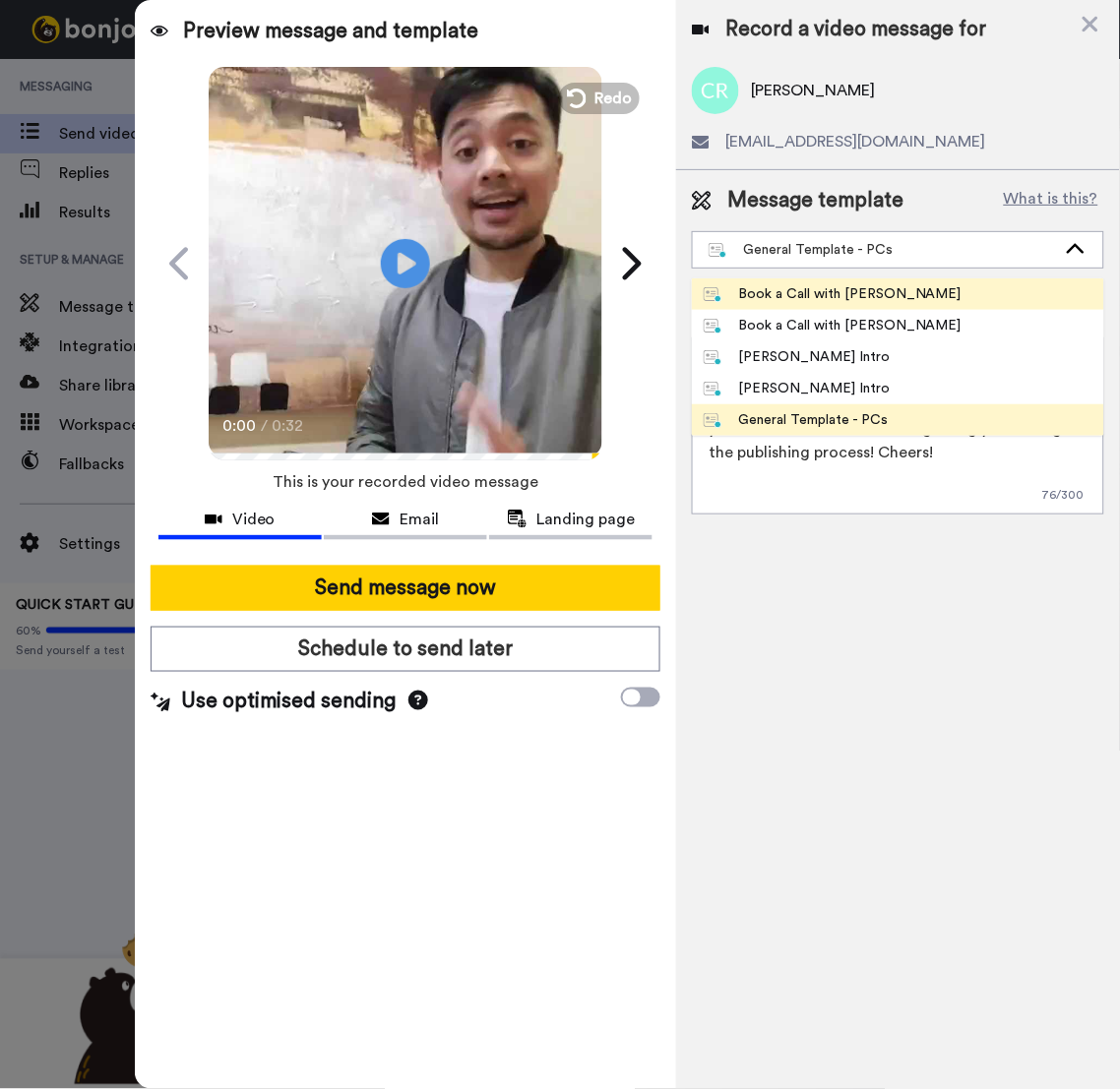 click on "Book a Call with [PERSON_NAME]" at bounding box center [833, 294] 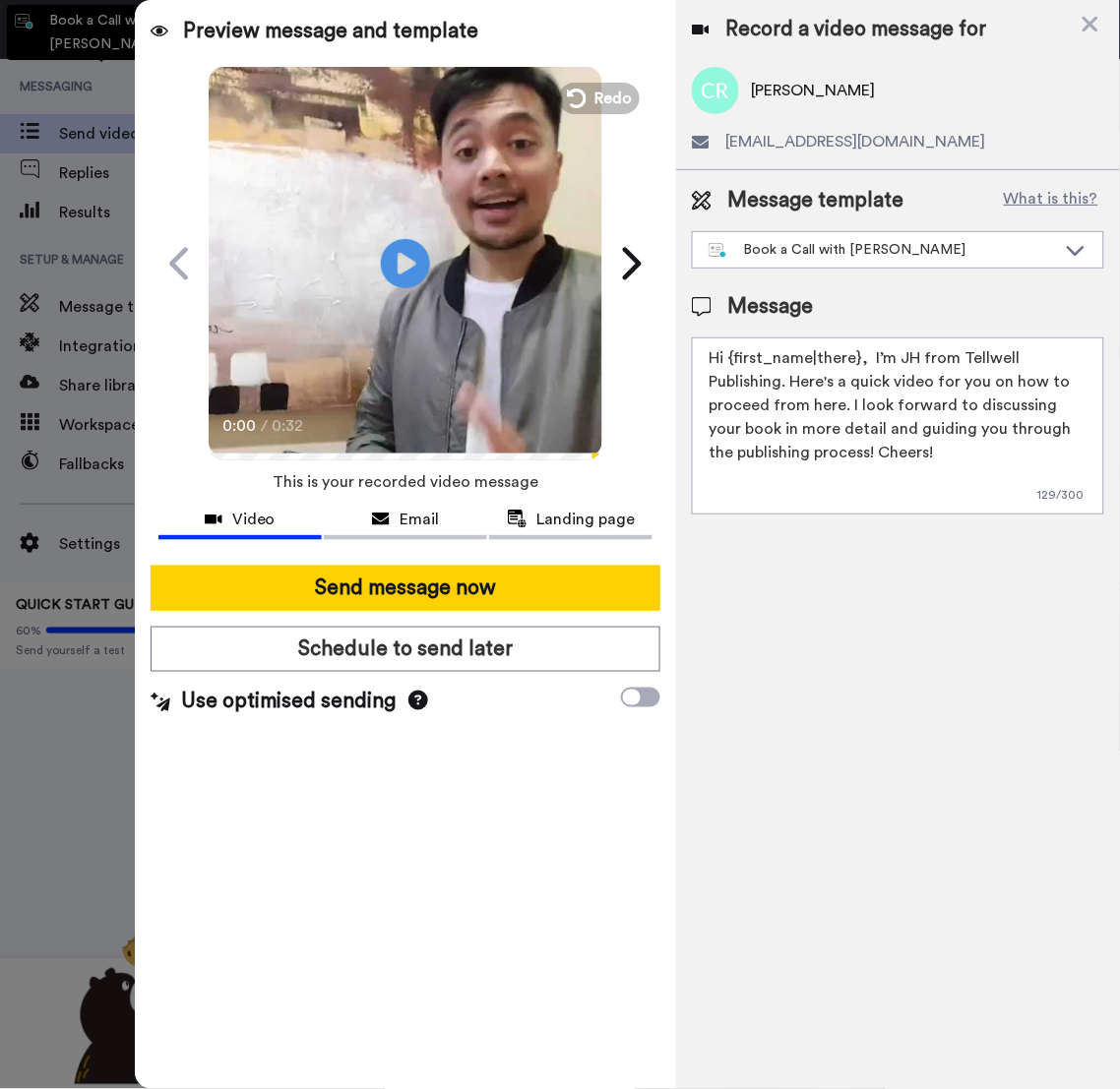 type on "Hey {first_name|there}, I just made a quick video to help you figure out the next steps for your inquiry. It’s short and should give you a good idea of what’s coming next!" 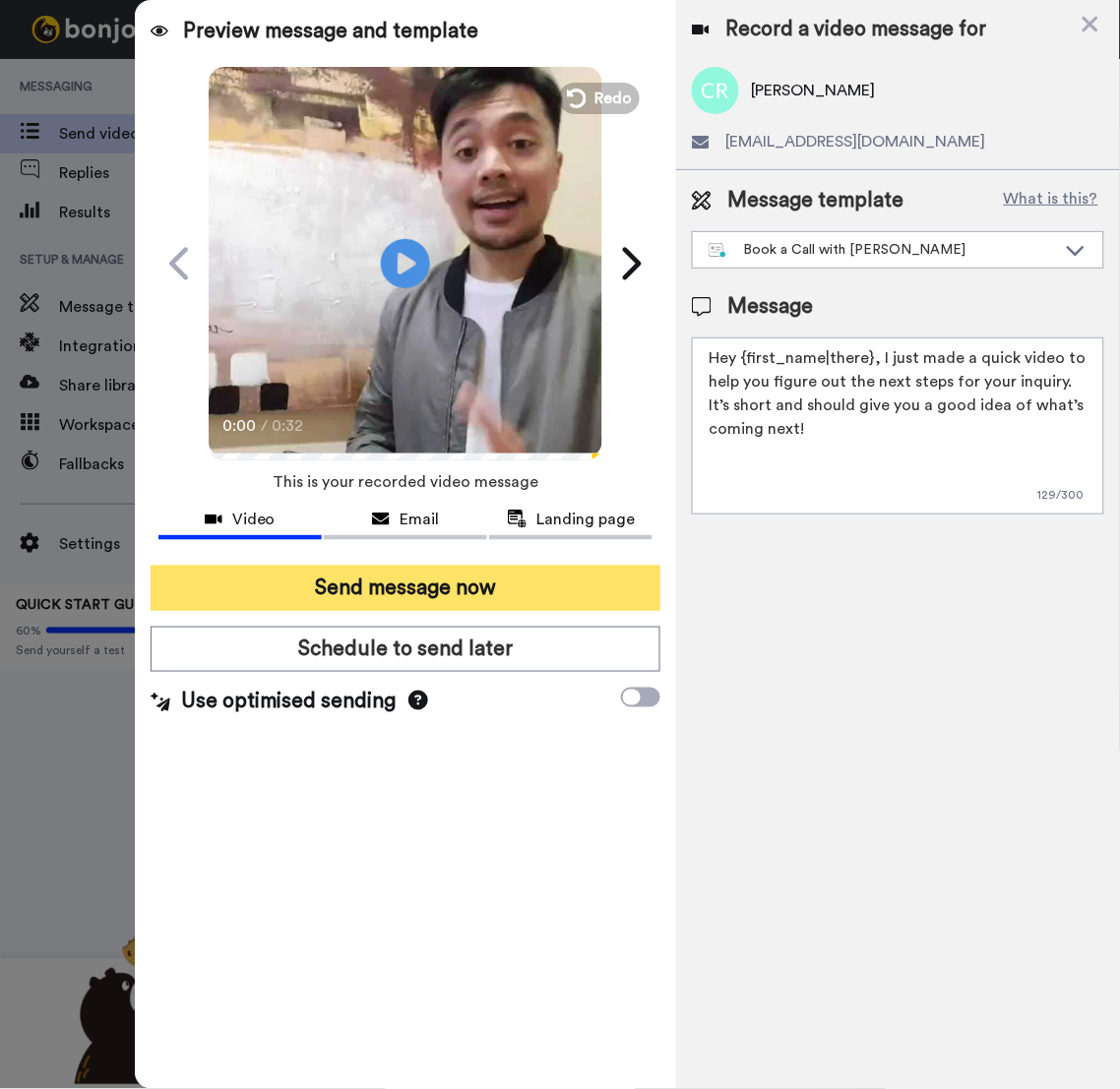 click on "Send message now" at bounding box center [405, 588] 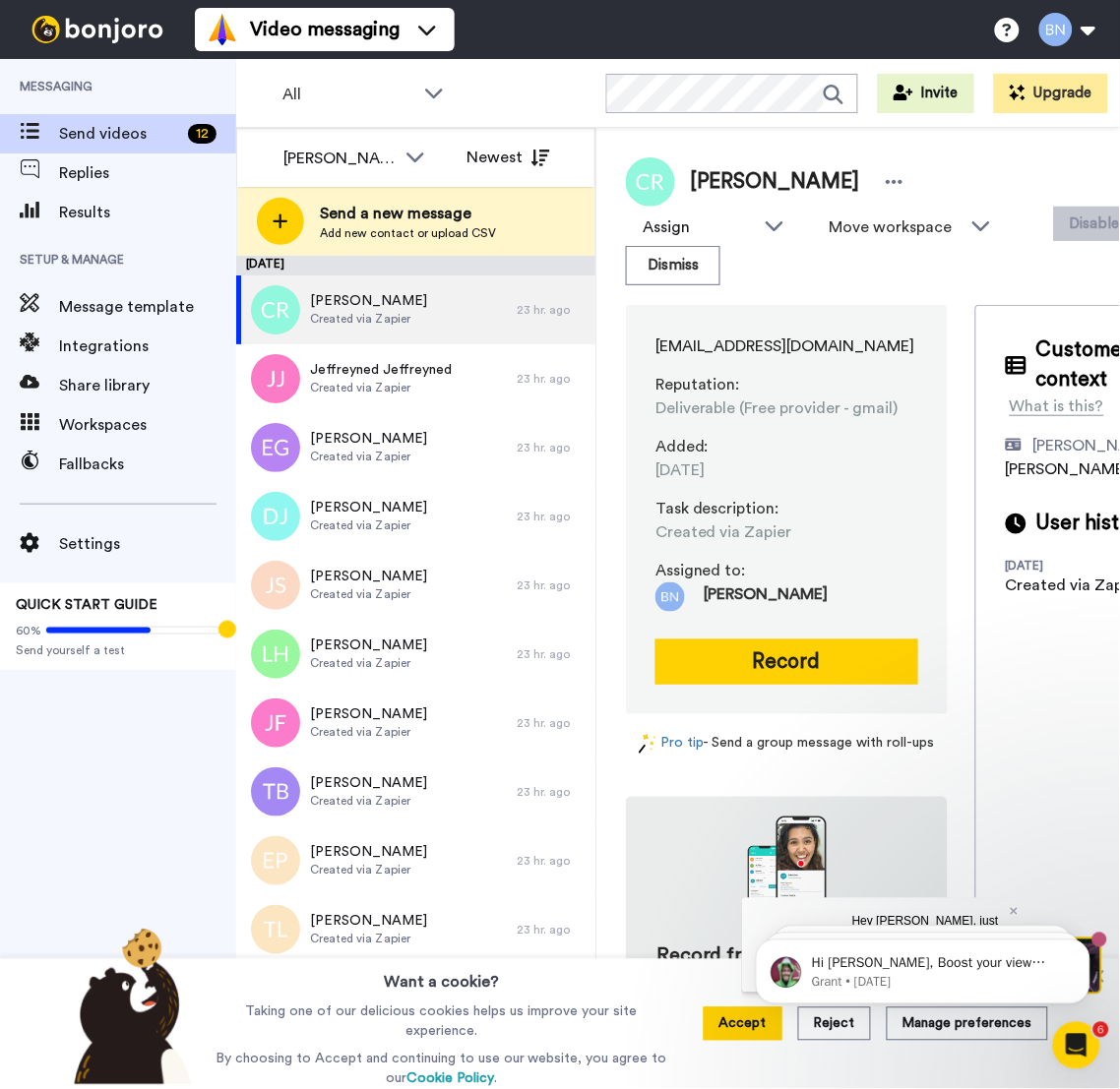 scroll, scrollTop: 0, scrollLeft: 0, axis: both 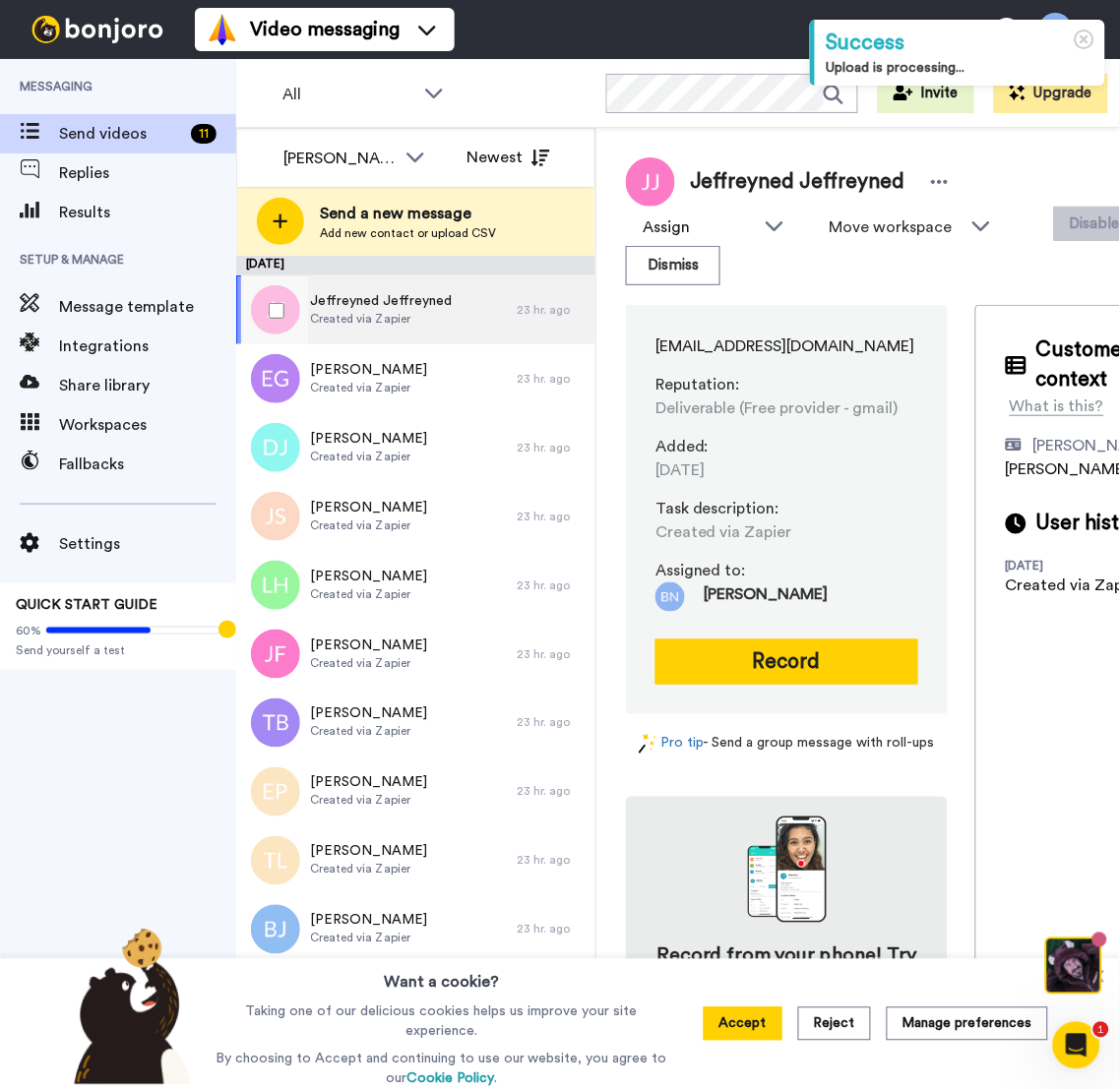 click on "Jeffreyned Jeffreyned" at bounding box center [381, 301] 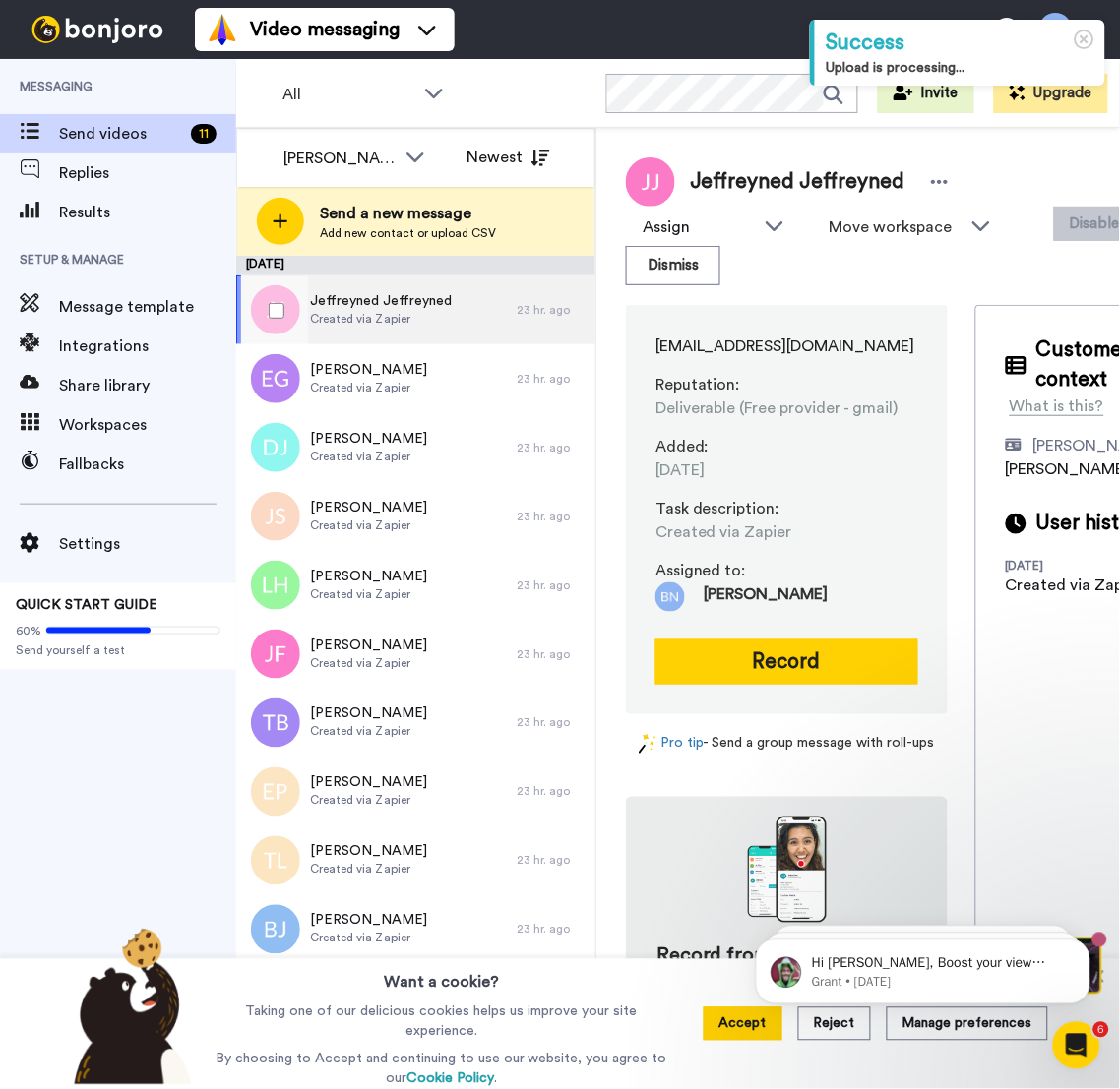 scroll, scrollTop: 0, scrollLeft: 0, axis: both 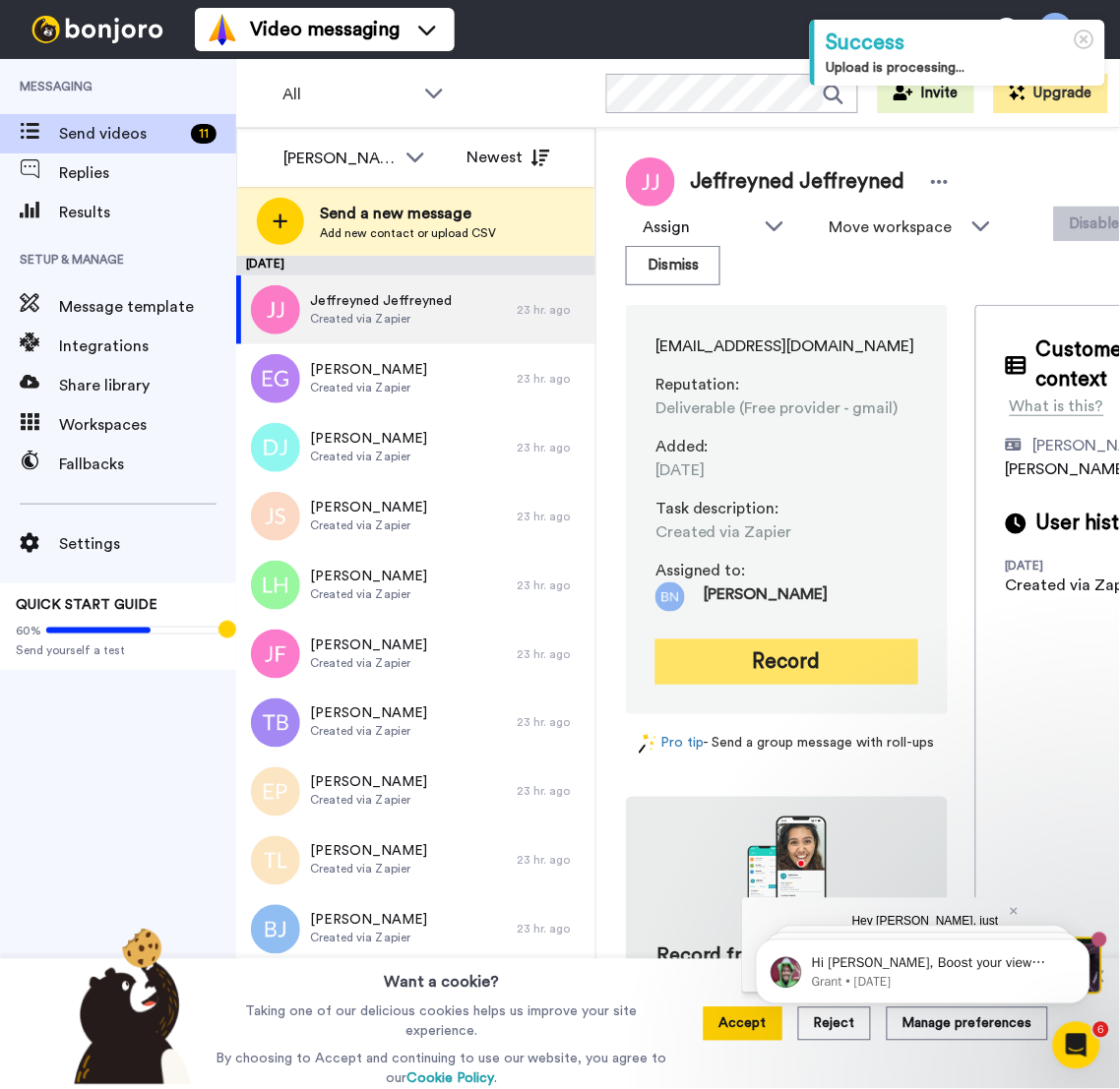 click on "Record" at bounding box center [786, 662] 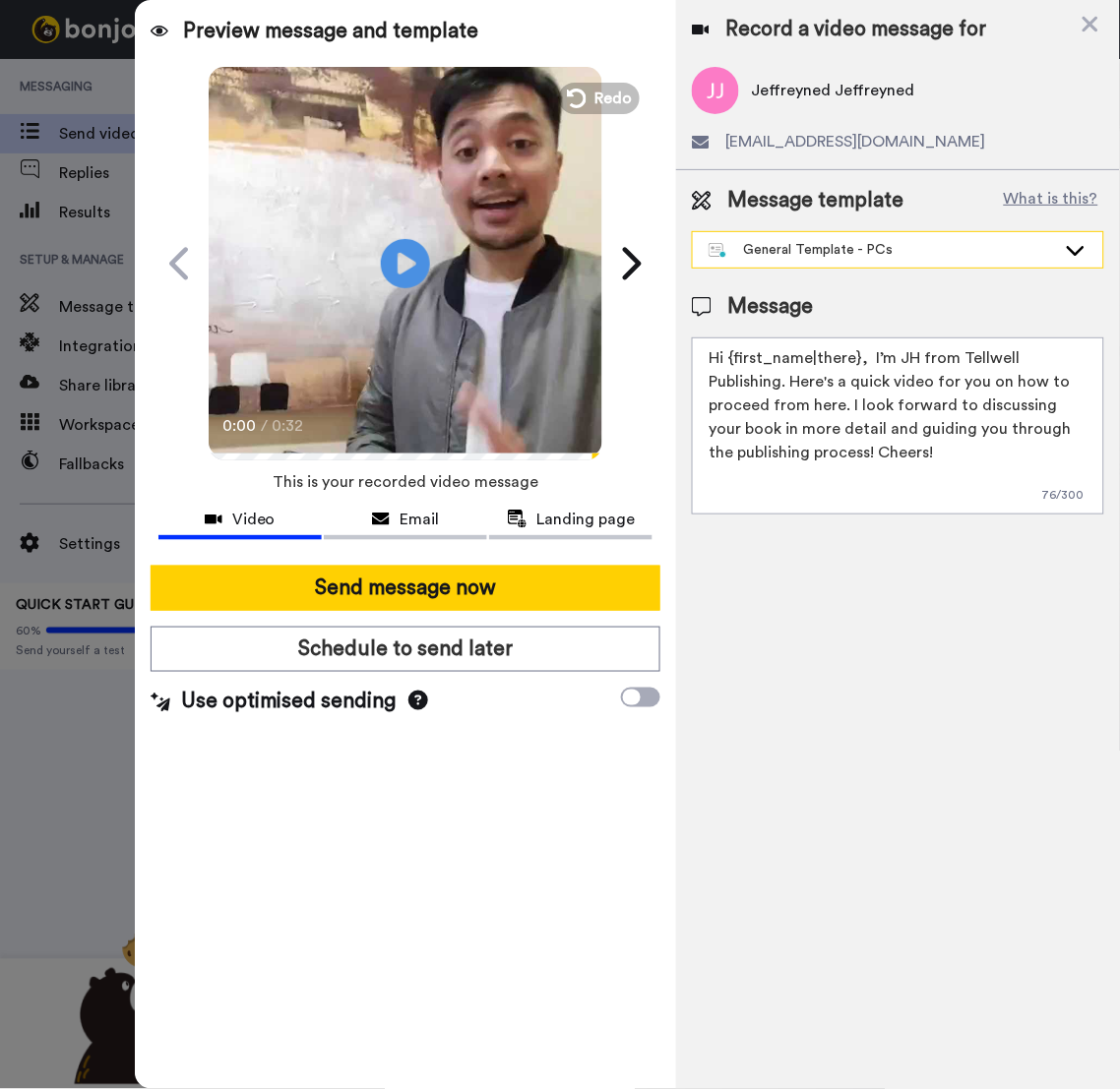 click on "General Template - PCs" at bounding box center (882, 250) 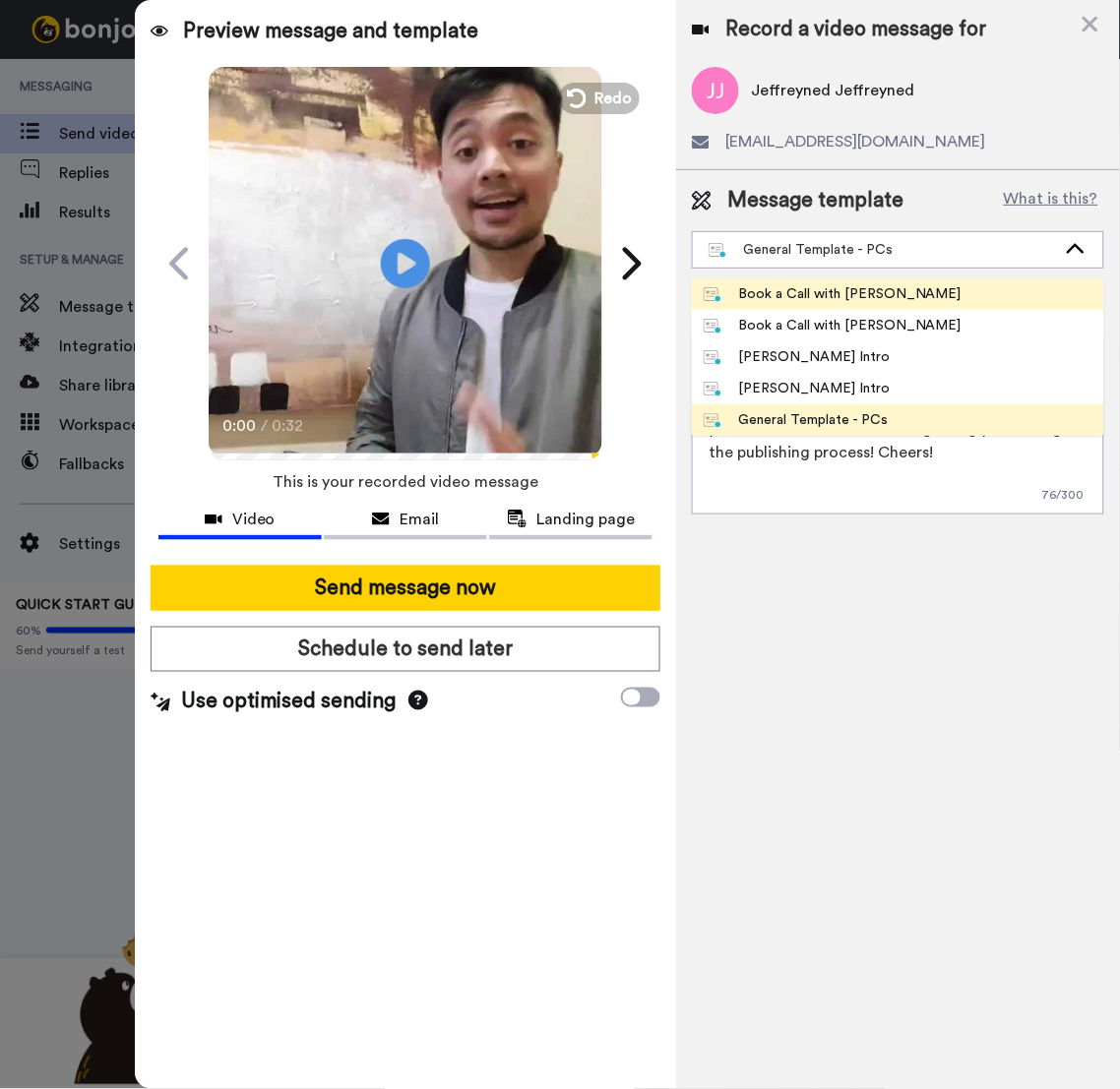 click on "Book a Call with [PERSON_NAME]" at bounding box center [833, 294] 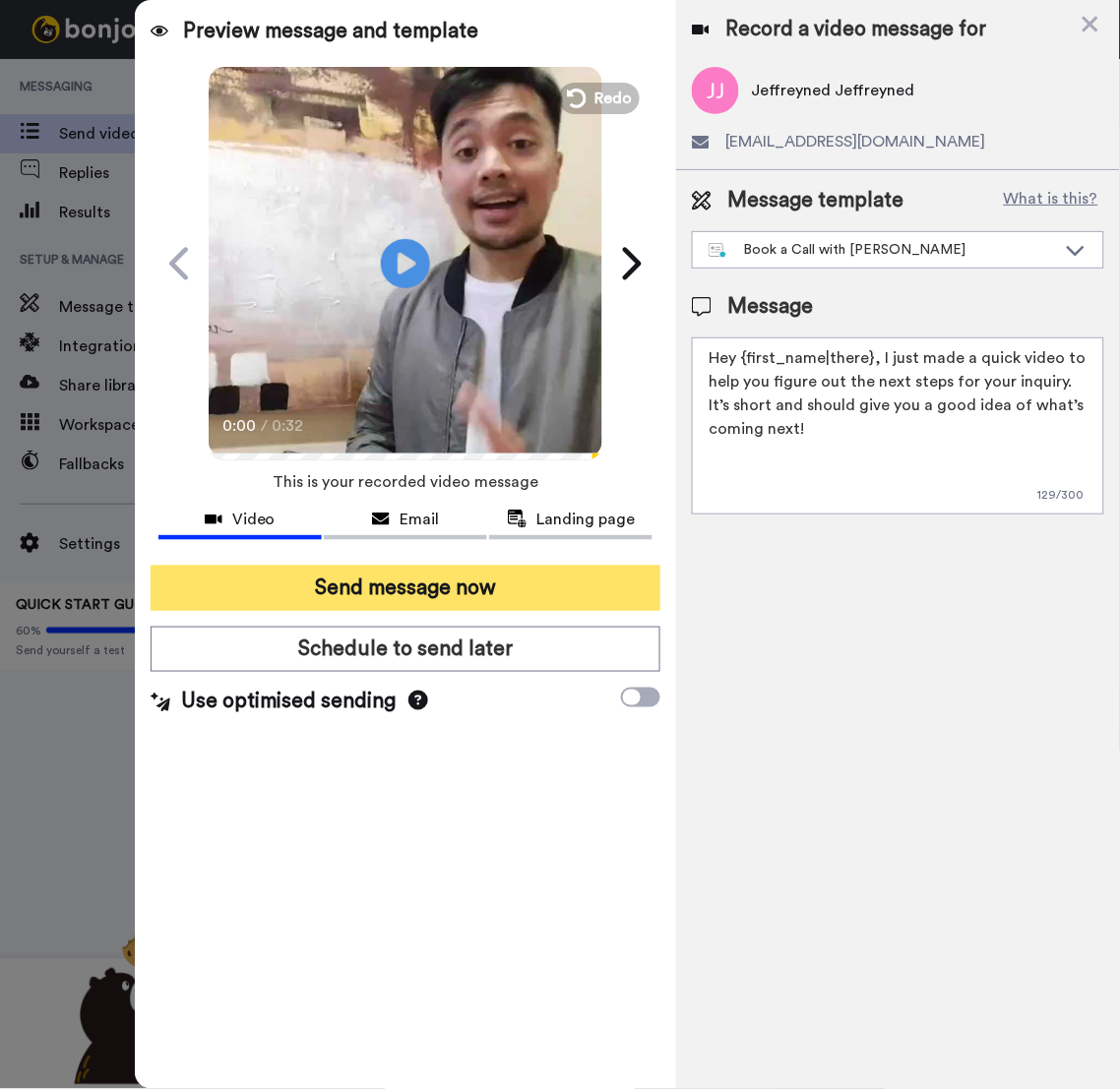 click on "Send message now" at bounding box center (405, 588) 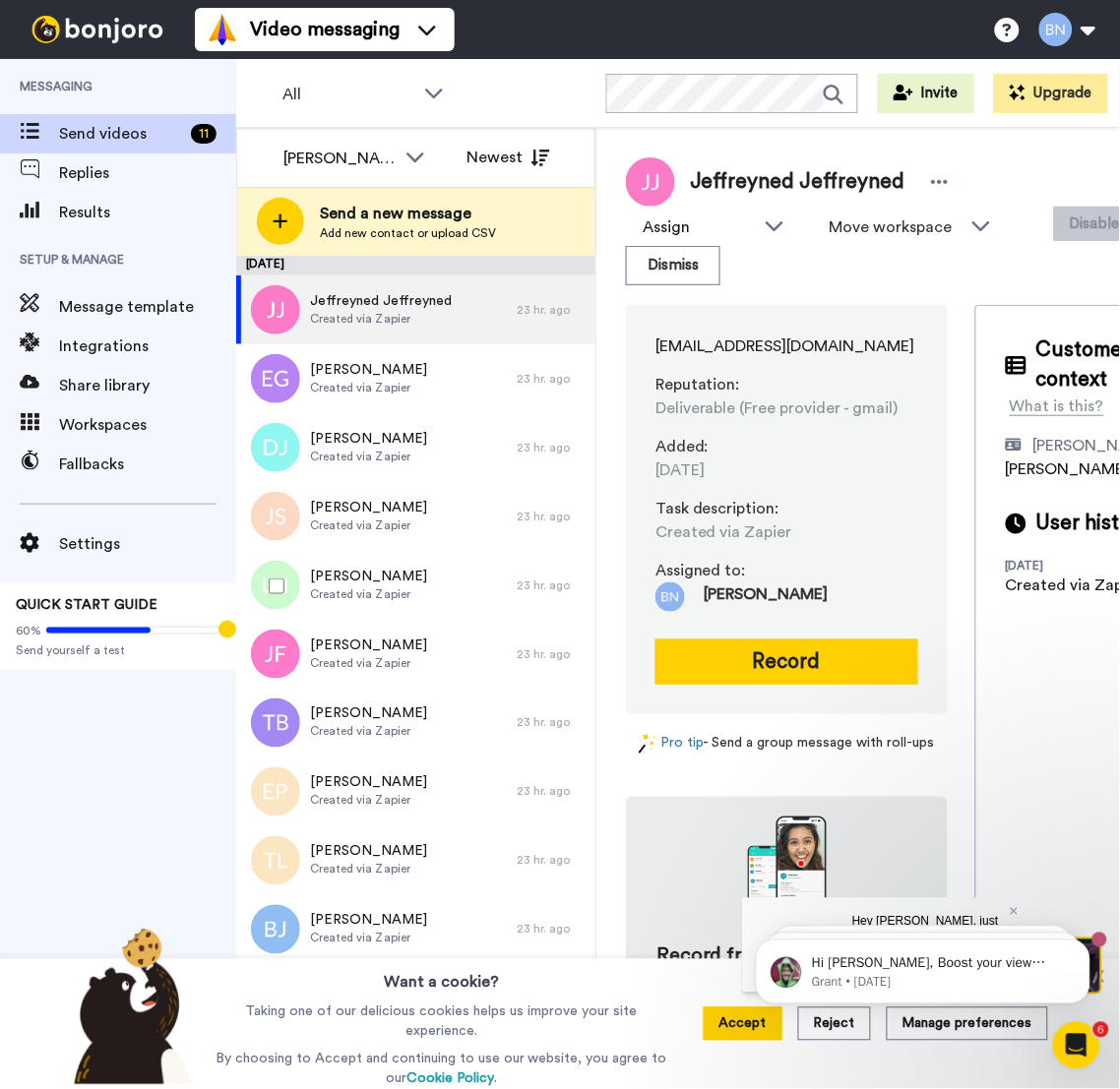 scroll, scrollTop: 0, scrollLeft: 0, axis: both 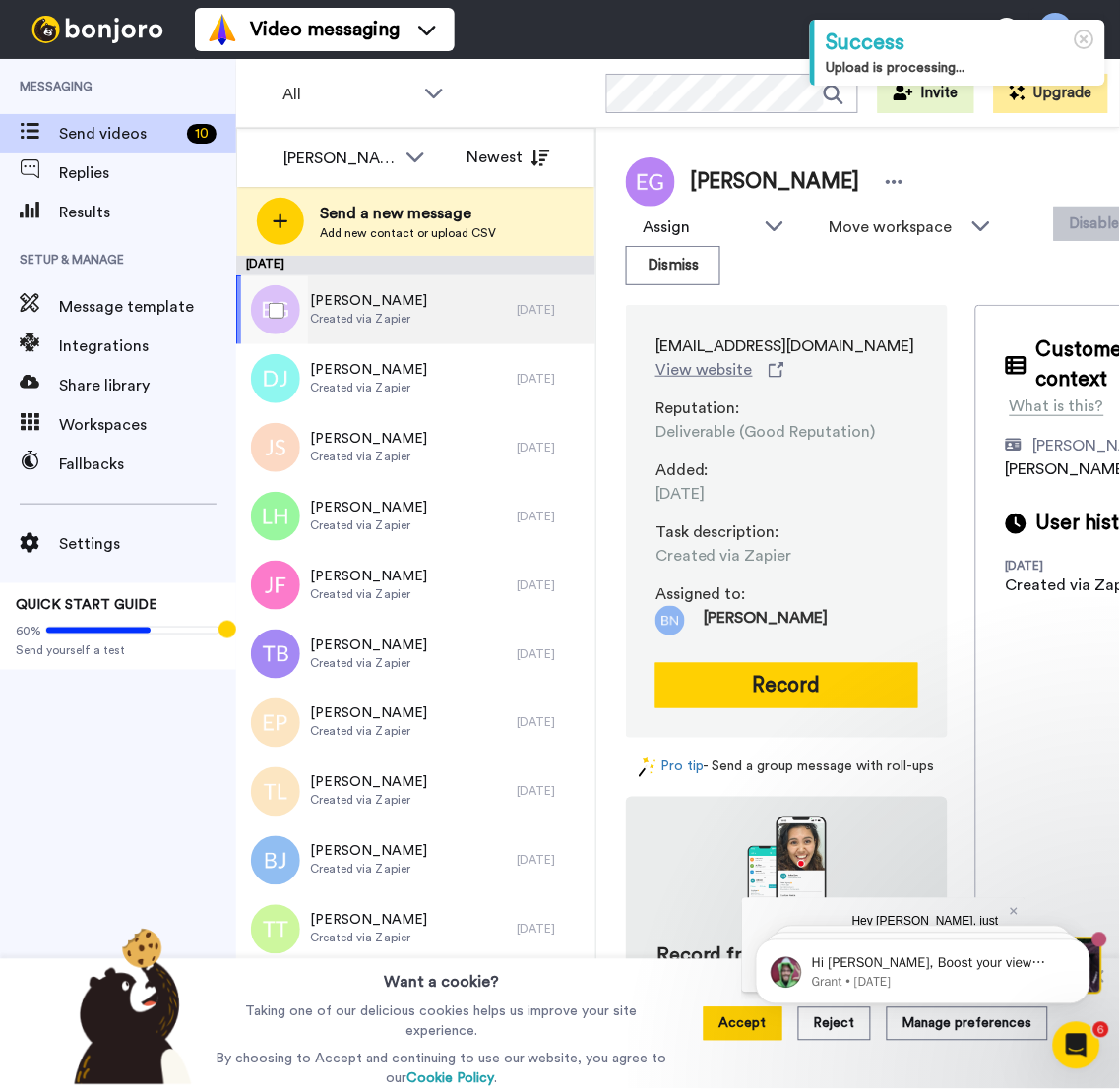 click on "[PERSON_NAME] Created via Zapier" at bounding box center [376, 310] 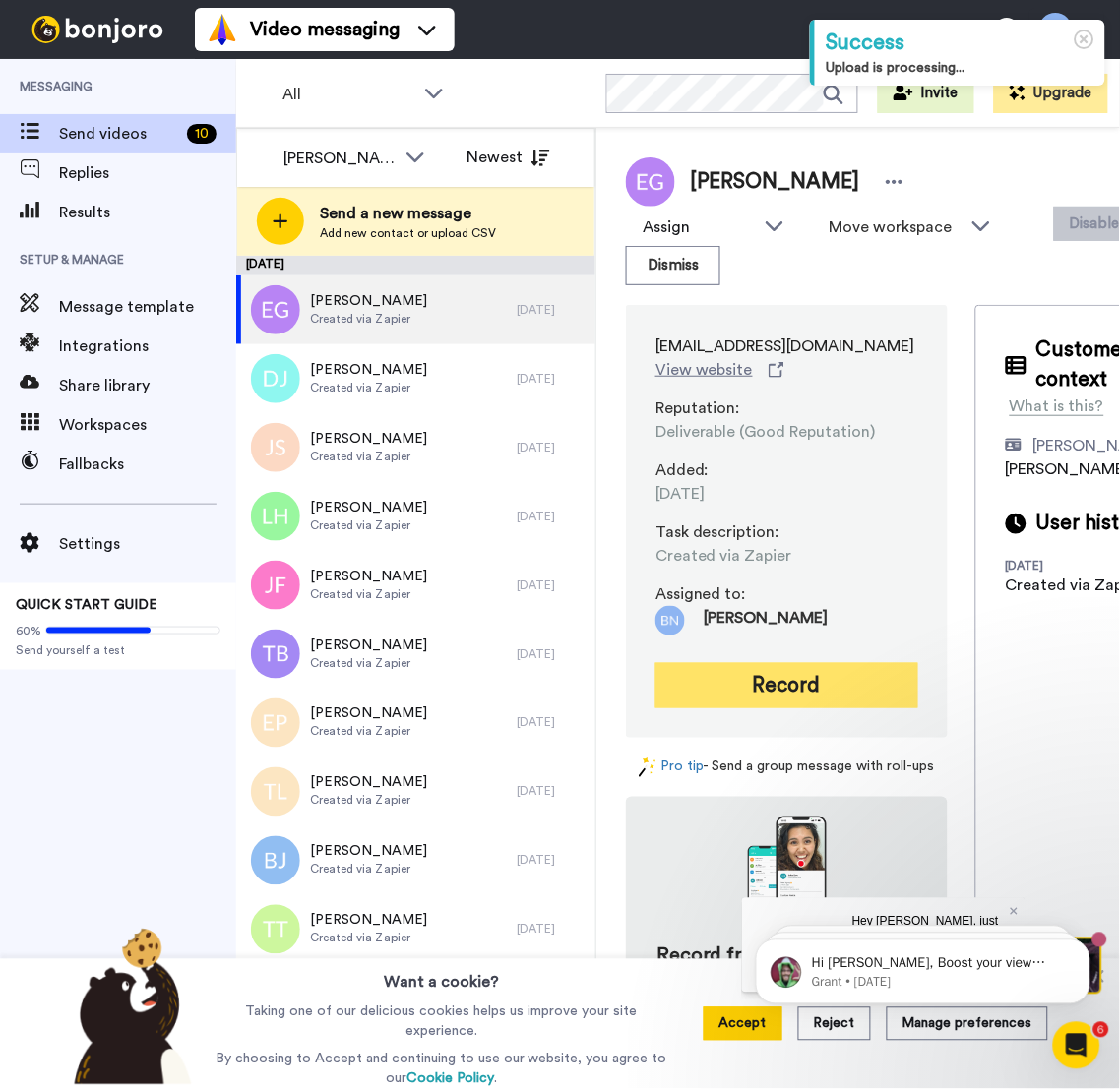 click on "Record" at bounding box center (786, 686) 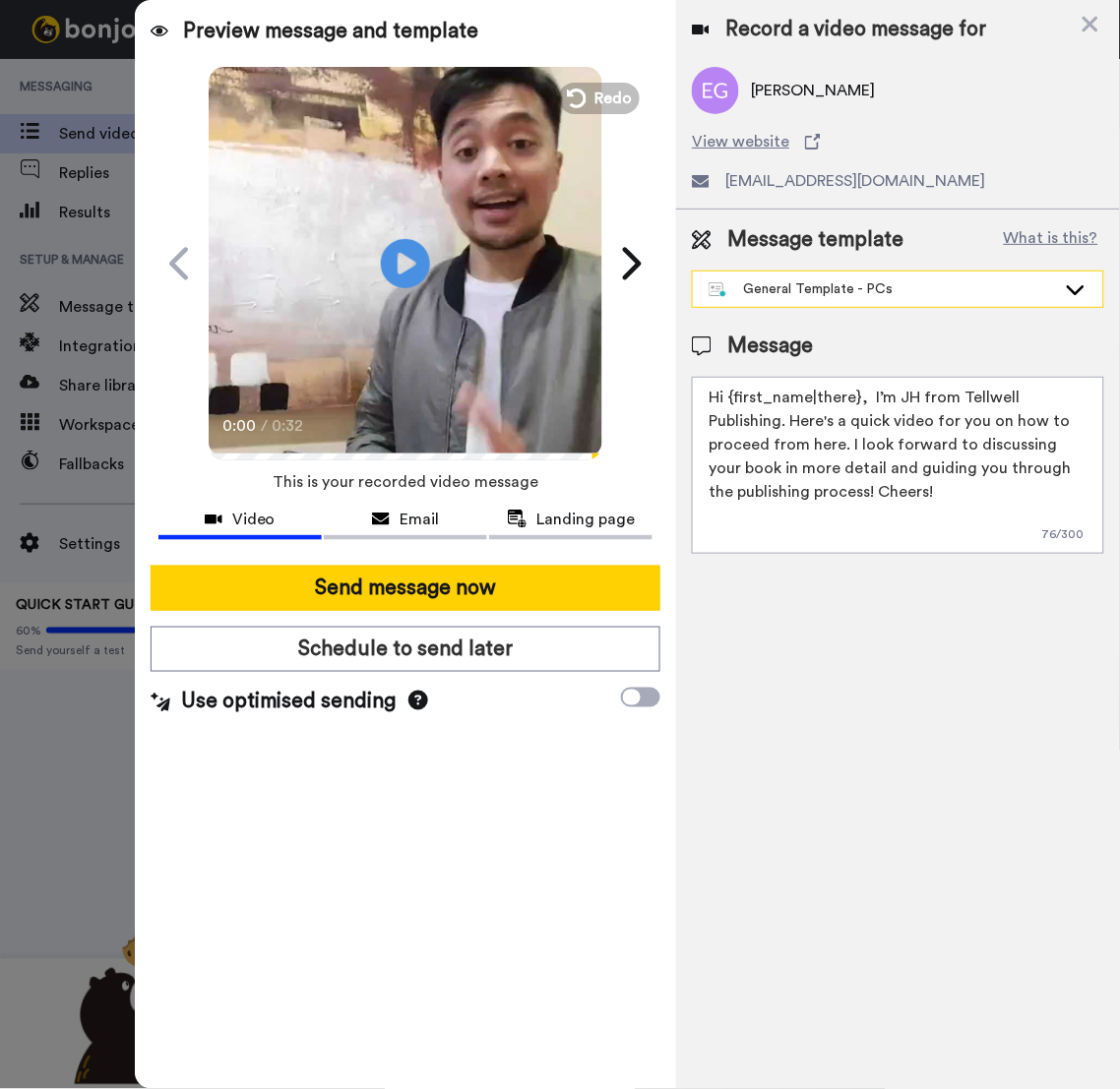 click on "General Template - PCs" at bounding box center (882, 289) 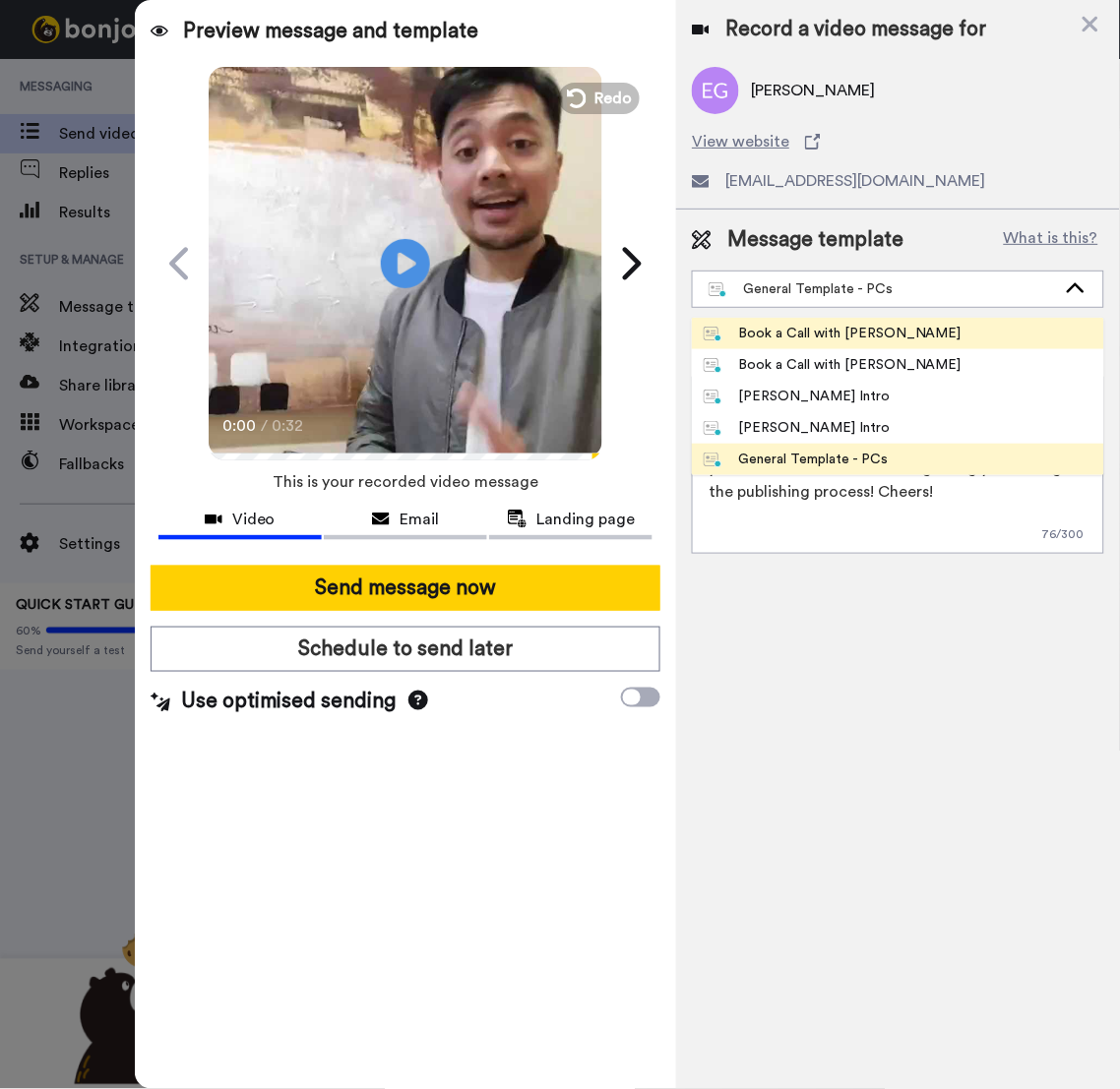 click on "Book a Call with [PERSON_NAME]" at bounding box center [833, 333] 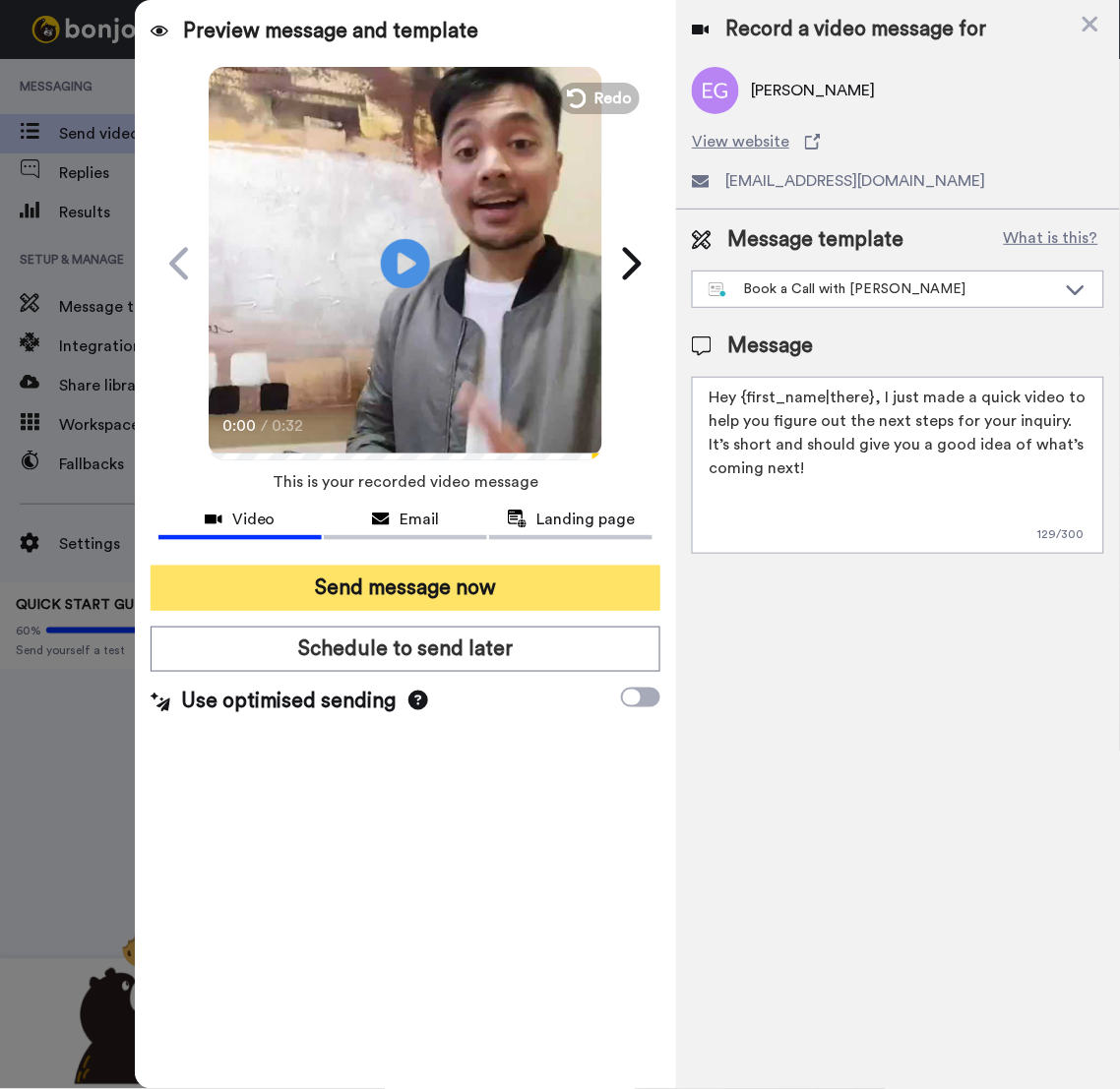 click on "Send message now" at bounding box center [405, 588] 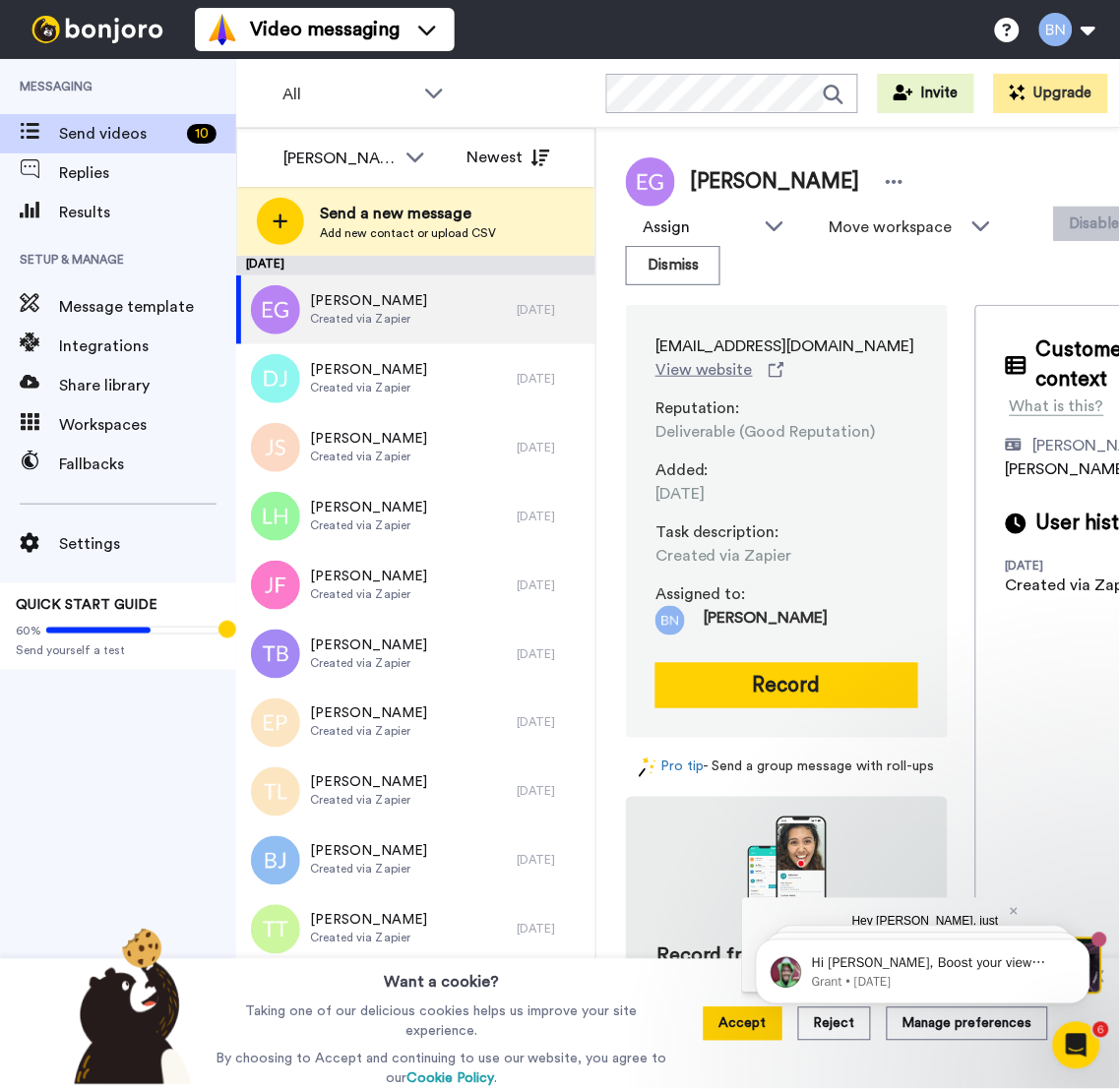 scroll, scrollTop: 0, scrollLeft: 0, axis: both 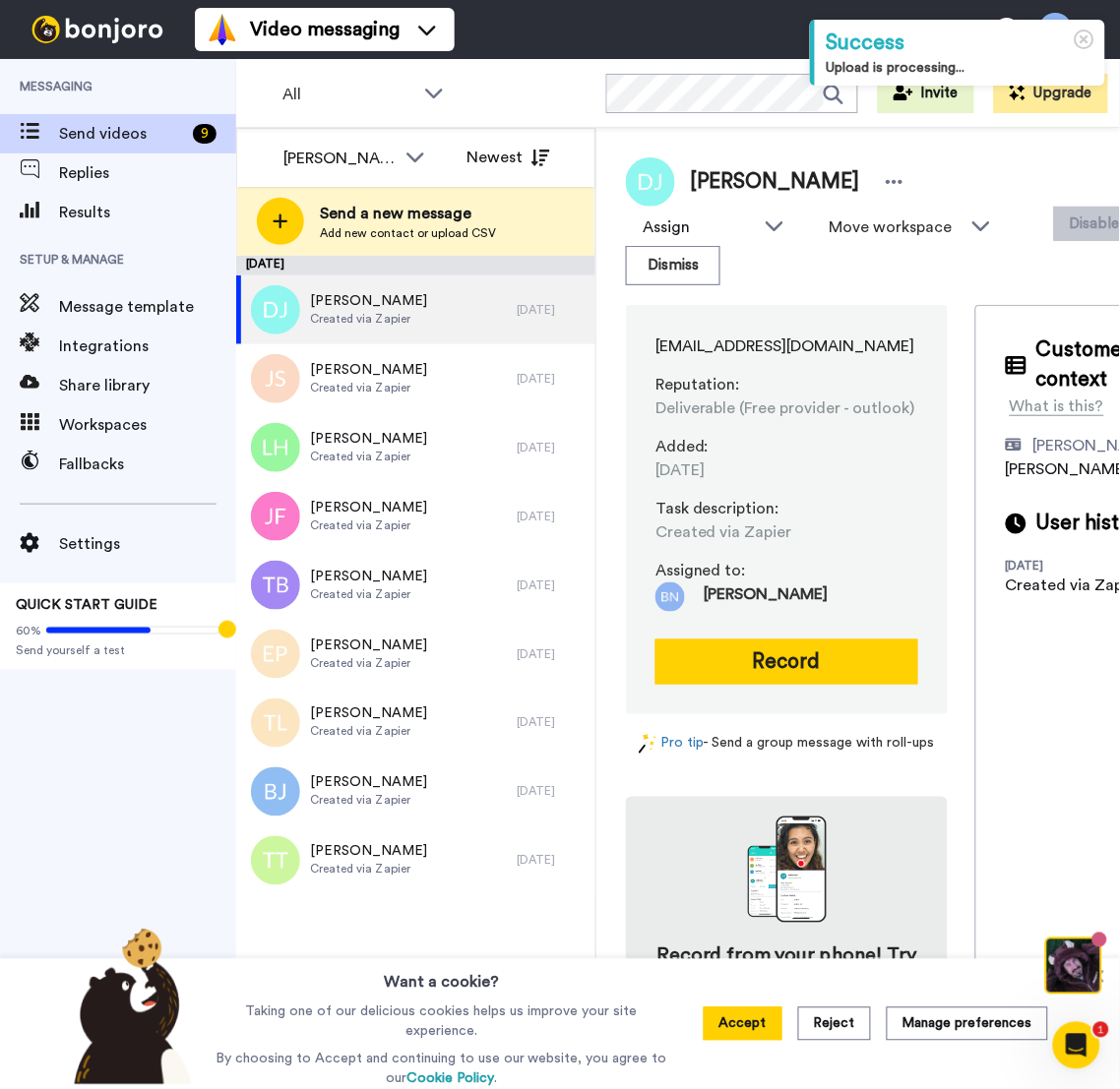 click on "Assign Josephine Cataluña Scott Friesen Gilda Amante Marjorie Impas Tim Lindsay Bruce Navarro JH Abella Move workspace WORKSPACES View all Default Task List Other Re-engagement Writing Leads Lead Conversion send videos + Add a new workspace Disable fallback Dismiss" at bounding box center [910, 246] 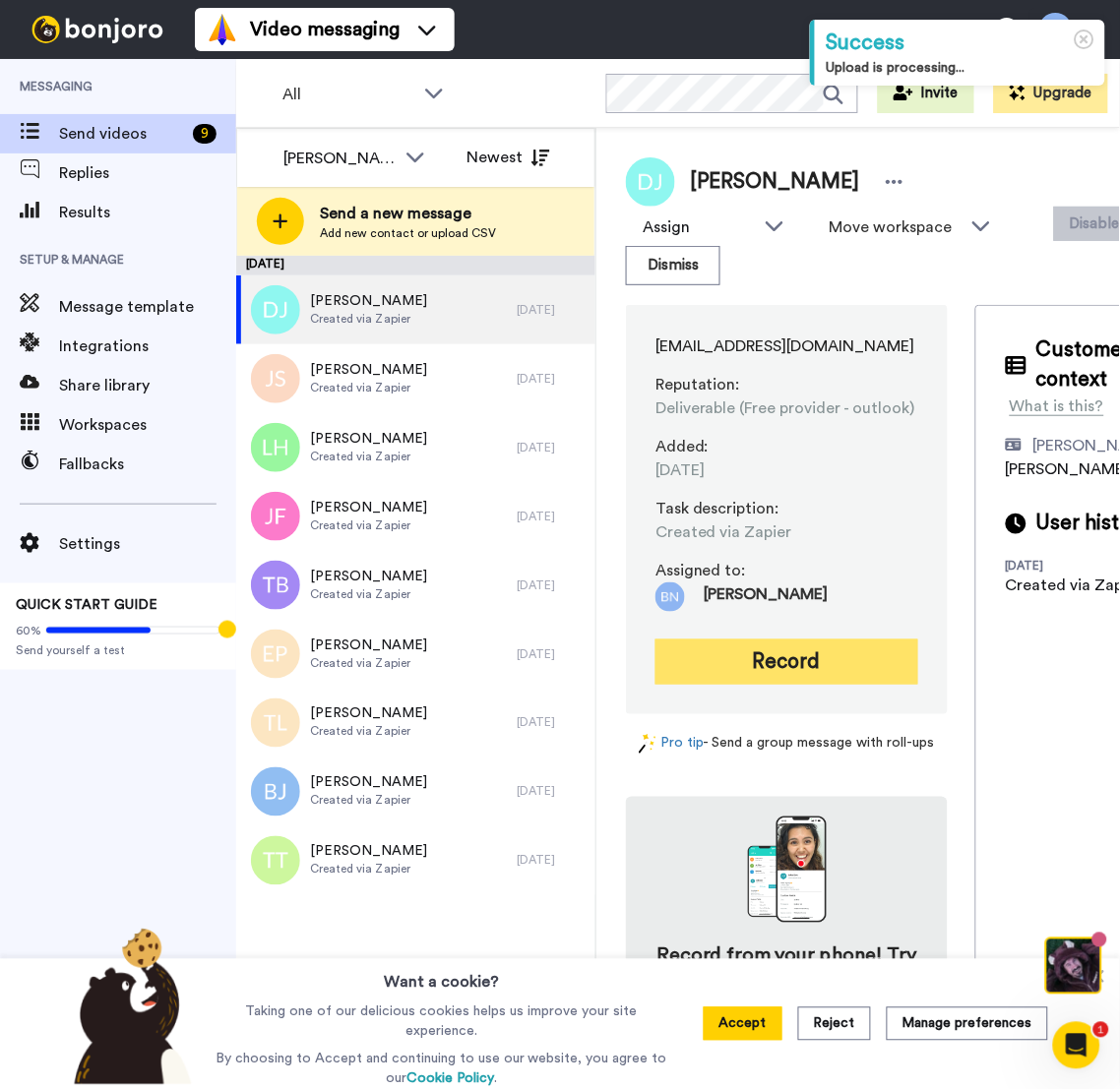 click on "Record" at bounding box center (786, 662) 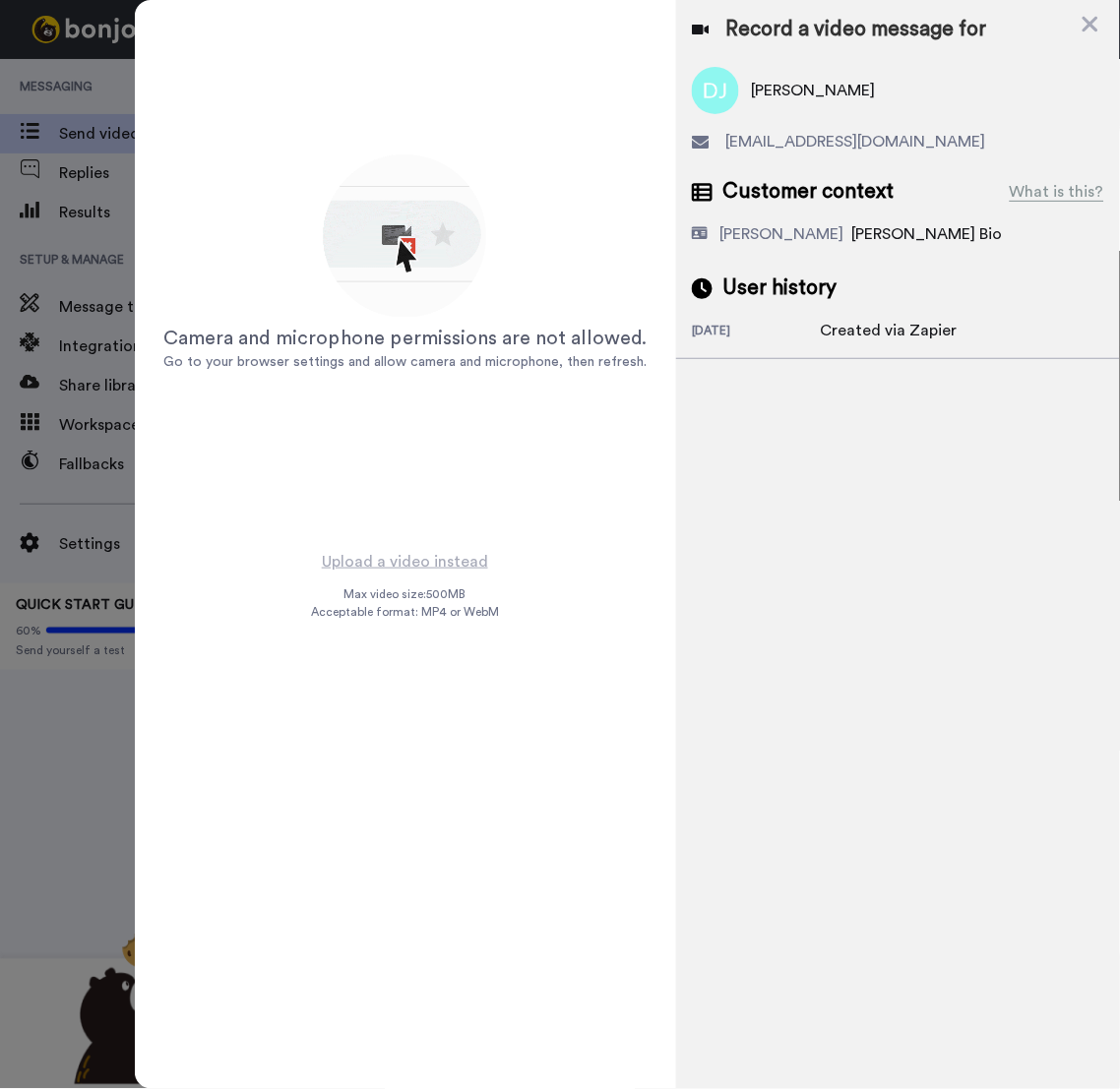 scroll, scrollTop: 0, scrollLeft: 0, axis: both 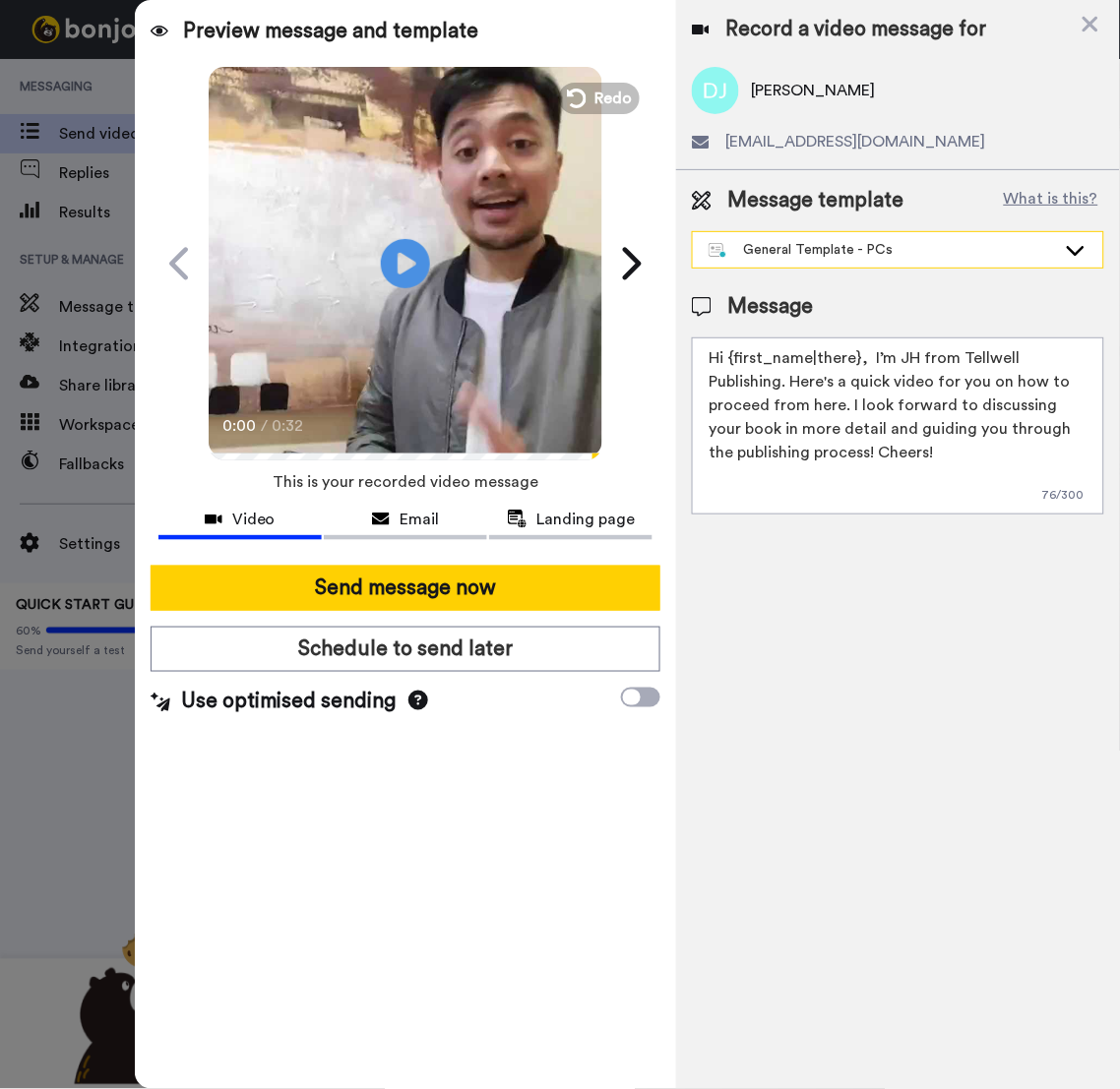 click on "General Template - PCs" at bounding box center [898, 250] 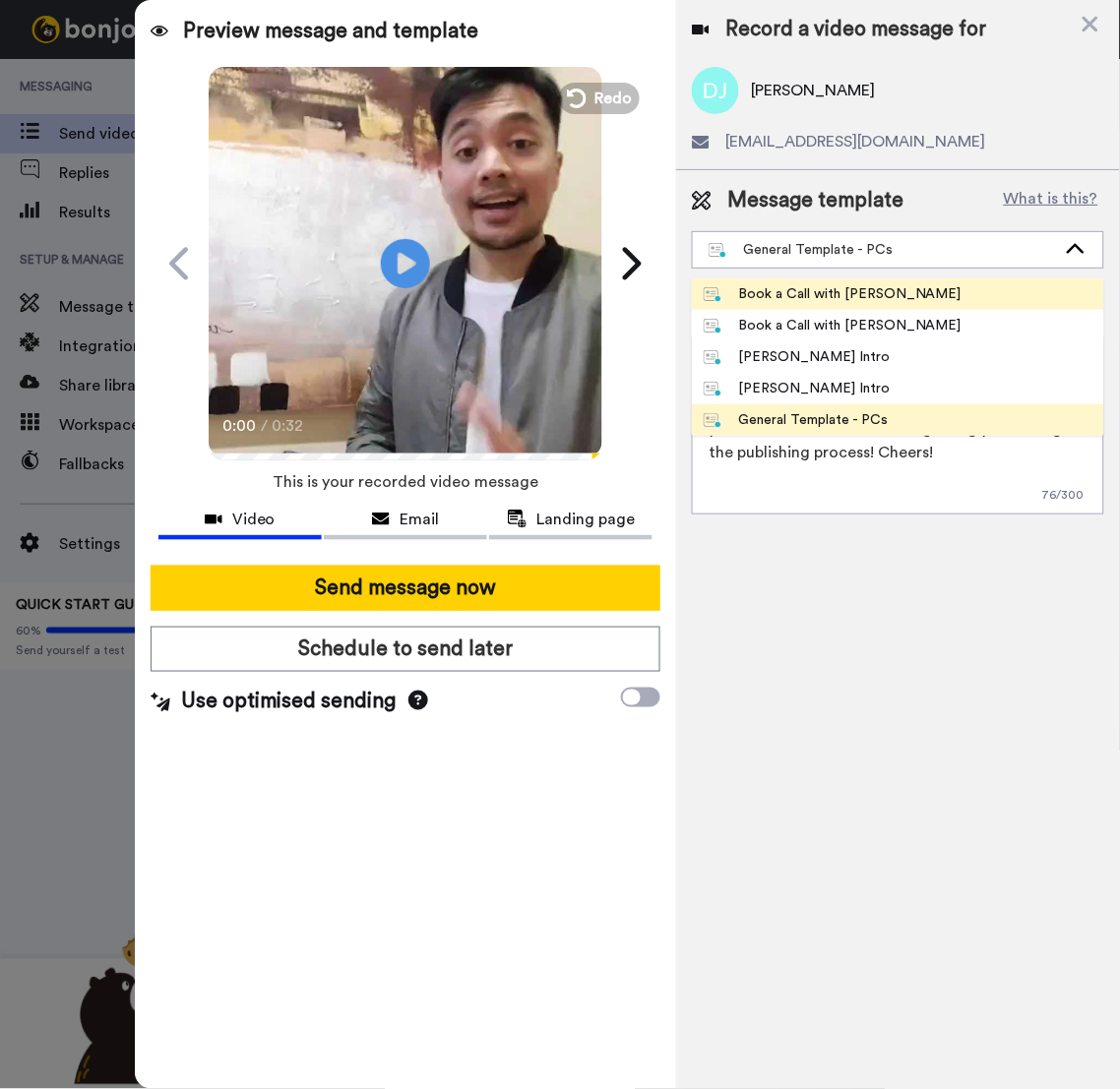 click on "Book a Call with [PERSON_NAME]" at bounding box center (833, 294) 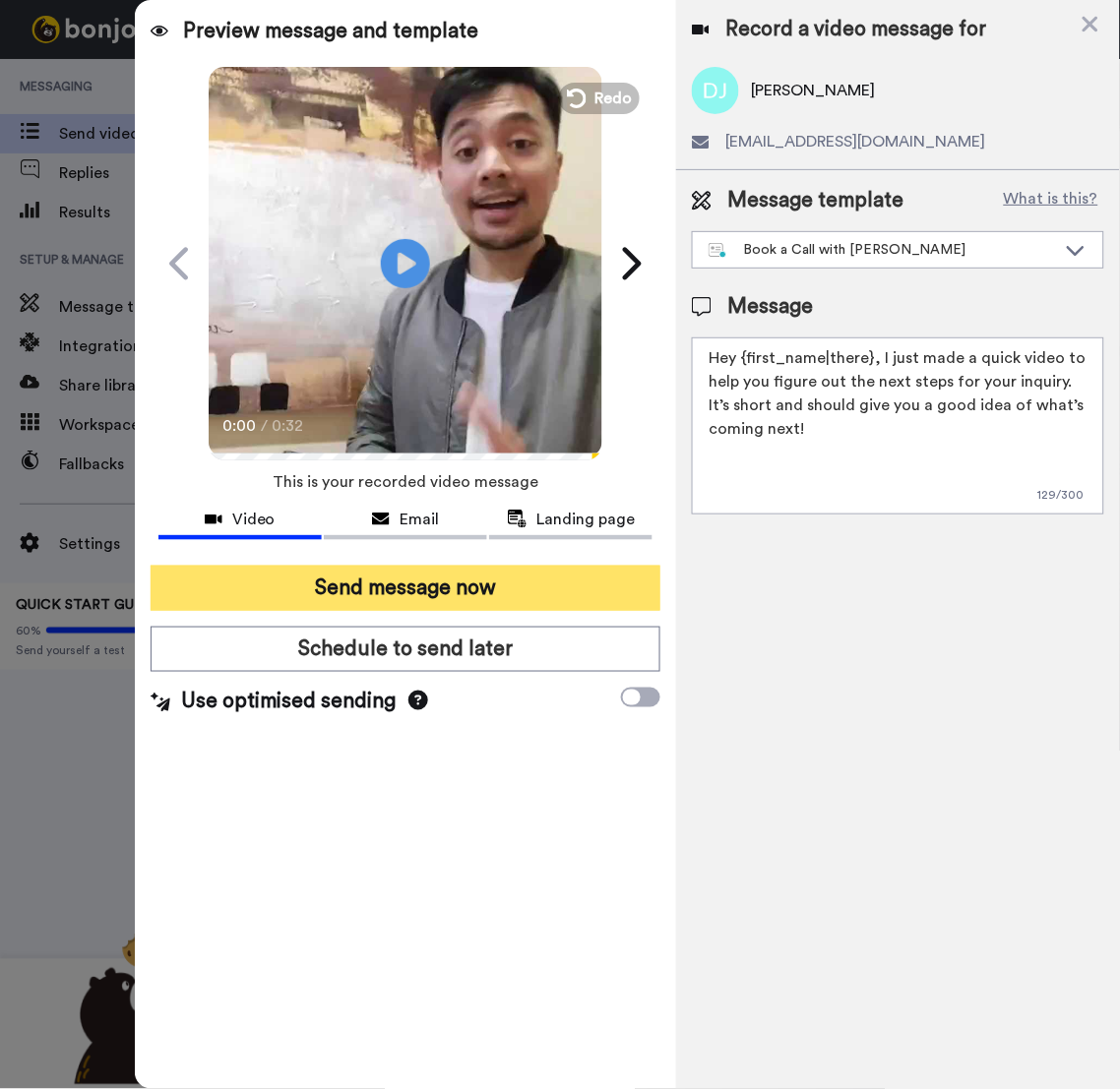 click on "Send message now" at bounding box center (405, 588) 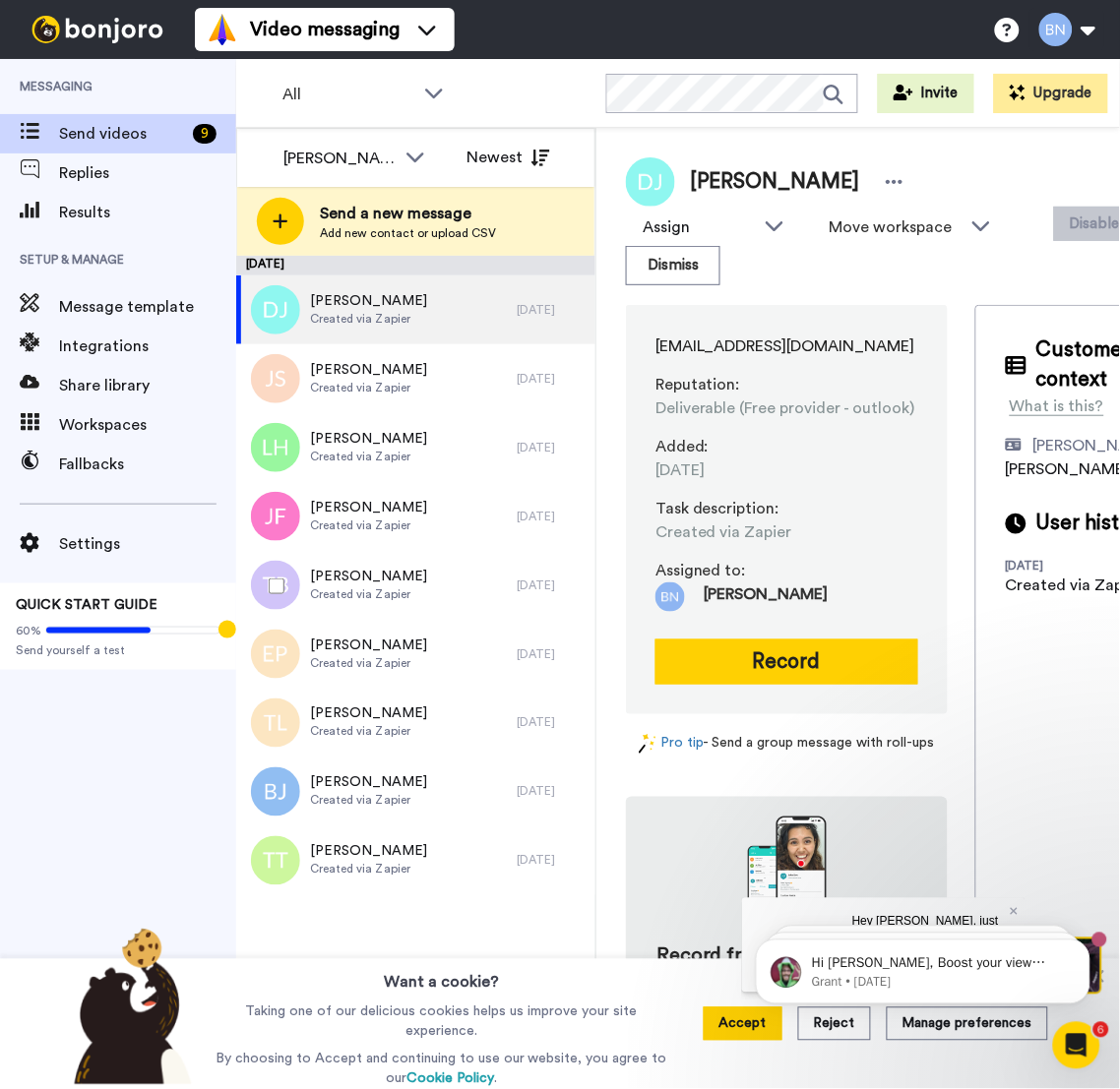 scroll, scrollTop: 0, scrollLeft: 0, axis: both 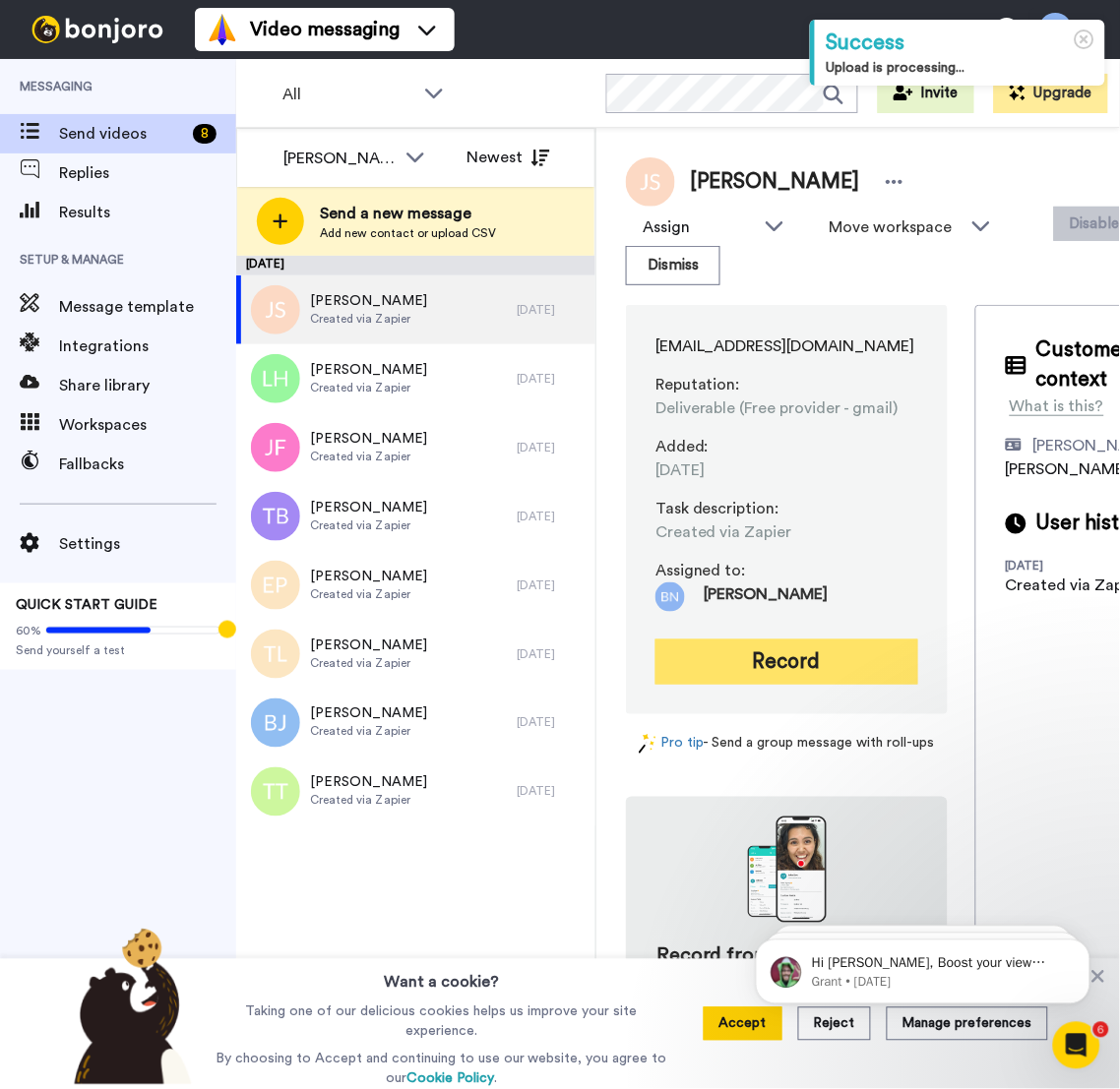 click on "Record" at bounding box center [786, 662] 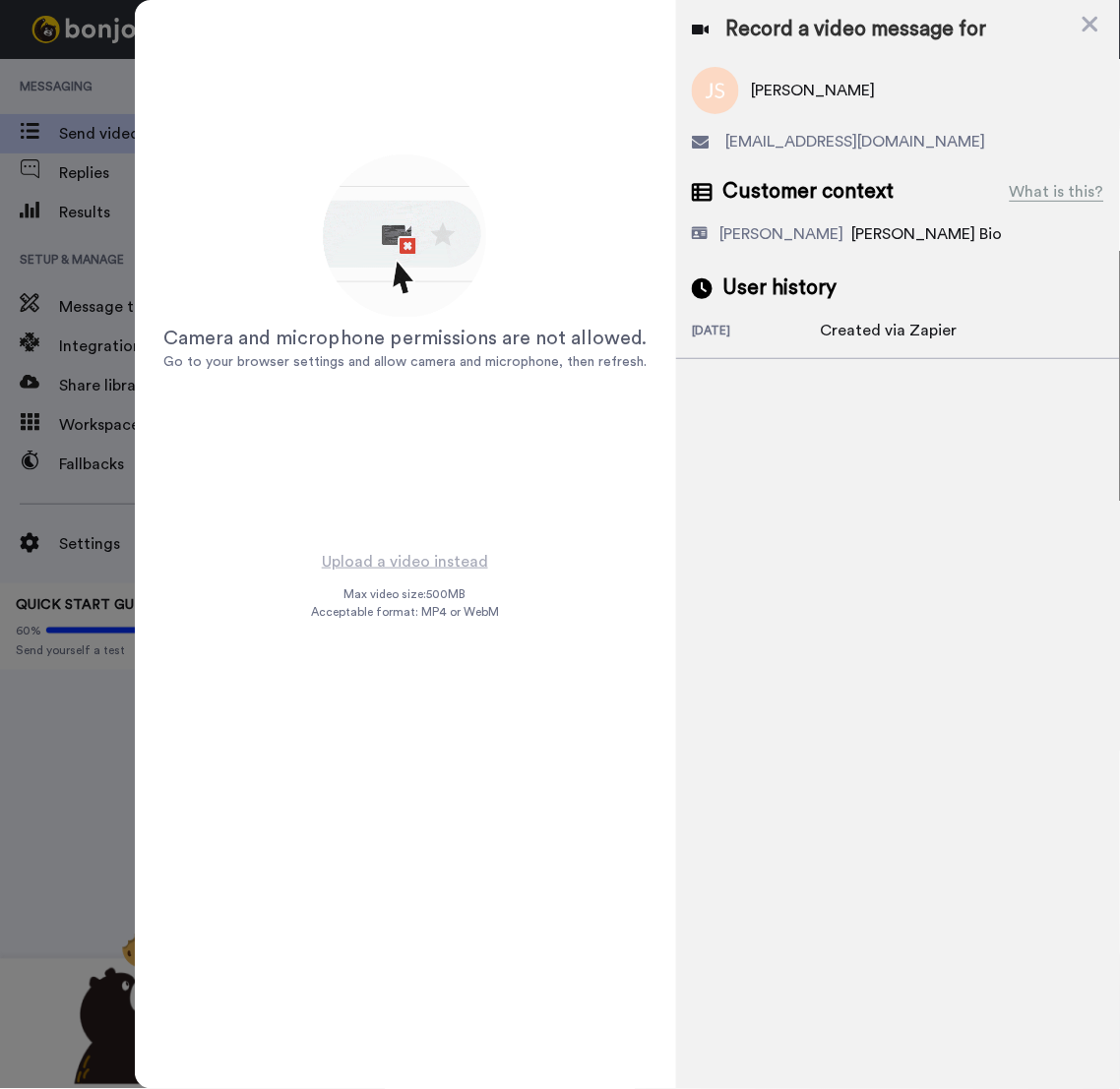 scroll, scrollTop: 0, scrollLeft: 0, axis: both 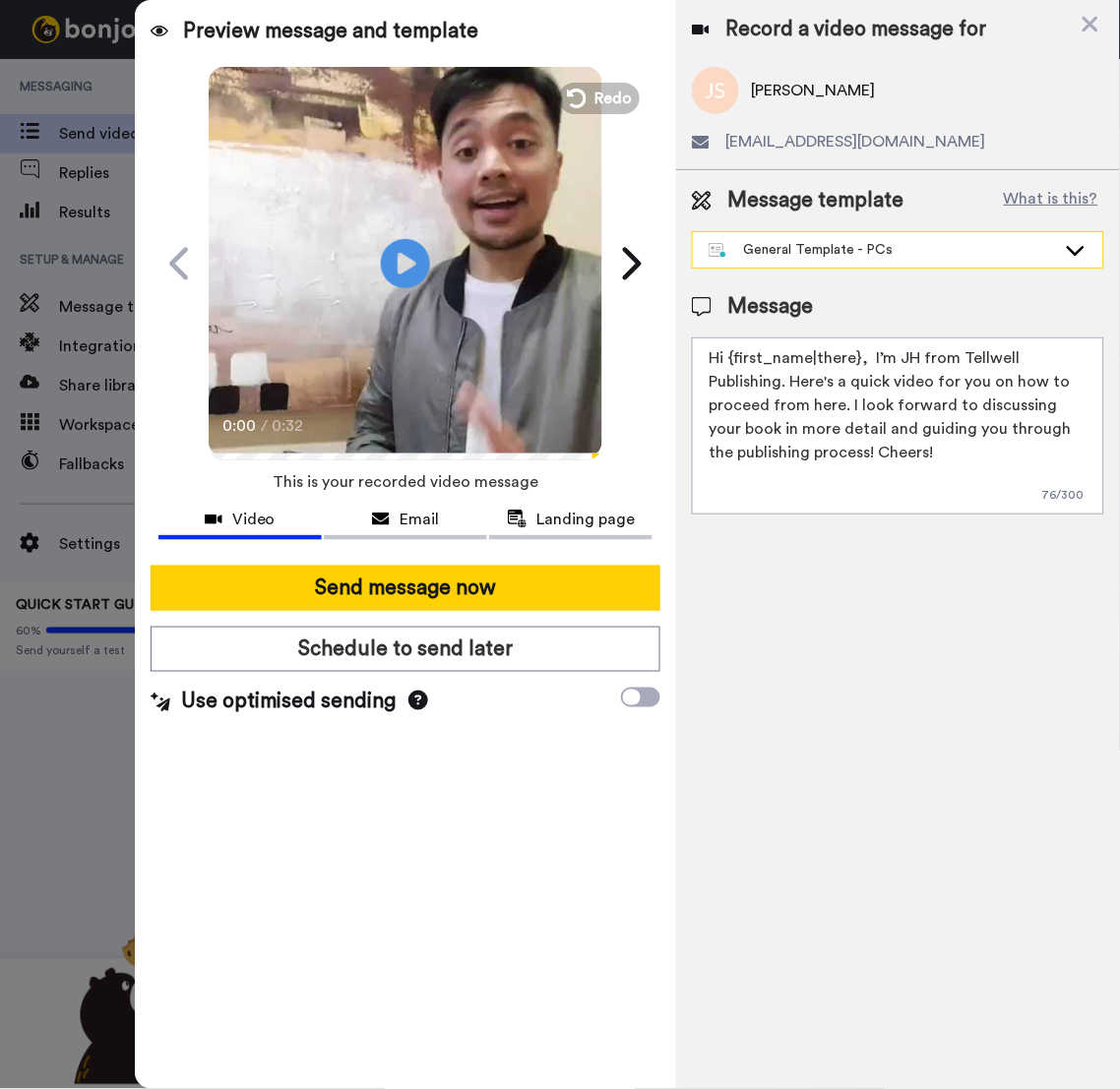click on "General Template - PCs" at bounding box center [882, 250] 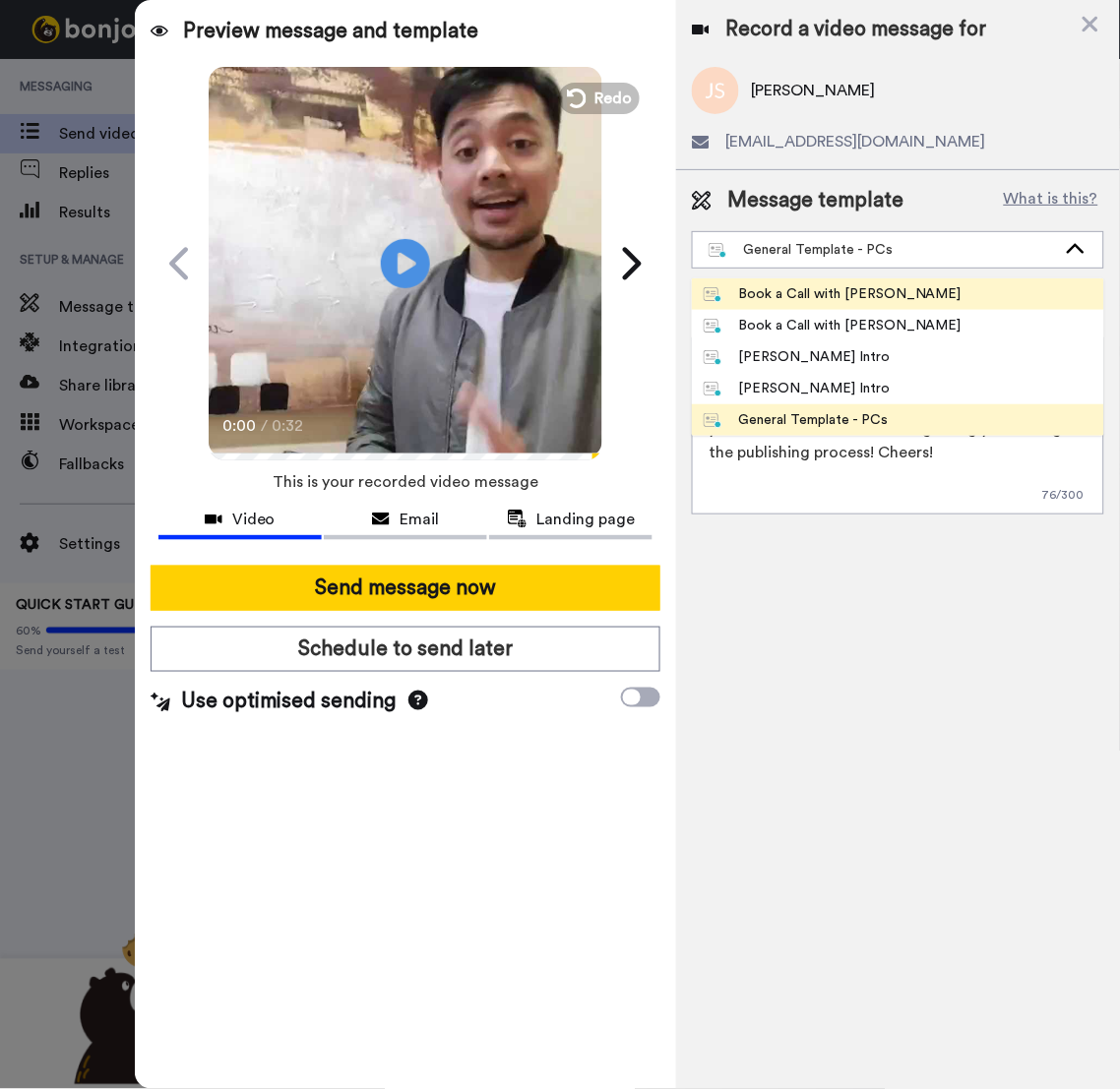click on "Book a Call with [PERSON_NAME]" at bounding box center (833, 294) 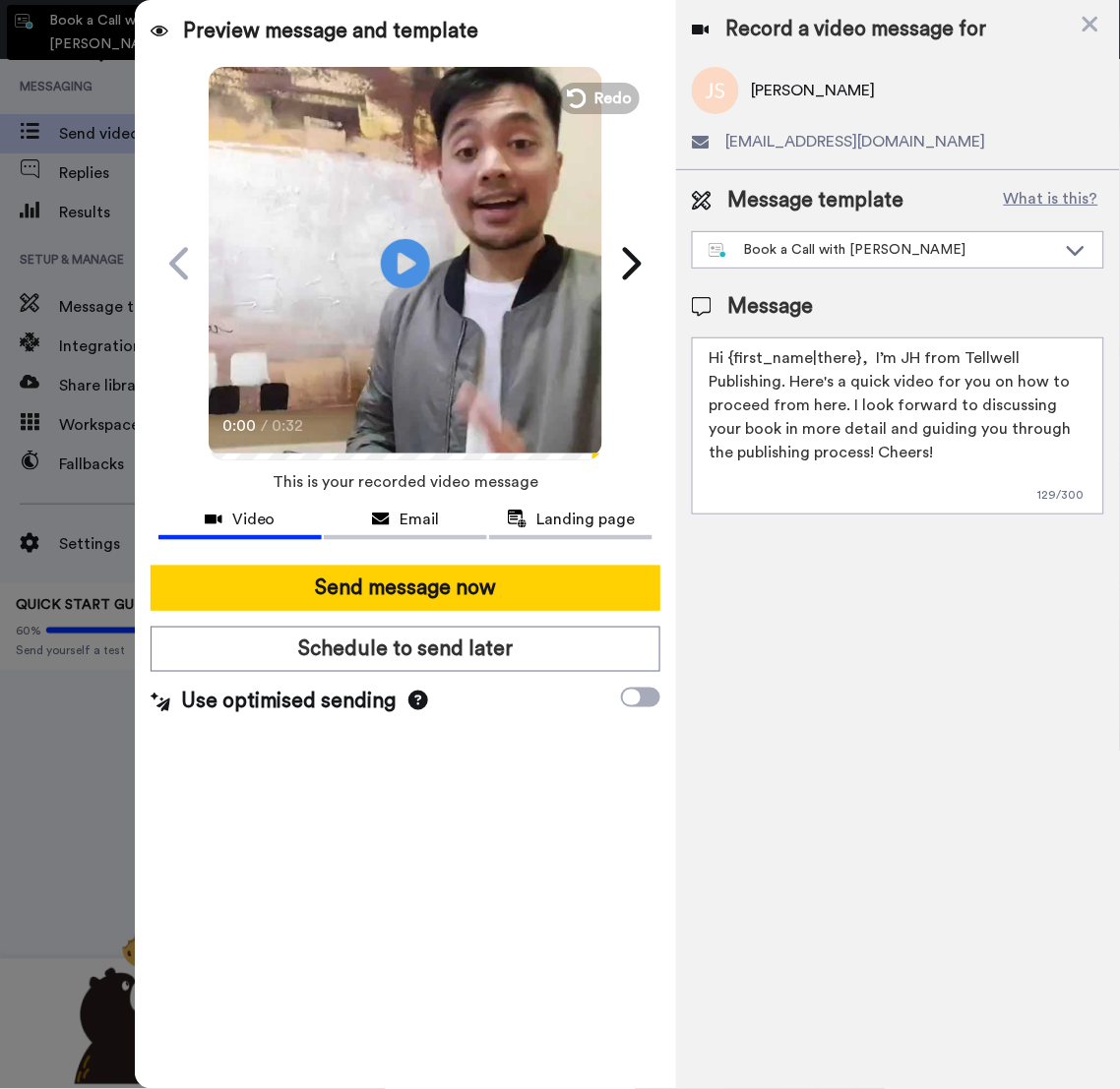 type on "Hey {first_name|there}, I just made a quick video to help you figure out the next steps for your inquiry. It’s short and should give you a good idea of what’s coming next!" 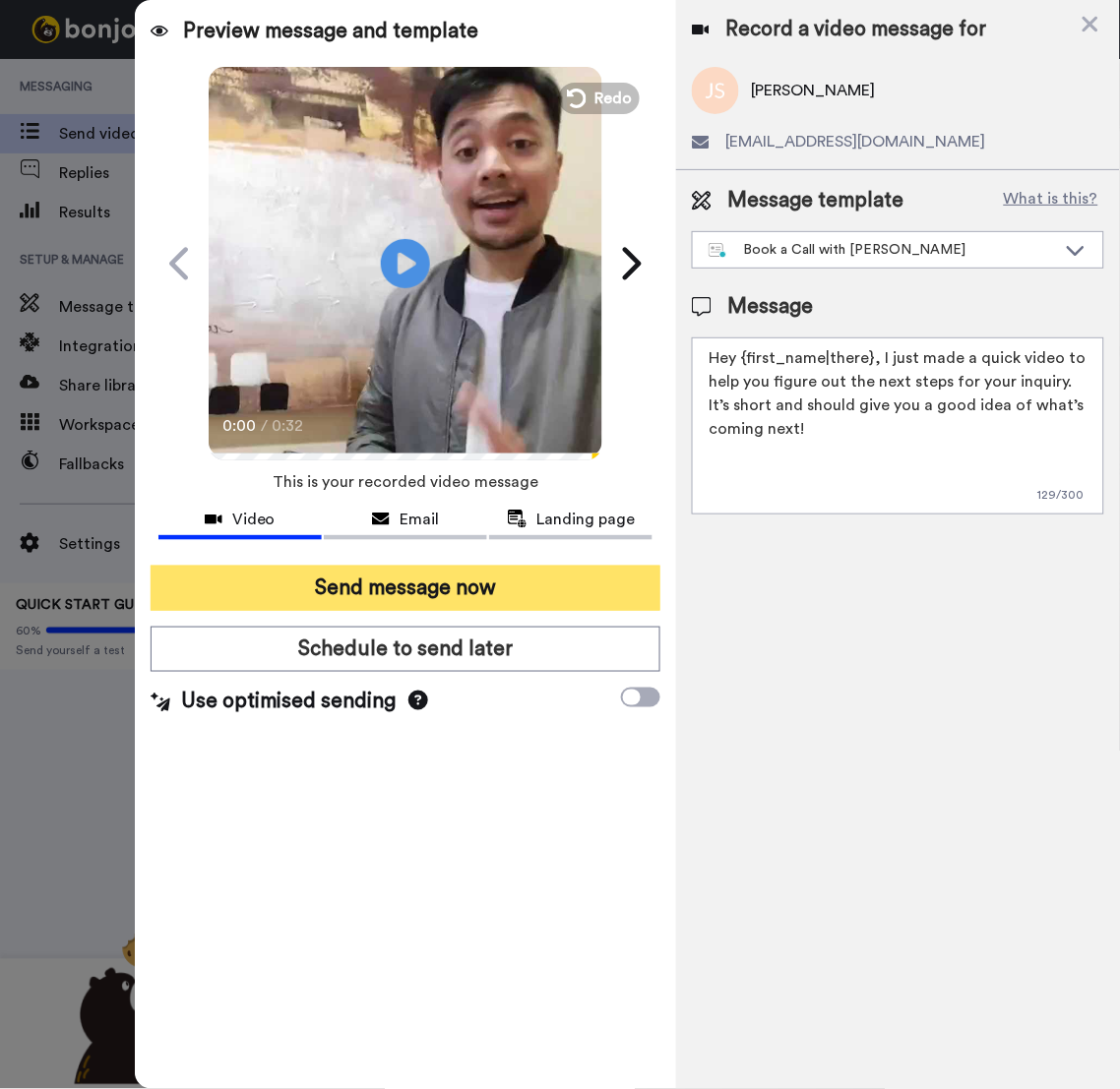 click on "Send message now" at bounding box center (405, 588) 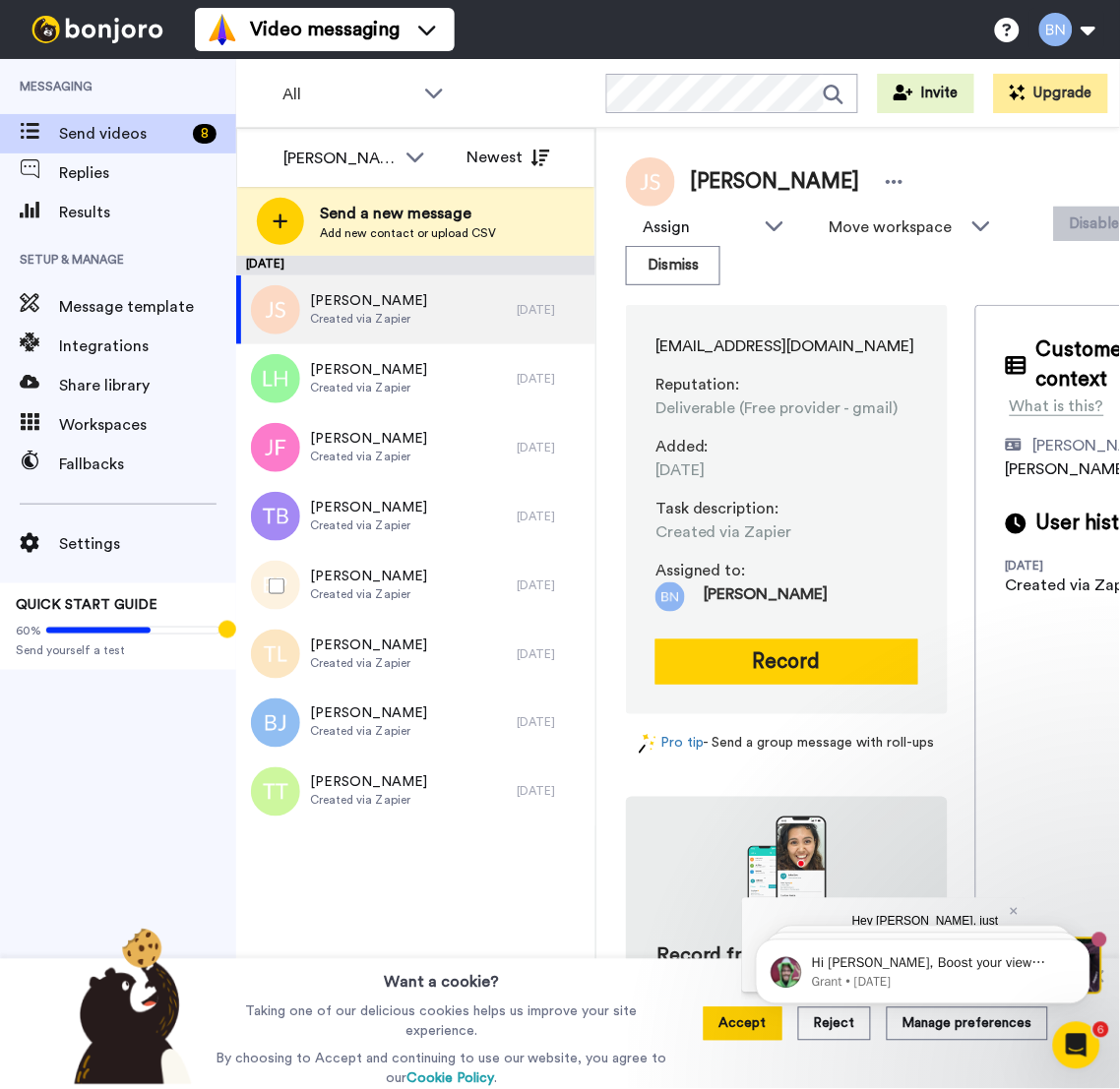 scroll, scrollTop: 0, scrollLeft: 0, axis: both 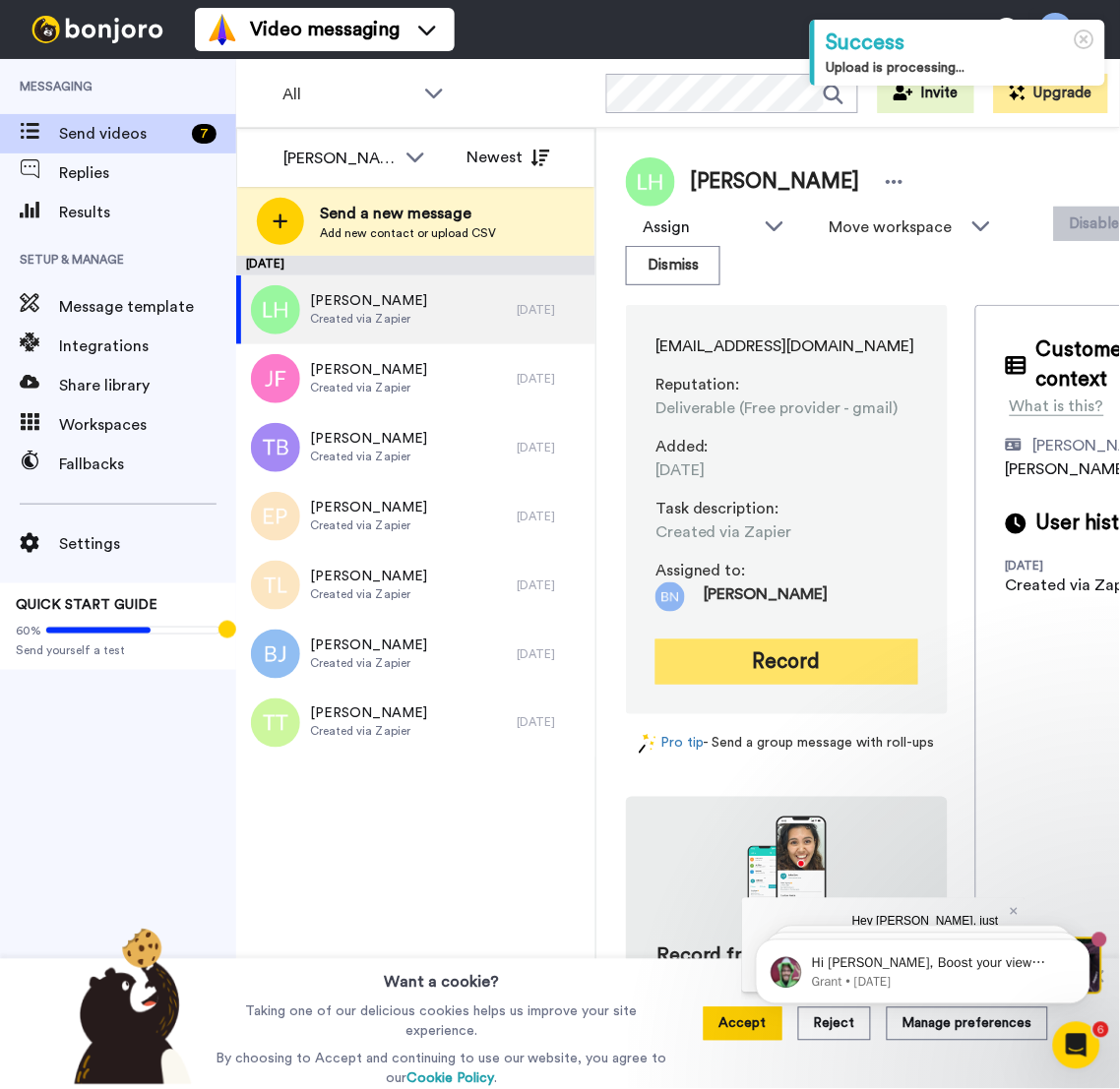 click on "Record" at bounding box center [786, 662] 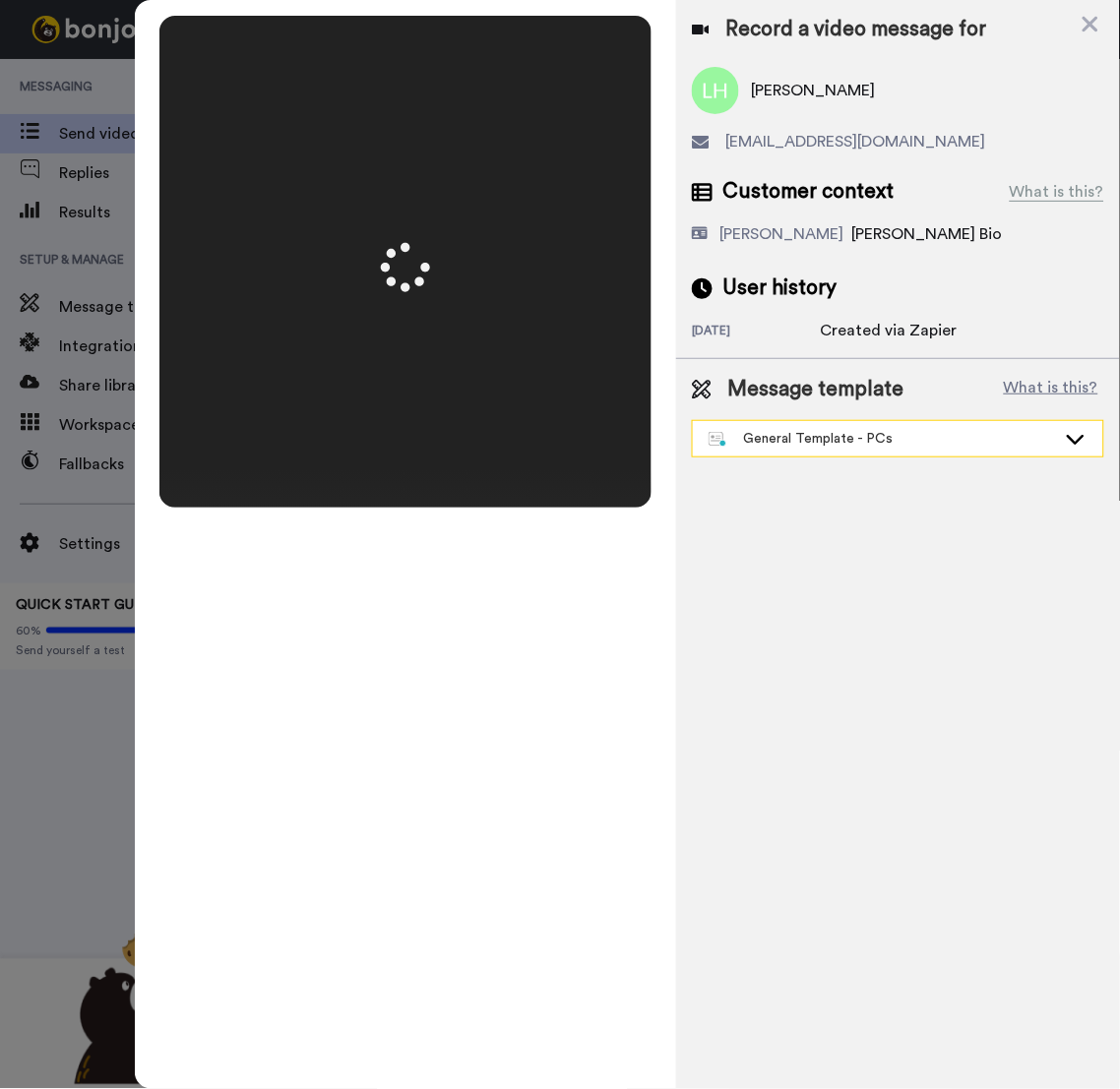 click on "General Template - PCs" at bounding box center [882, 439] 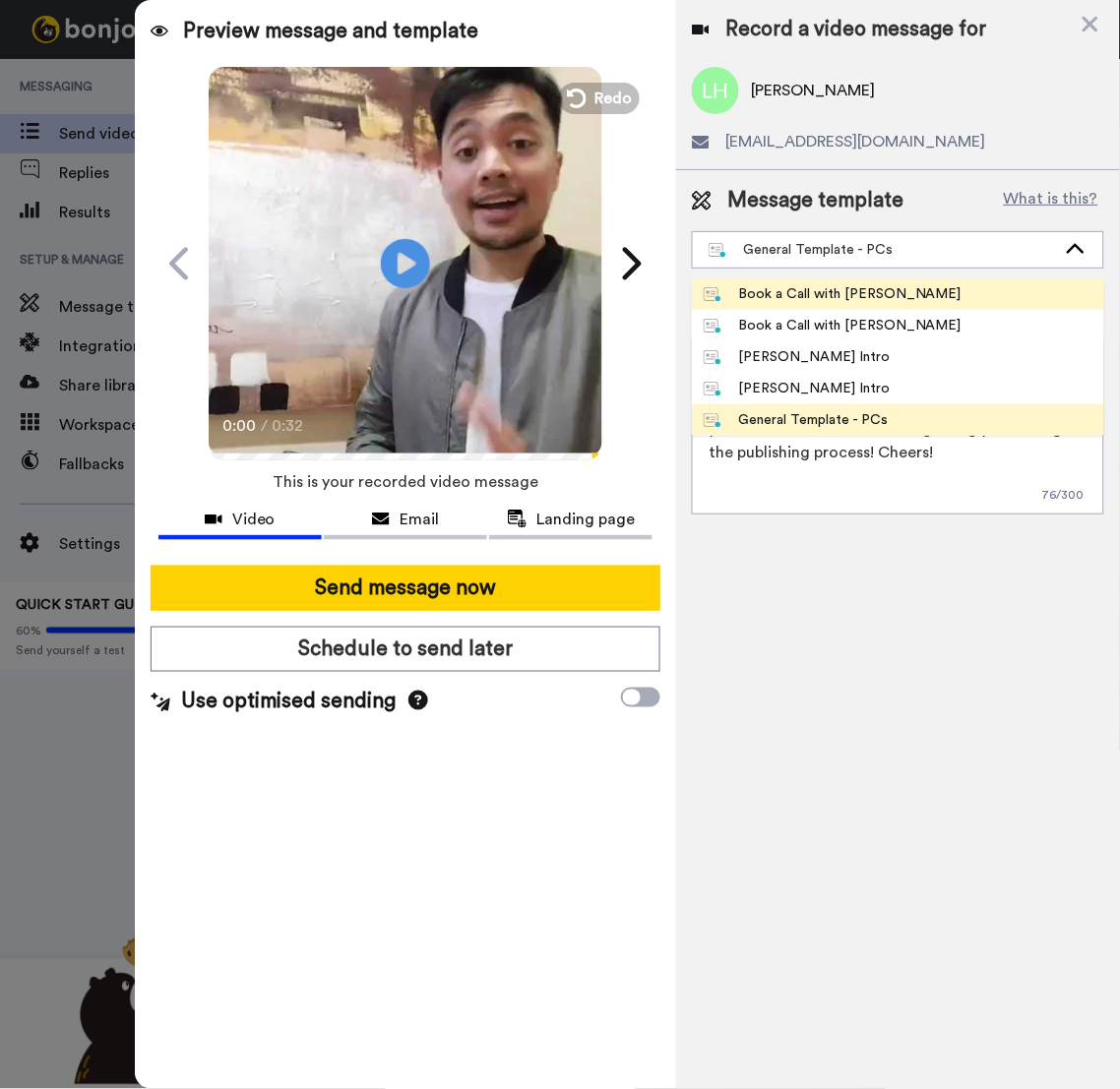 click on "Book a Call with [PERSON_NAME]" at bounding box center (898, 294) 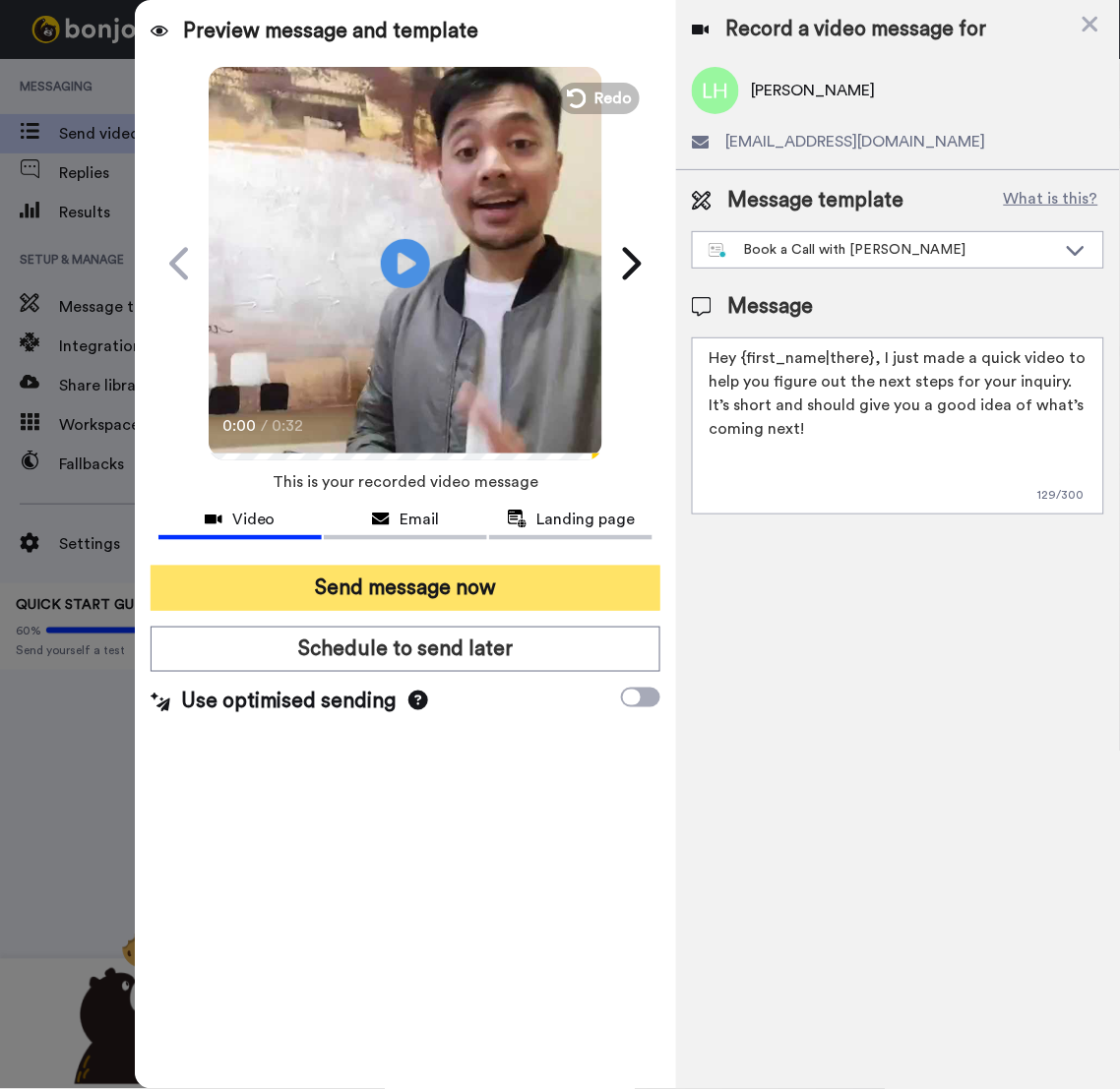 click on "Send message now" at bounding box center [405, 588] 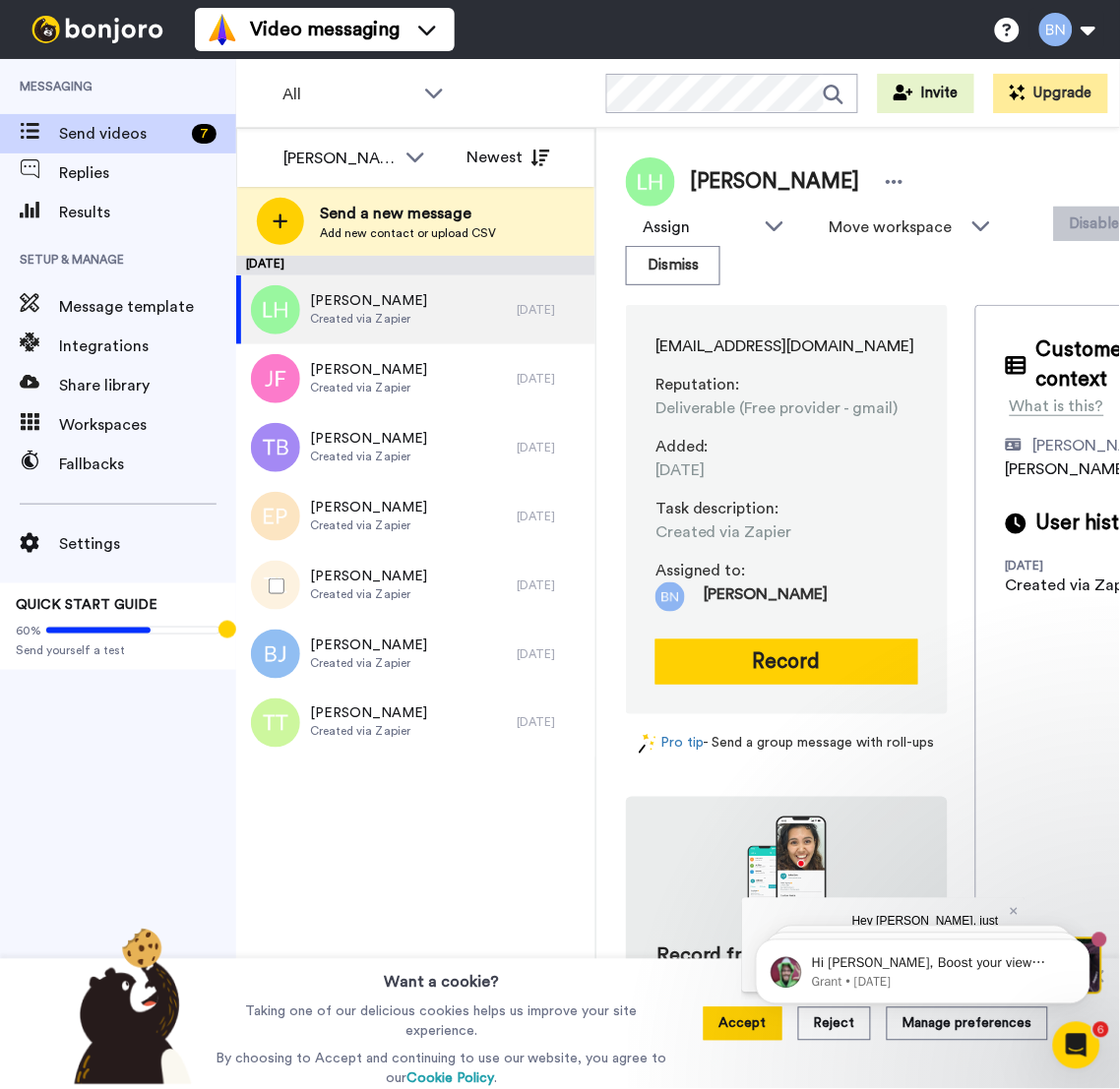 scroll, scrollTop: 0, scrollLeft: 0, axis: both 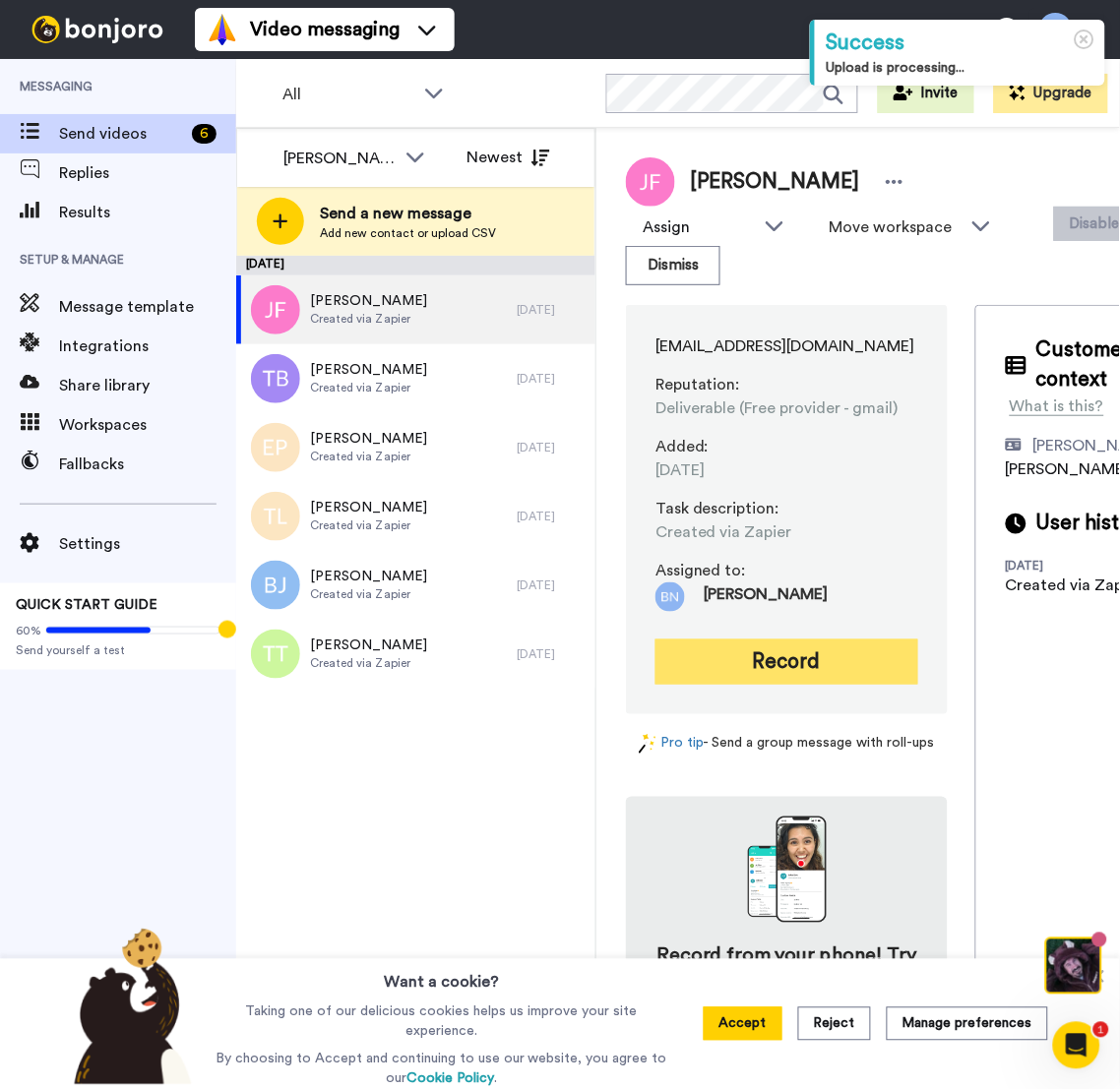 click on "Record" at bounding box center [786, 662] 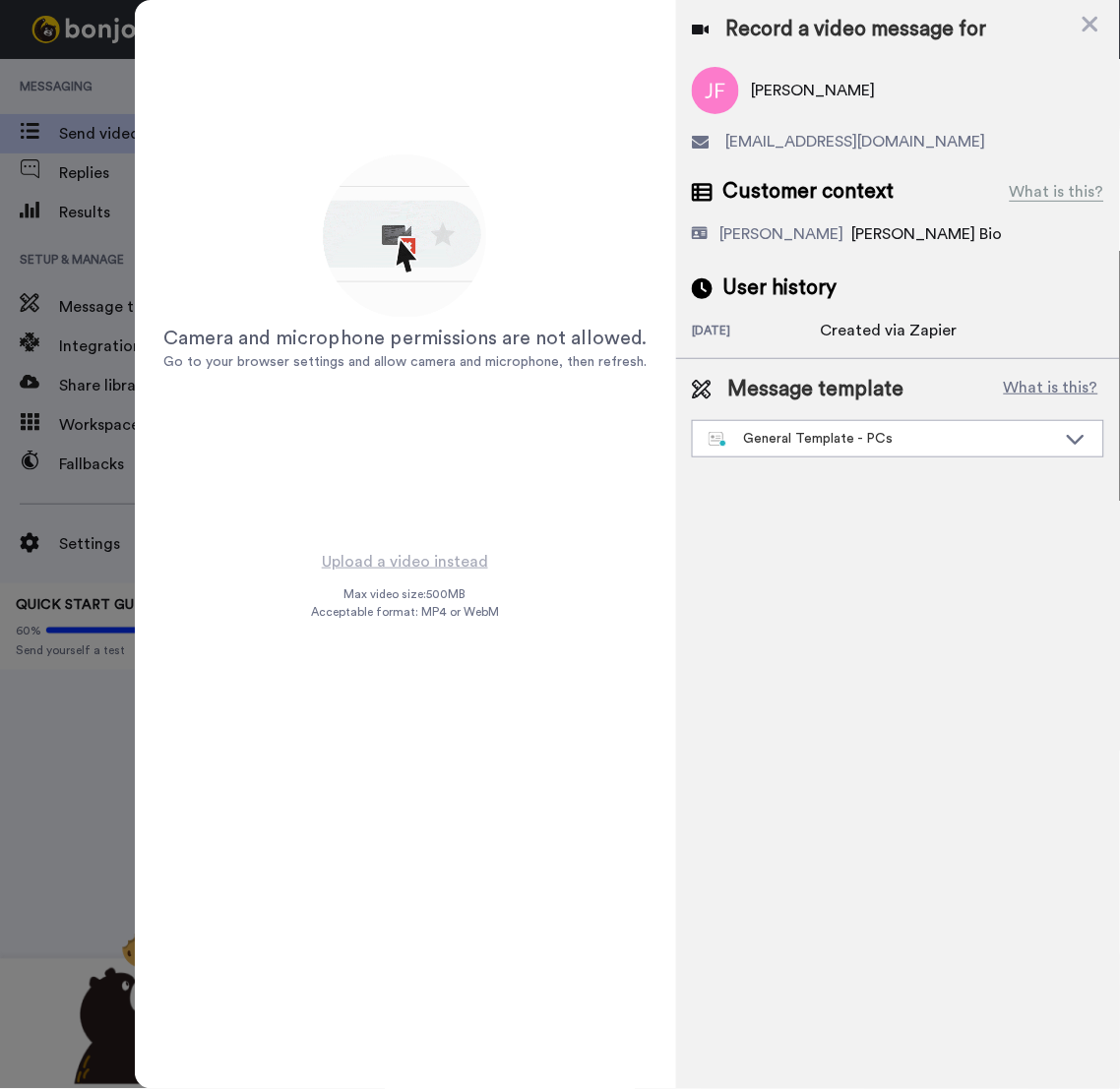 scroll, scrollTop: 0, scrollLeft: 0, axis: both 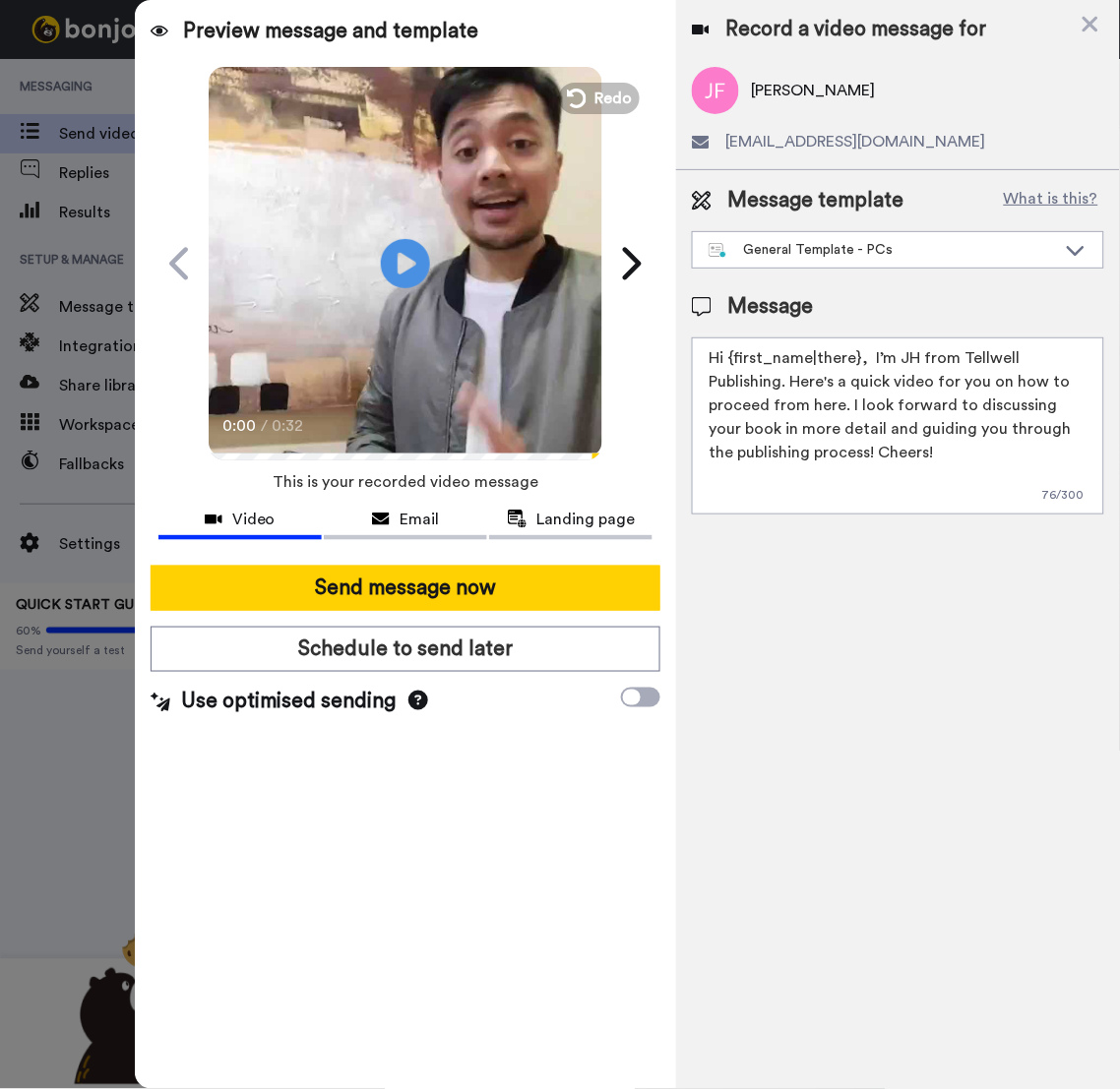 click on "Message template What is this? General Template - PCs Book a Call with [PERSON_NAME] Book a Call with [PERSON_NAME] [PERSON_NAME] Bonjoro Intro [PERSON_NAME] Intro General Template - PCs" at bounding box center (898, 227) 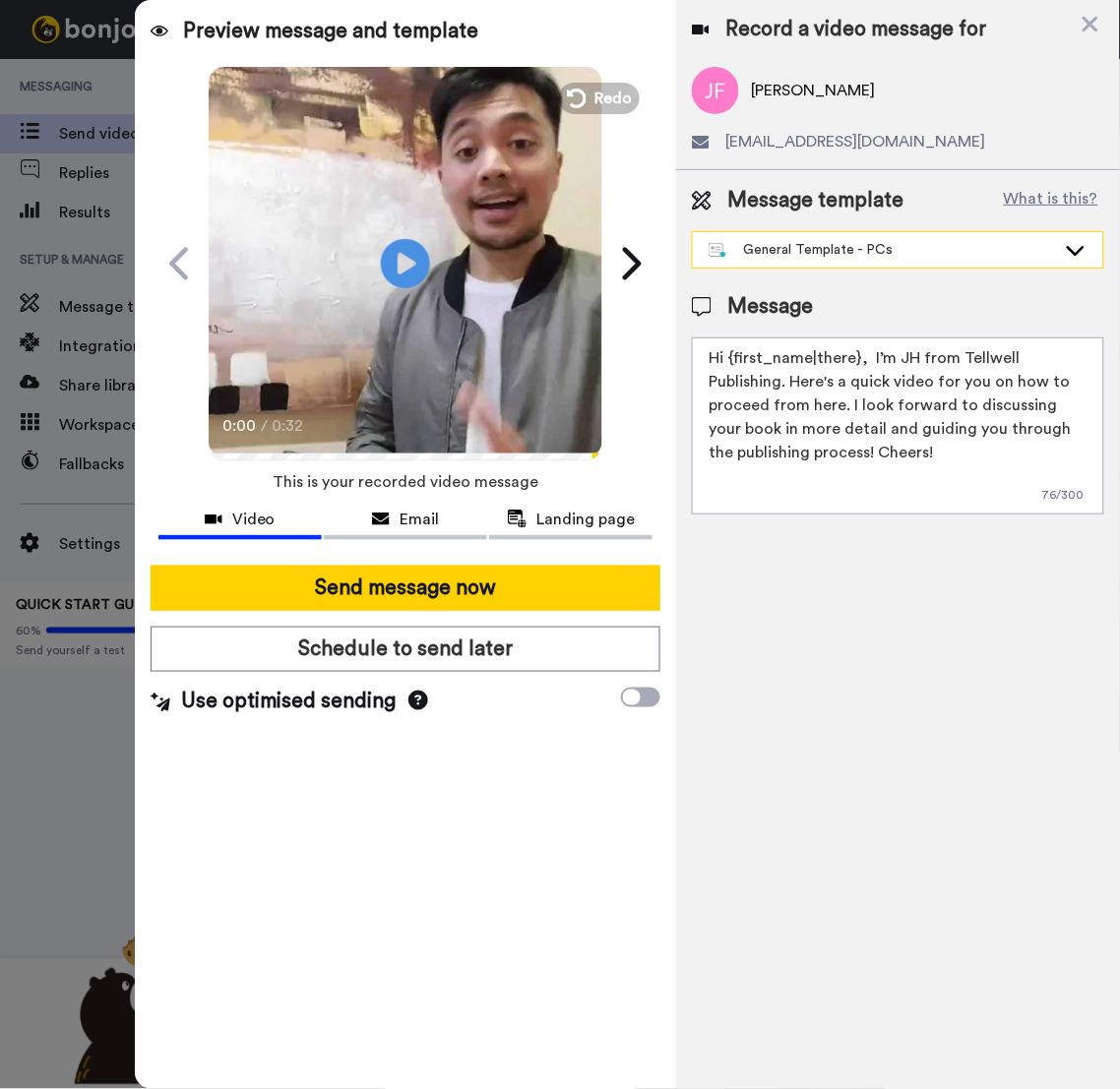 click on "General Template - PCs" at bounding box center [882, 250] 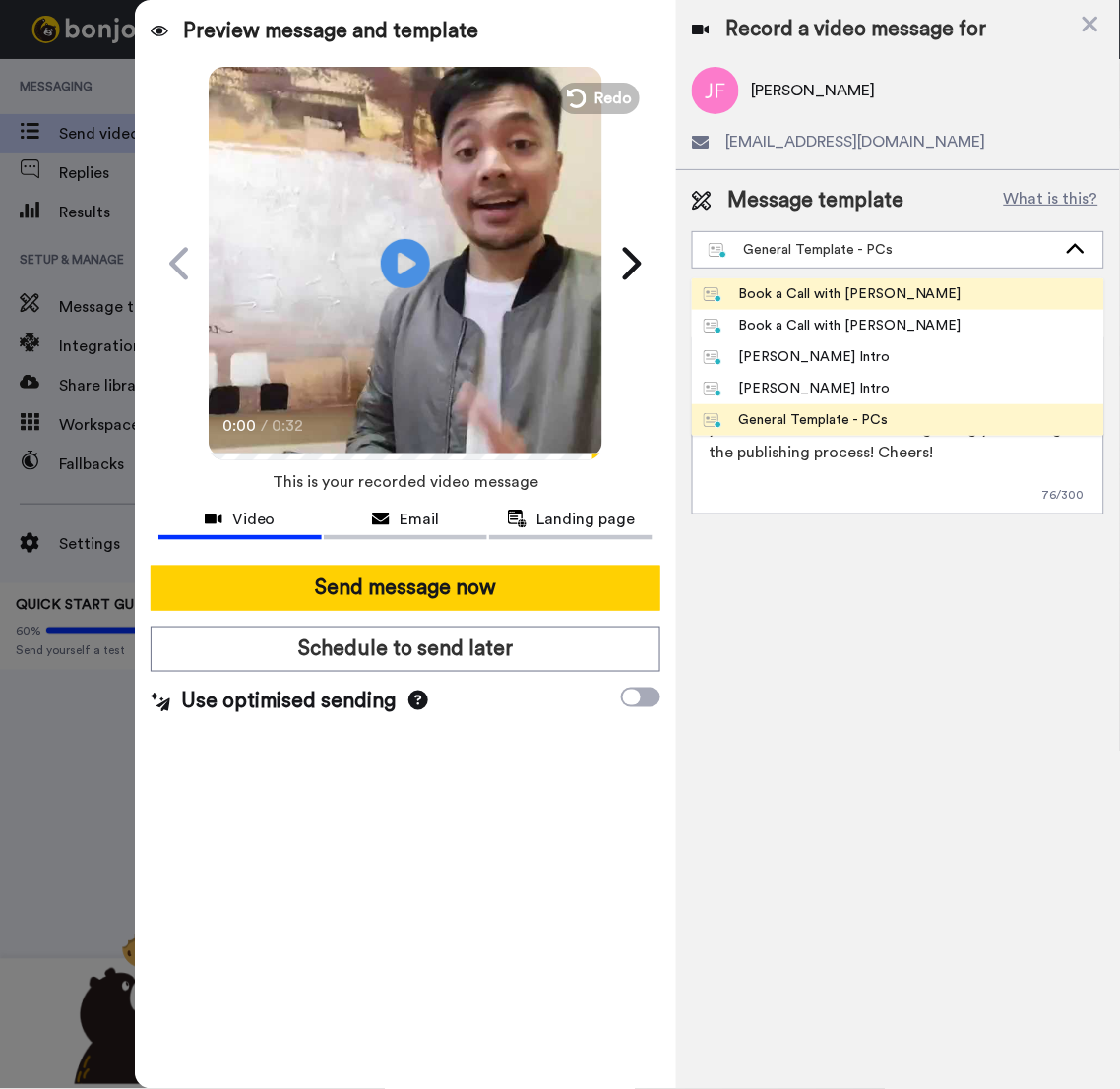 click on "Book a Call with [PERSON_NAME]" at bounding box center [833, 294] 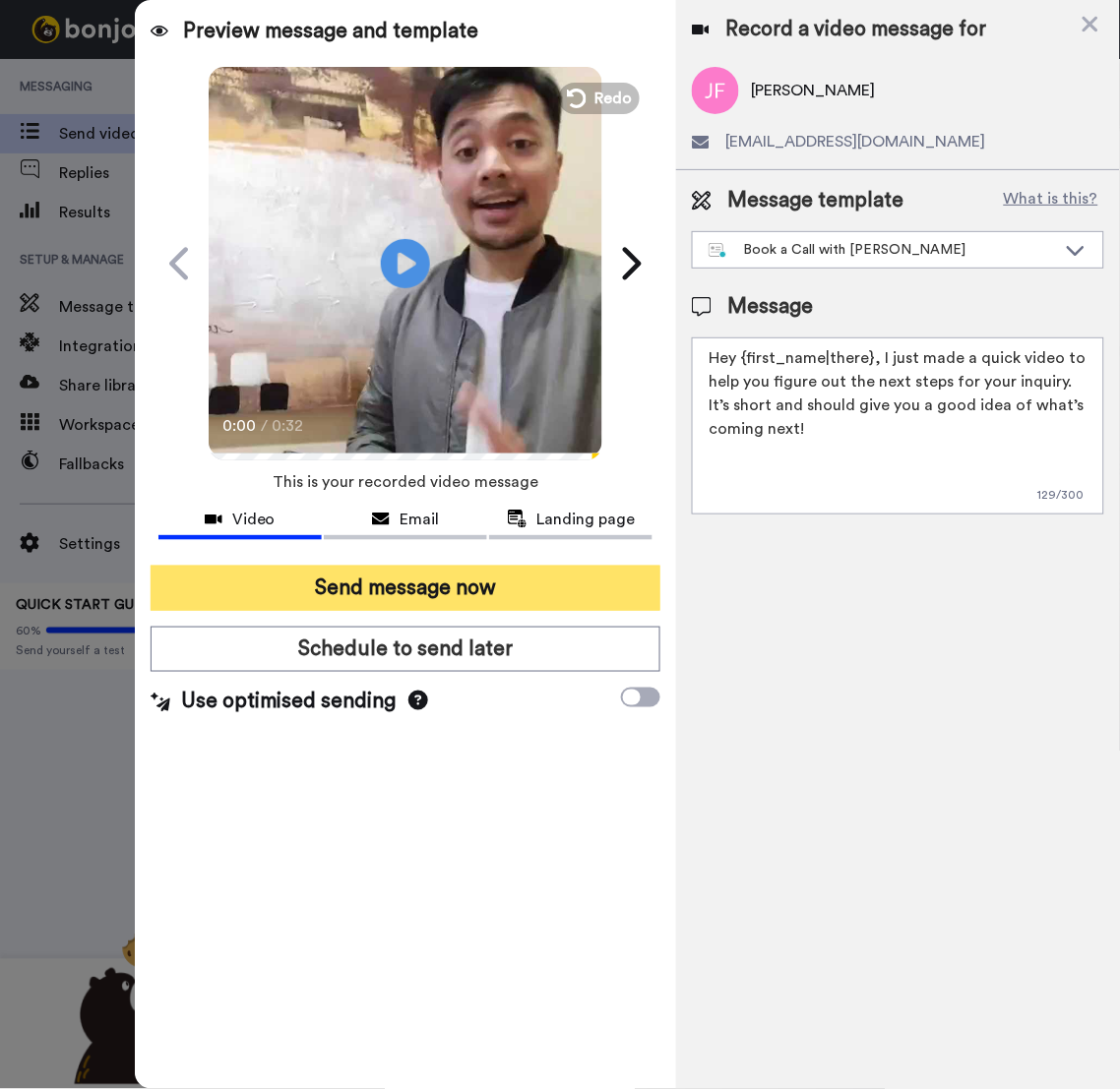 click on "Send message now" at bounding box center [405, 588] 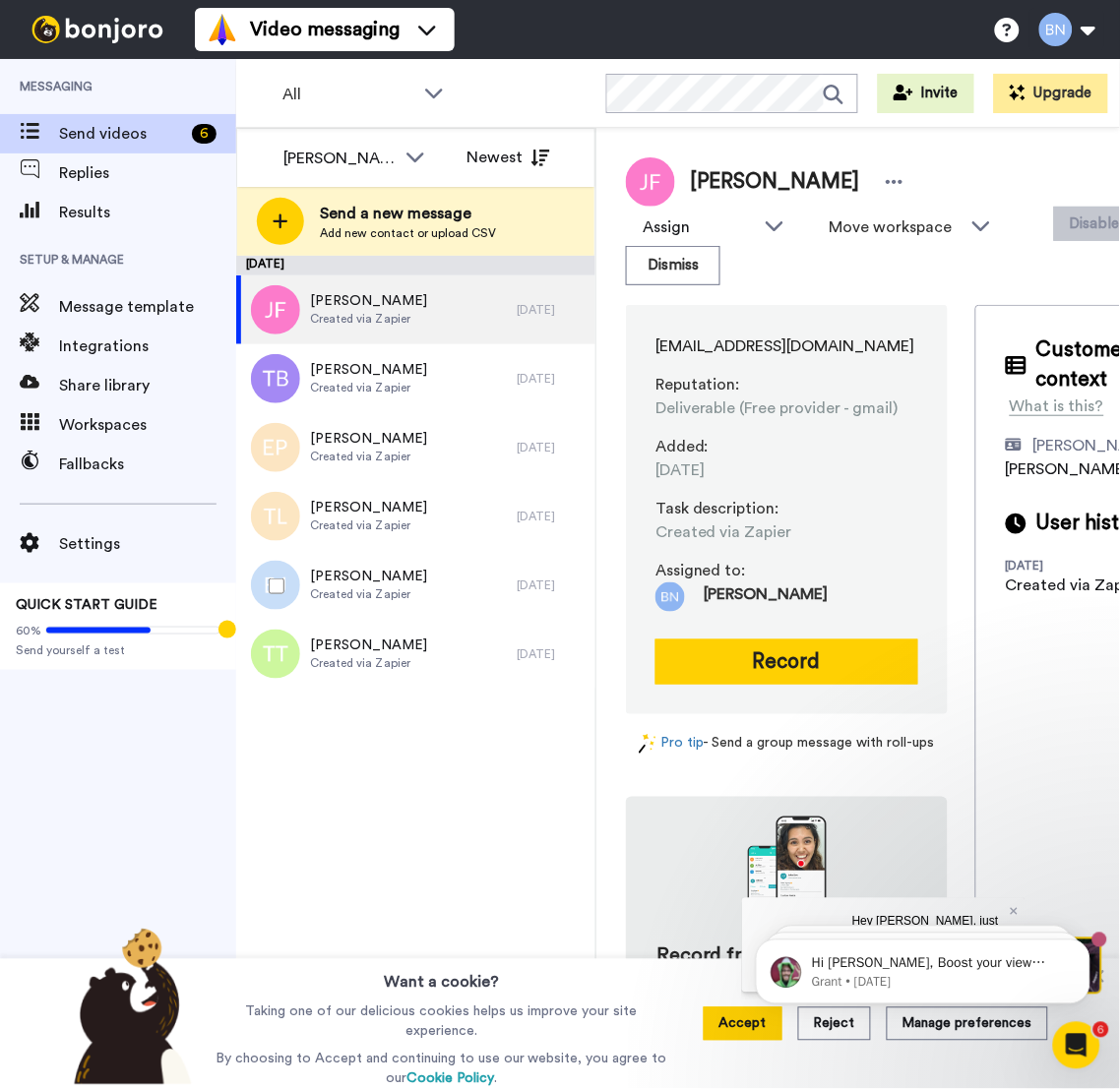 scroll, scrollTop: 0, scrollLeft: 0, axis: both 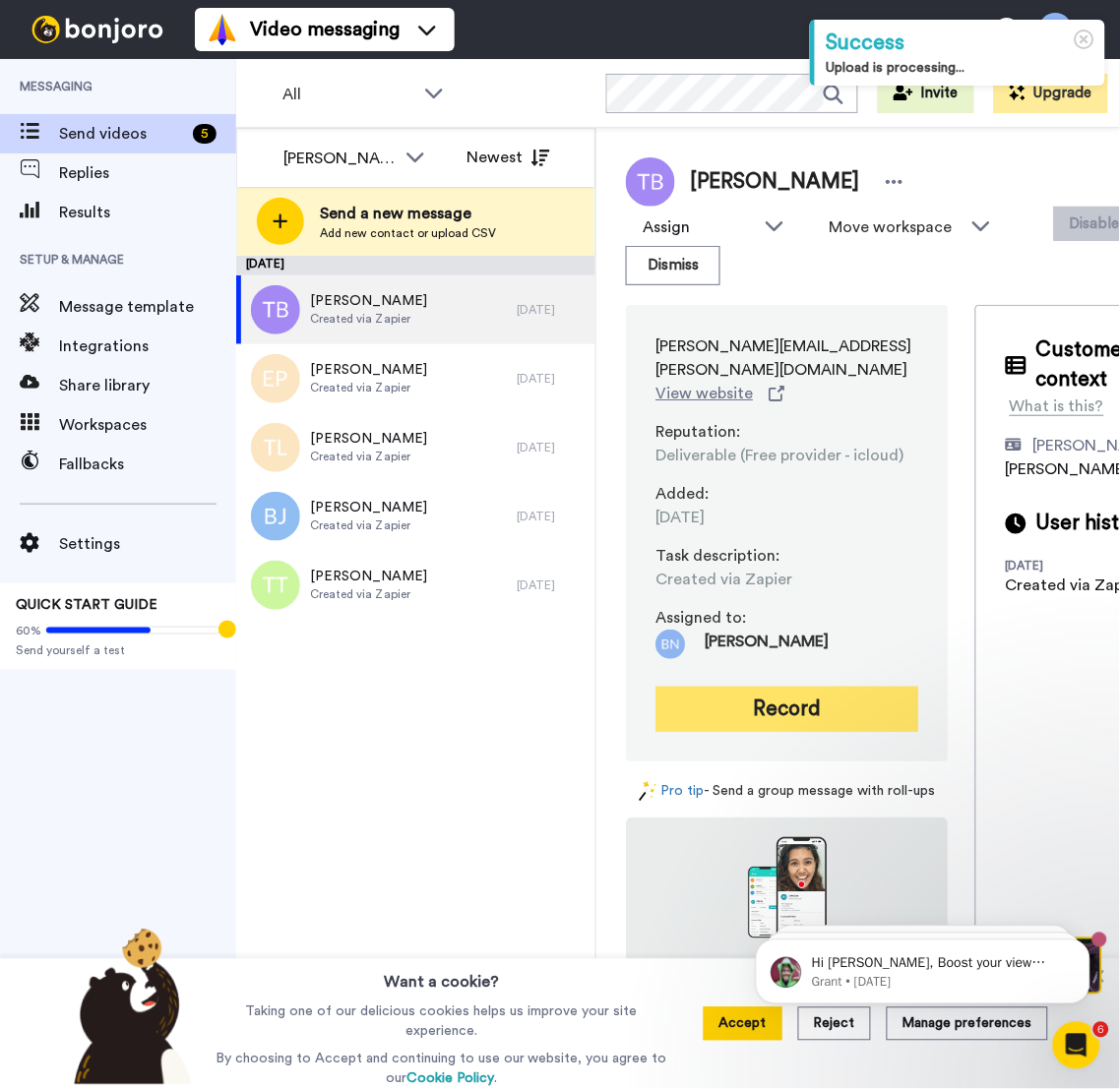 click on "Record" at bounding box center [786, 709] 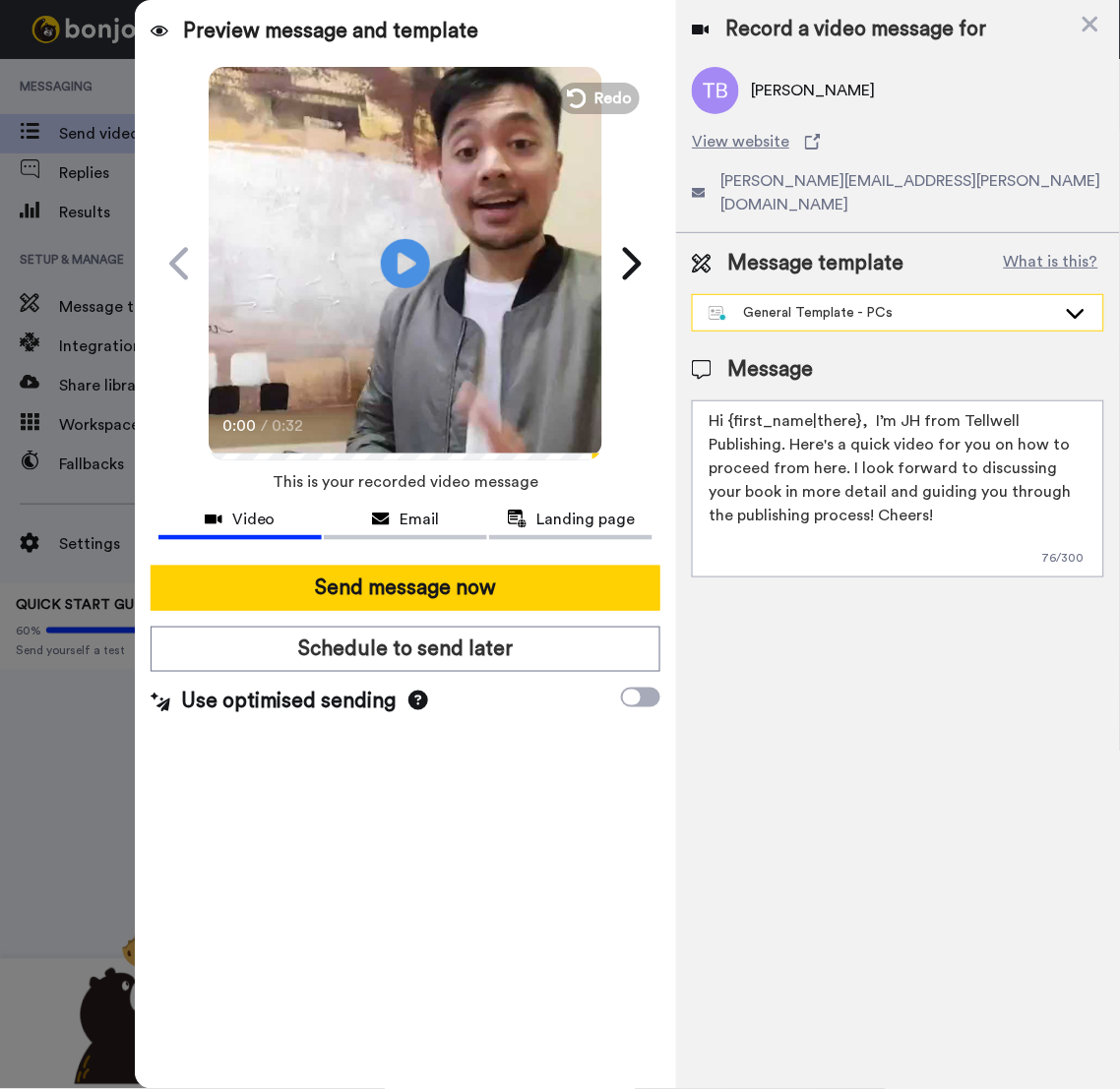 click on "General Template - PCs" at bounding box center (882, 313) 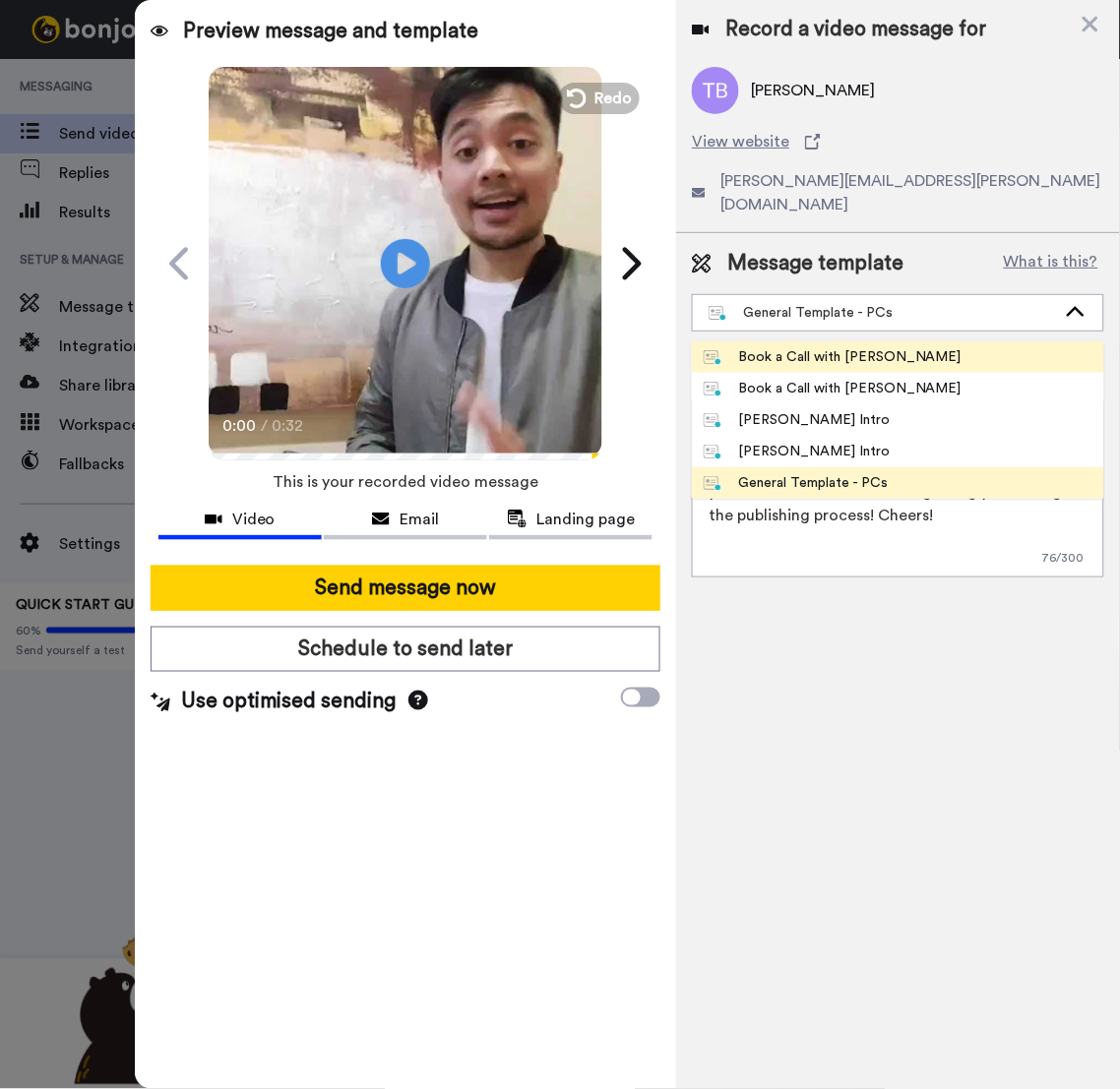 click on "Book a Call with [PERSON_NAME]" at bounding box center (833, 357) 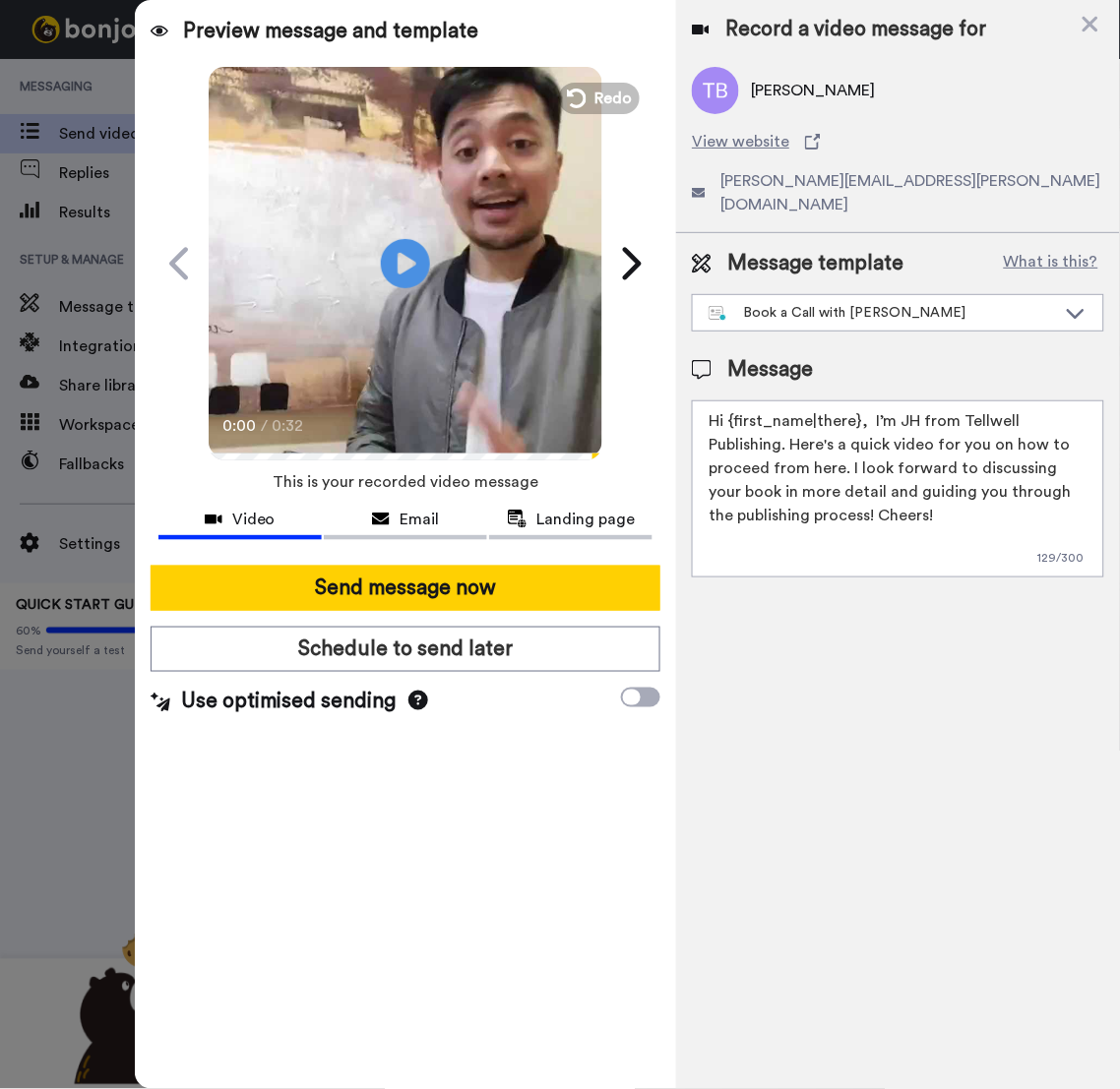 type on "Hey {first_name|there}, I just made a quick video to help you figure out the next steps for your inquiry. It’s short and should give you a good idea of what’s coming next!" 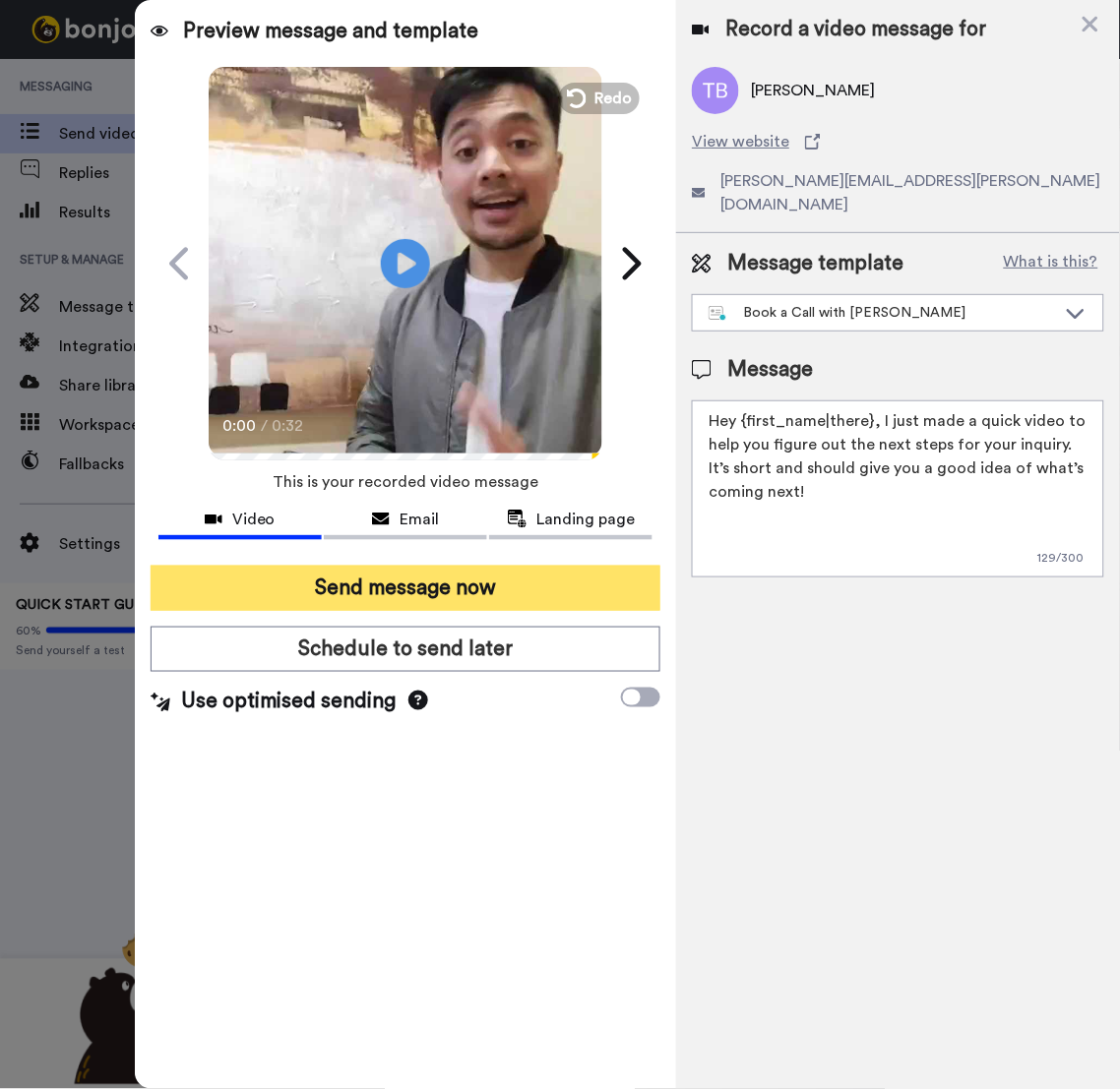 click on "Send message now" at bounding box center [405, 588] 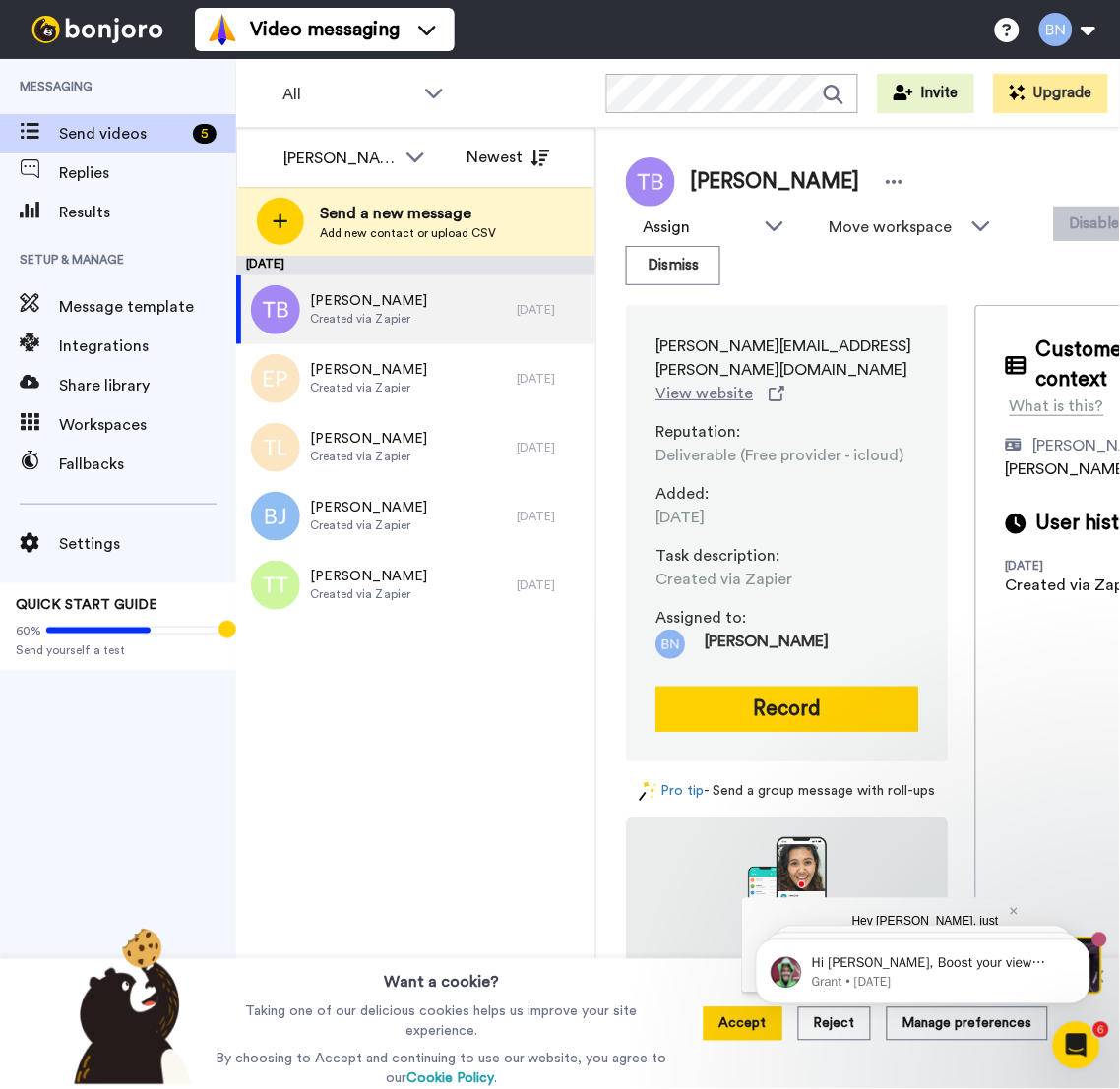scroll, scrollTop: 0, scrollLeft: 0, axis: both 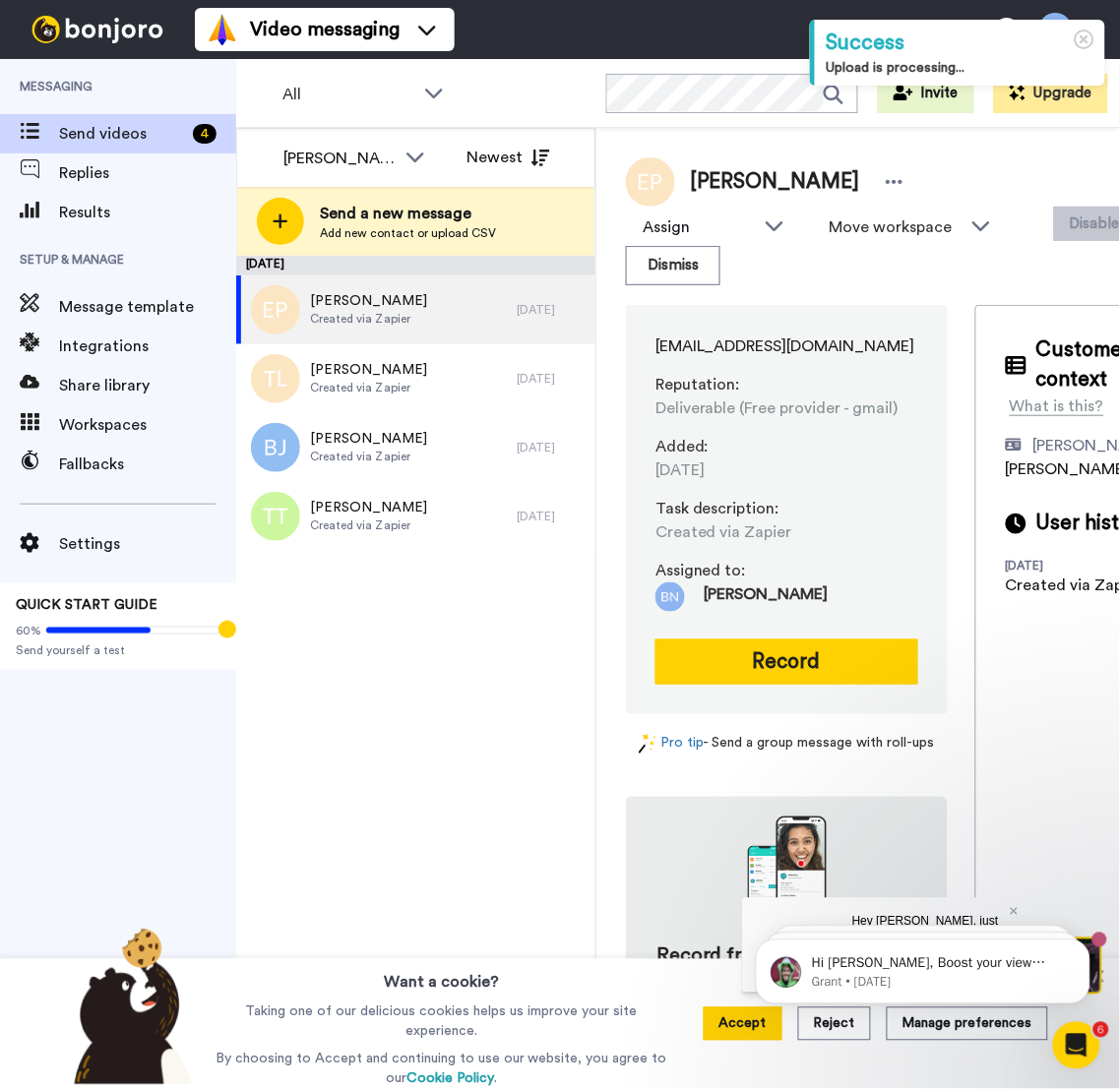 click on "Record" at bounding box center (786, 662) 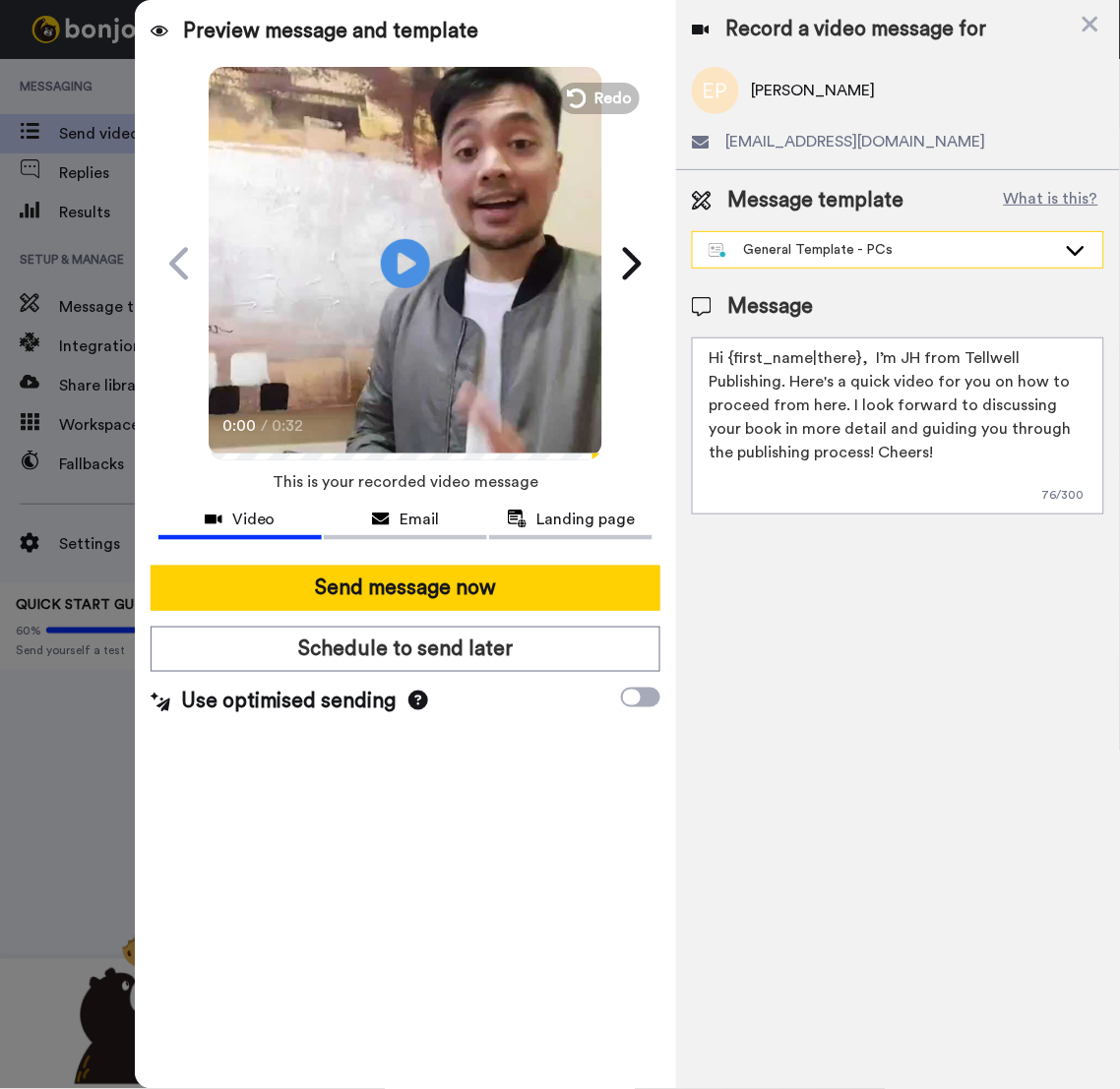 click on "General Template - PCs" at bounding box center (898, 250) 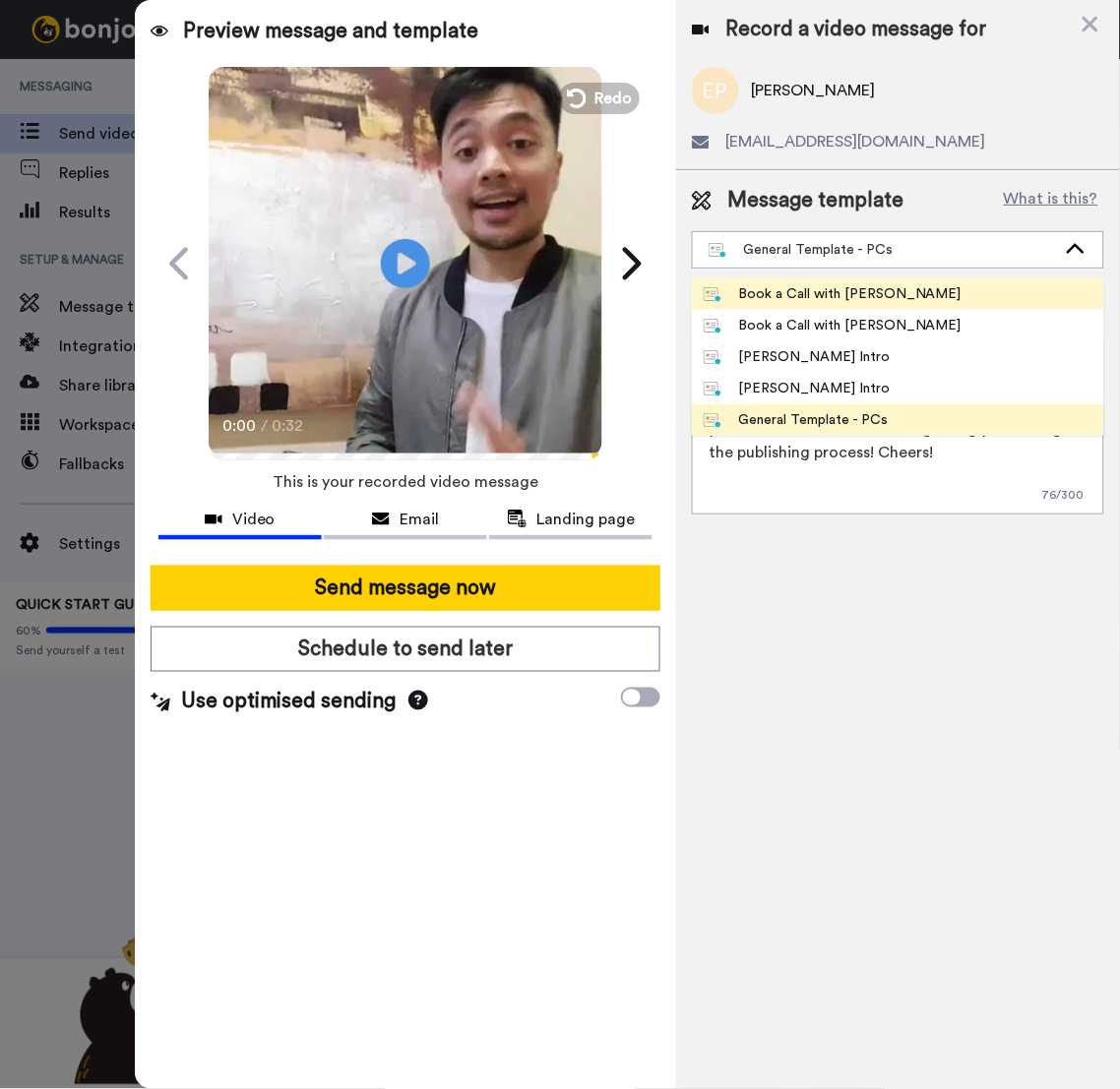 click on "Book a Call with [PERSON_NAME]" at bounding box center (898, 294) 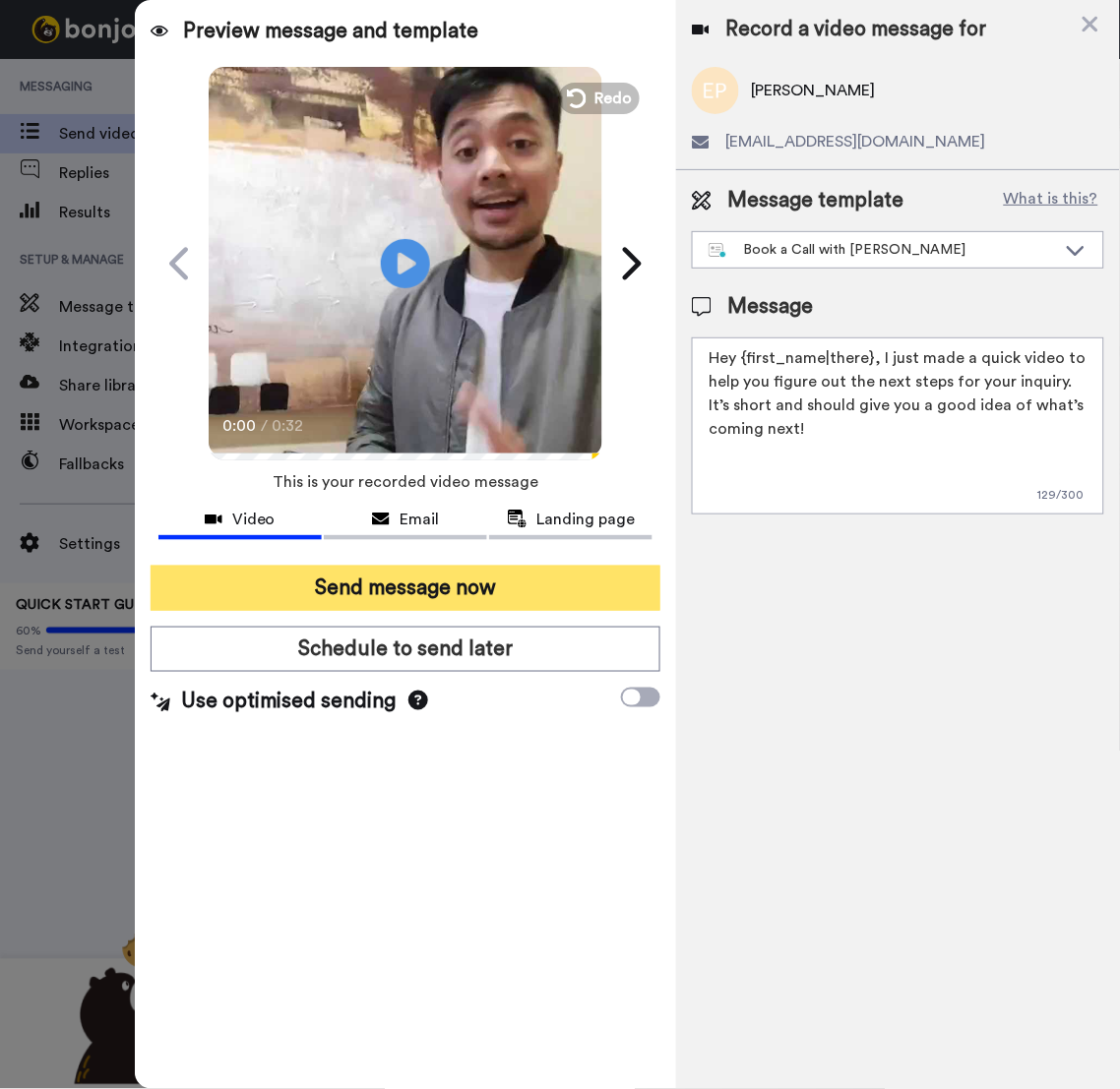 click on "Send message now" at bounding box center [405, 588] 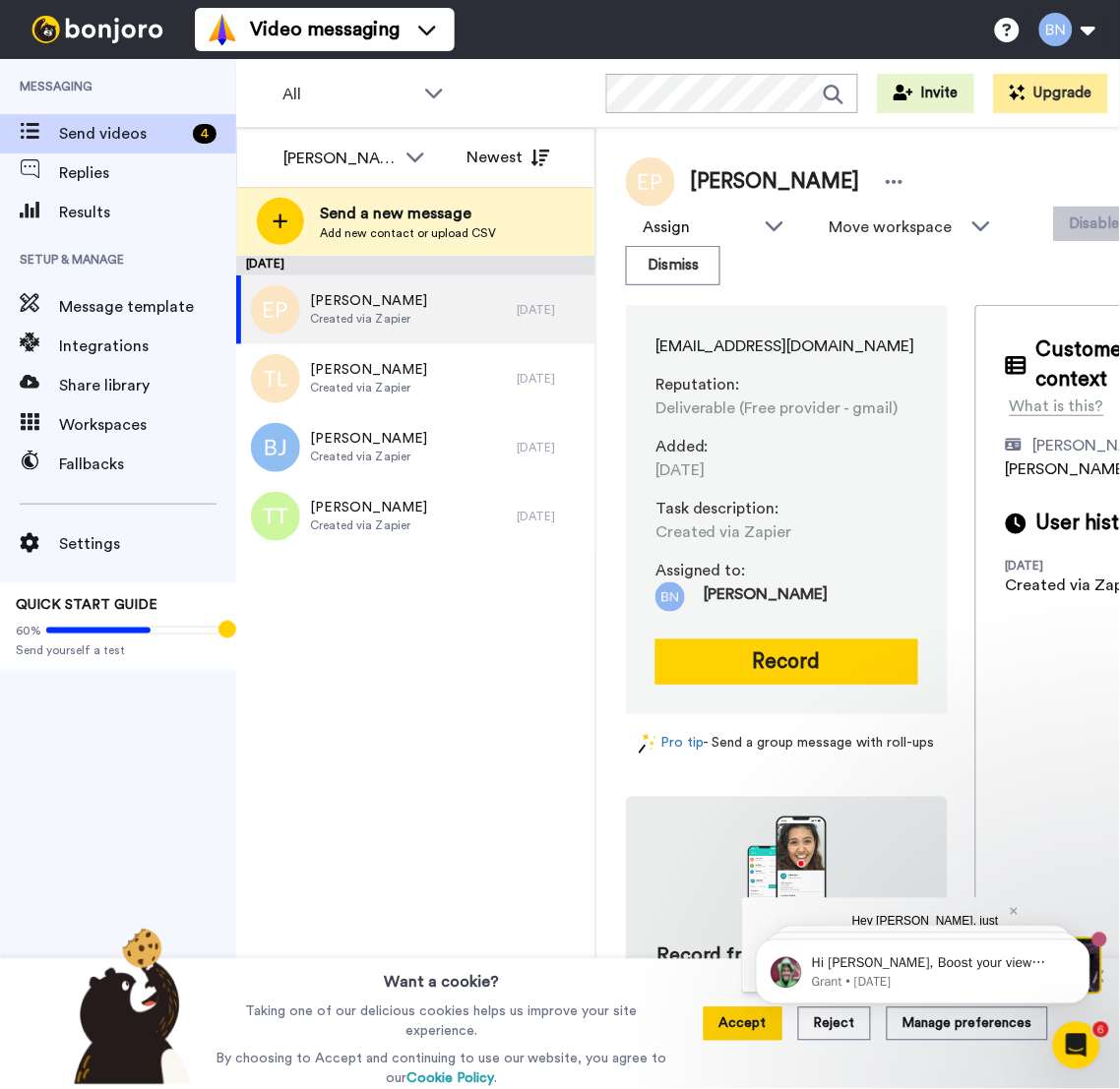 scroll, scrollTop: 0, scrollLeft: 0, axis: both 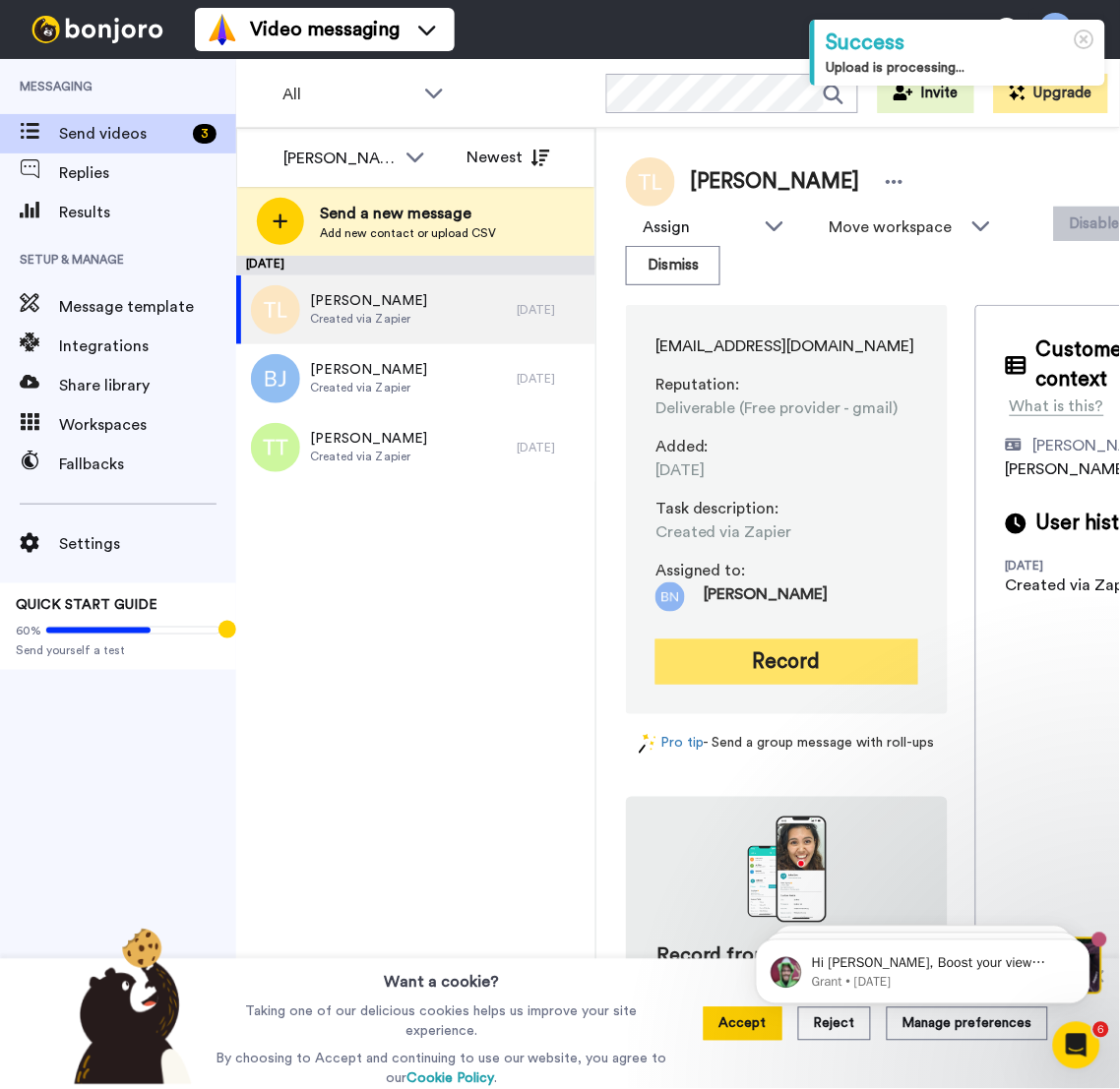 click on "Record" at bounding box center [786, 662] 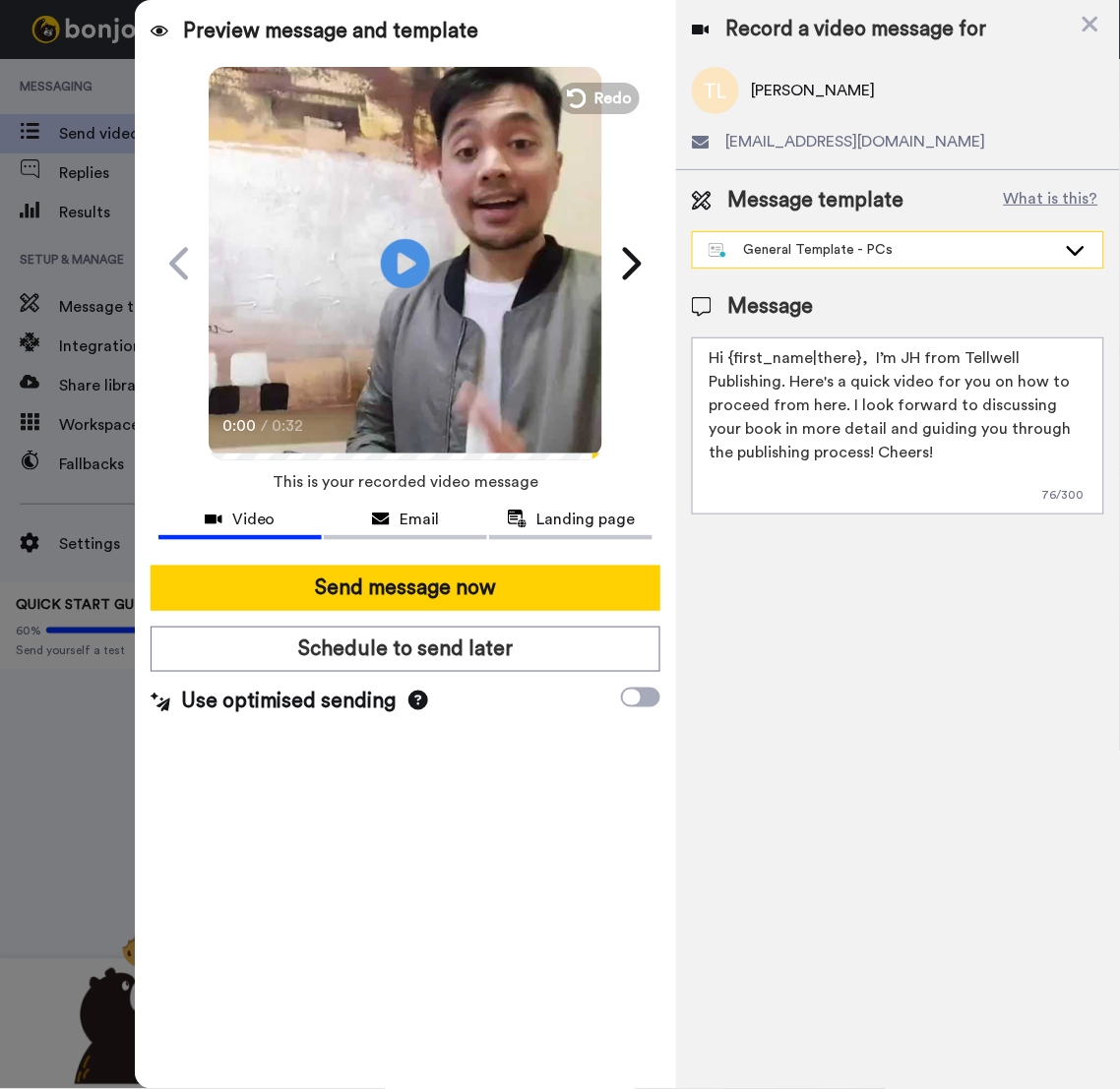 click on "General Template - PCs" at bounding box center [898, 250] 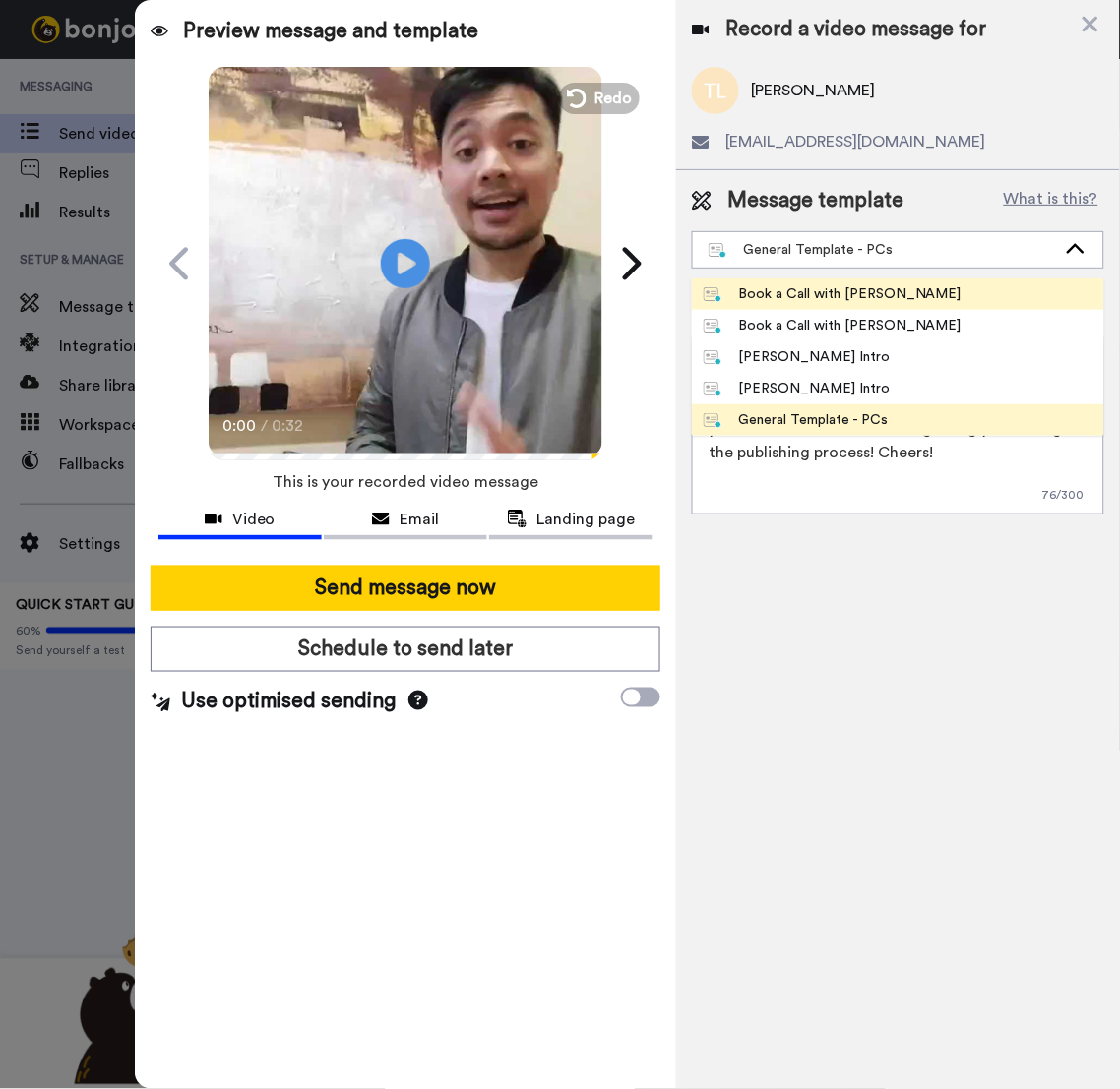 click on "Book a Call with [PERSON_NAME]" at bounding box center (898, 294) 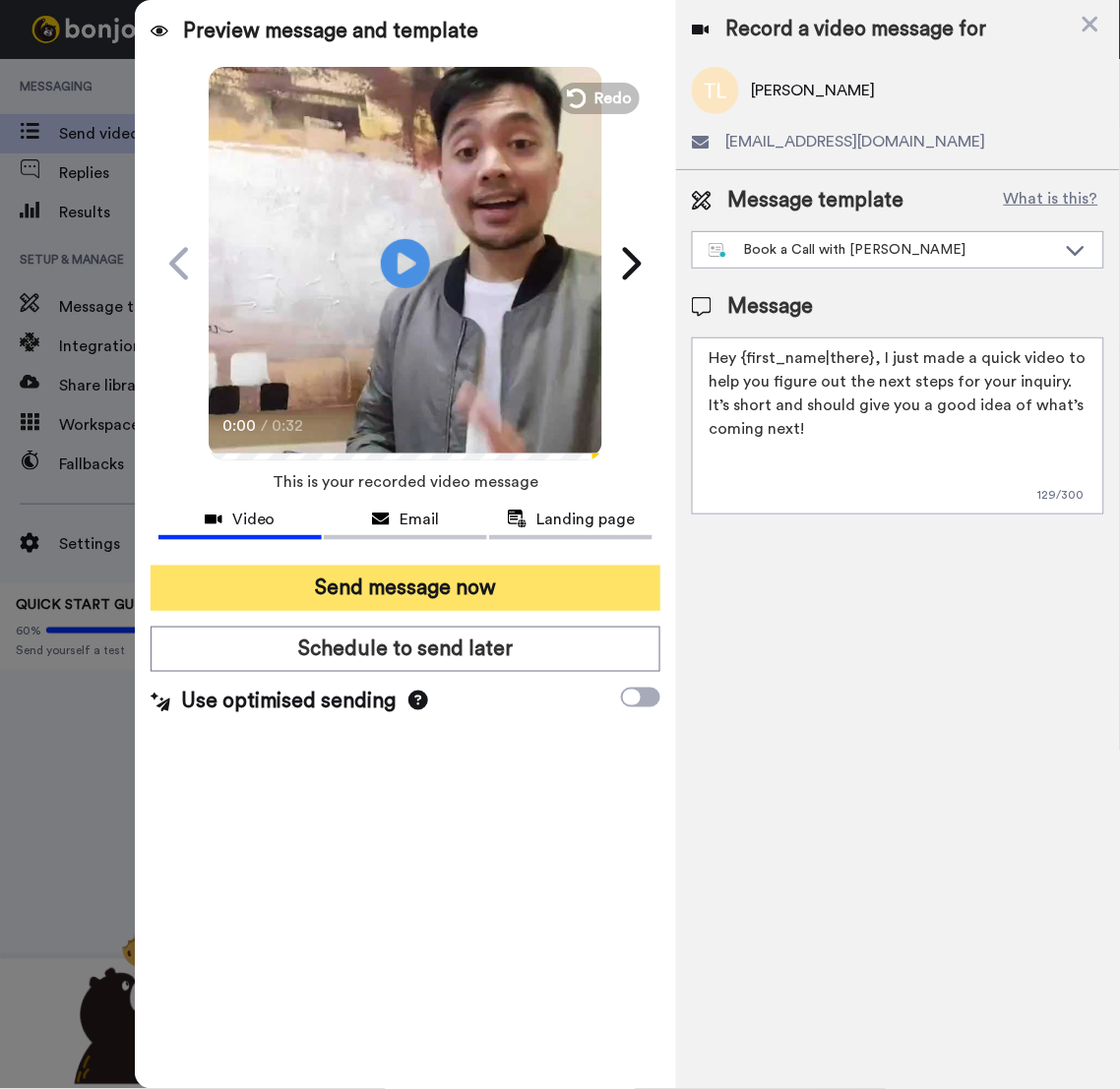 click on "Send message now" at bounding box center (405, 588) 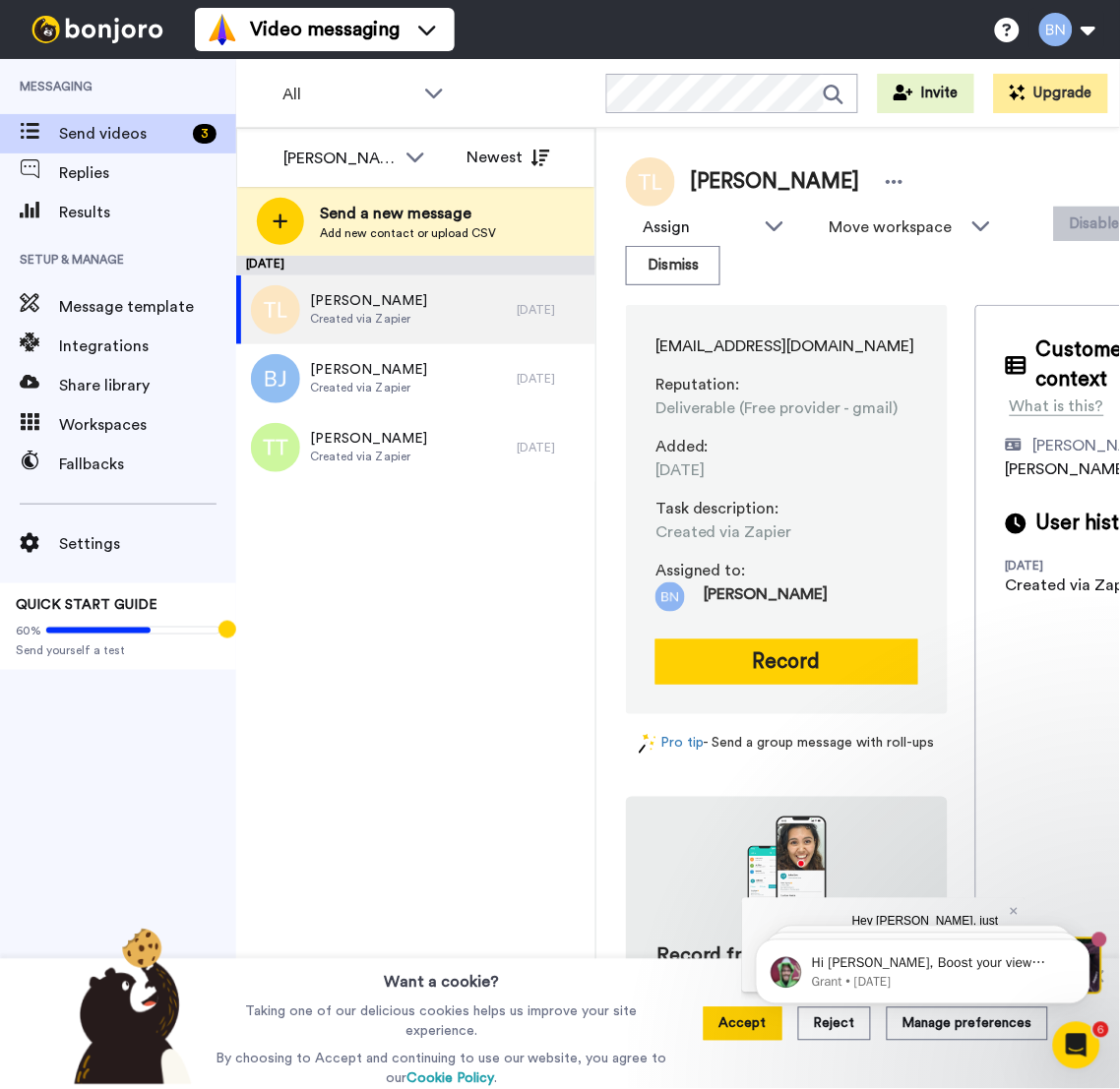 scroll, scrollTop: 0, scrollLeft: 0, axis: both 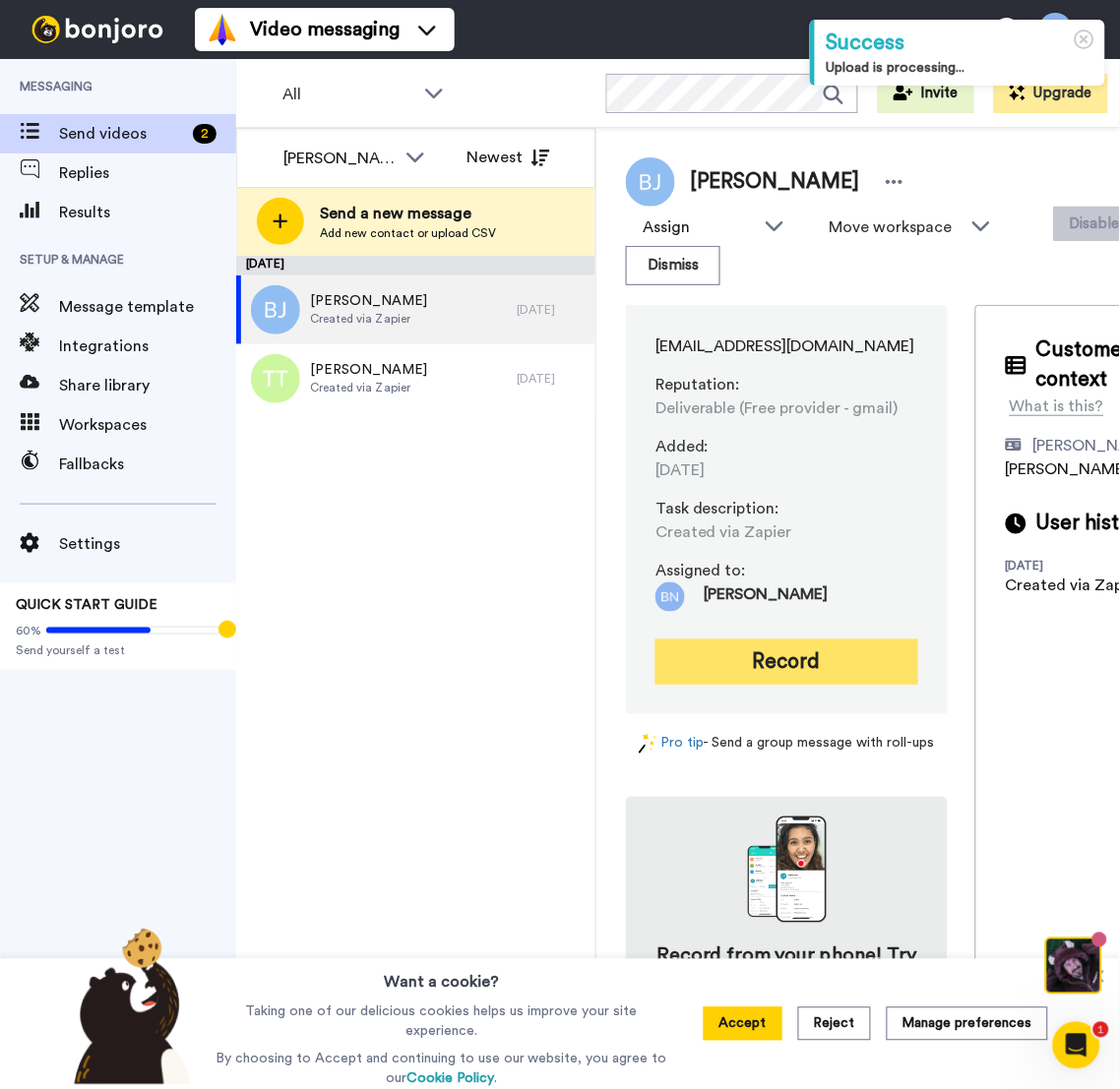 click on "Record" at bounding box center (786, 662) 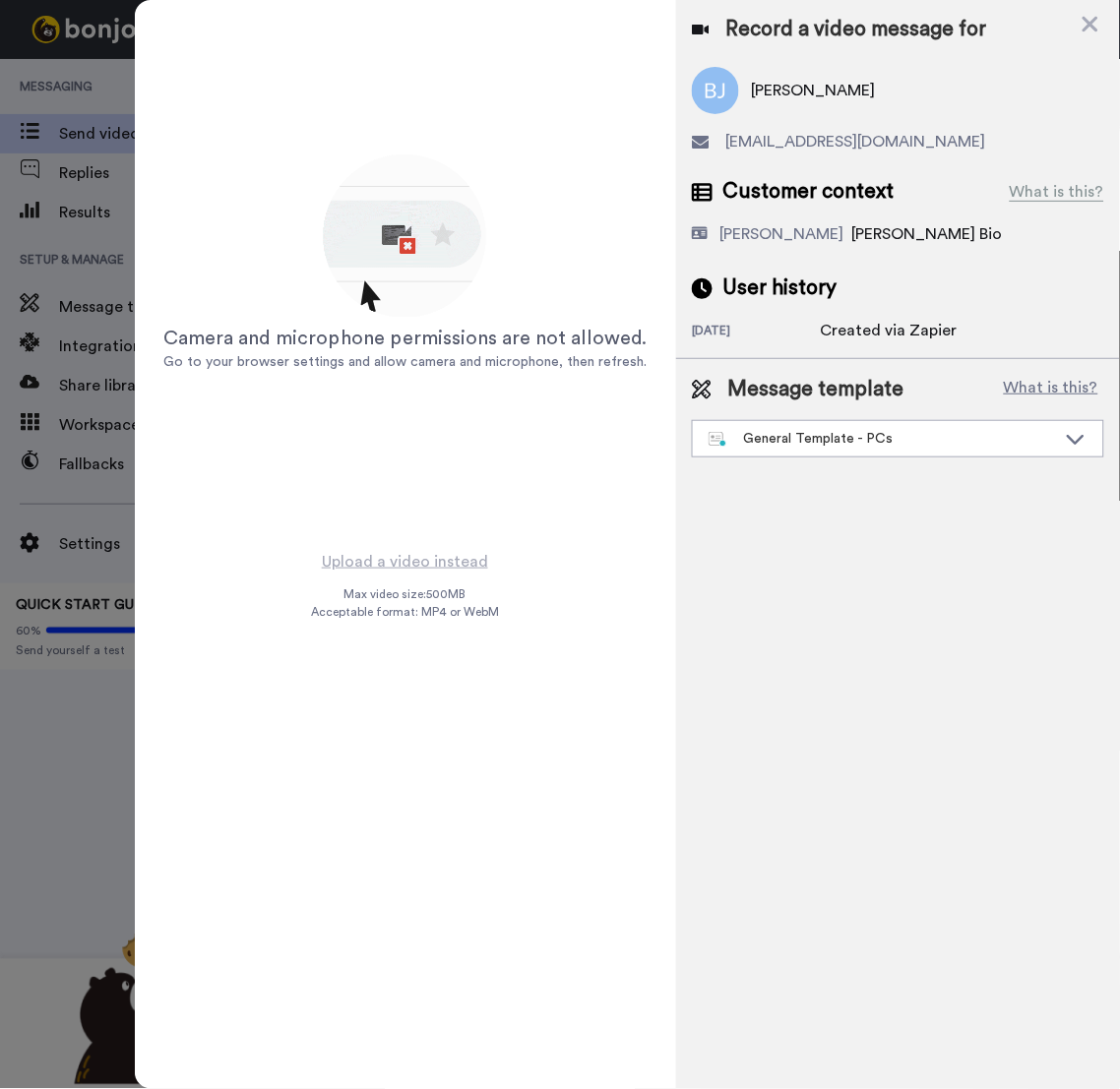 scroll, scrollTop: 0, scrollLeft: 0, axis: both 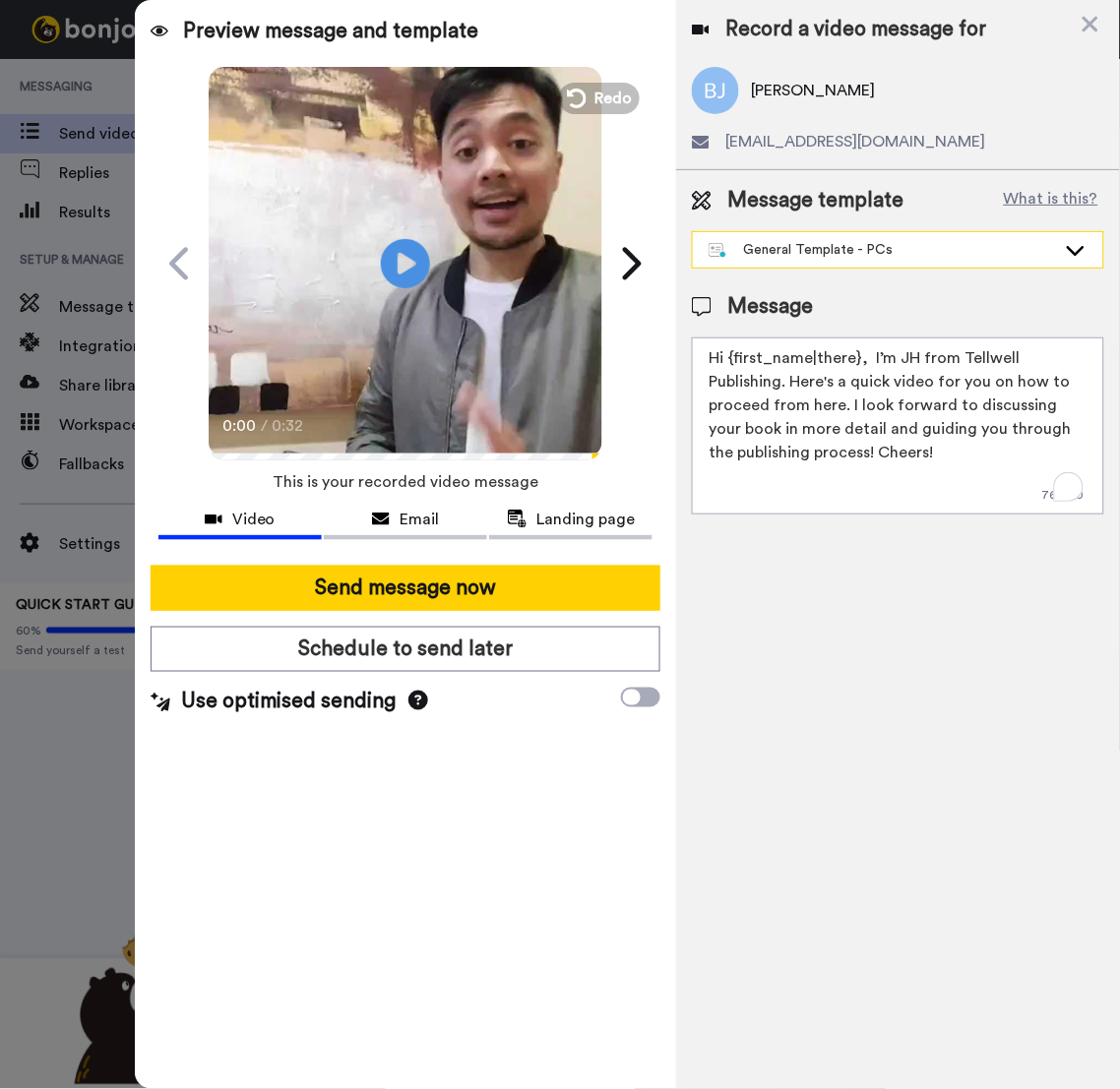 click on "General Template - PCs" at bounding box center [898, 250] 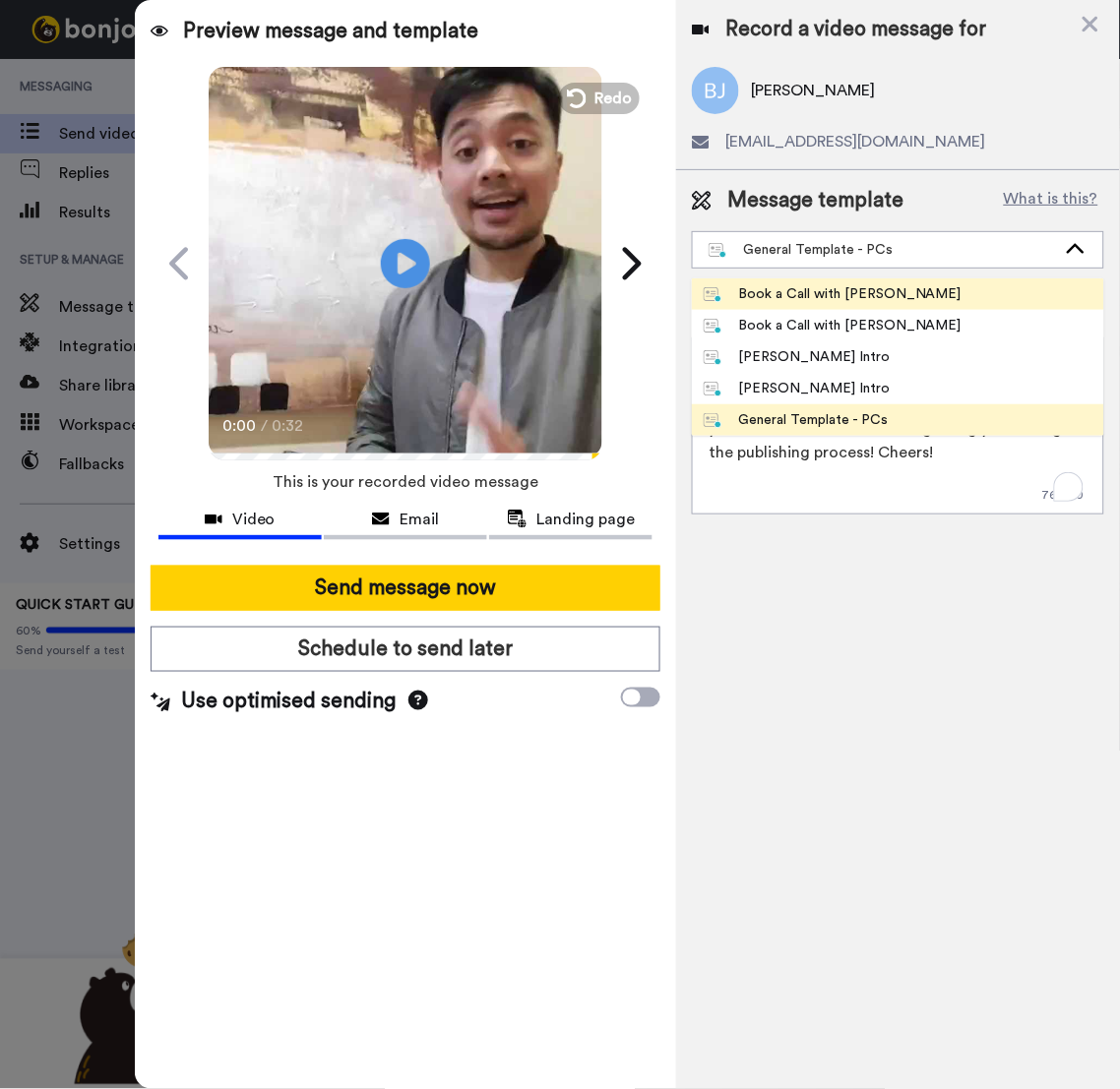 click on "Book a Call with [PERSON_NAME]" at bounding box center (898, 294) 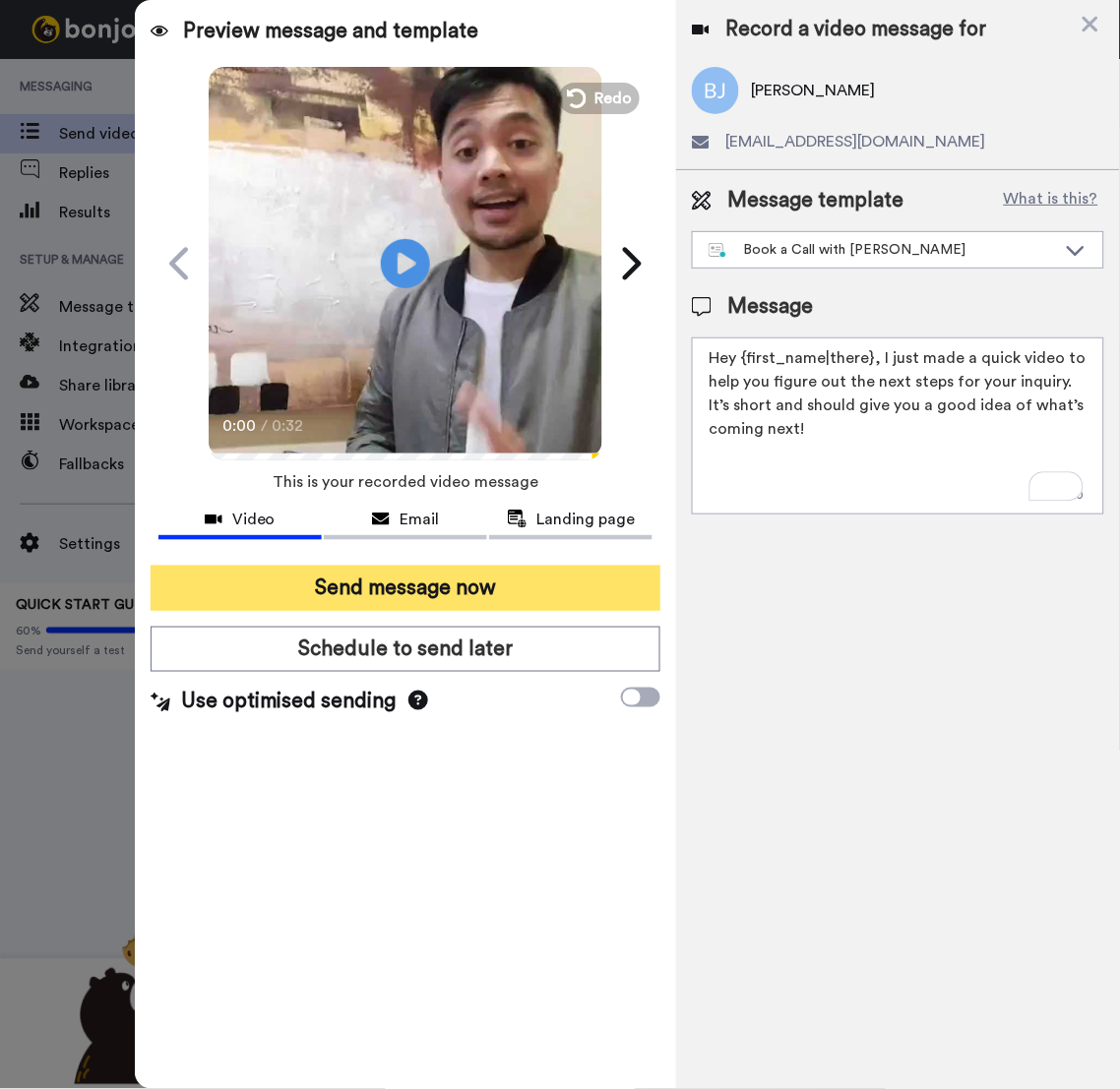 click on "Send message now" at bounding box center (405, 588) 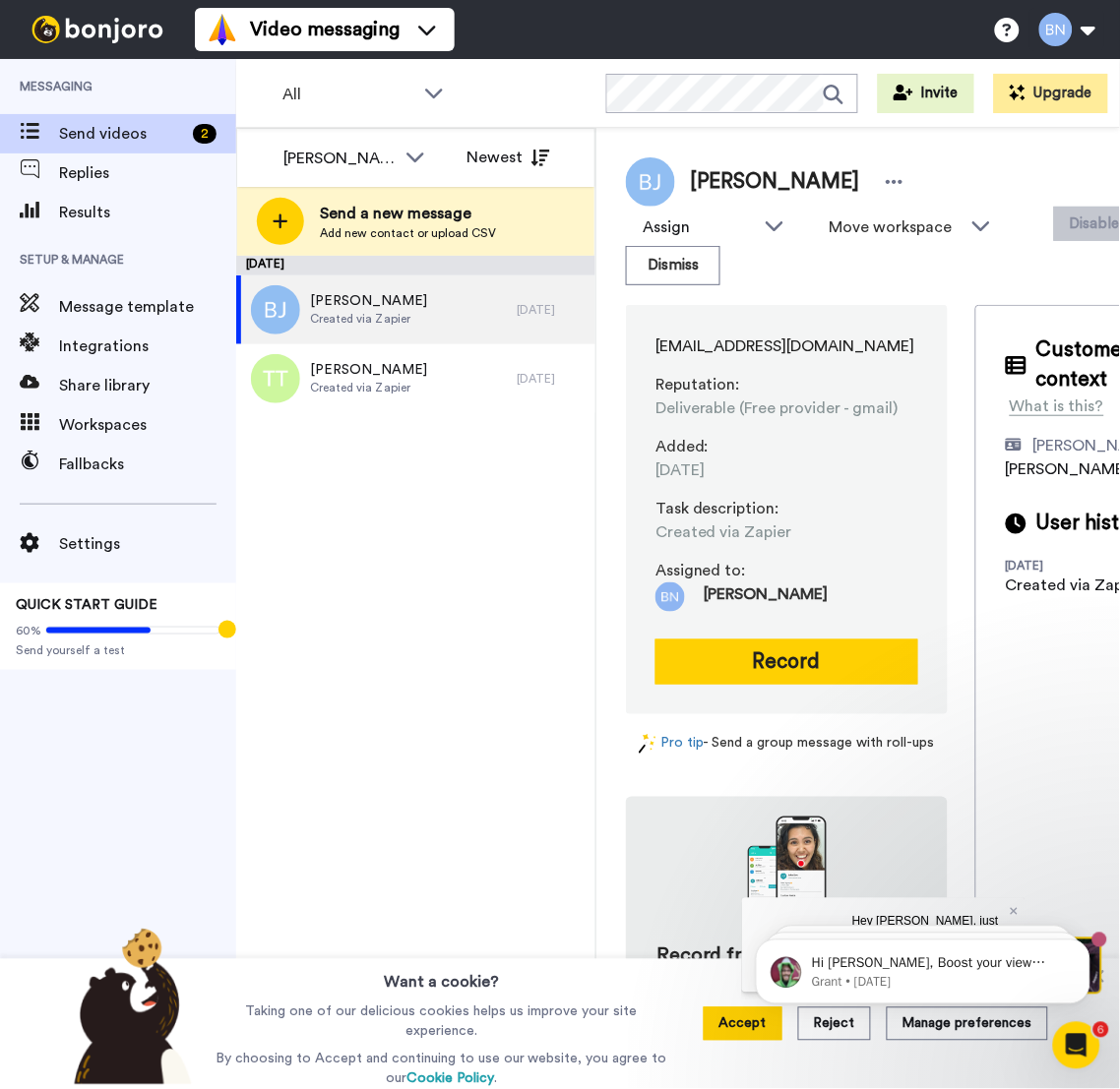 scroll, scrollTop: 0, scrollLeft: 0, axis: both 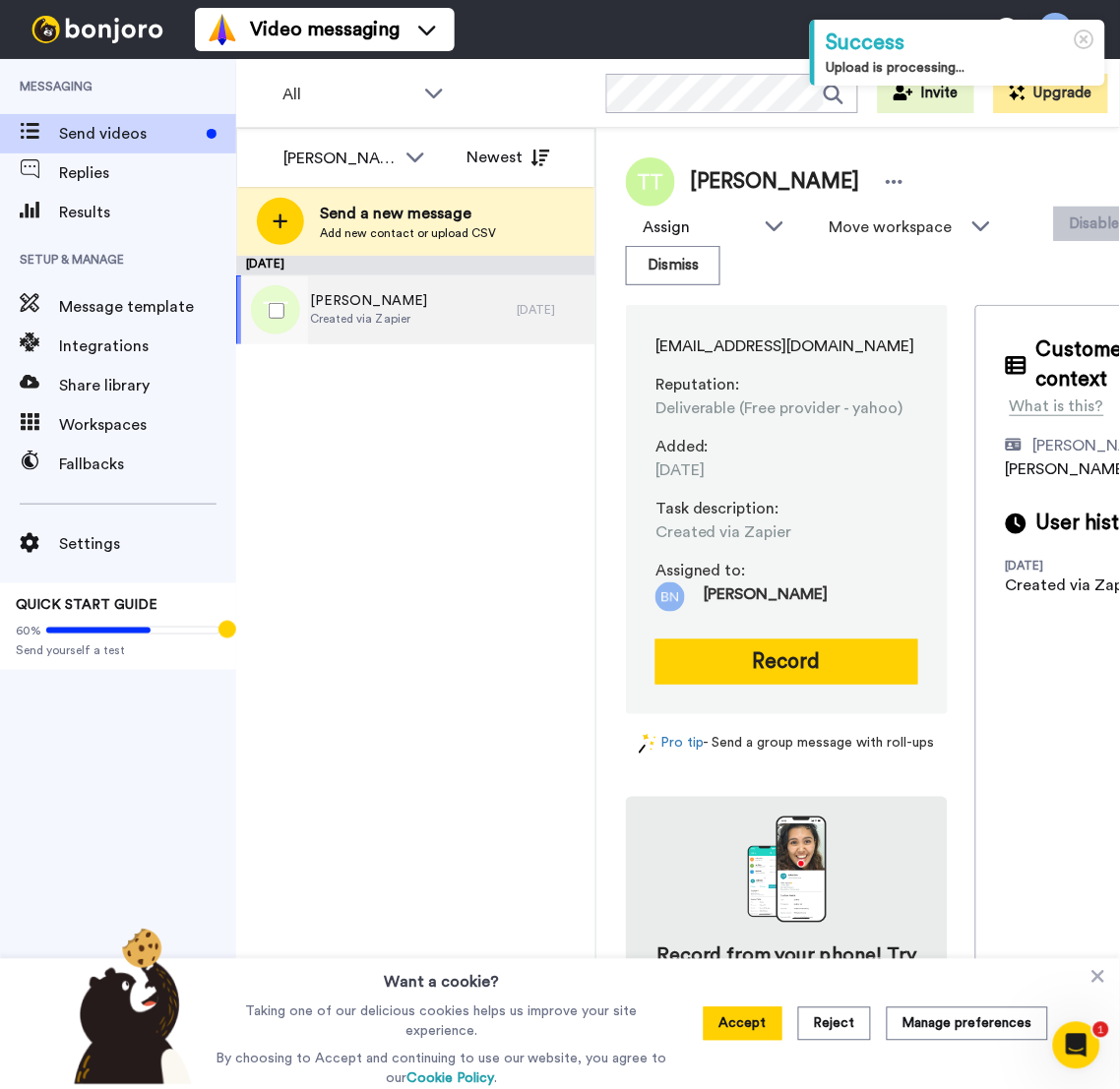 click on "[PERSON_NAME] Created via Zapier" at bounding box center [376, 310] 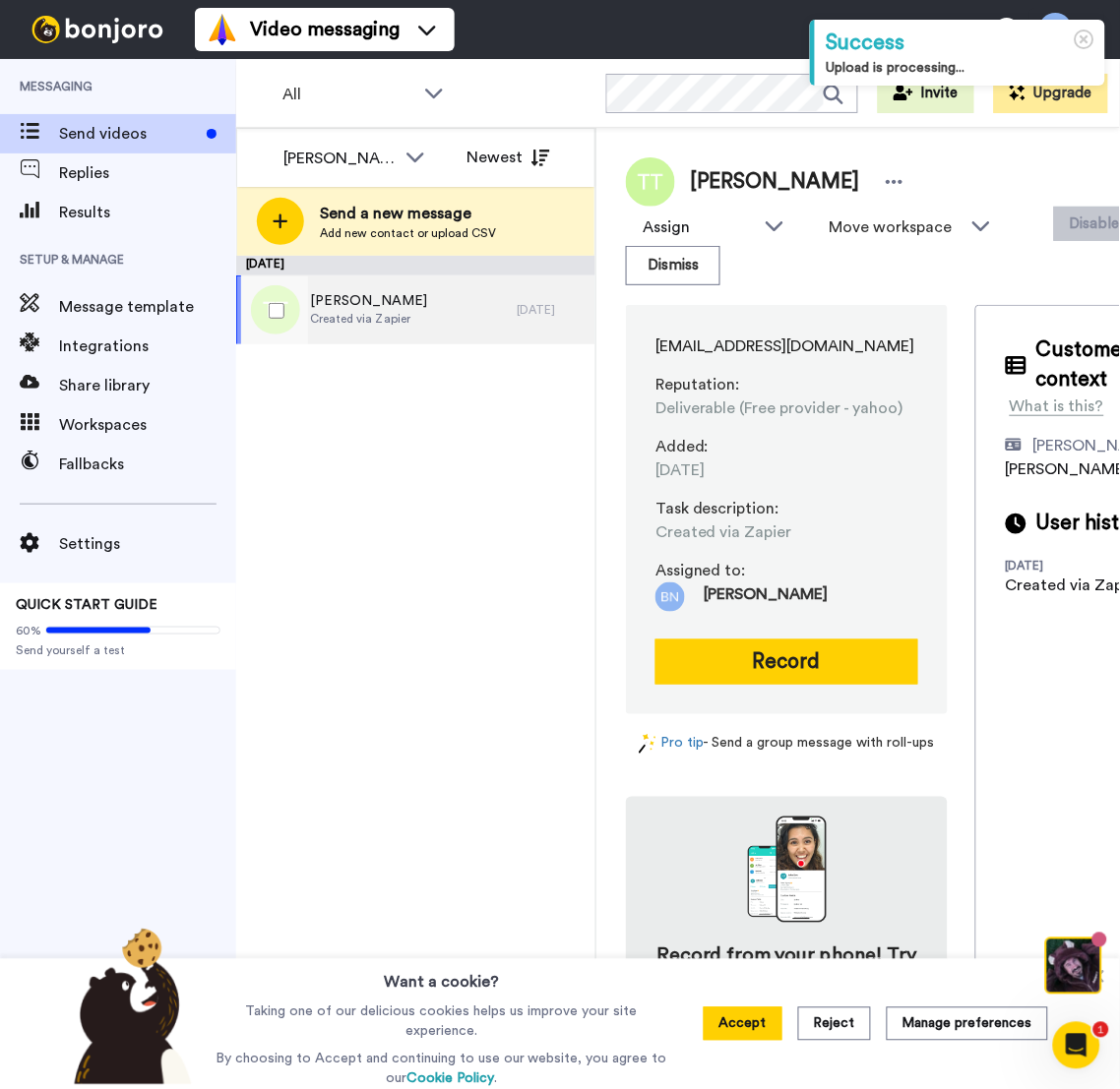 scroll, scrollTop: 0, scrollLeft: 0, axis: both 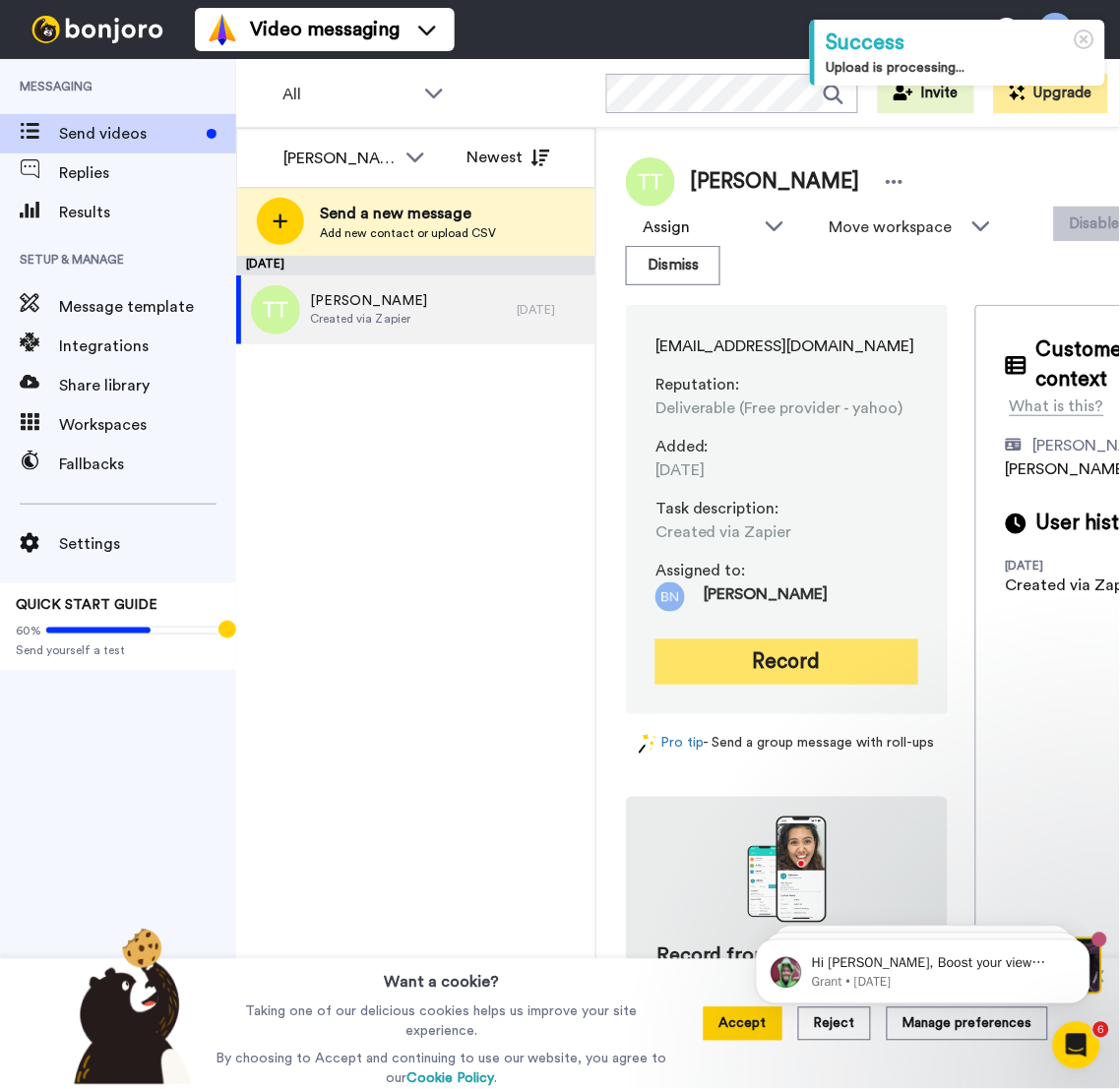 click on "Record" at bounding box center (786, 662) 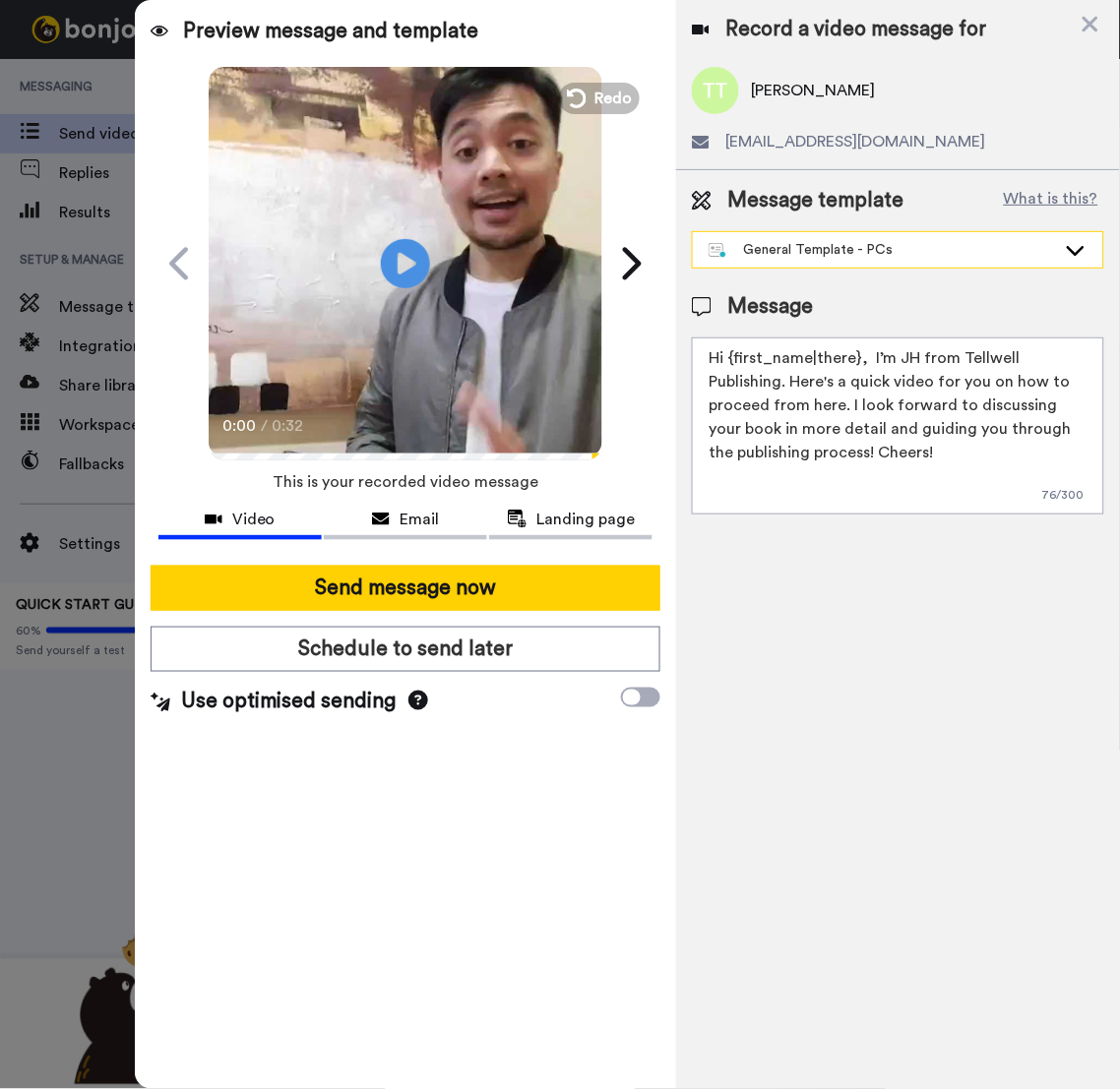 click on "General Template - PCs" at bounding box center [882, 250] 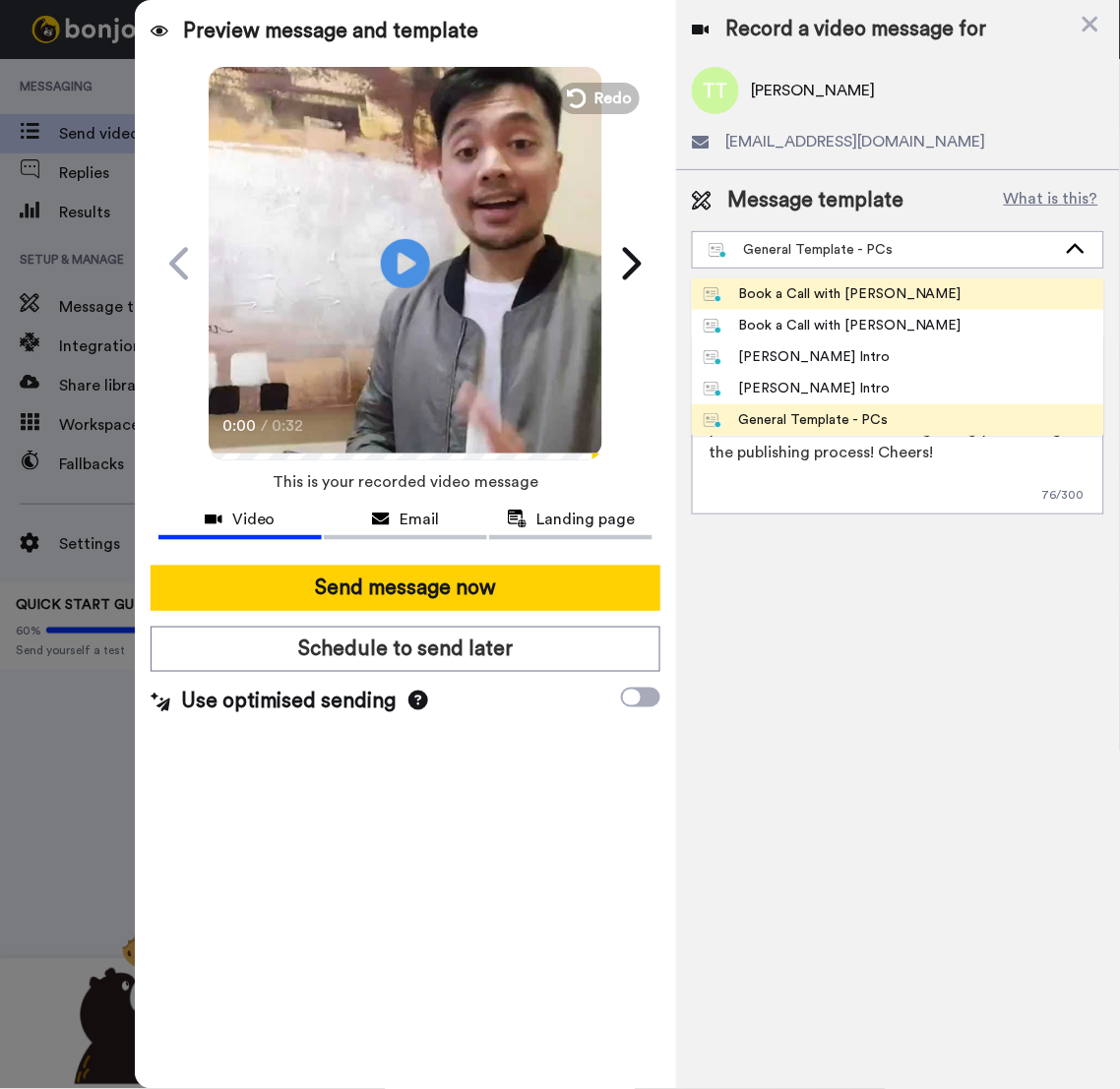 click on "Book a Call with Bruce" at bounding box center [833, 294] 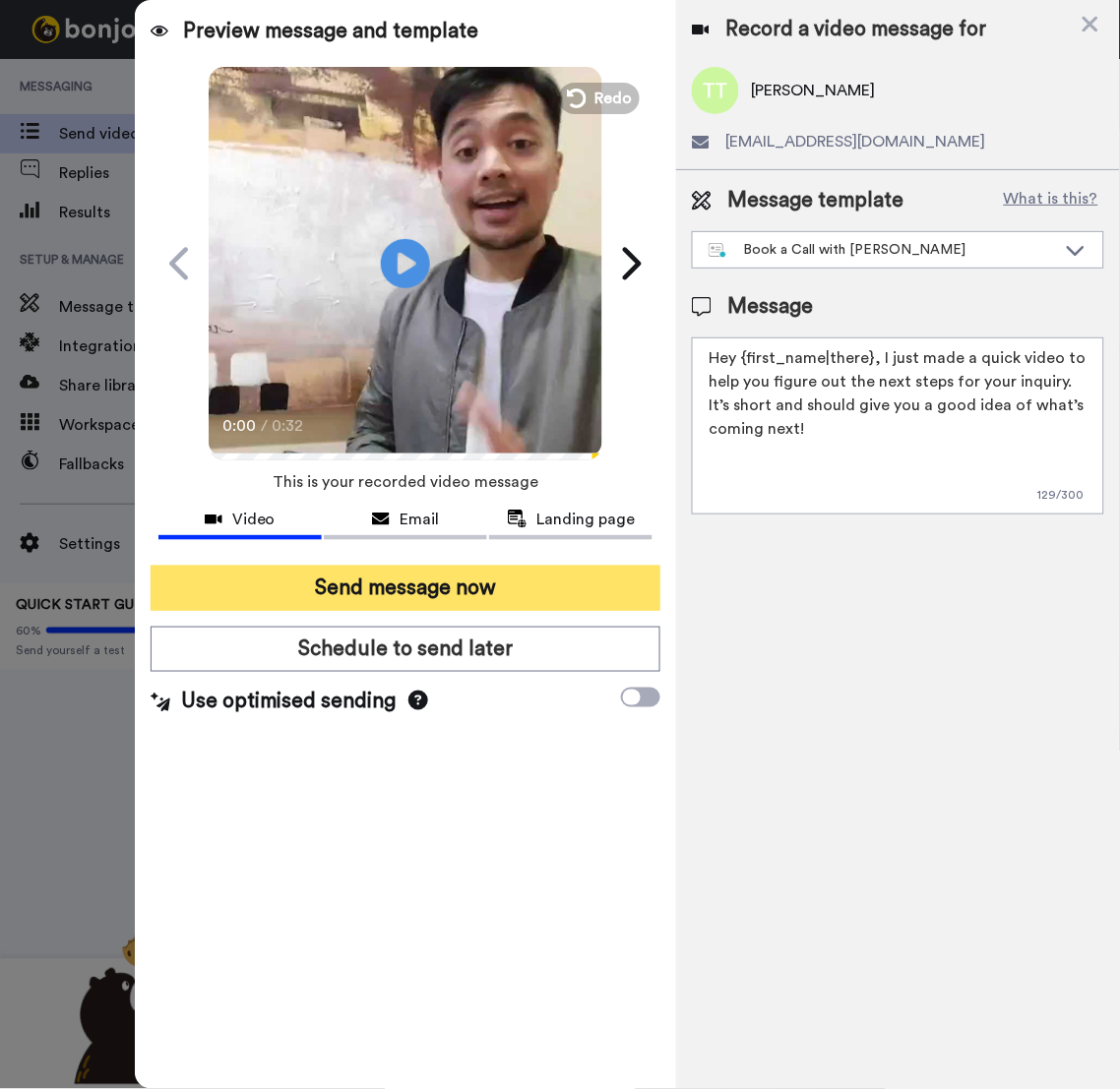 click on "Send message now" at bounding box center (405, 588) 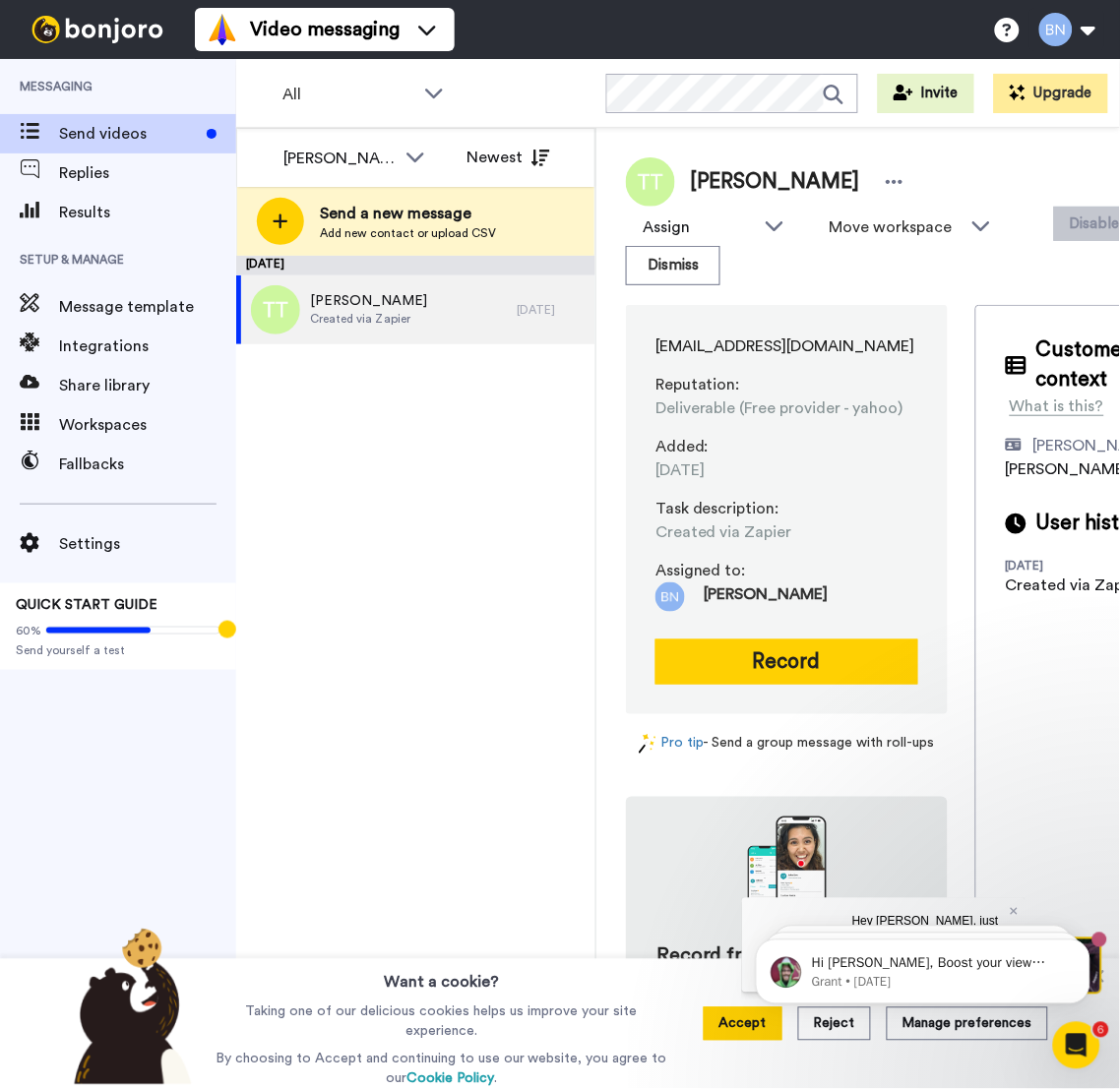 scroll, scrollTop: 0, scrollLeft: 0, axis: both 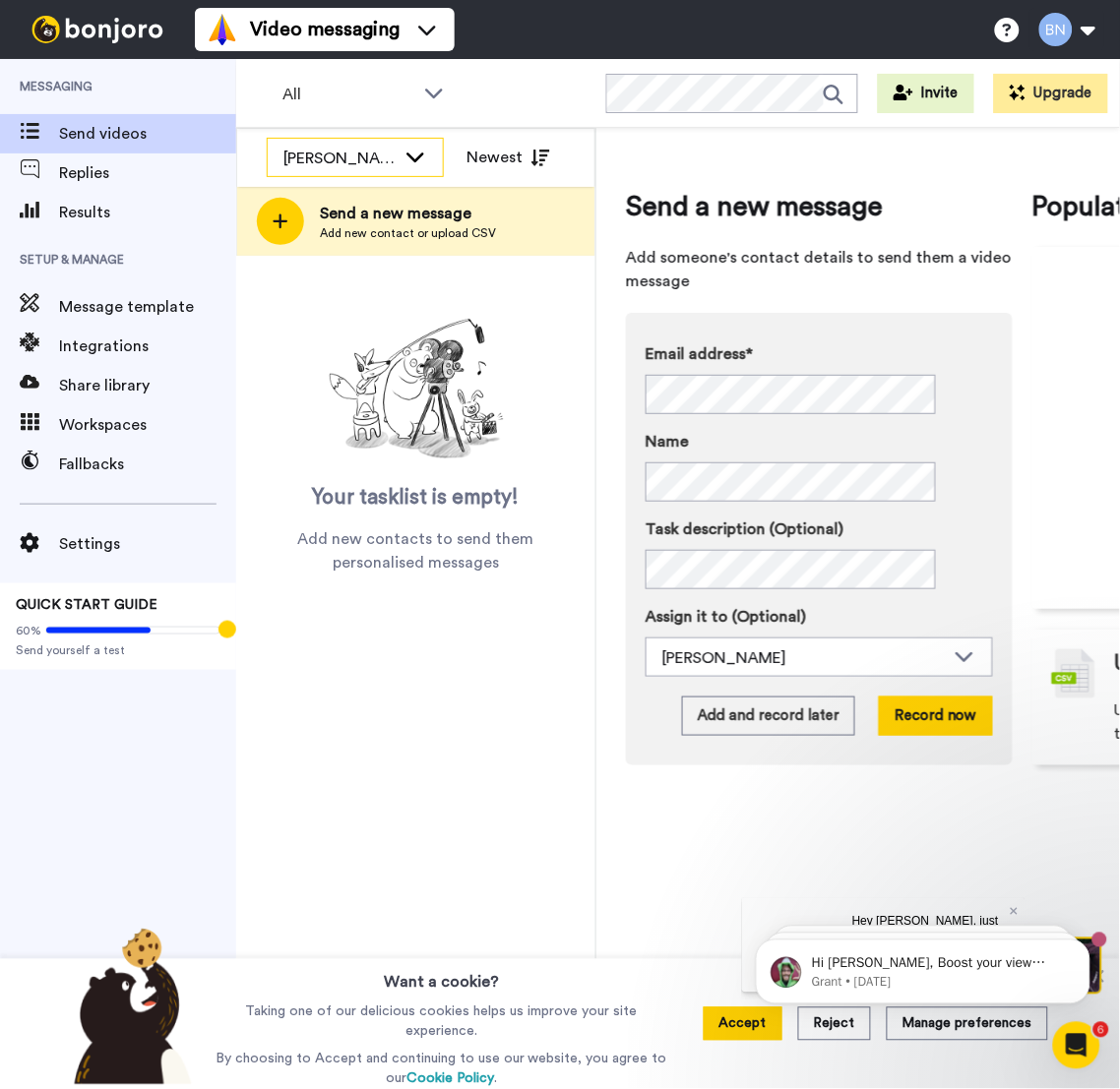 click on "[PERSON_NAME]" at bounding box center (355, 158) 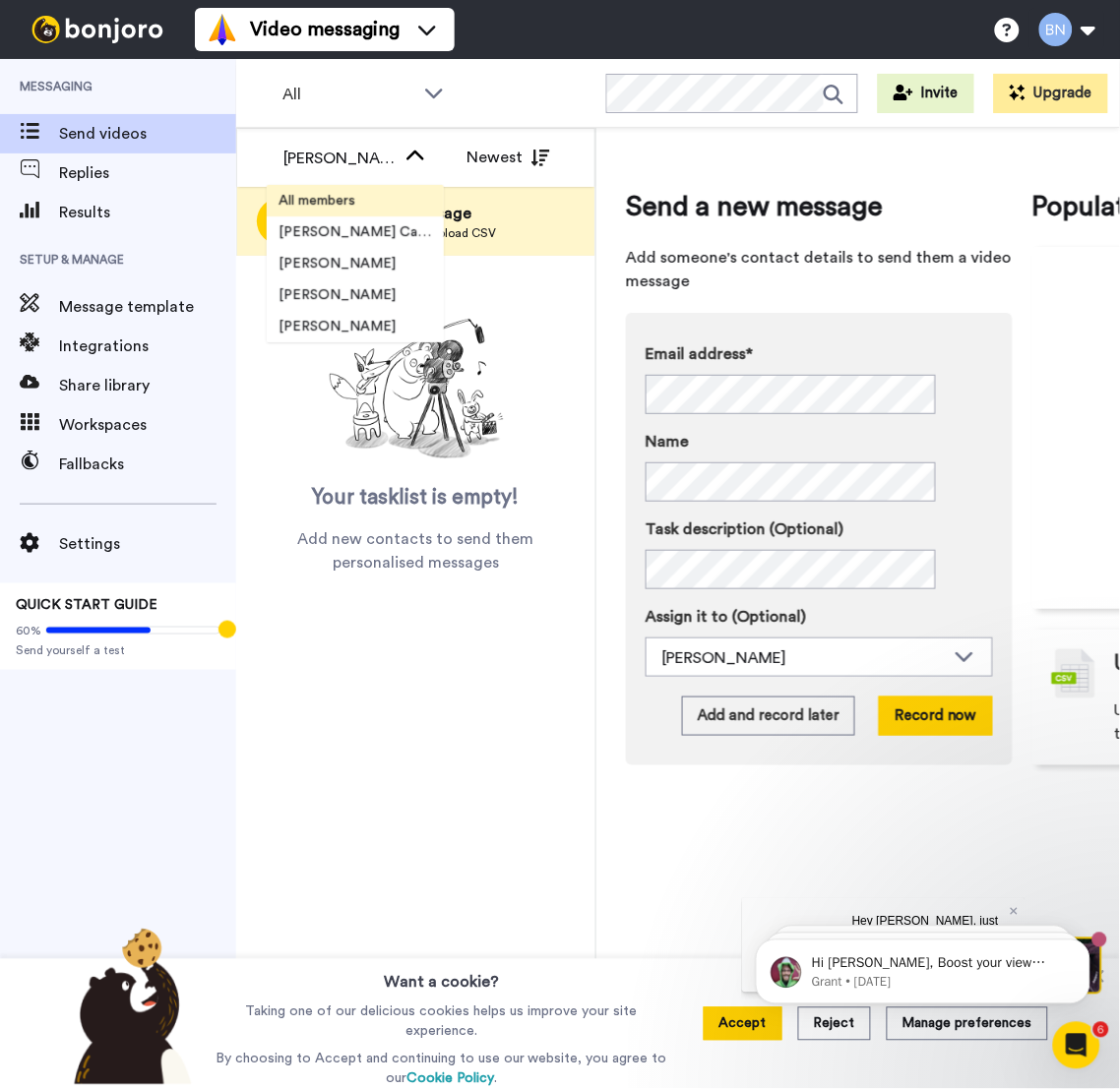click on "All members" at bounding box center (355, 201) 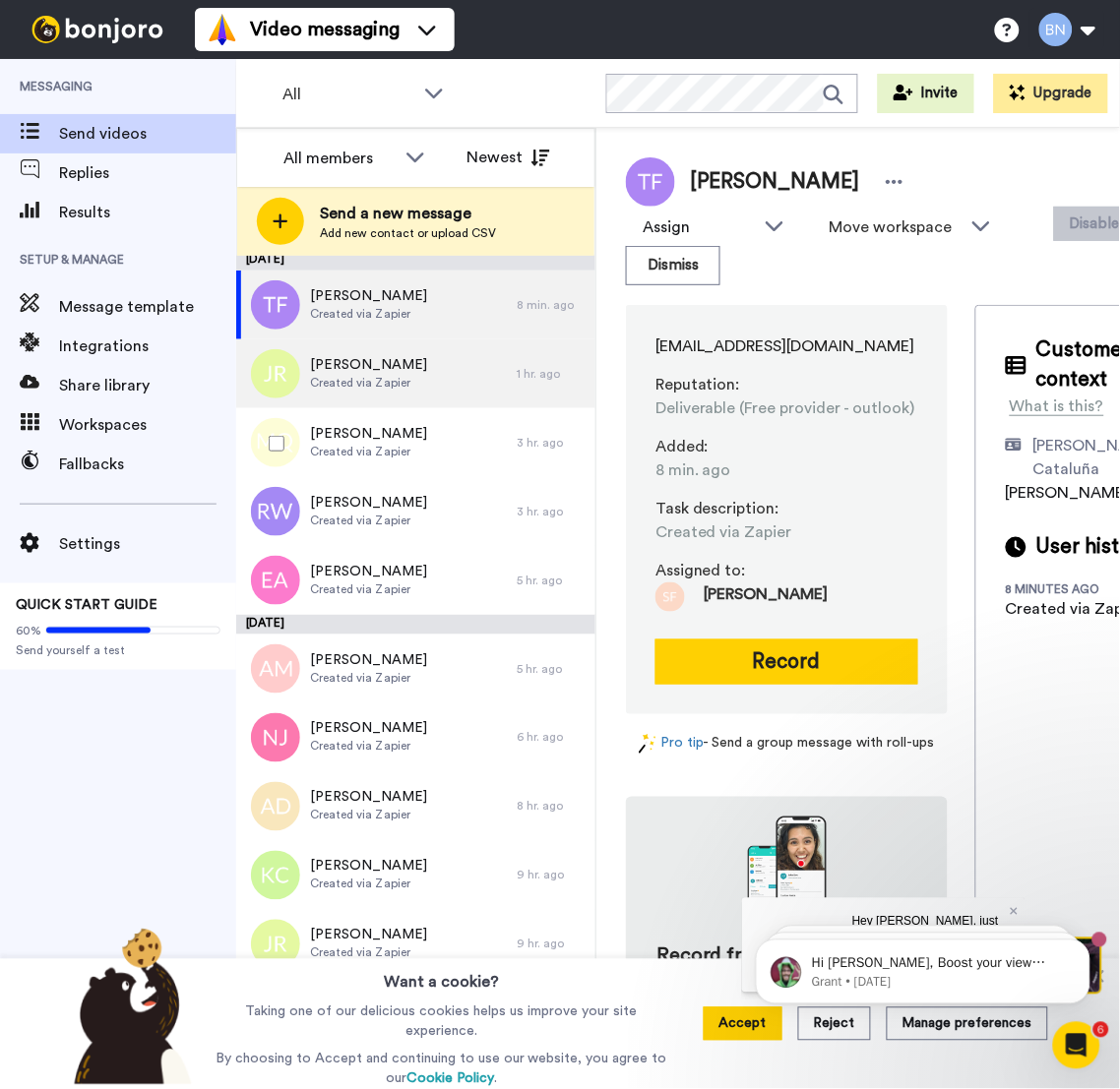 scroll, scrollTop: 0, scrollLeft: 0, axis: both 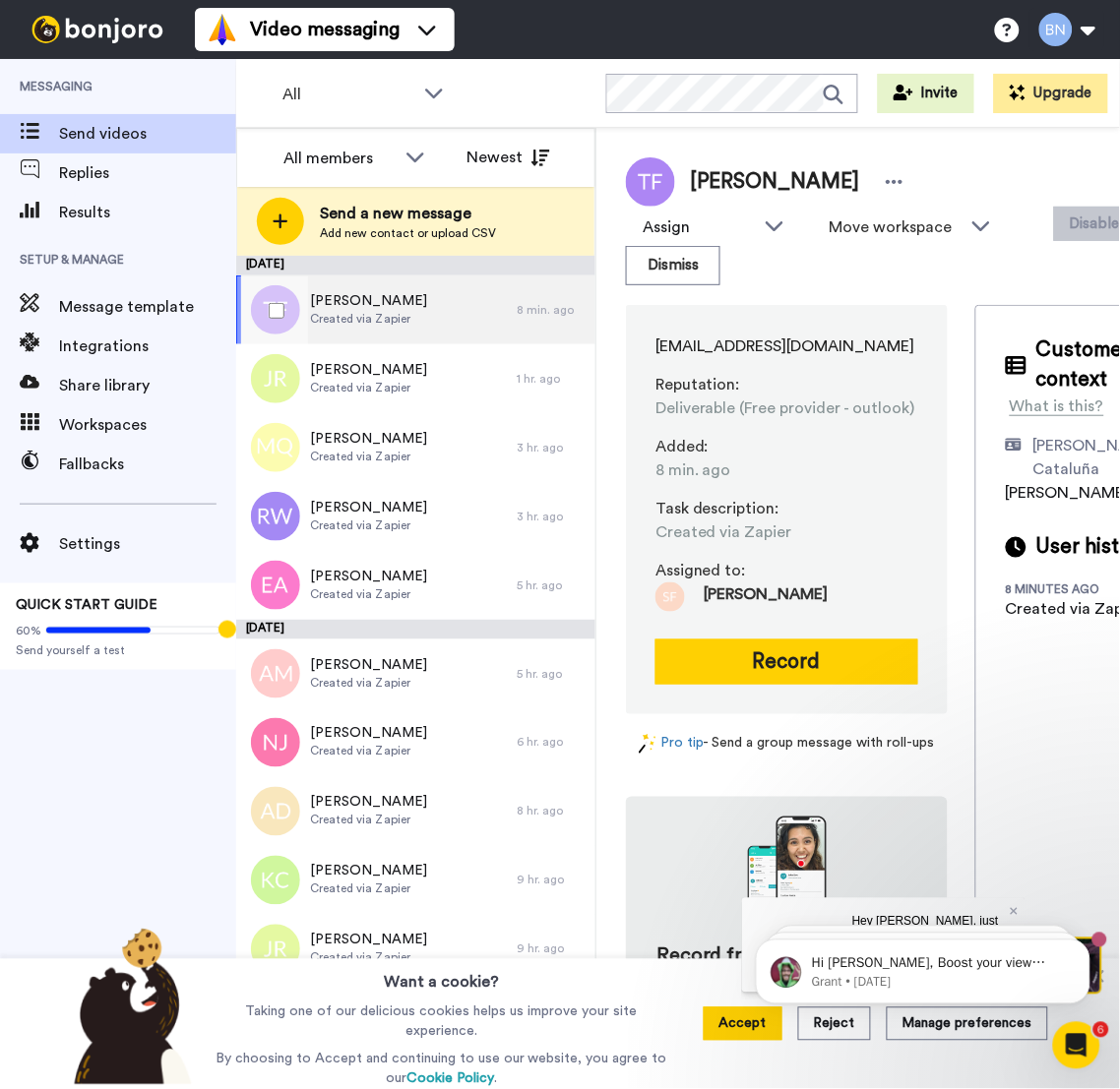 click on "Trikkelle Flynn Created via Zapier" at bounding box center [376, 310] 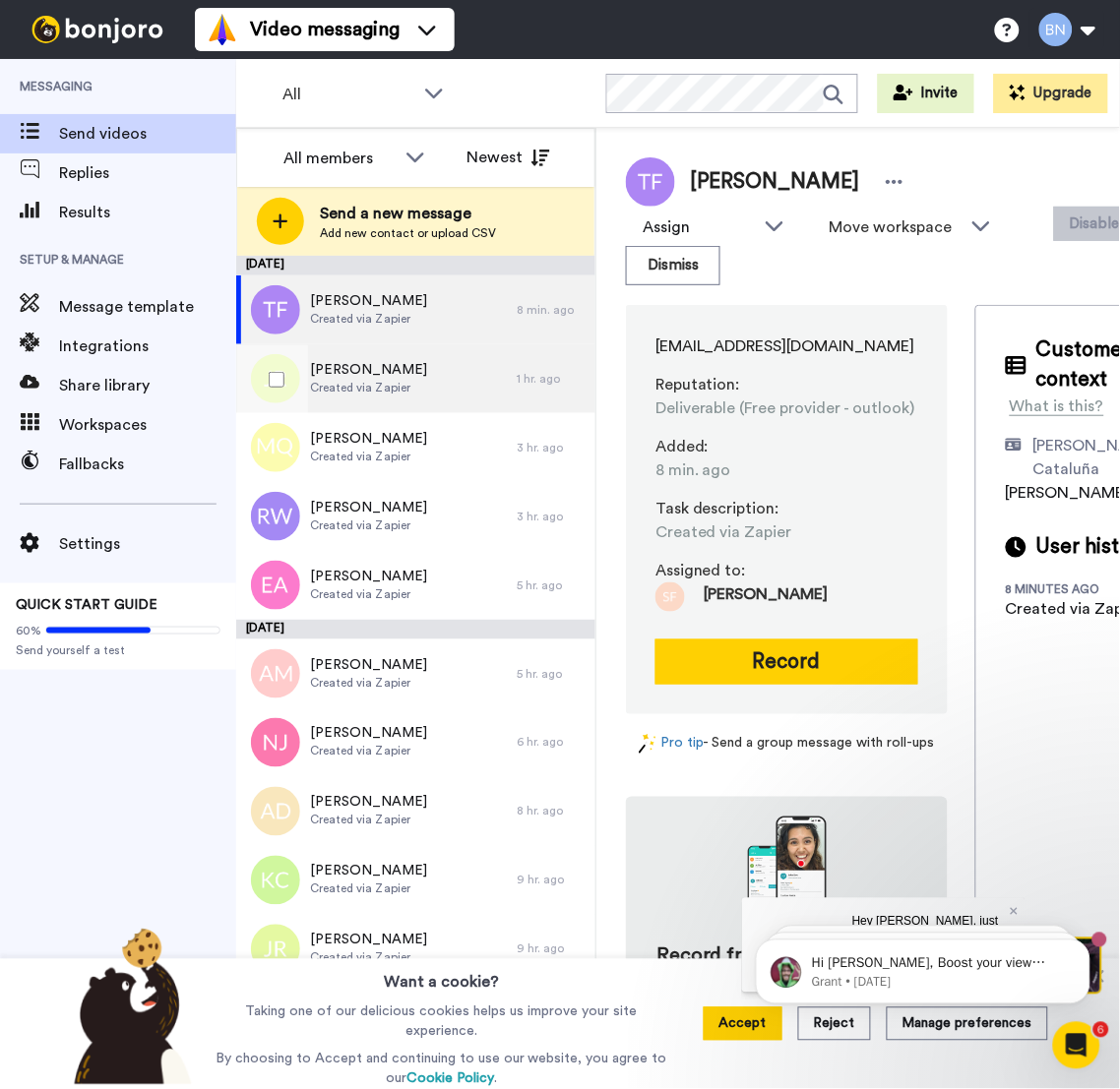 click on "Jessica Richards" at bounding box center [368, 370] 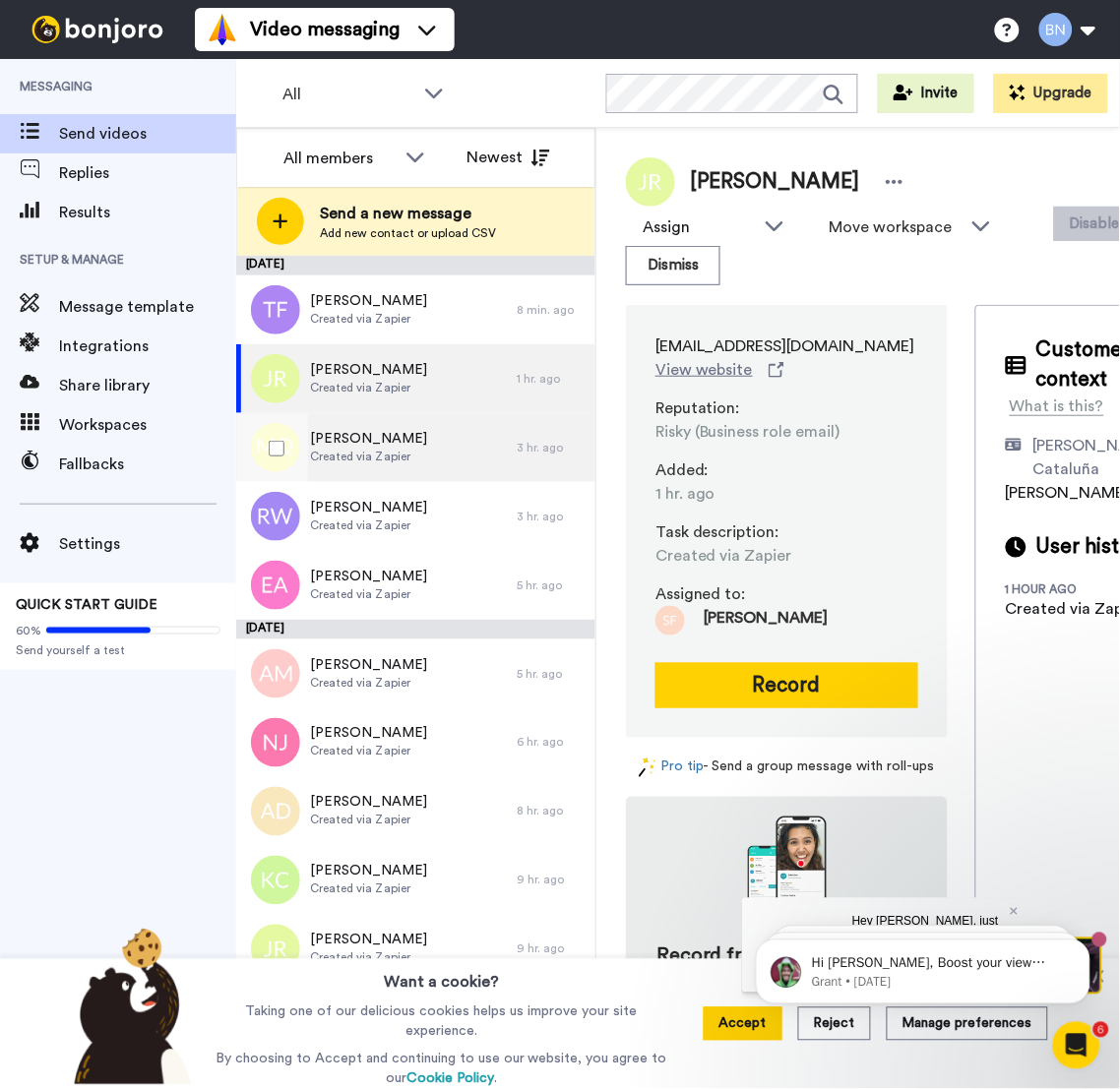 click on "Michelle Quigley Created via Zapier" at bounding box center (376, 448) 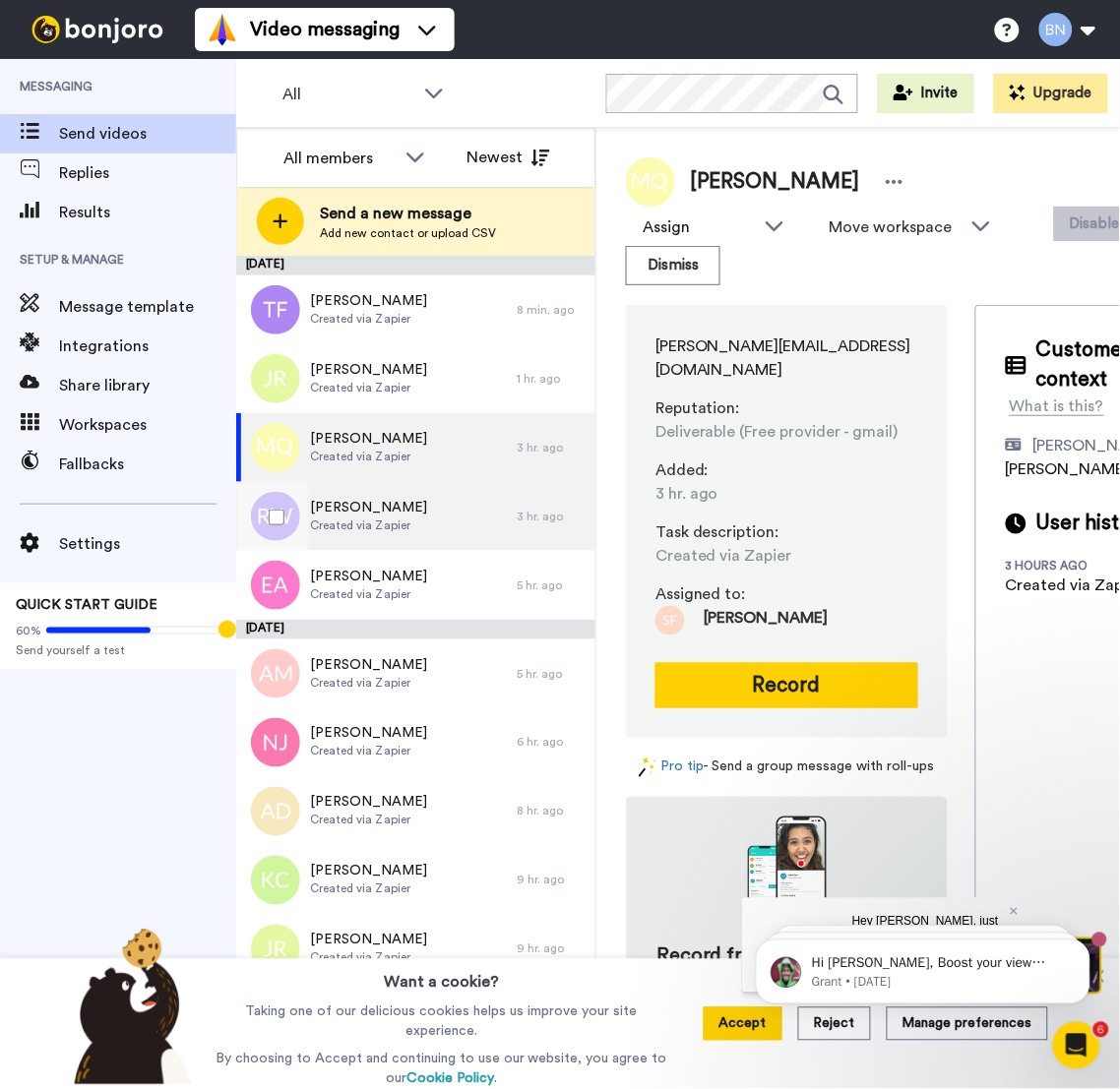 click on "RB Weidel Created via Zapier" at bounding box center (376, 516) 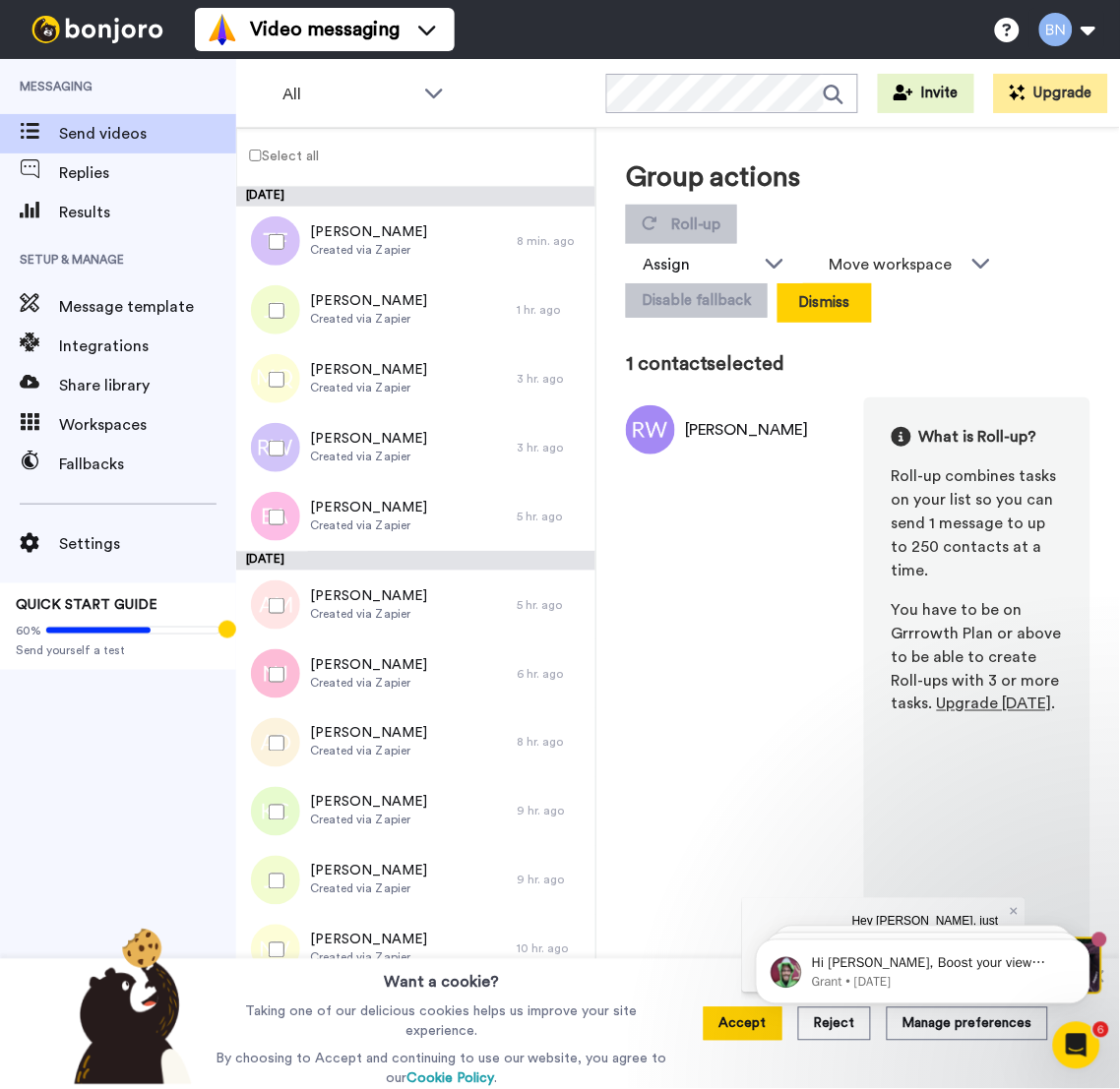 click on "Dismiss" at bounding box center (825, 303) 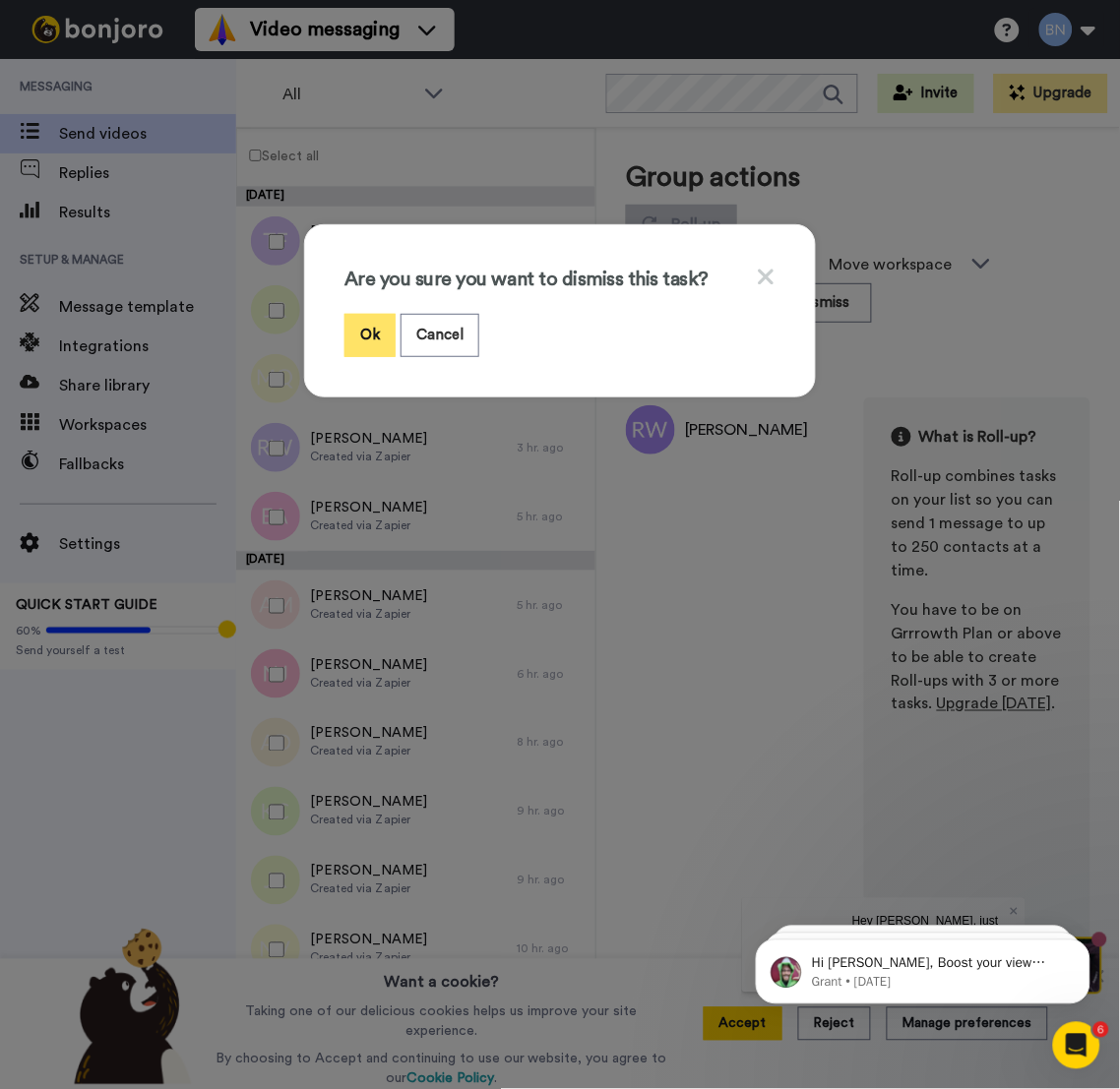 click on "Ok" at bounding box center (370, 334) 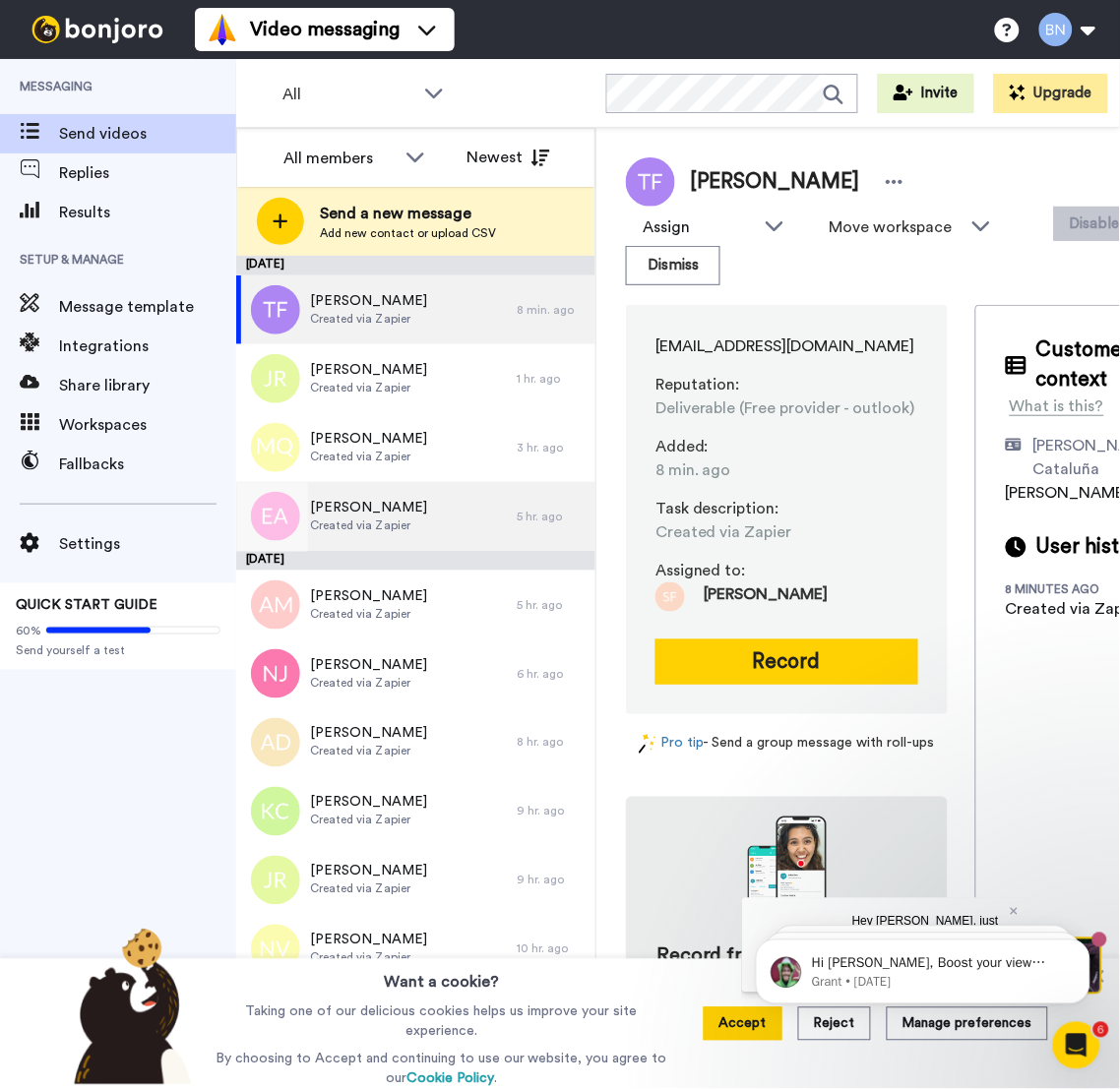 click on "Esha Ahmed Created via Zapier" at bounding box center [376, 516] 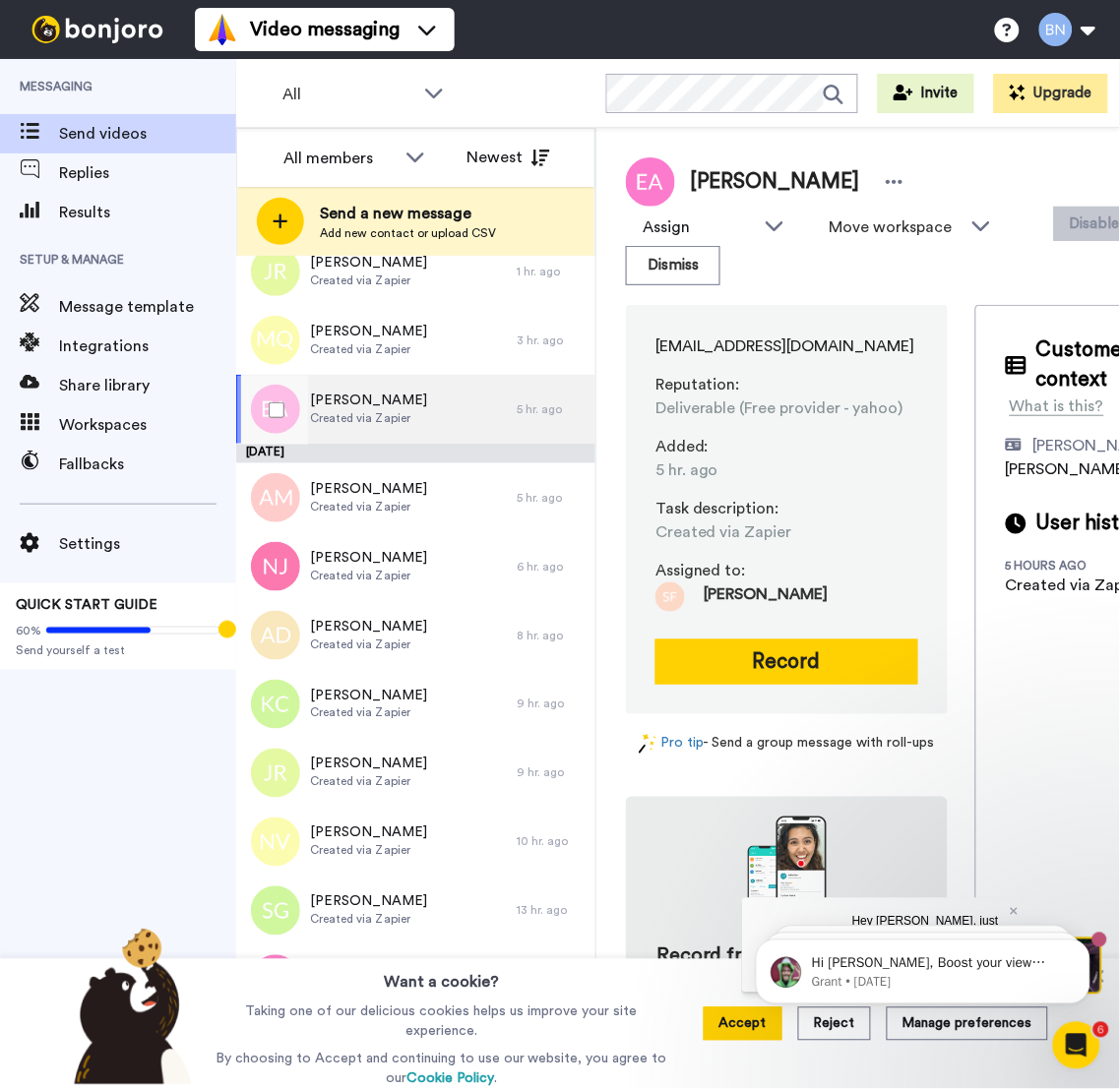 scroll, scrollTop: 137, scrollLeft: 0, axis: vertical 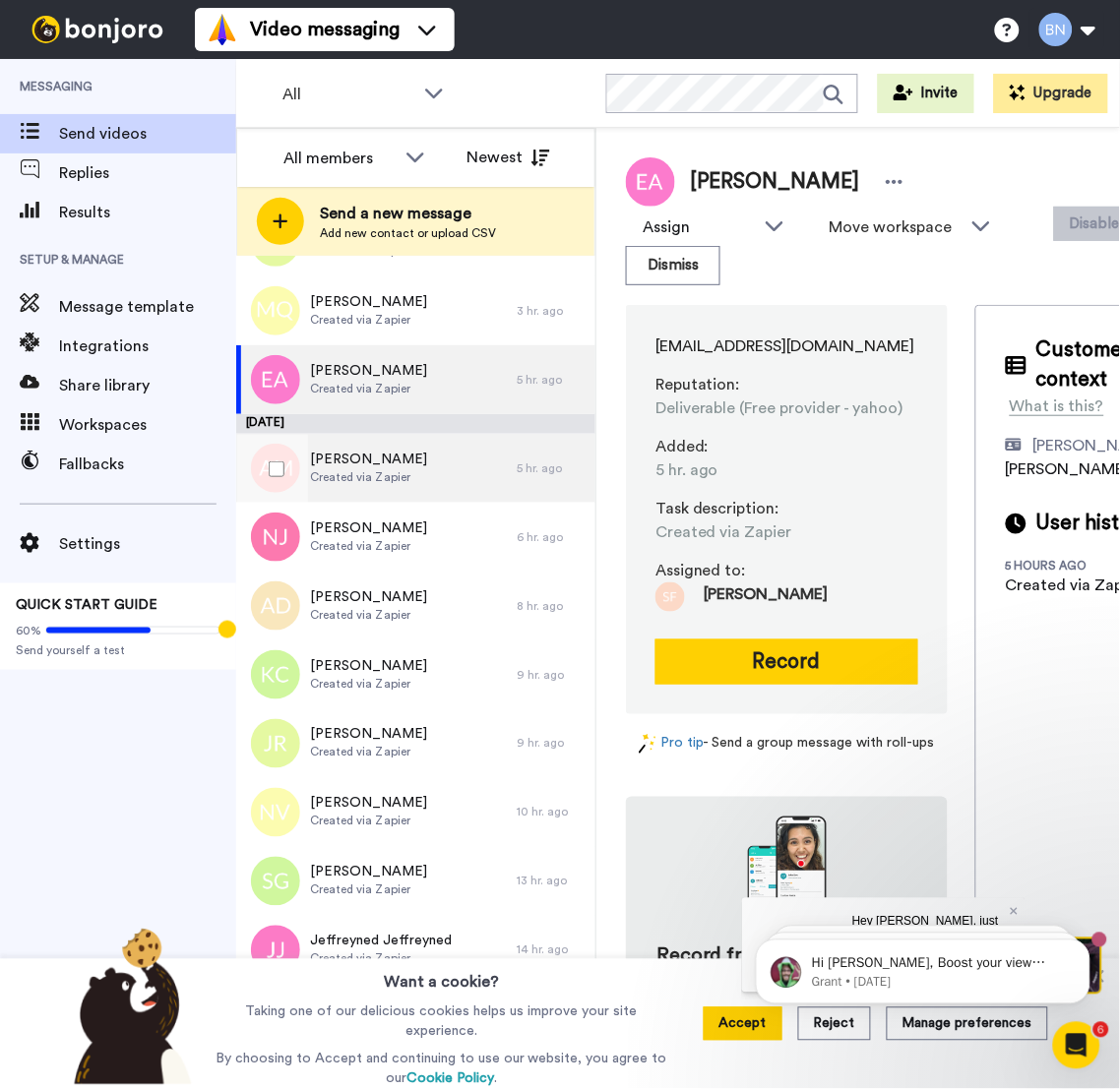 click on "Amy Murray Created via Zapier" at bounding box center [376, 468] 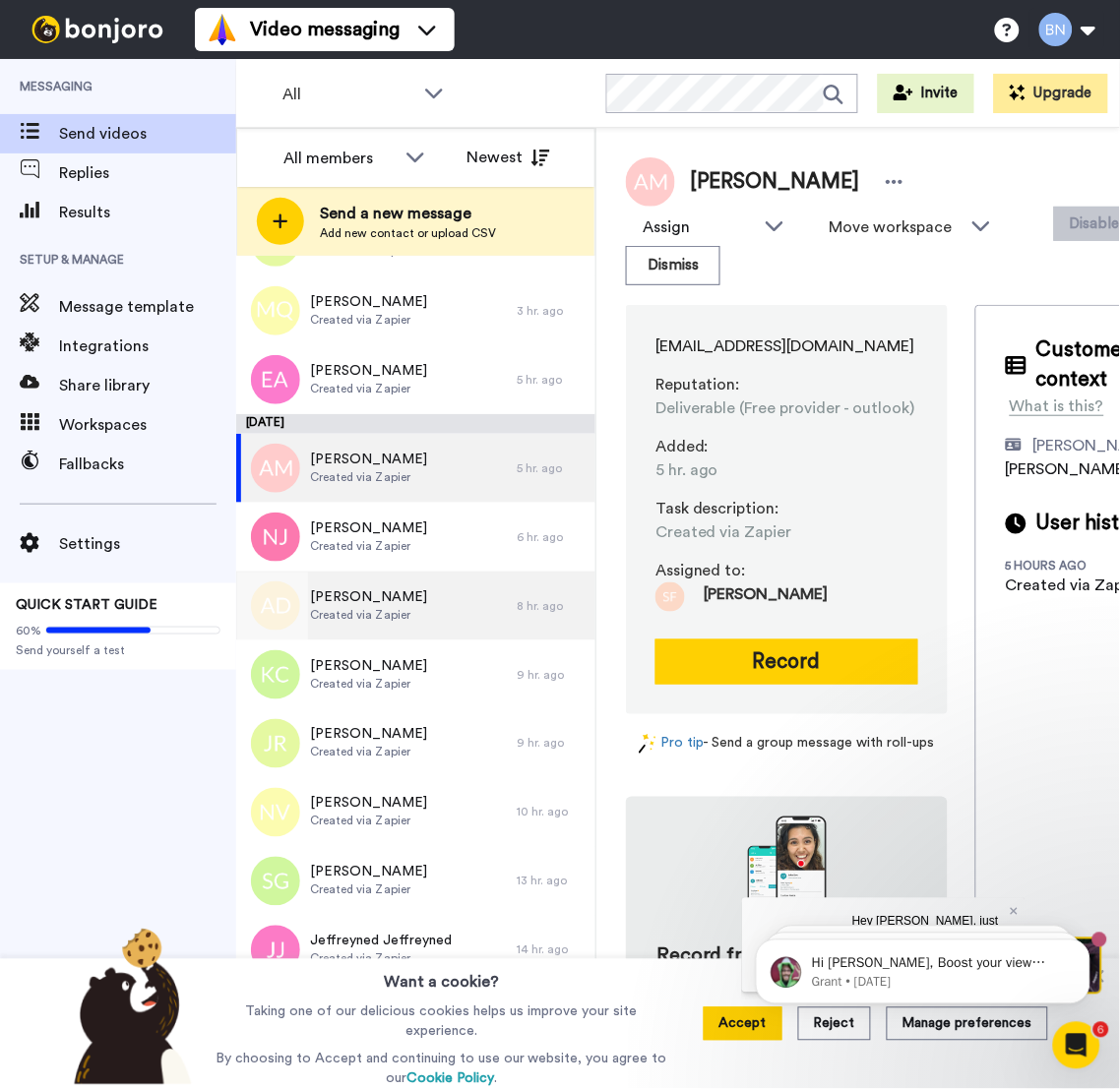 click on "Abby Dunn Created via Zapier" at bounding box center [376, 606] 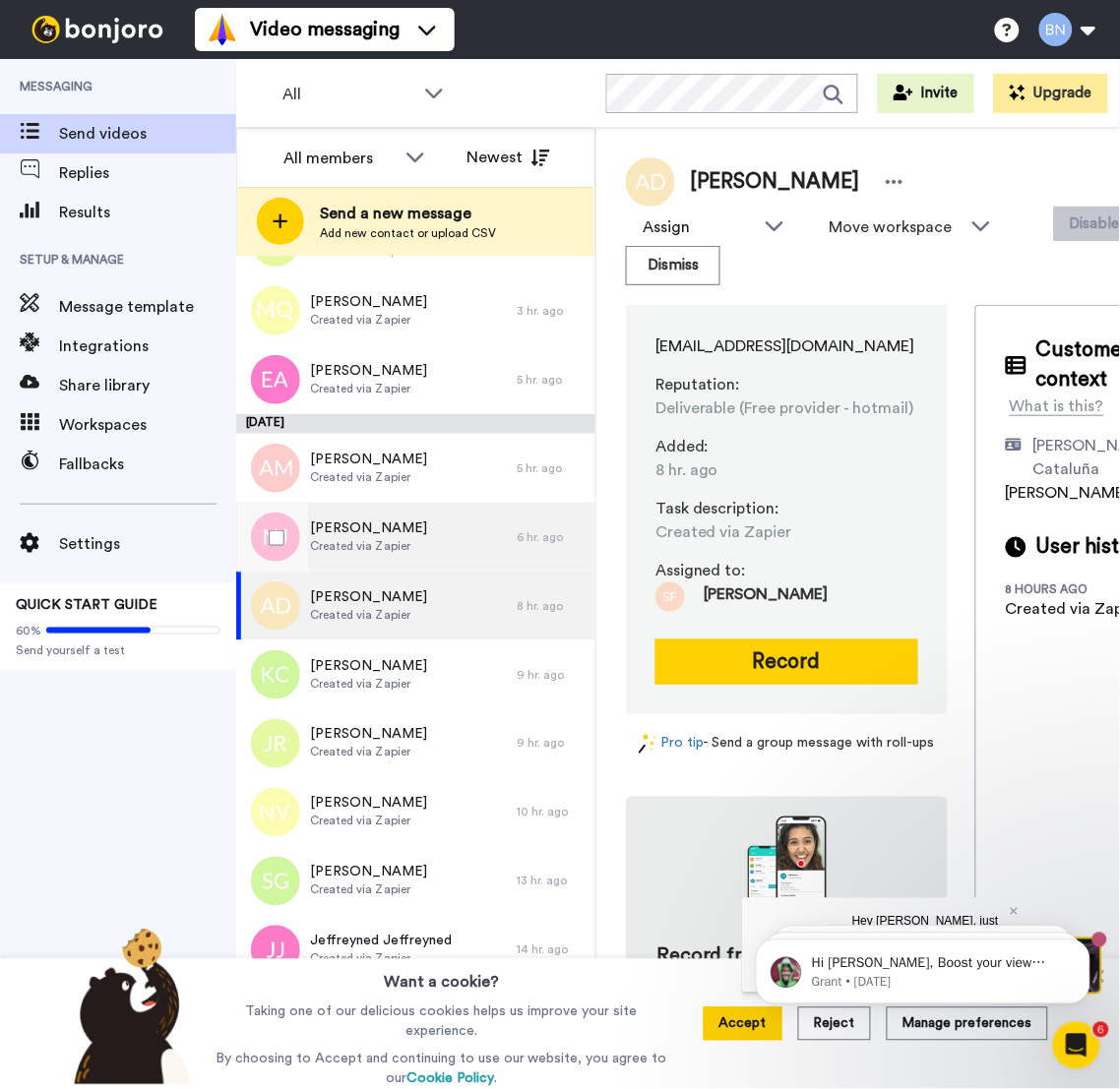 click on "Navya Jain" at bounding box center [368, 528] 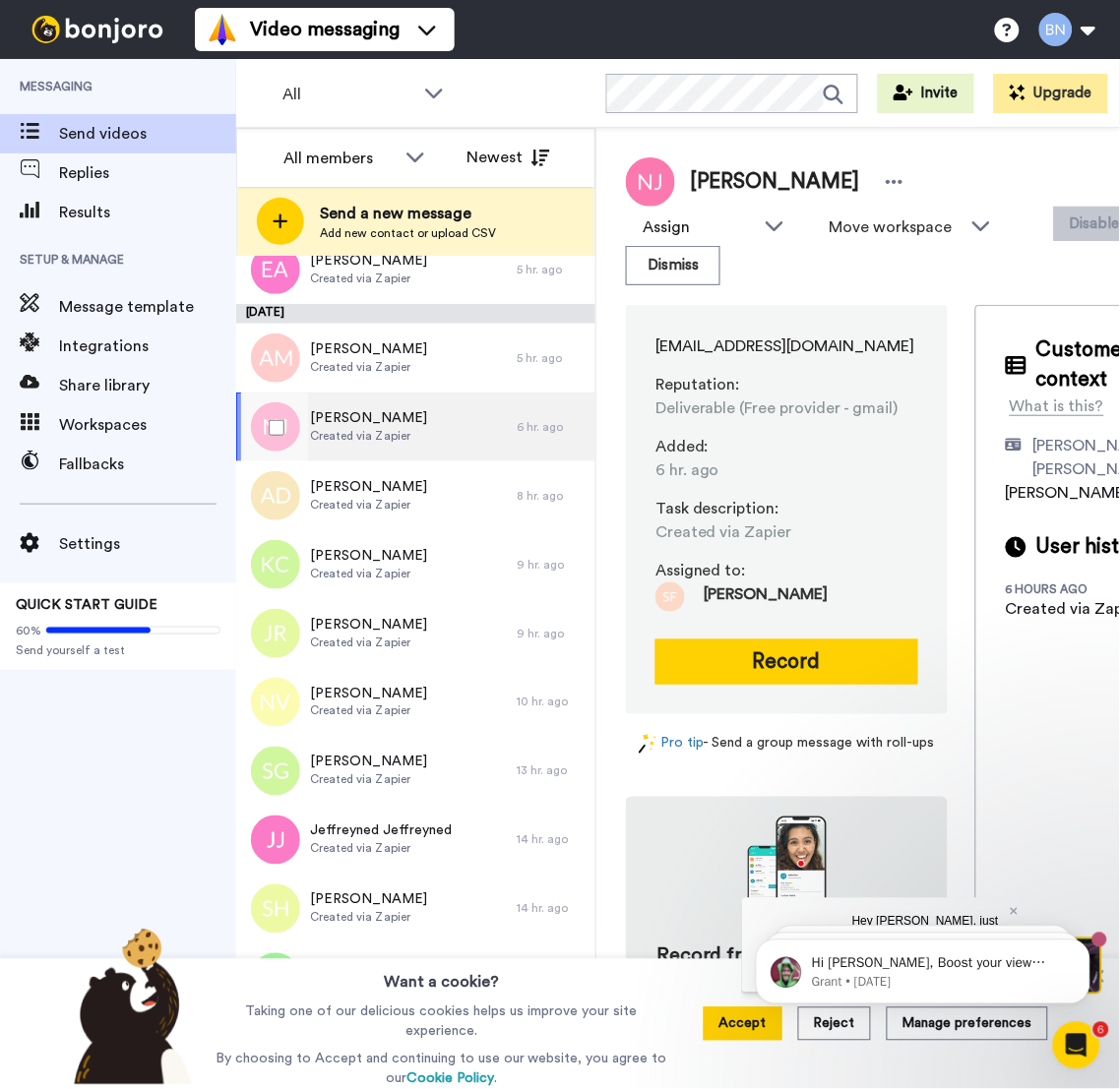 scroll, scrollTop: 280, scrollLeft: 0, axis: vertical 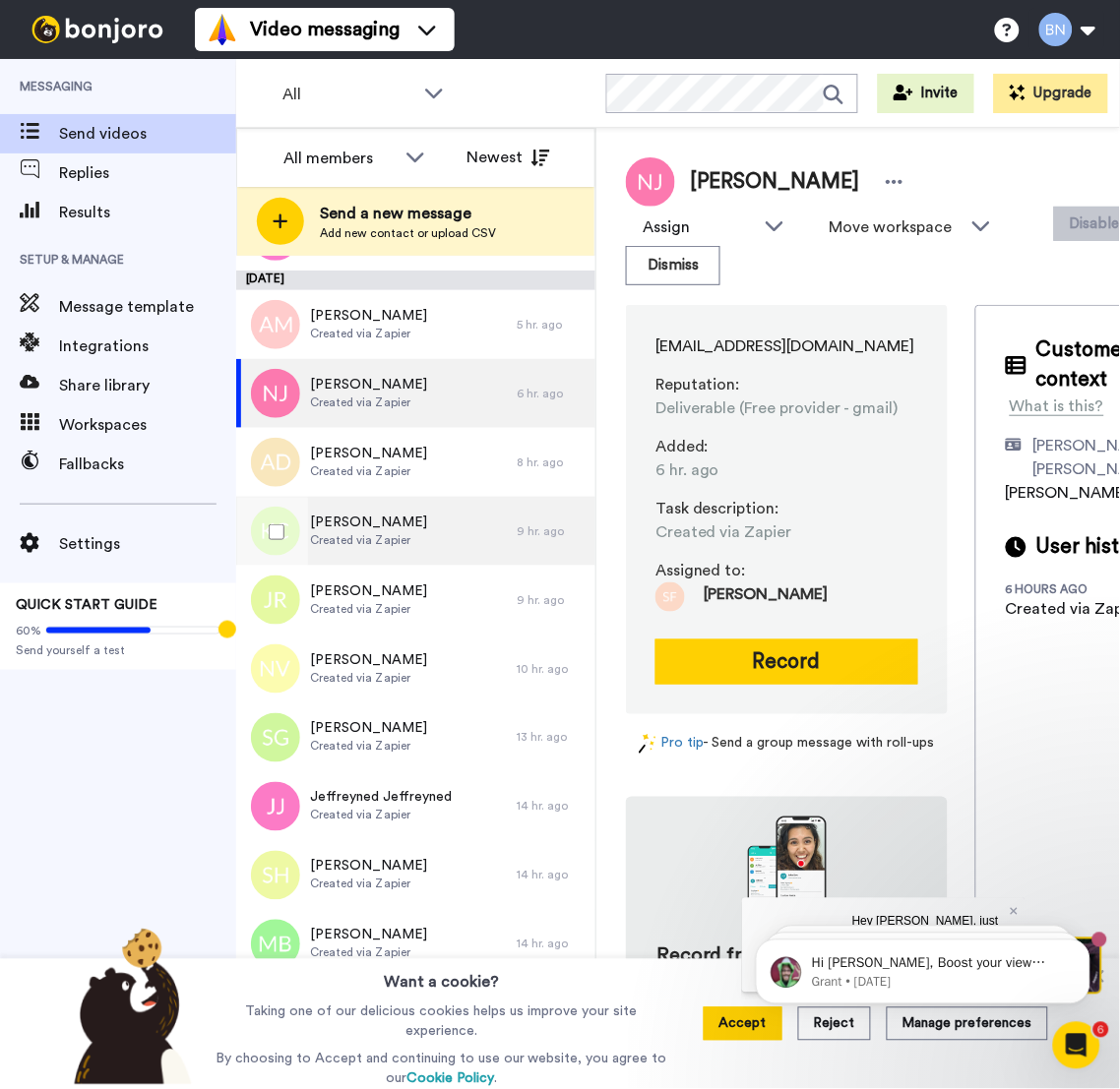 click on "Kenesha Carolina" at bounding box center (368, 522) 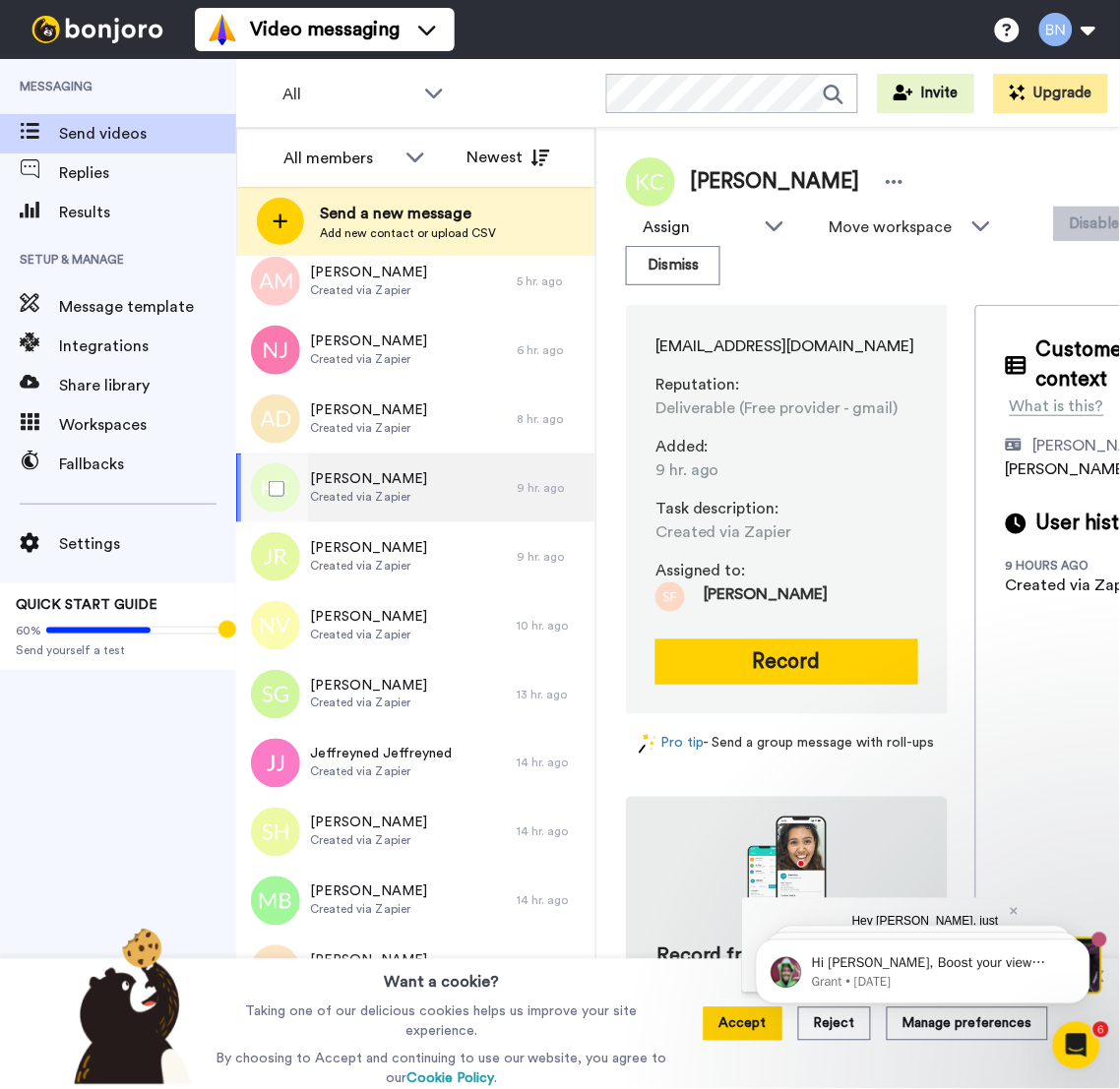 scroll, scrollTop: 355, scrollLeft: 0, axis: vertical 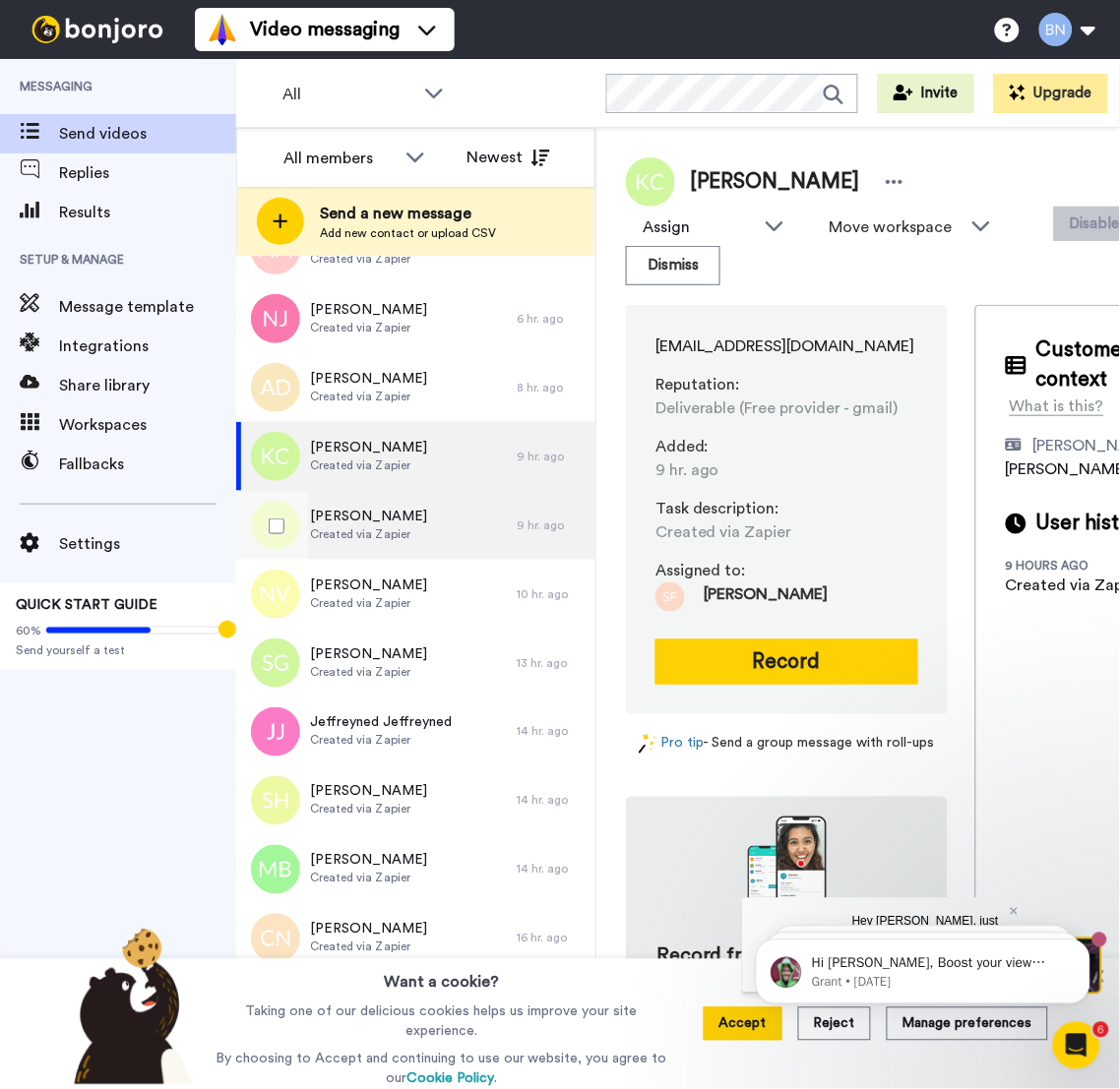 click on "Jocelyn Rodriguez Created via Zapier" at bounding box center [376, 525] 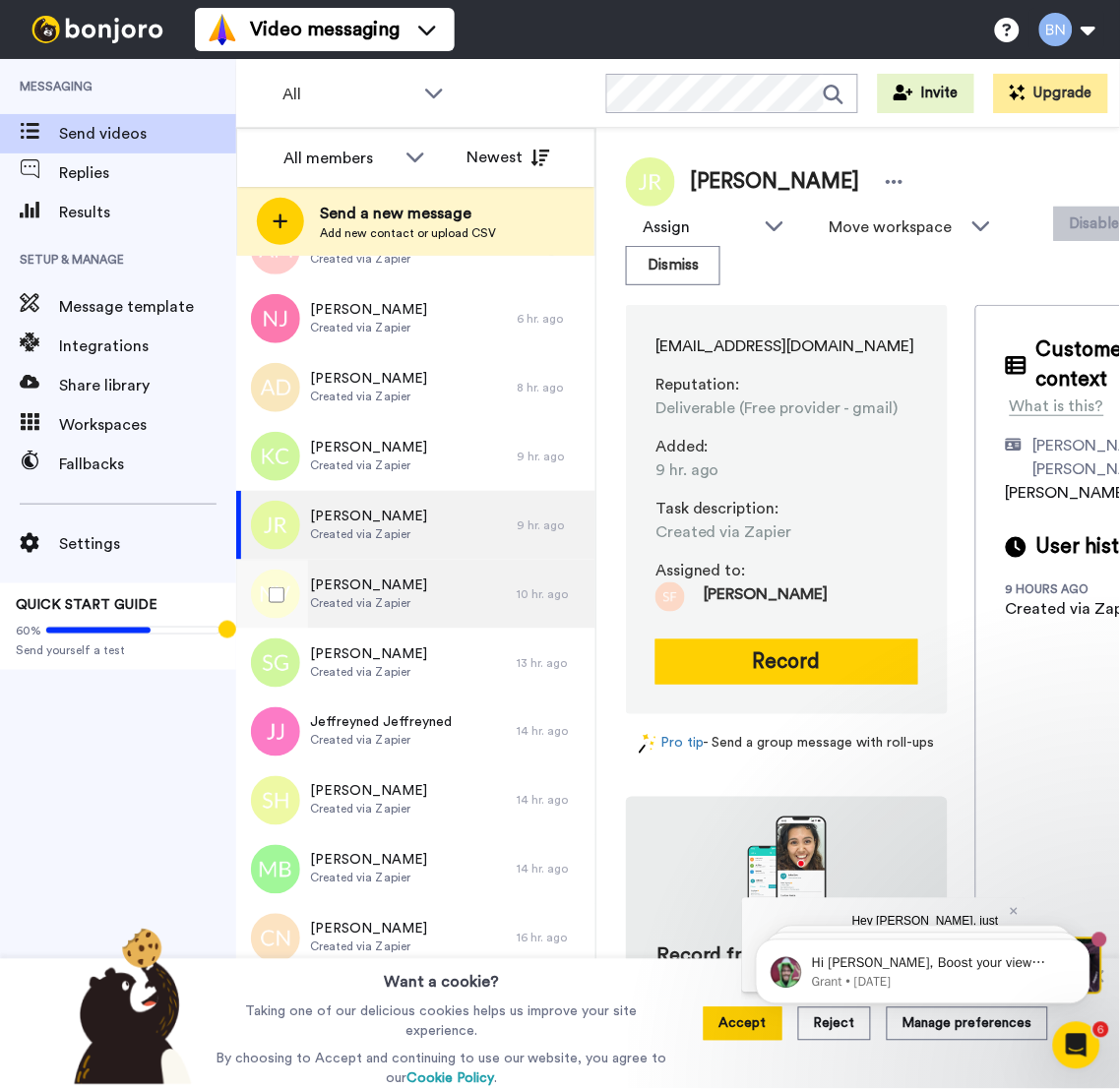 click on "Created via Zapier" at bounding box center [368, 603] 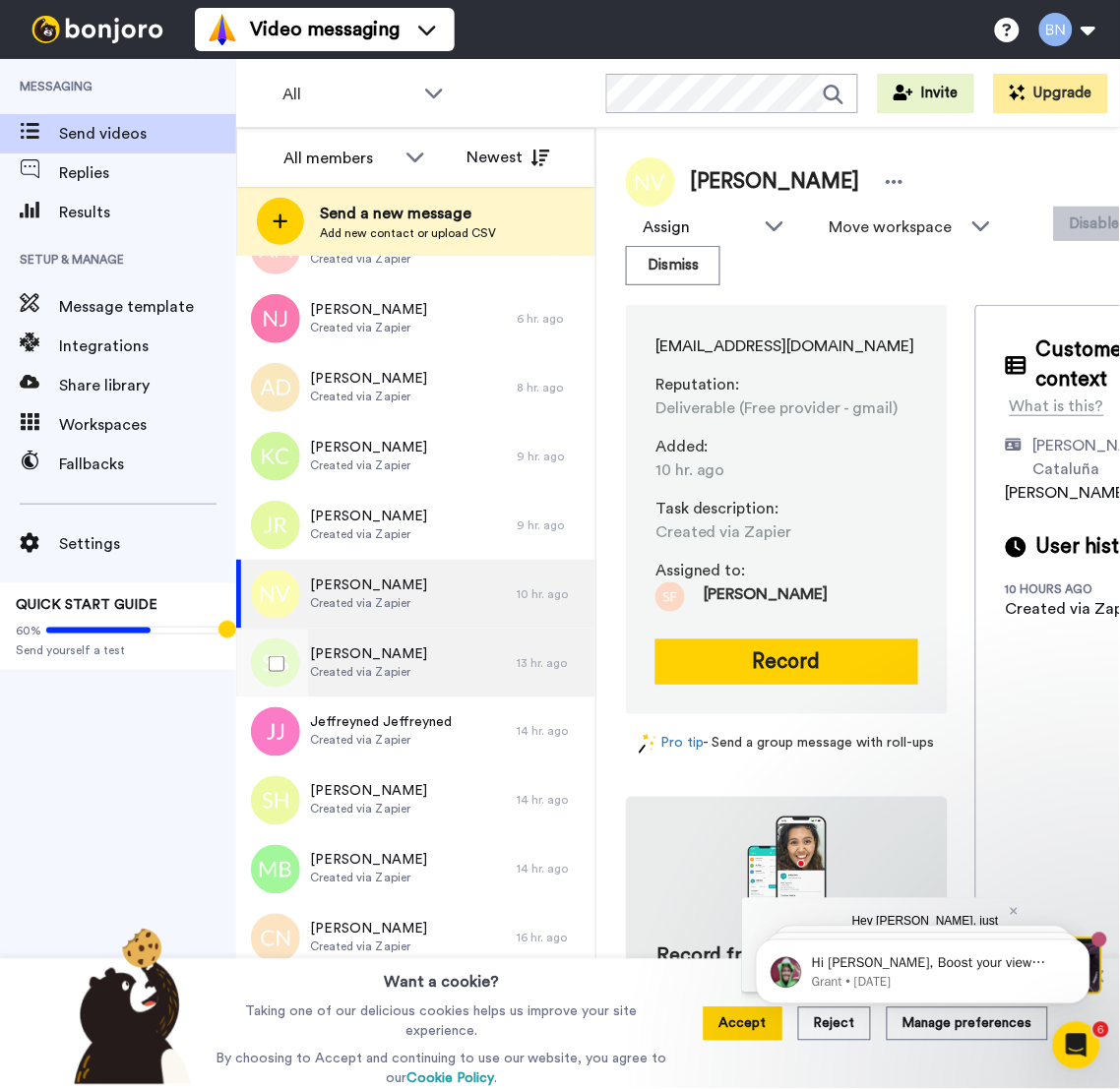 click on "Created via Zapier" at bounding box center (368, 672) 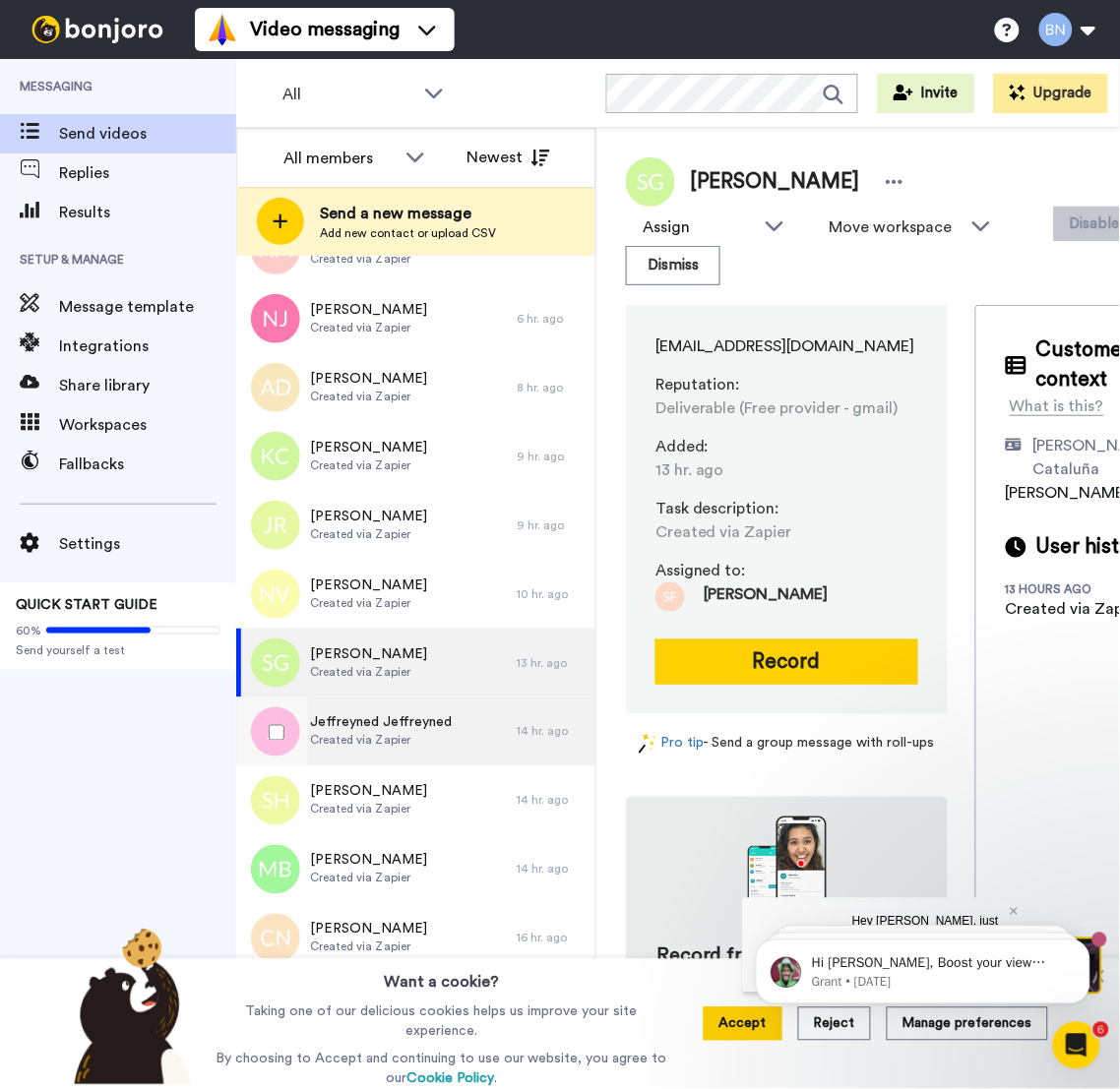 click on "Jeffreyned Jeffreyned" at bounding box center [381, 723] 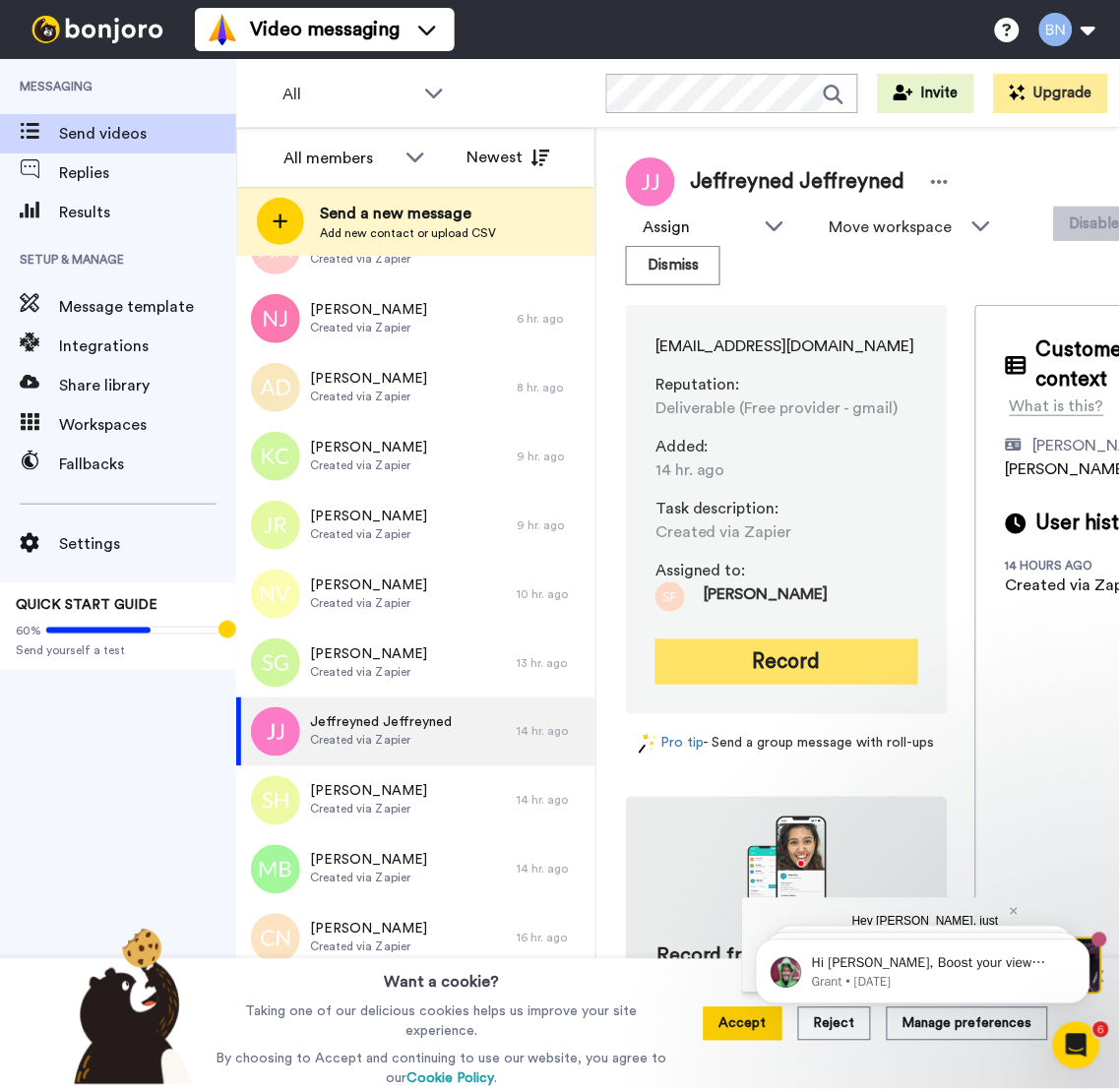 click on "Record" at bounding box center (786, 662) 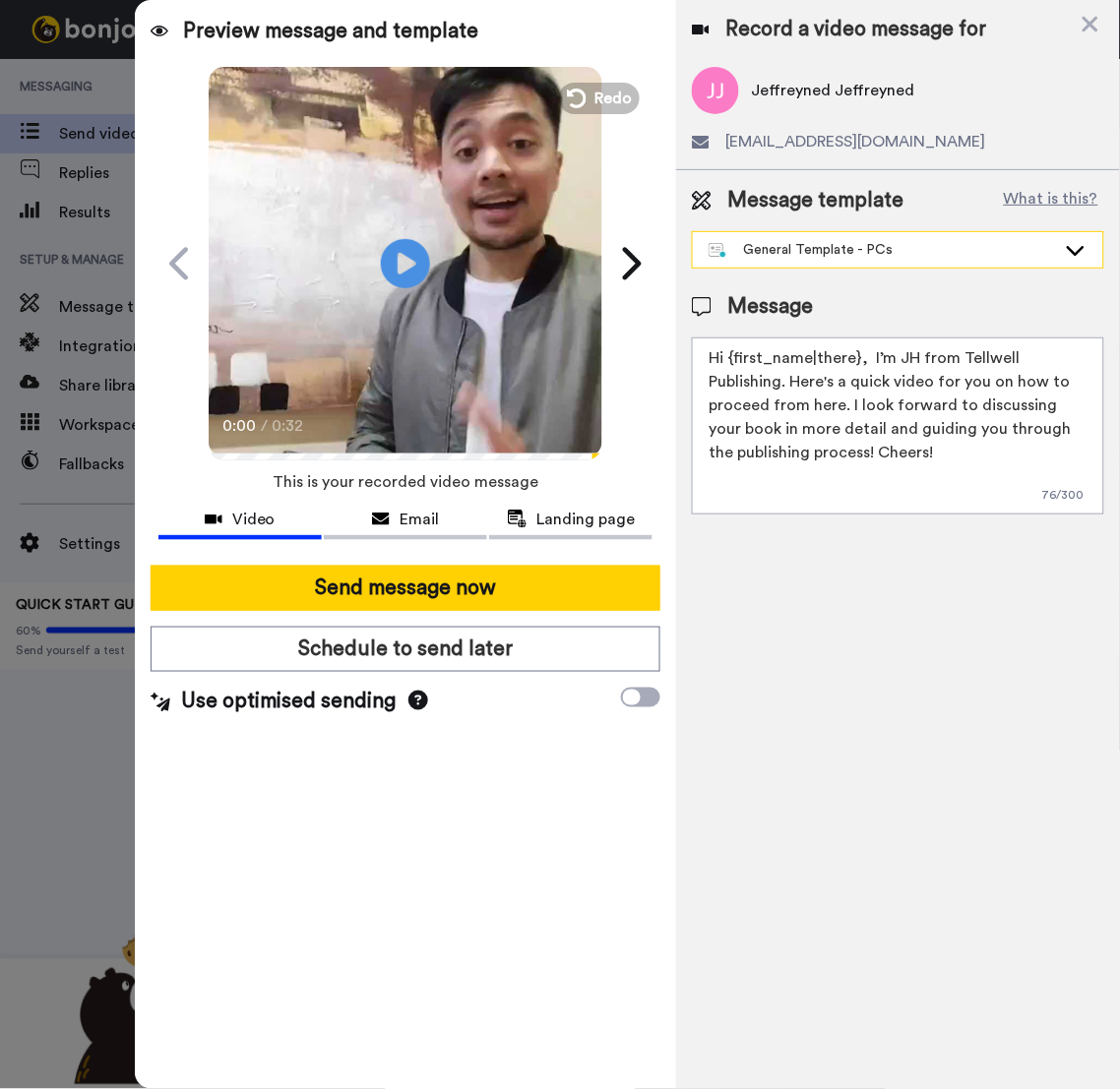 click on "General Template - PCs" at bounding box center [898, 250] 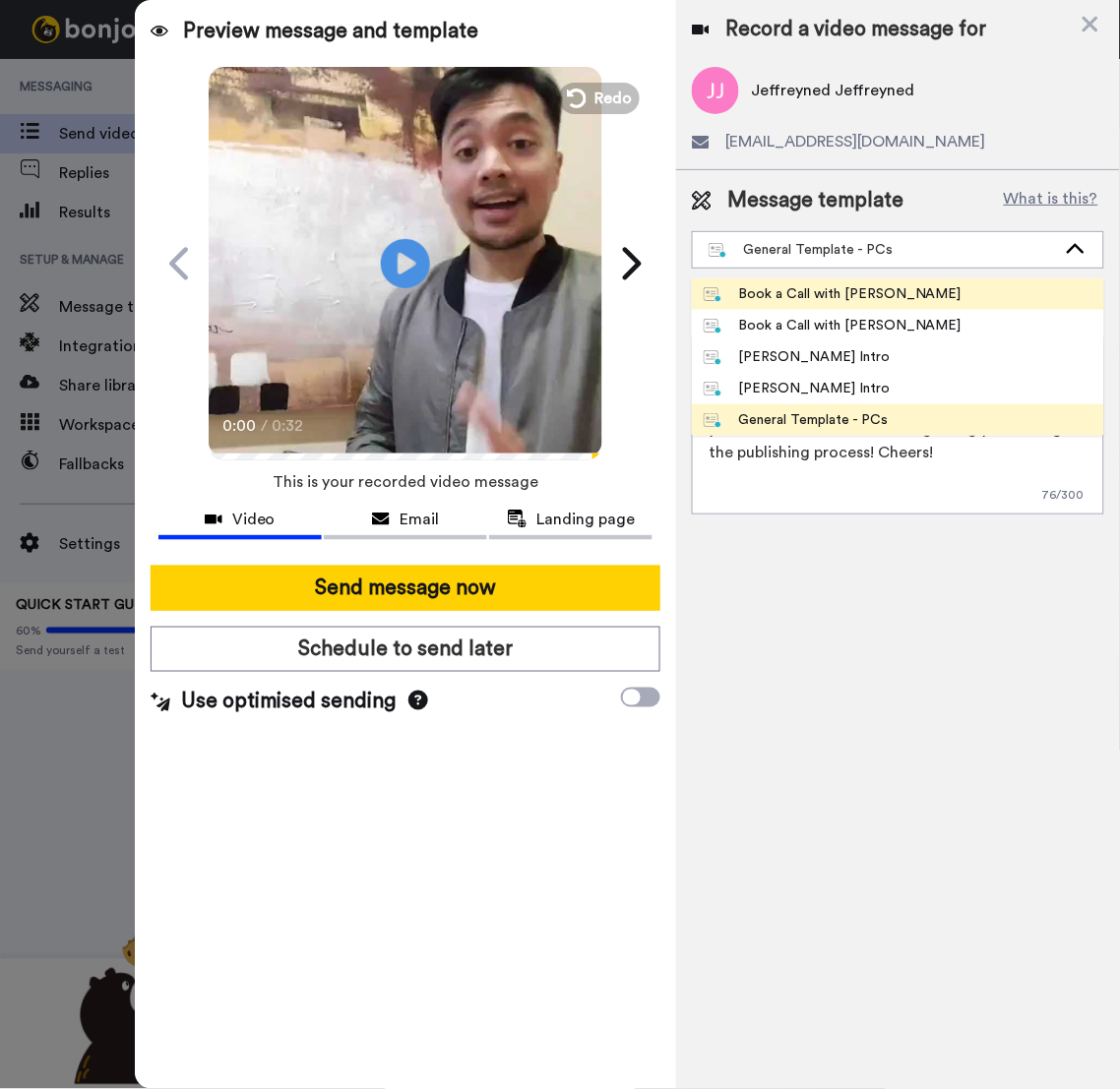 click on "Book a Call with Bruce" at bounding box center [833, 294] 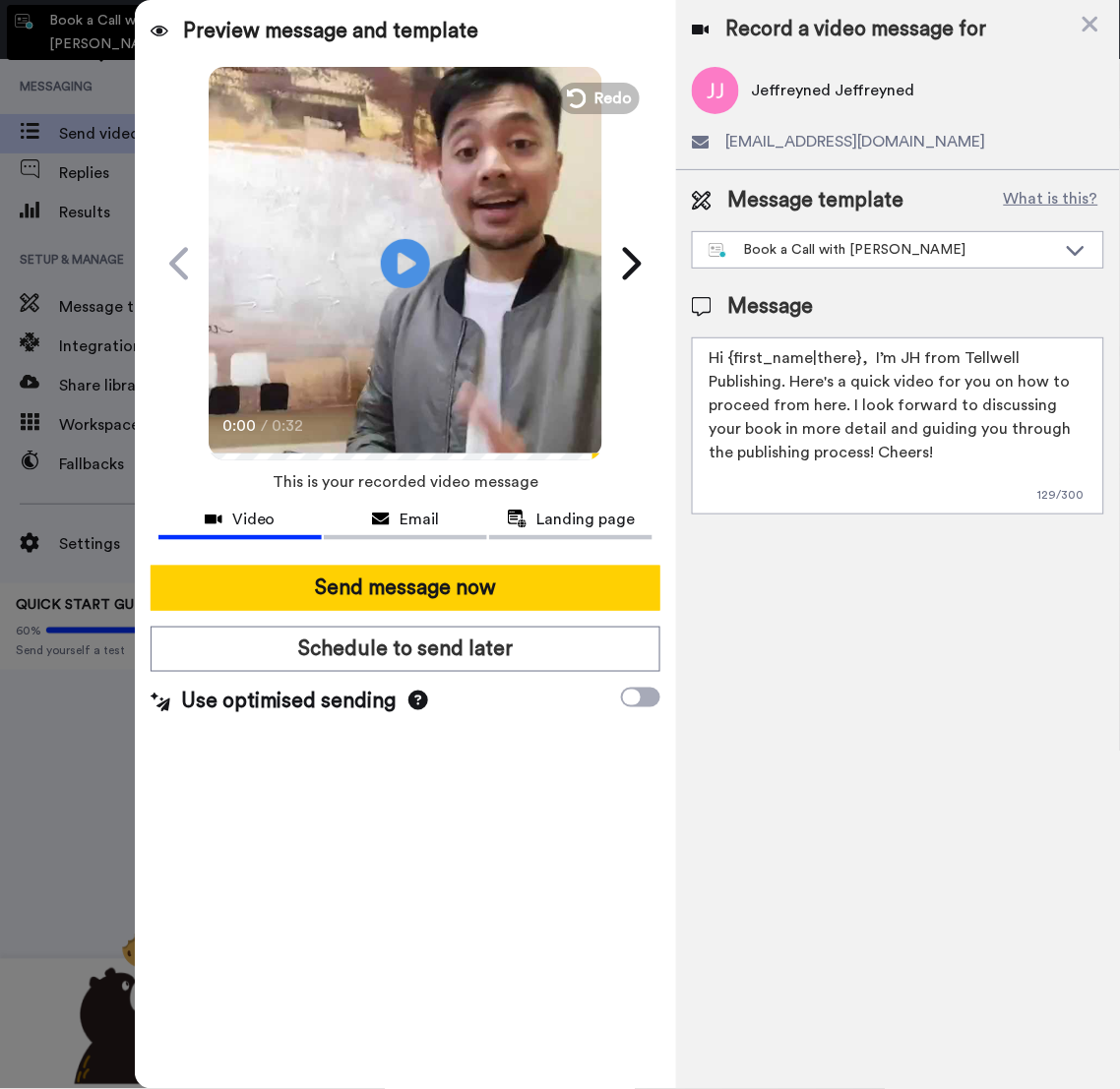 type on "Hey {first_name|there}, I just made a quick video to help you figure out the next steps for your inquiry. It’s short and should give you a good idea of what’s coming next!" 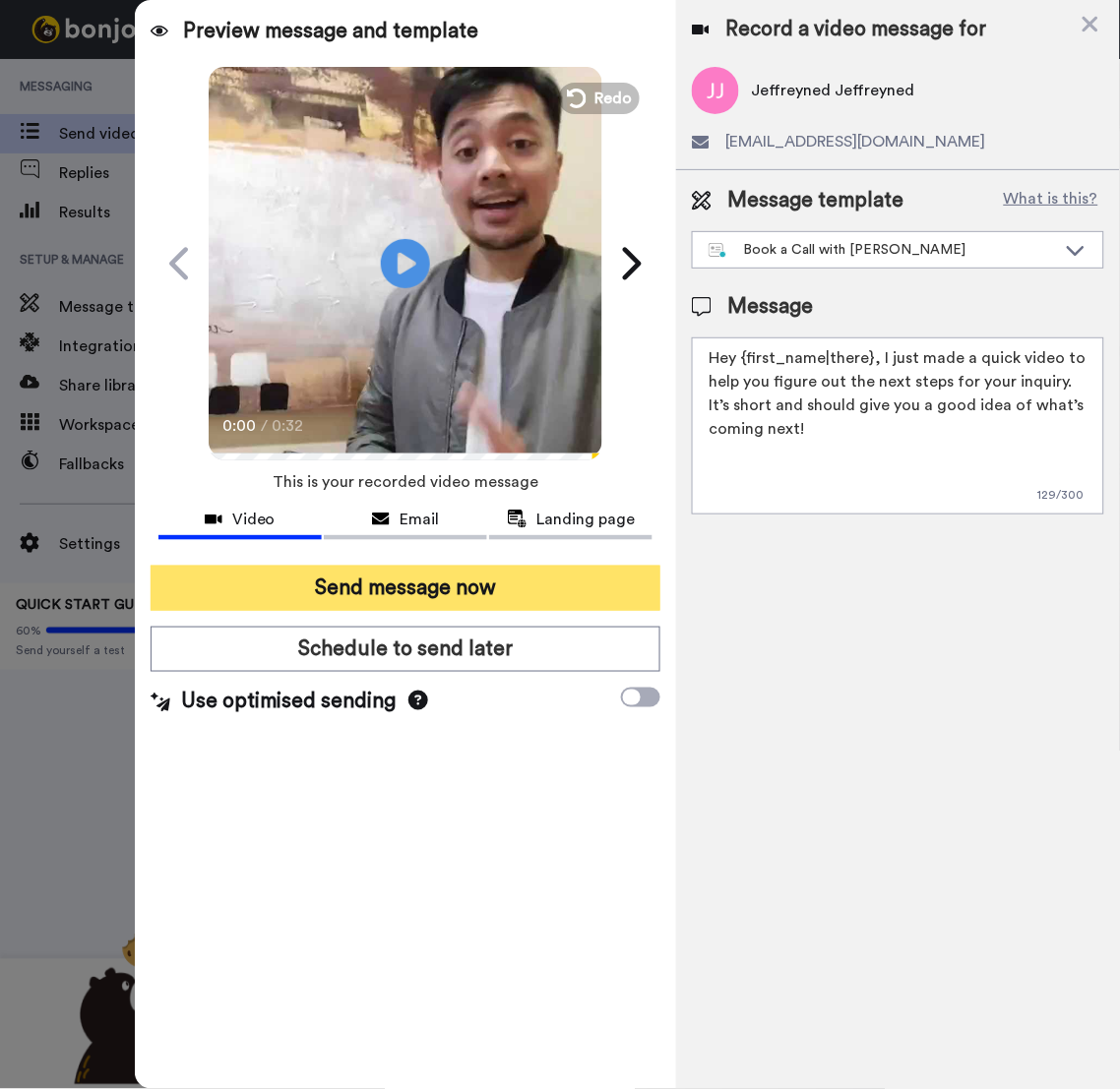 click on "Send message now" at bounding box center (405, 588) 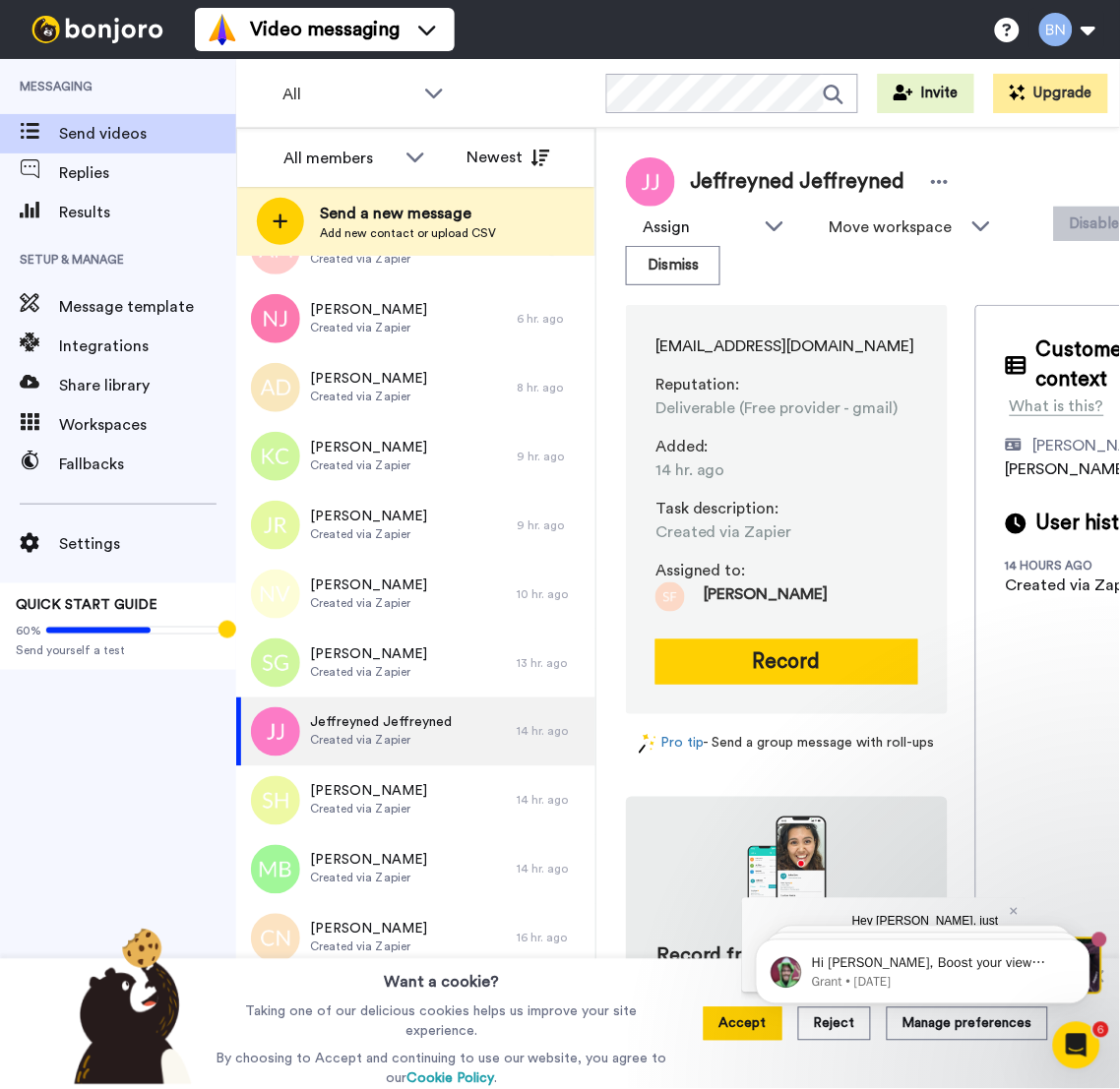 scroll, scrollTop: 0, scrollLeft: 0, axis: both 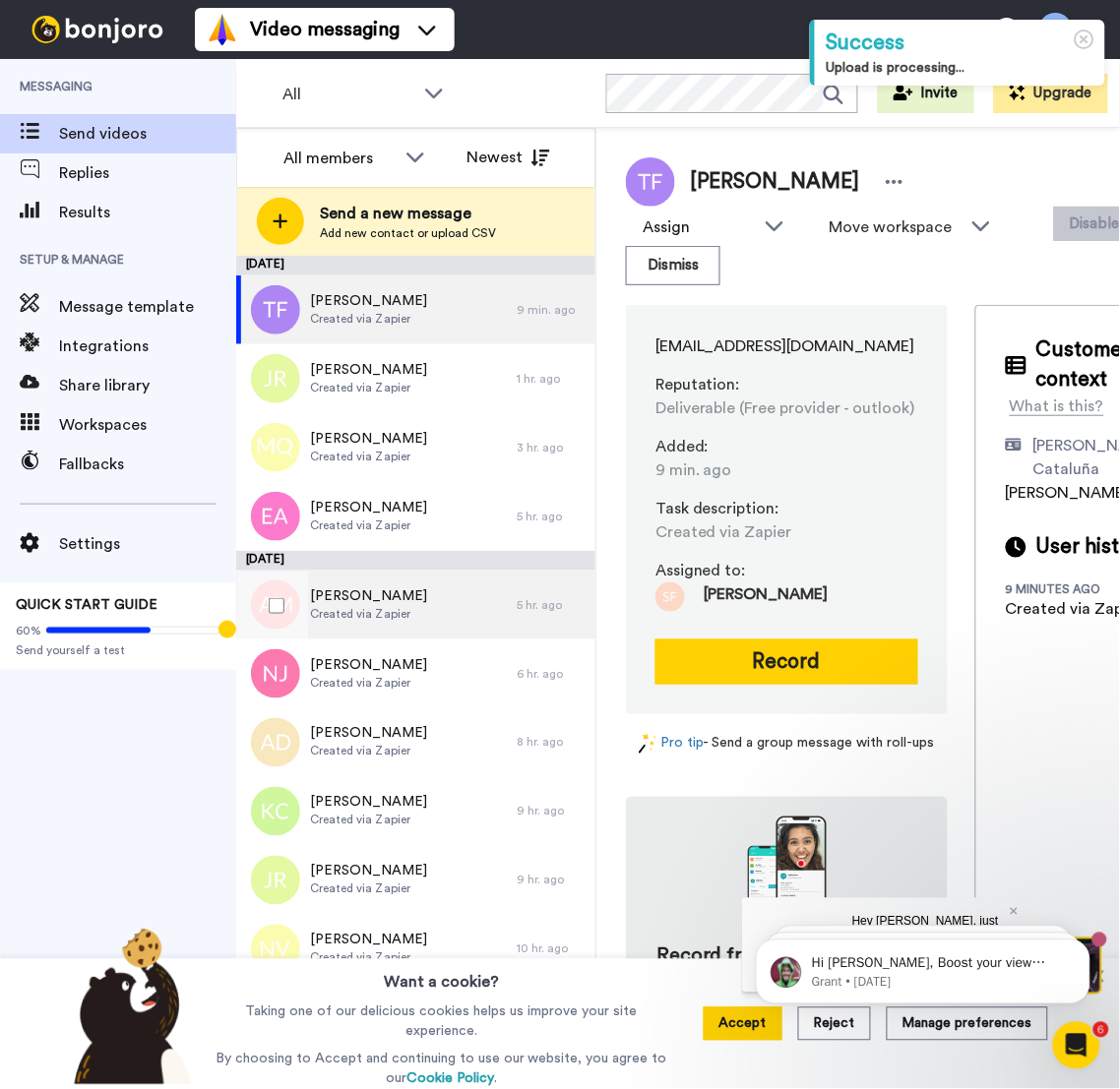 click on "Created via Zapier" at bounding box center (368, 614) 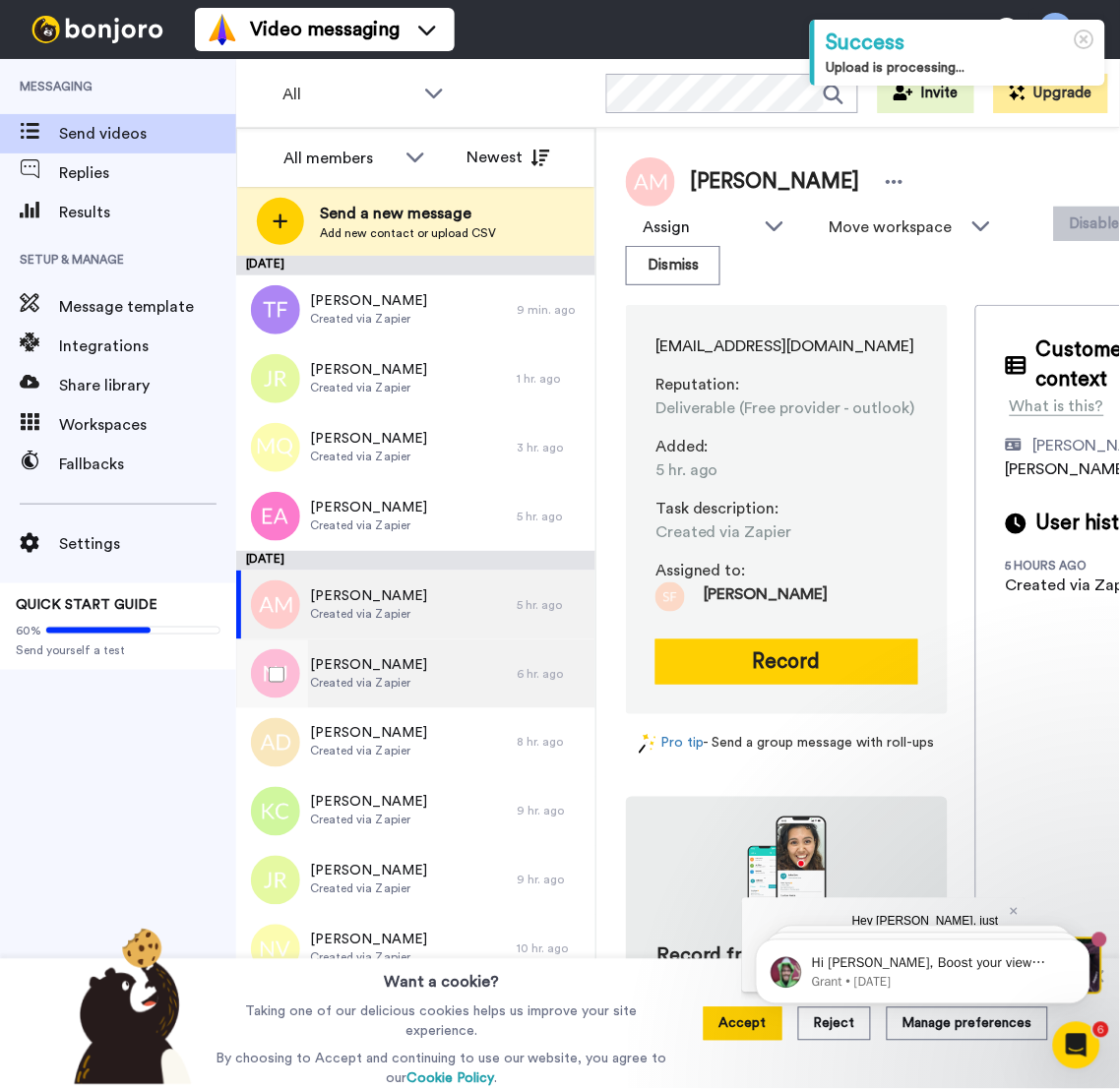 click on "[PERSON_NAME]" at bounding box center (368, 665) 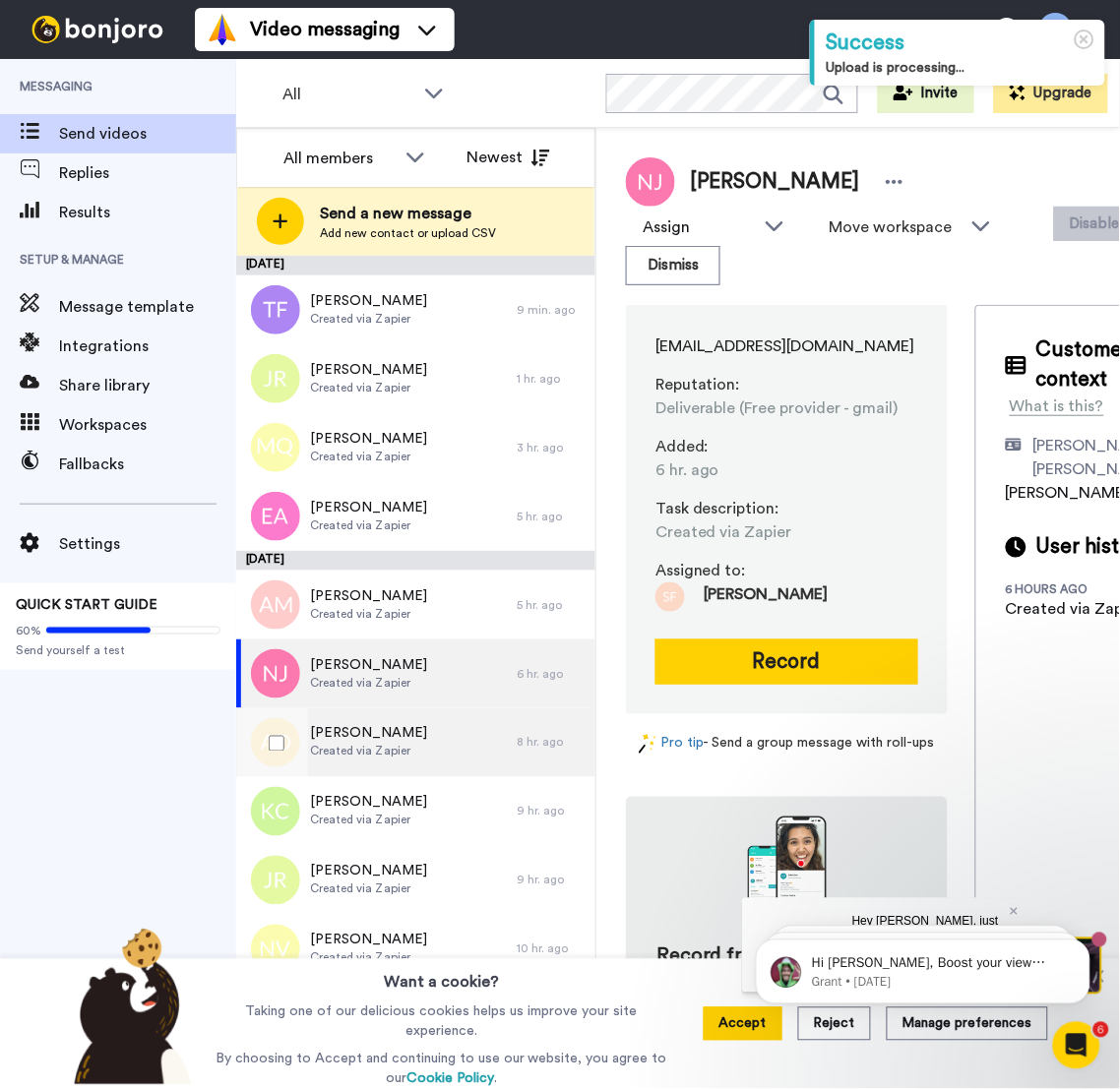 click on "Abby Dunn Created via Zapier" at bounding box center (376, 743) 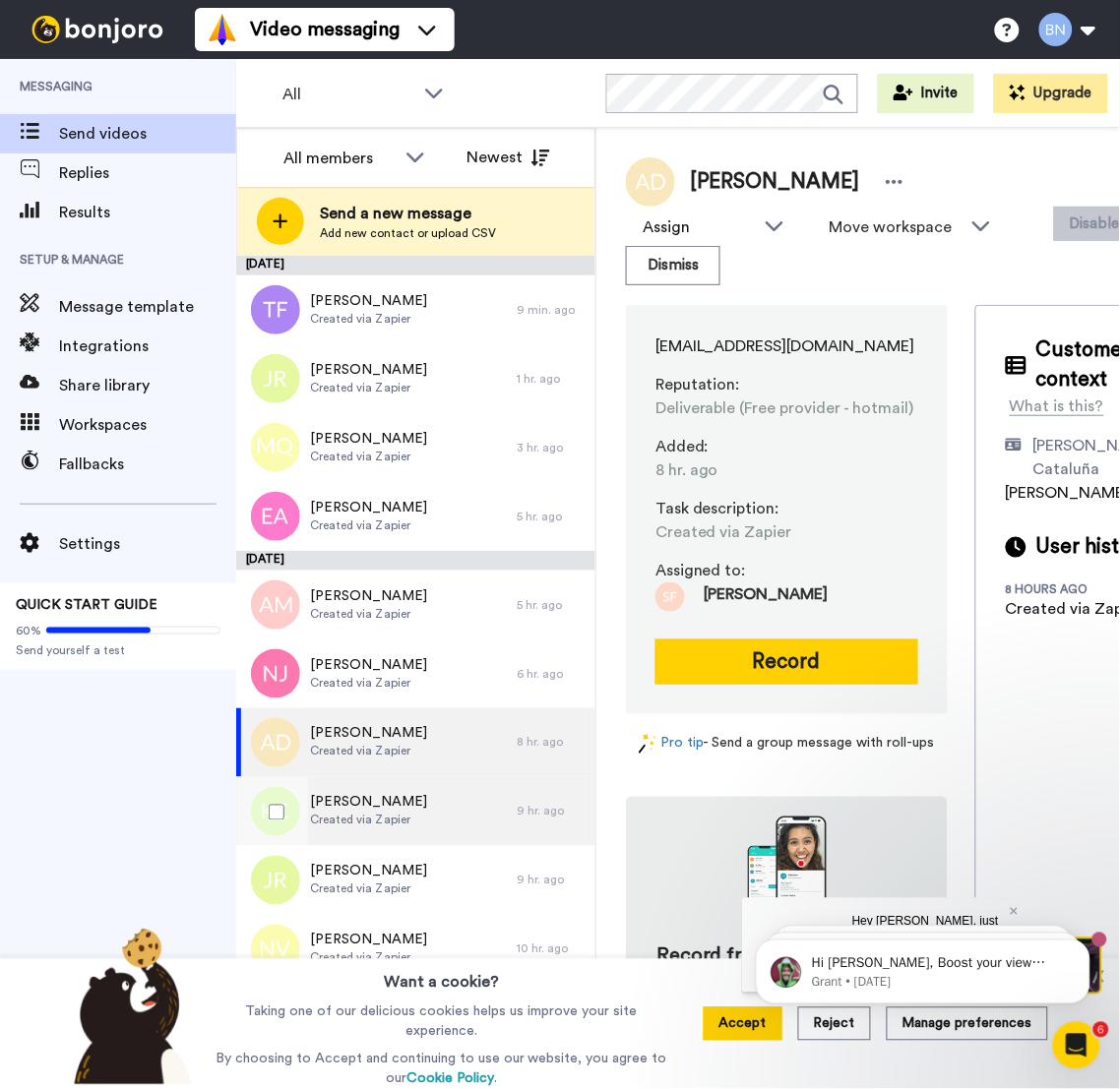 click on "Created via Zapier" at bounding box center (368, 820) 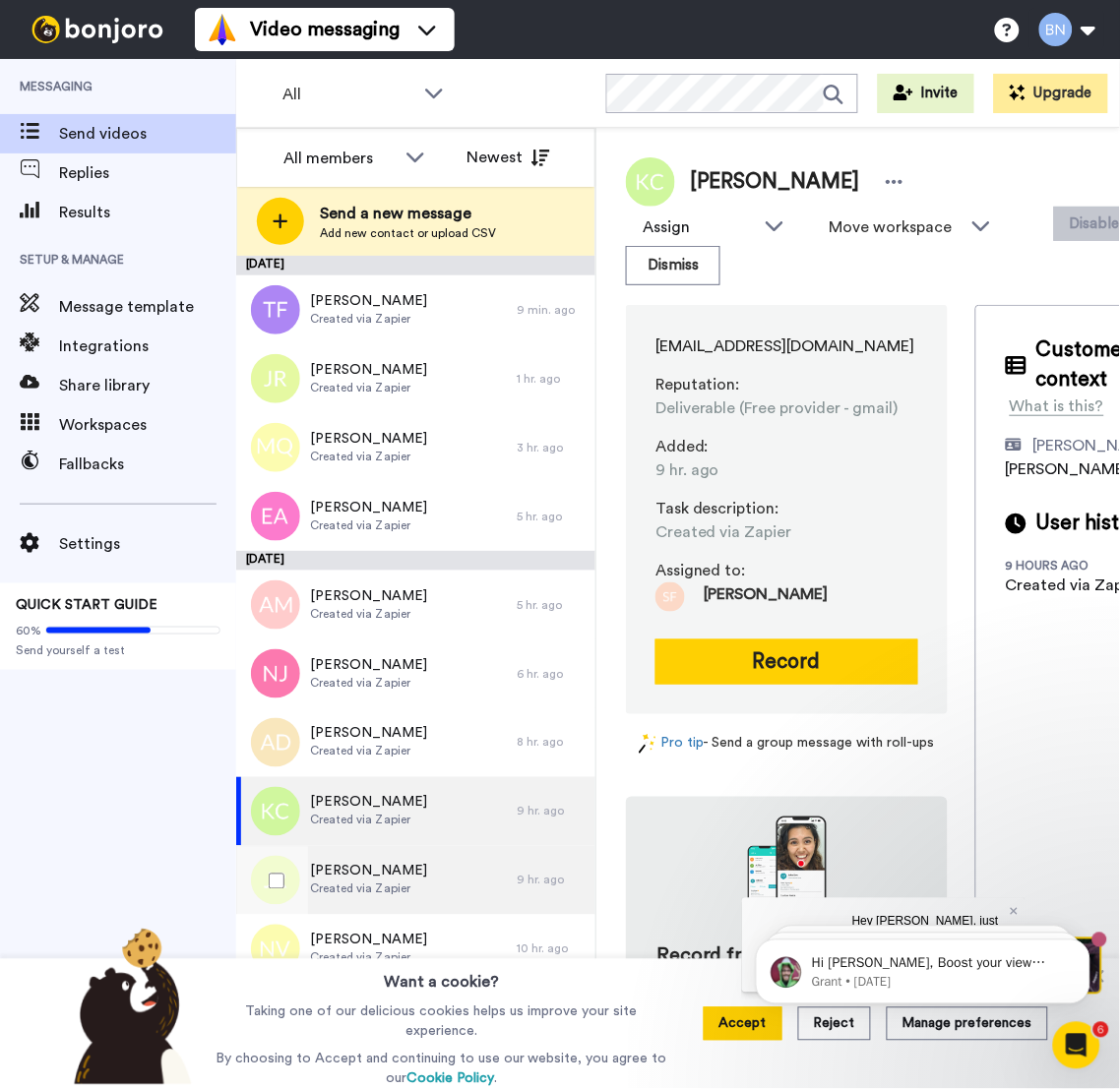 click on "[PERSON_NAME]" at bounding box center [368, 872] 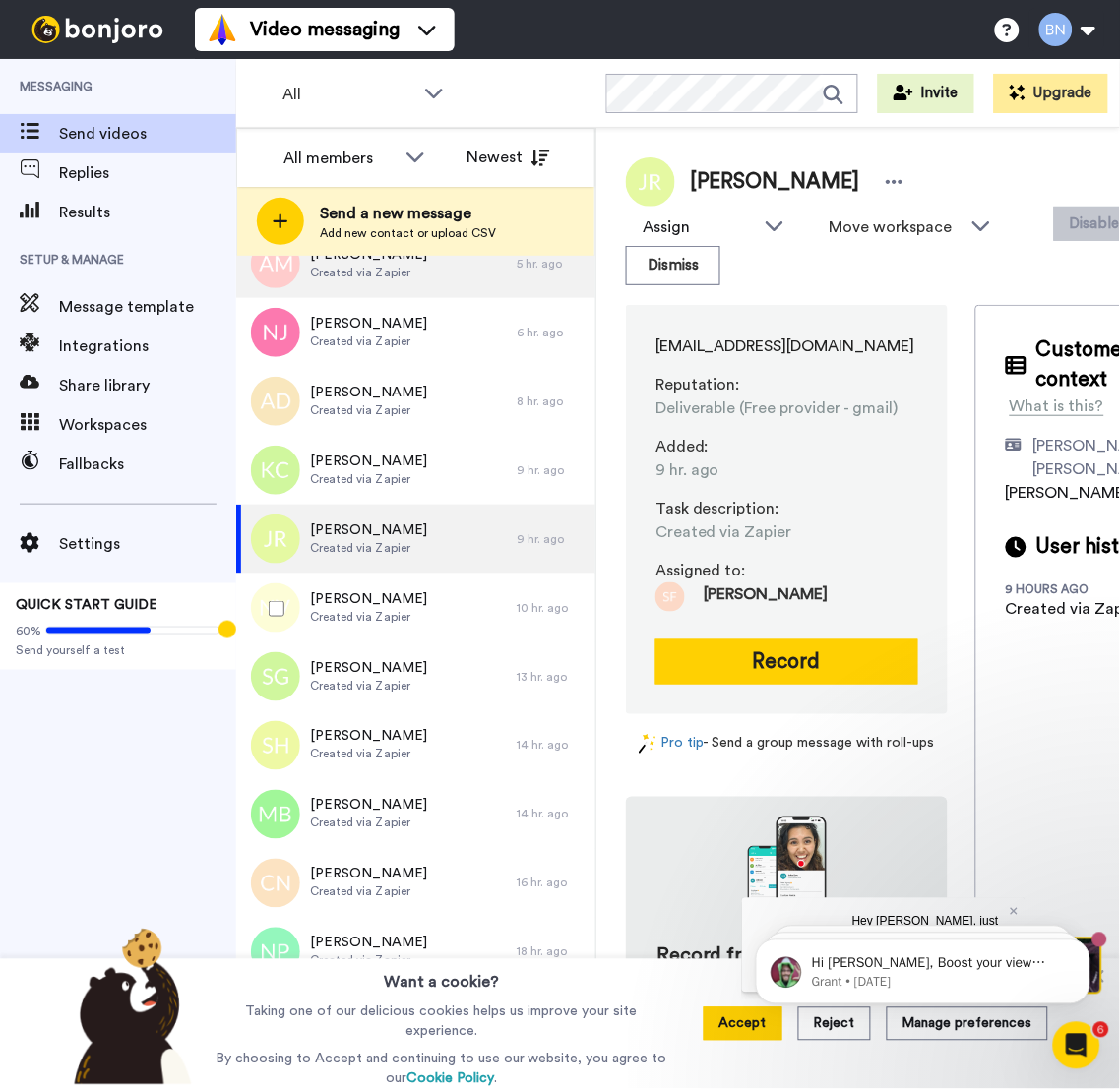 scroll, scrollTop: 346, scrollLeft: 0, axis: vertical 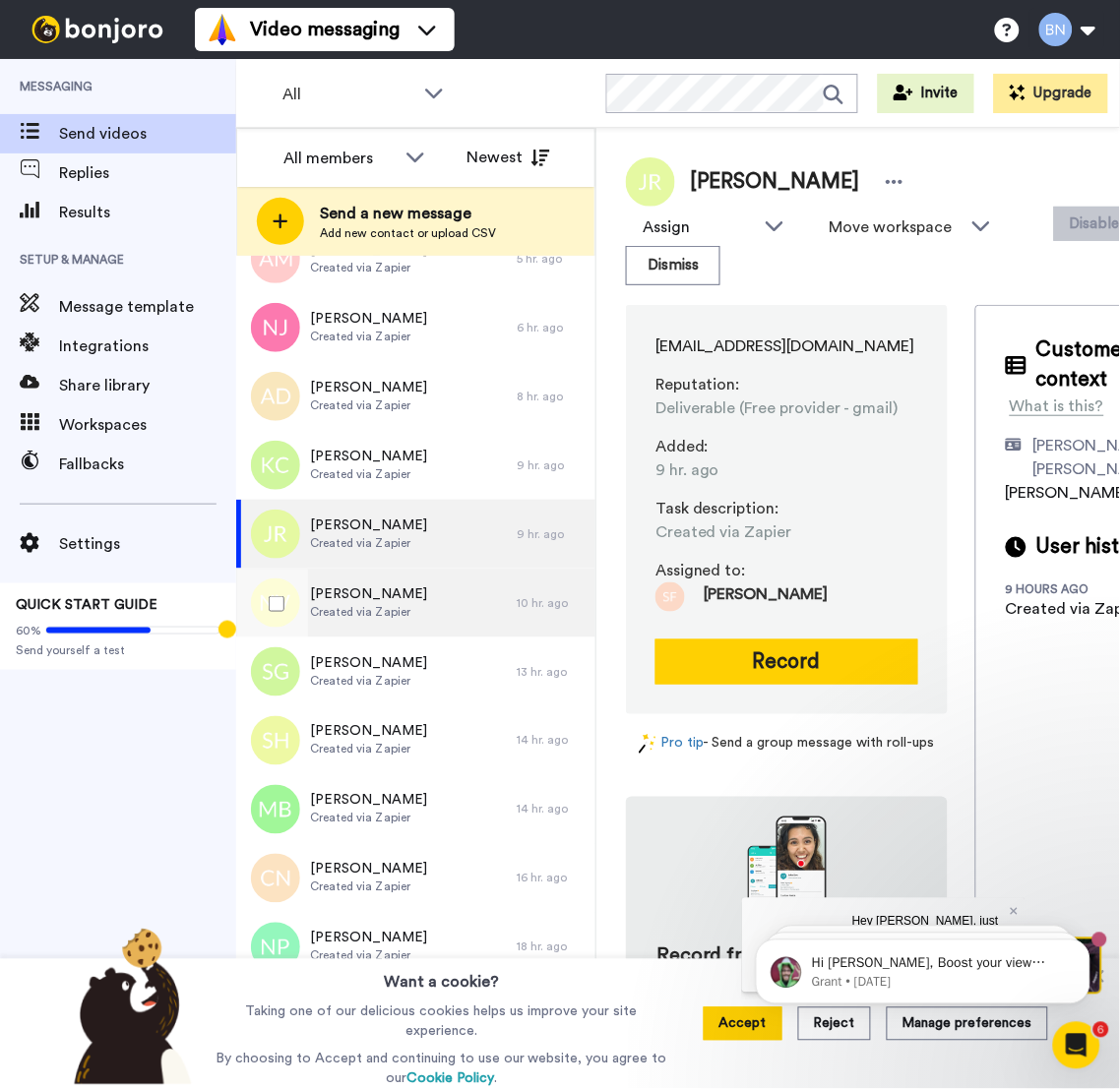 click on "Created via Zapier" at bounding box center (368, 612) 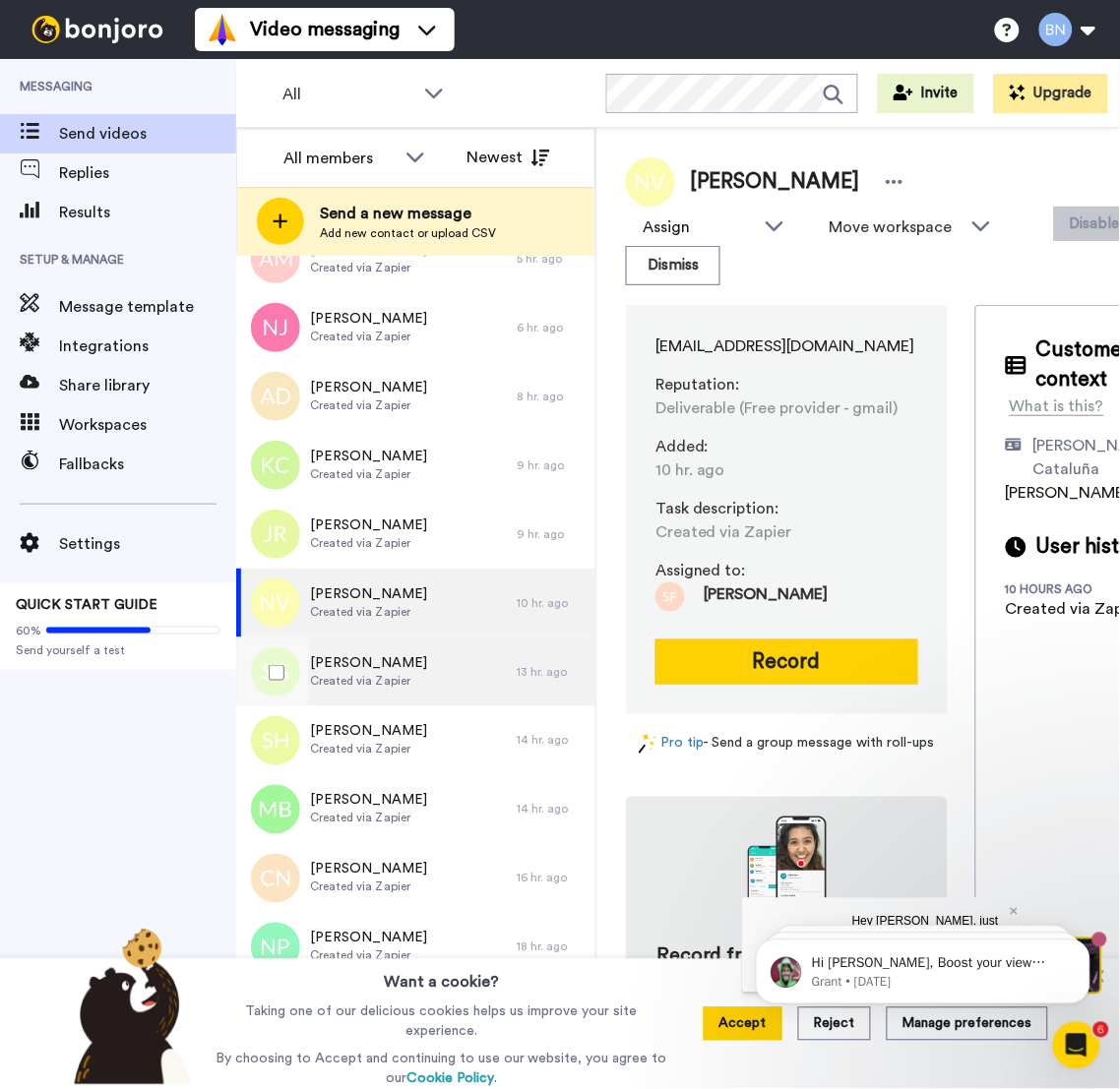 click on "Saxon Gregory-Hunt Created via Zapier" at bounding box center [368, 672] 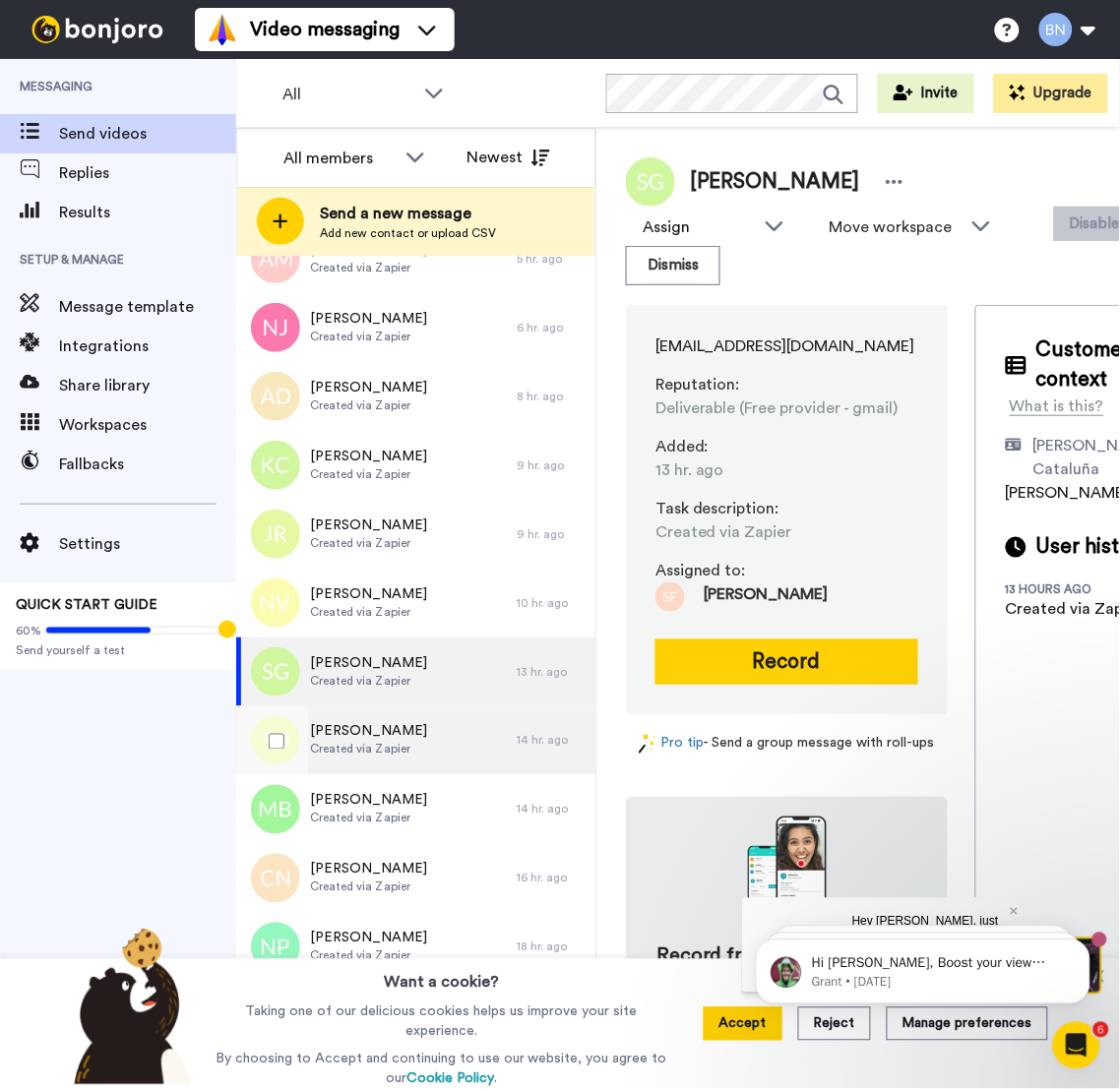 click on "Sharla Howe Created via Zapier" at bounding box center [376, 741] 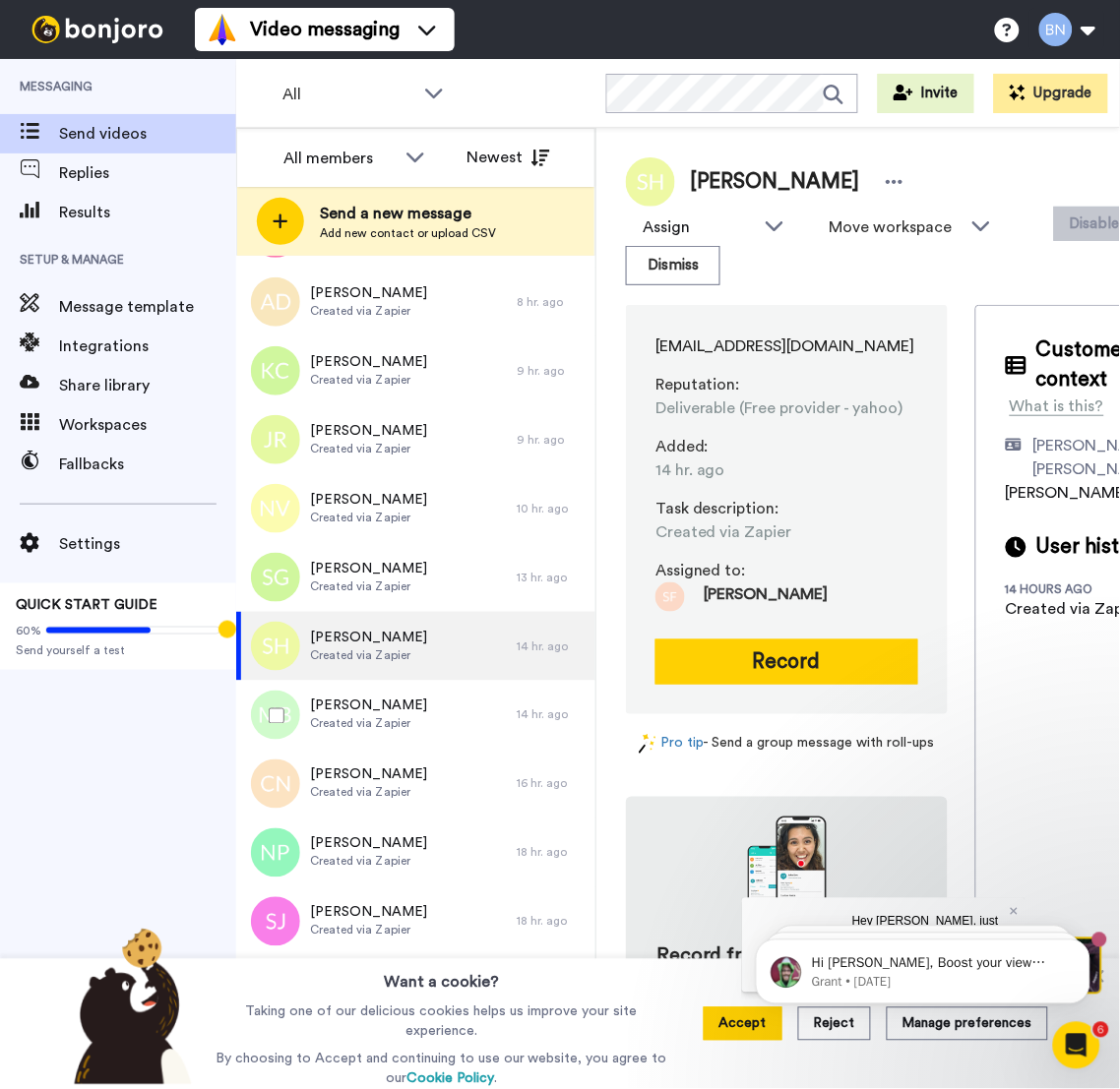 scroll, scrollTop: 444, scrollLeft: 0, axis: vertical 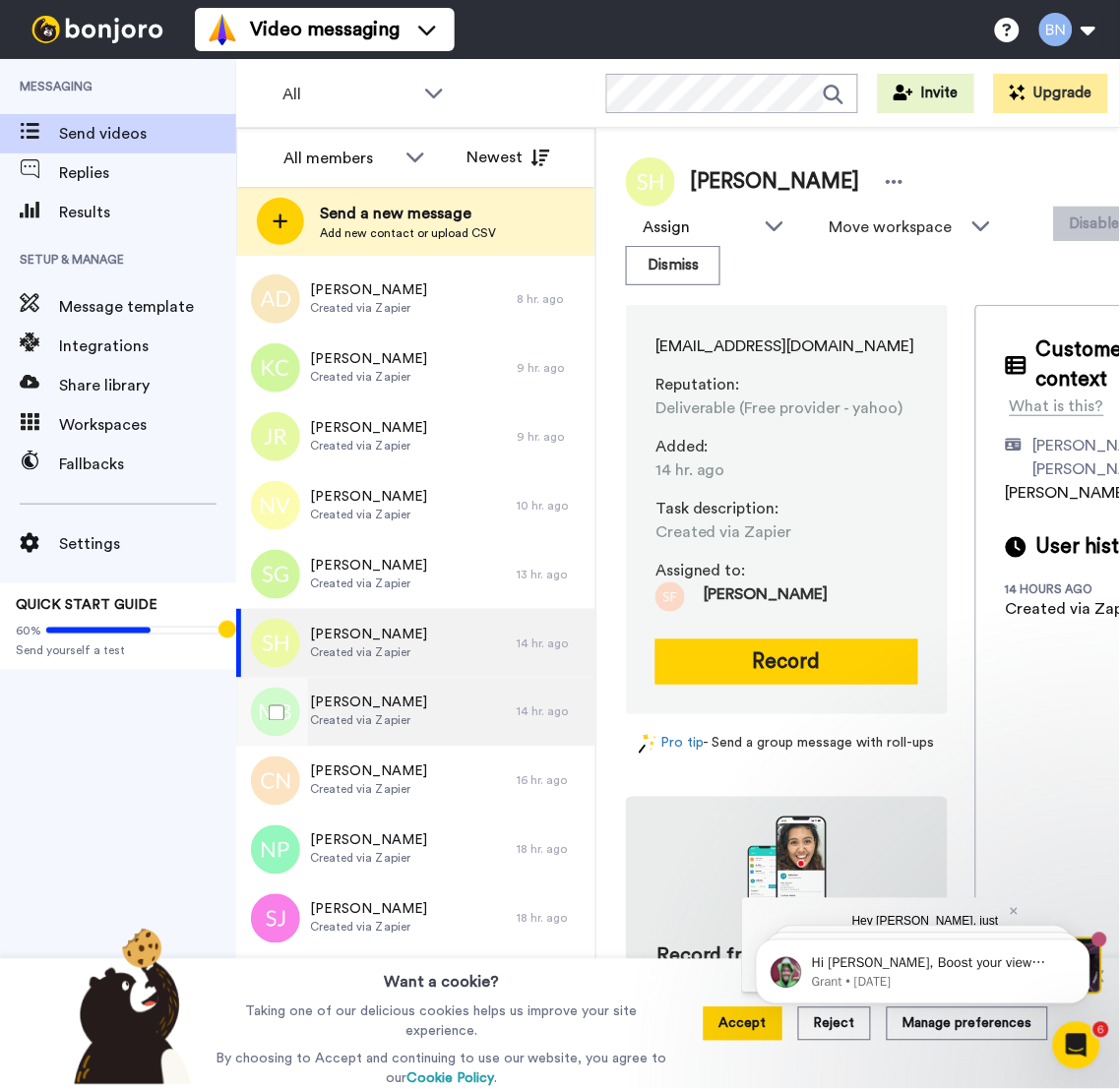click on "Miranda Brady Created via Zapier" at bounding box center (376, 712) 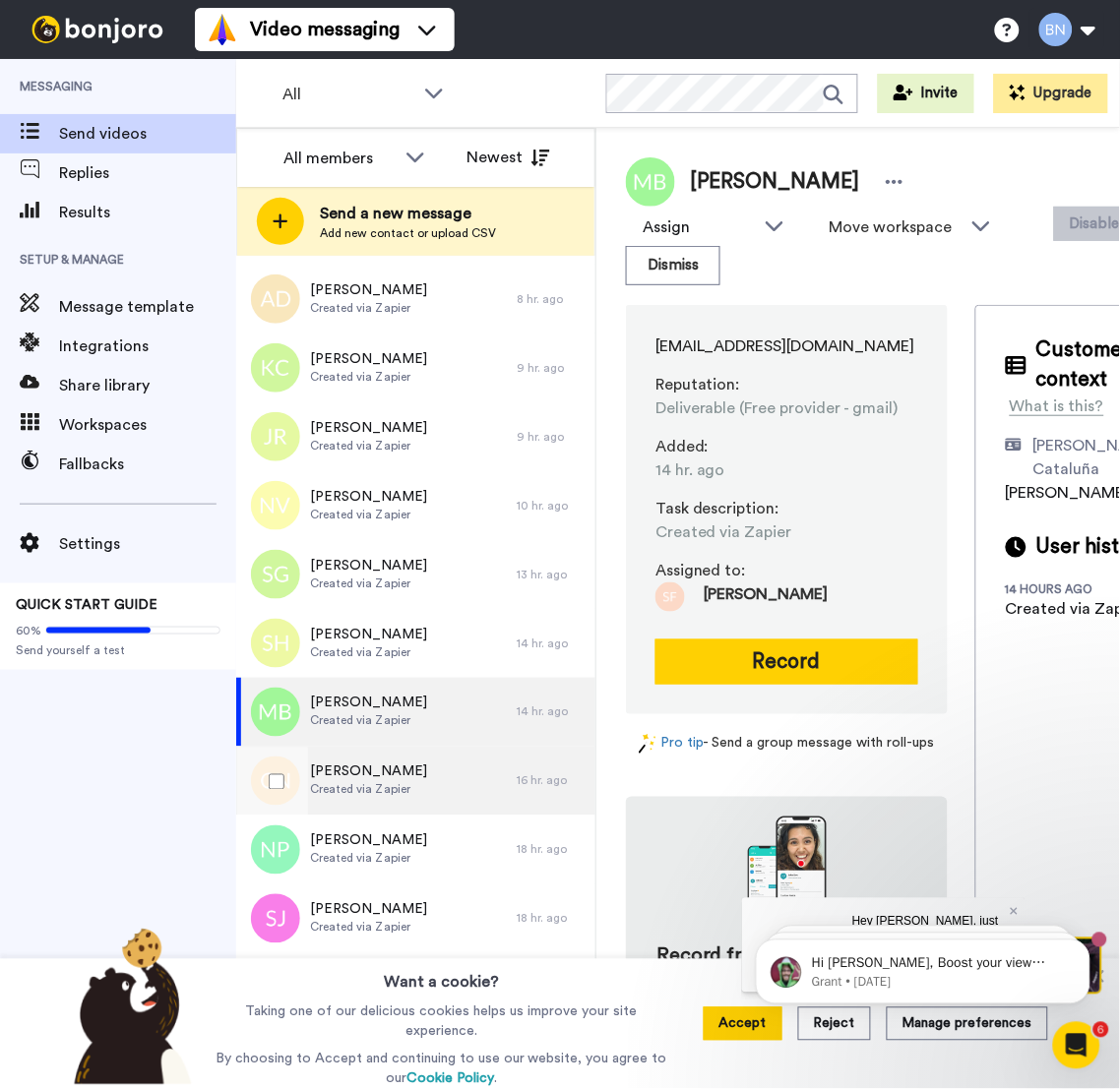 click on "Connie Nelson Created via Zapier" at bounding box center (376, 781) 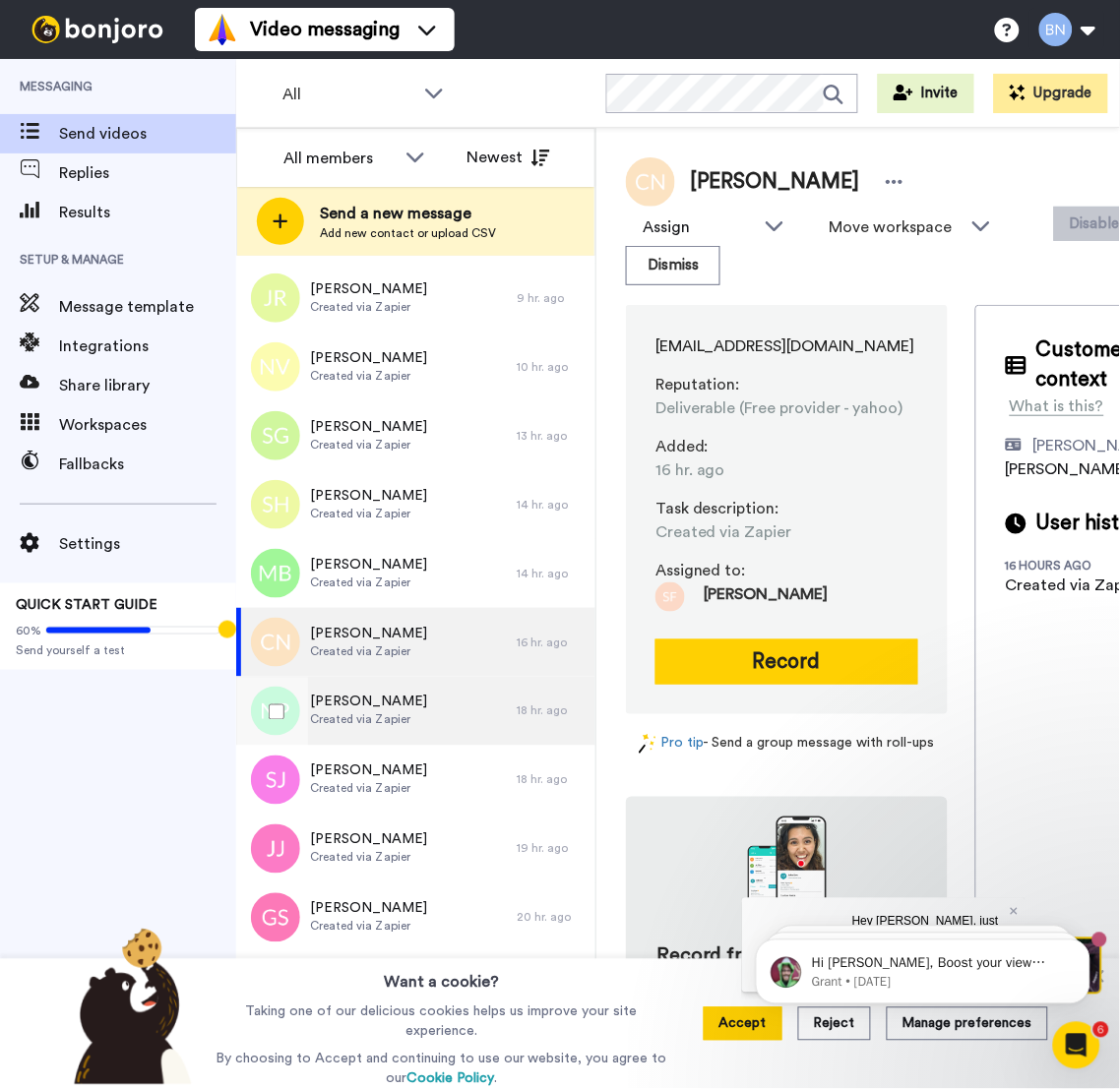 scroll, scrollTop: 627, scrollLeft: 0, axis: vertical 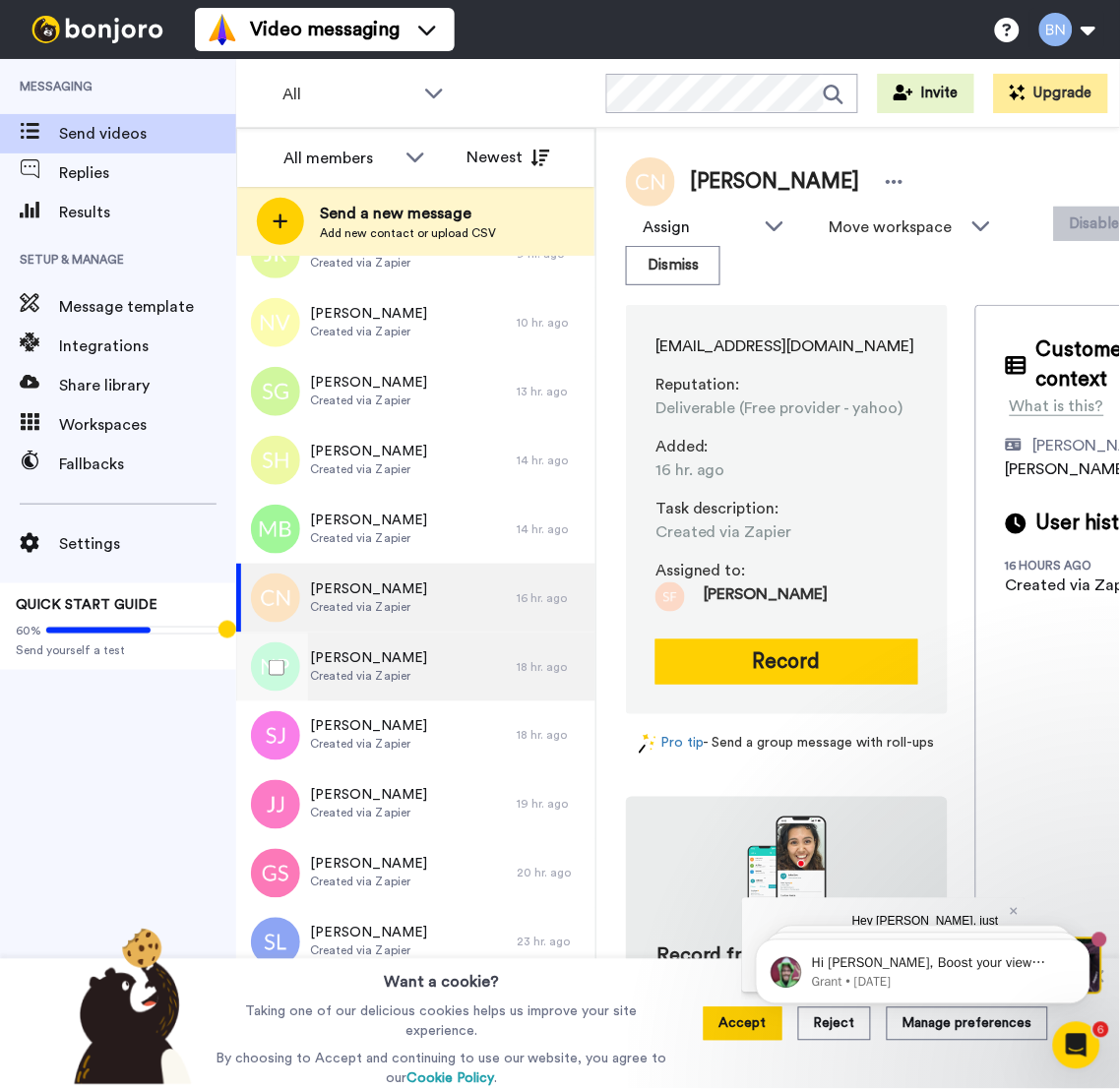 click on "Nanda Porter" at bounding box center [368, 658] 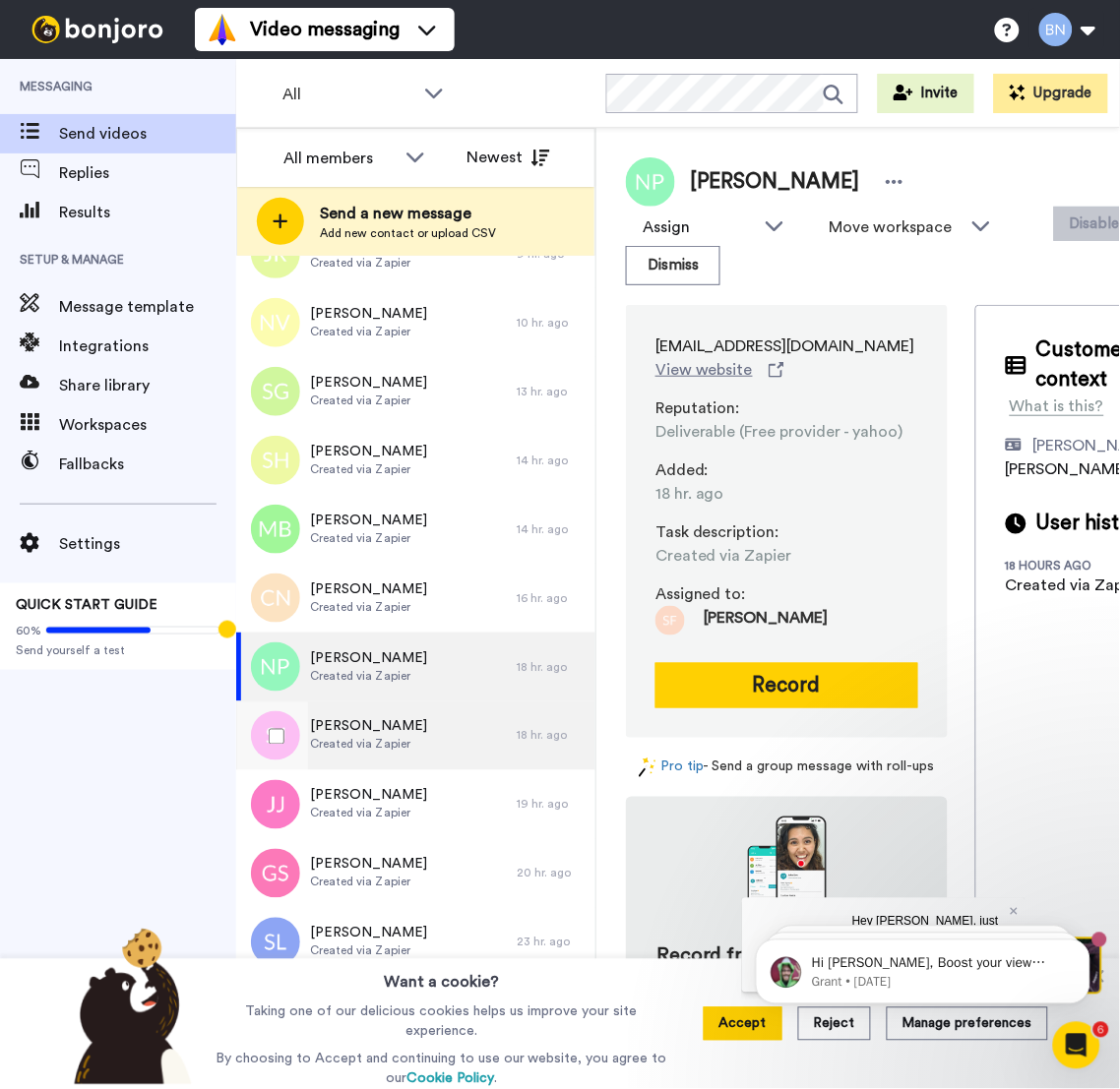click on "Shakeema Jowers Created via Zapier" at bounding box center [376, 736] 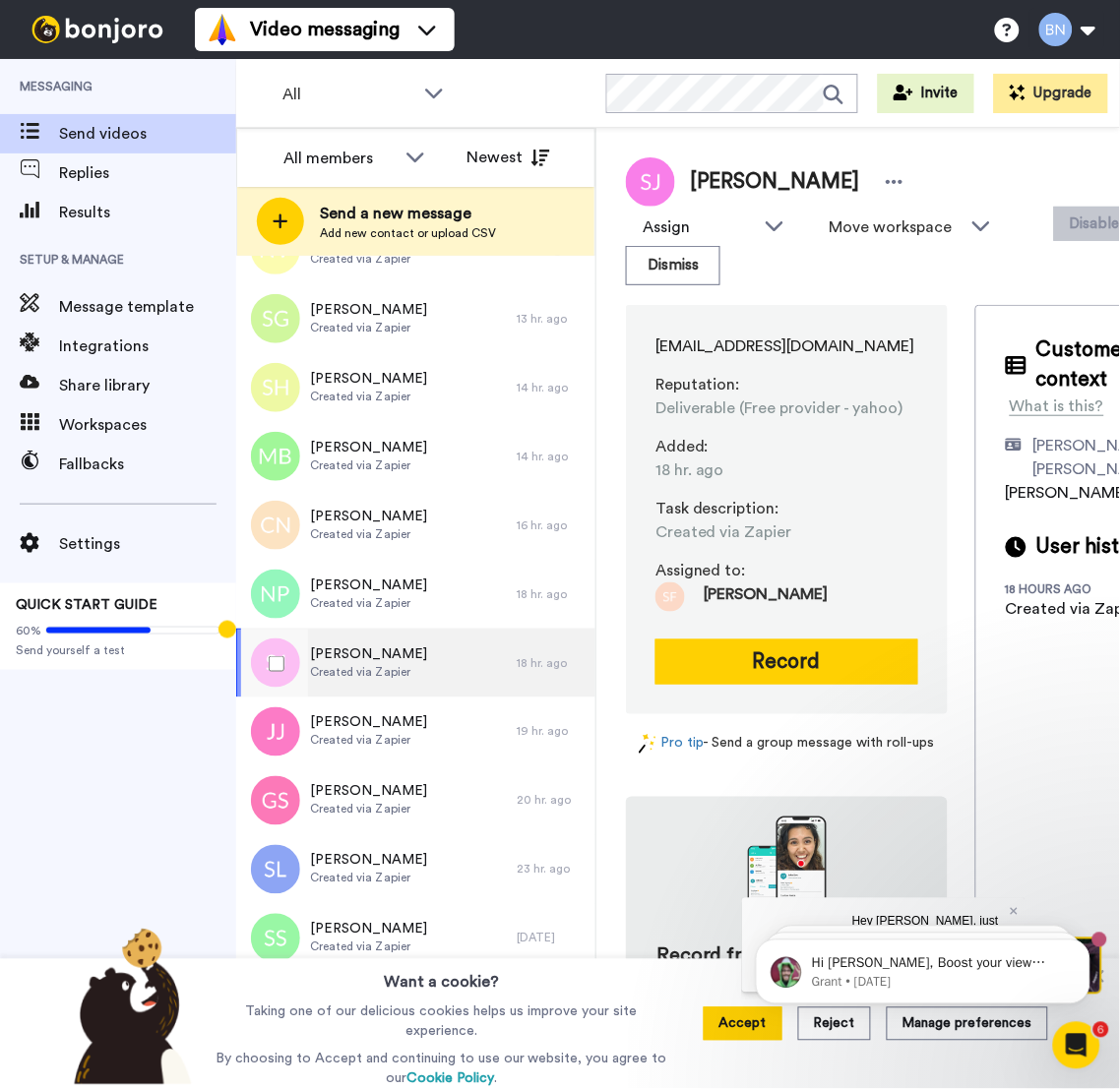 scroll, scrollTop: 770, scrollLeft: 0, axis: vertical 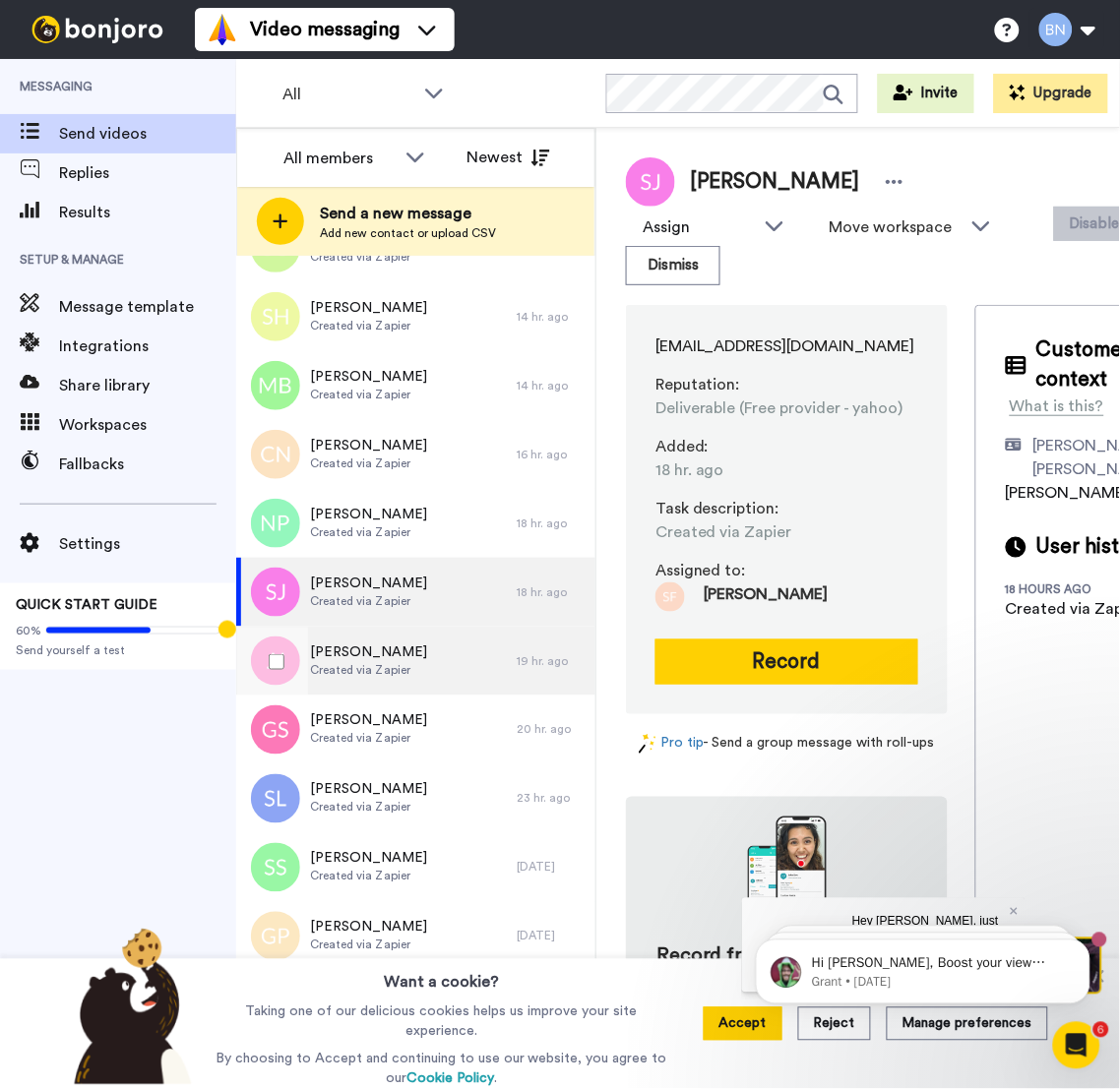 click on "Jen J Created via Zapier" at bounding box center (376, 661) 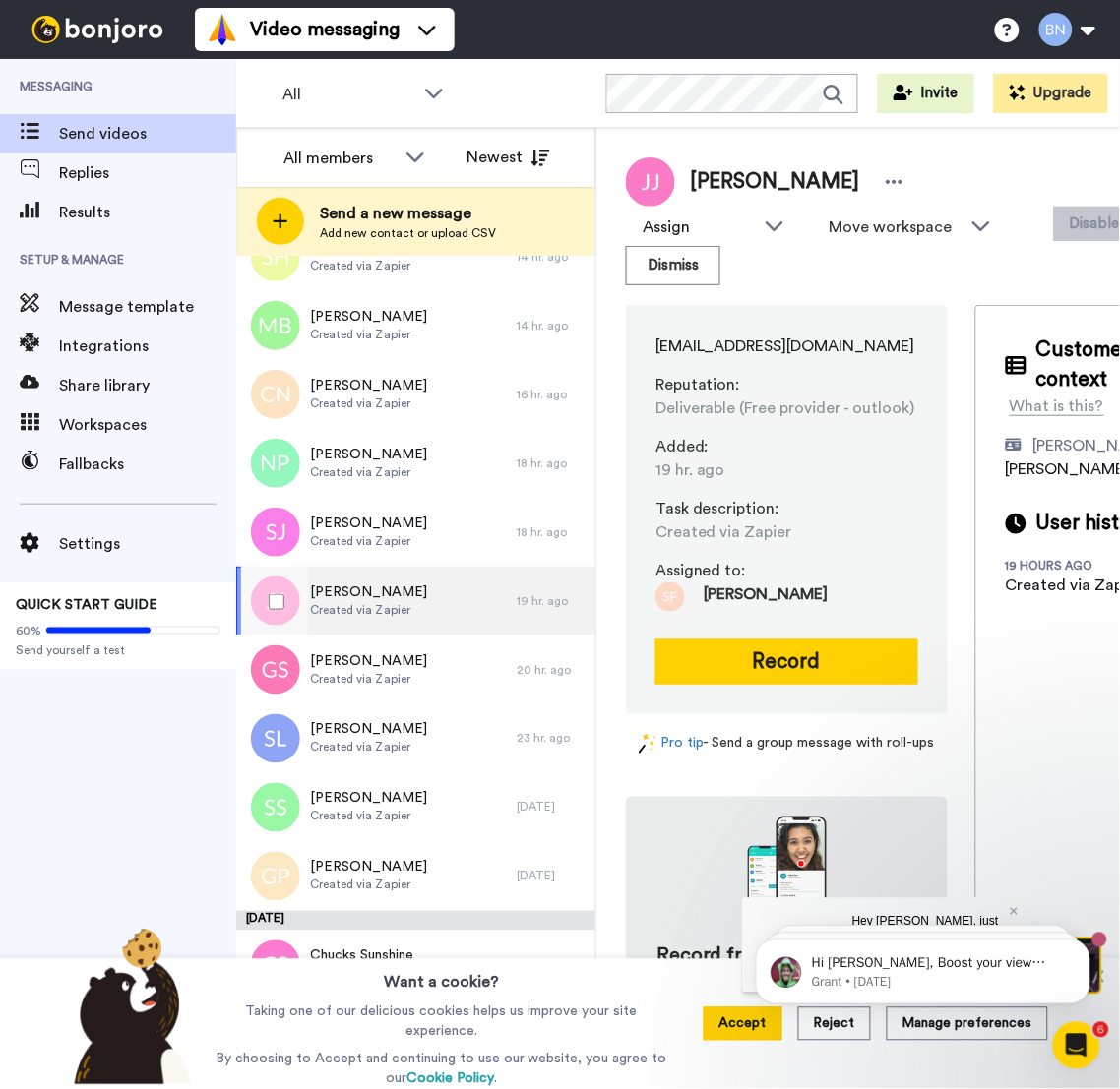 scroll, scrollTop: 863, scrollLeft: 0, axis: vertical 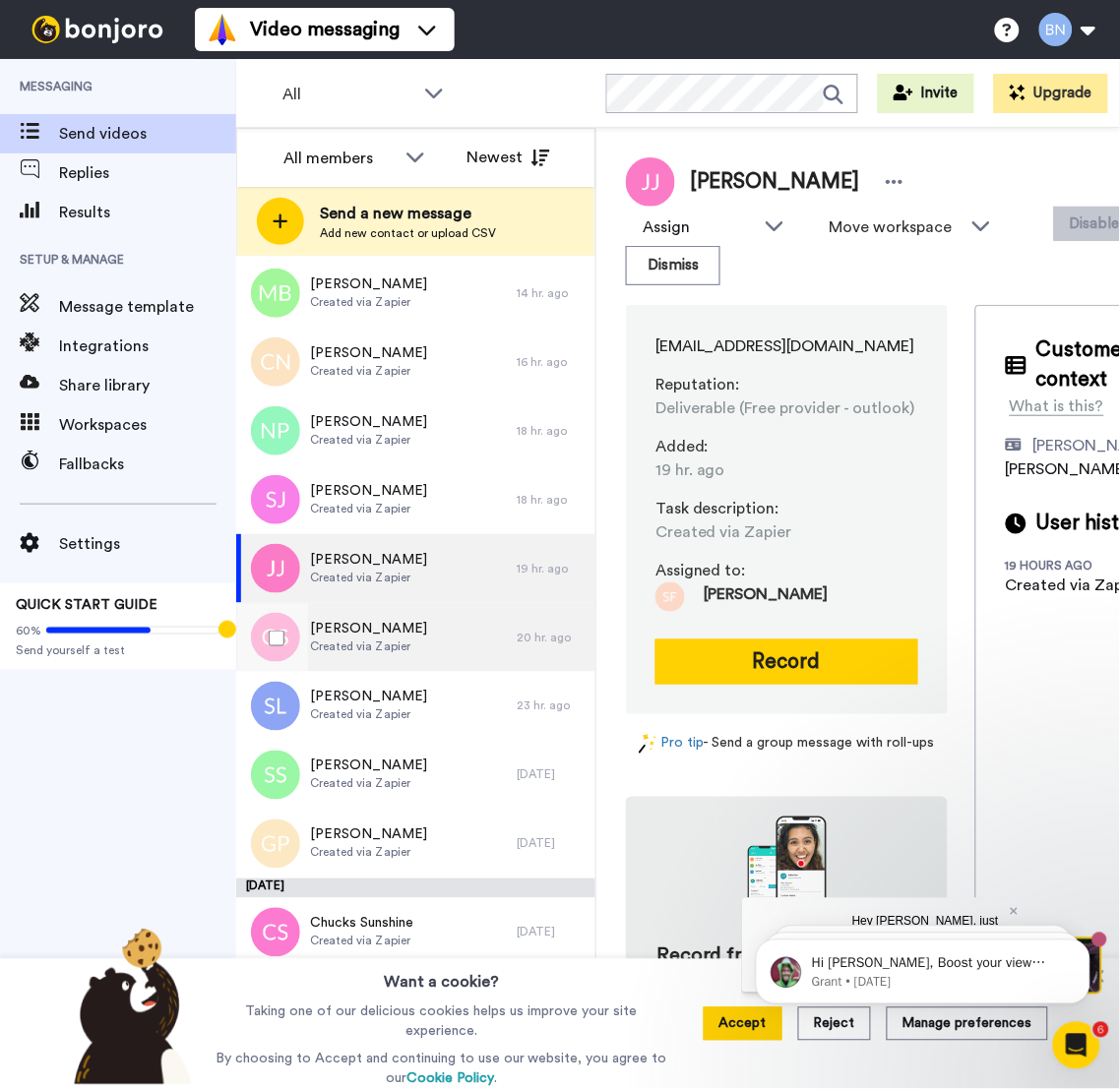 click on "George Silos Created via Zapier" at bounding box center [376, 637] 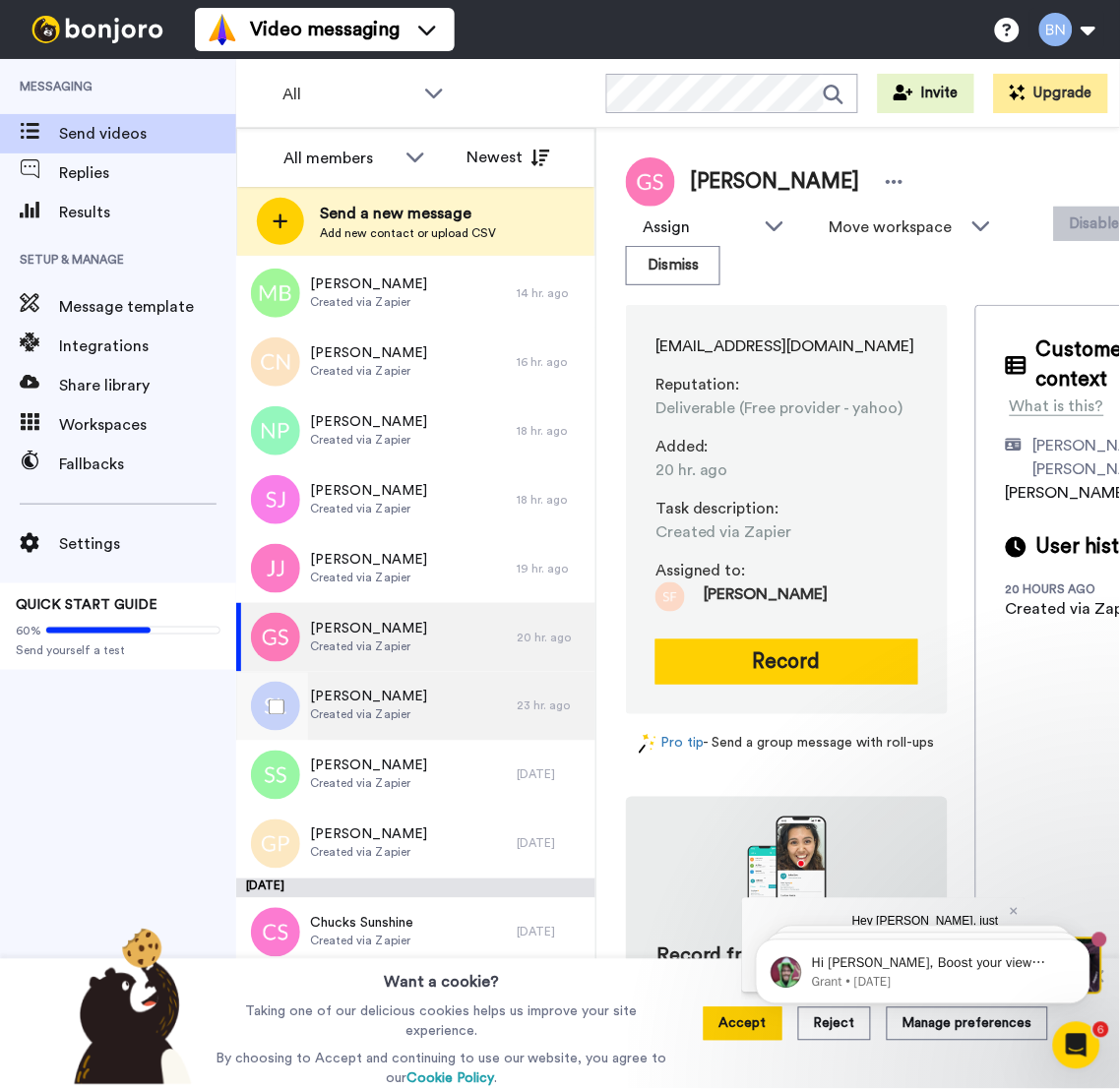 click on "Shannon Lynch Created via Zapier" at bounding box center (376, 706) 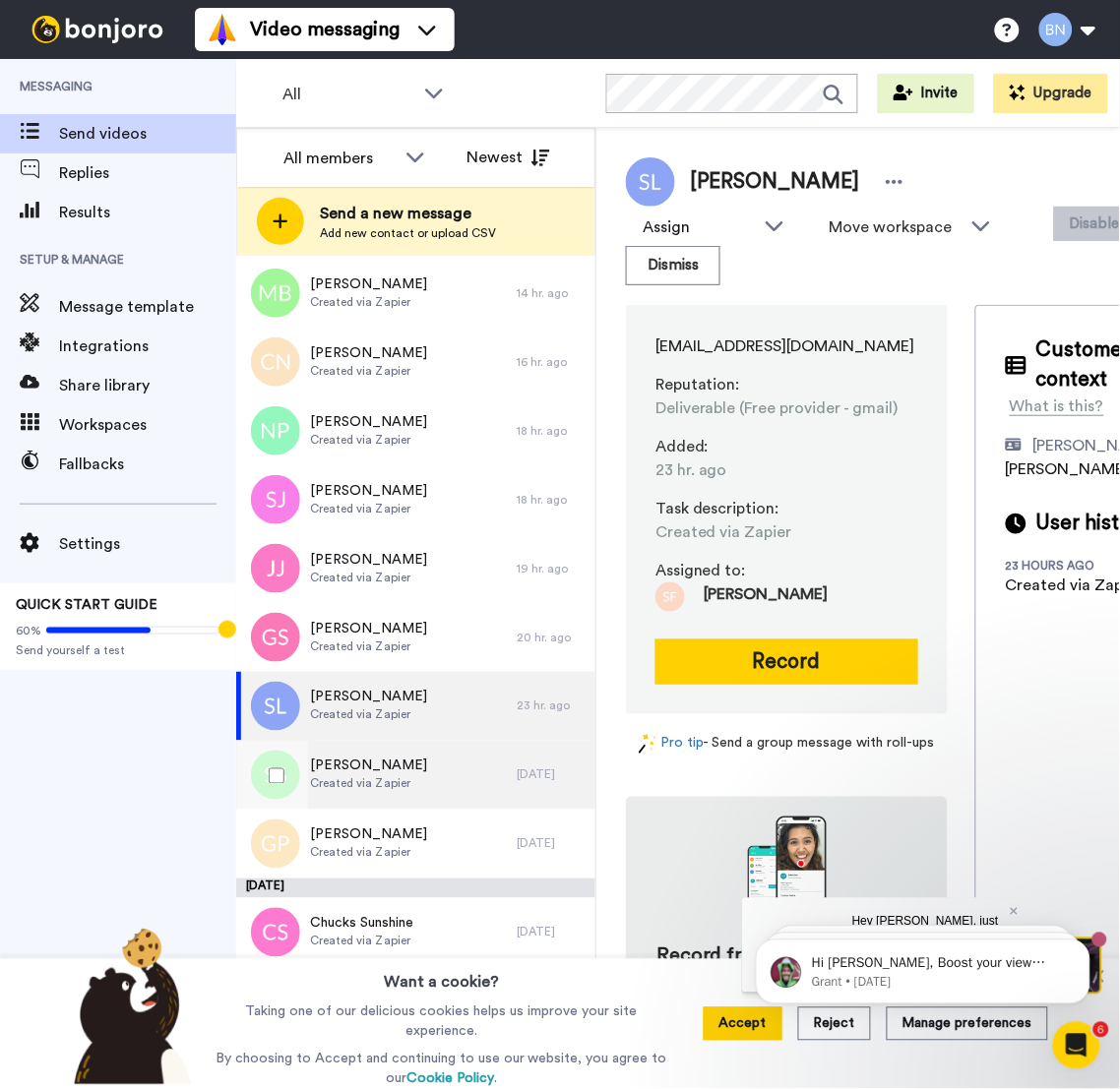 click on "Simmie Stephens Created via Zapier" at bounding box center (376, 775) 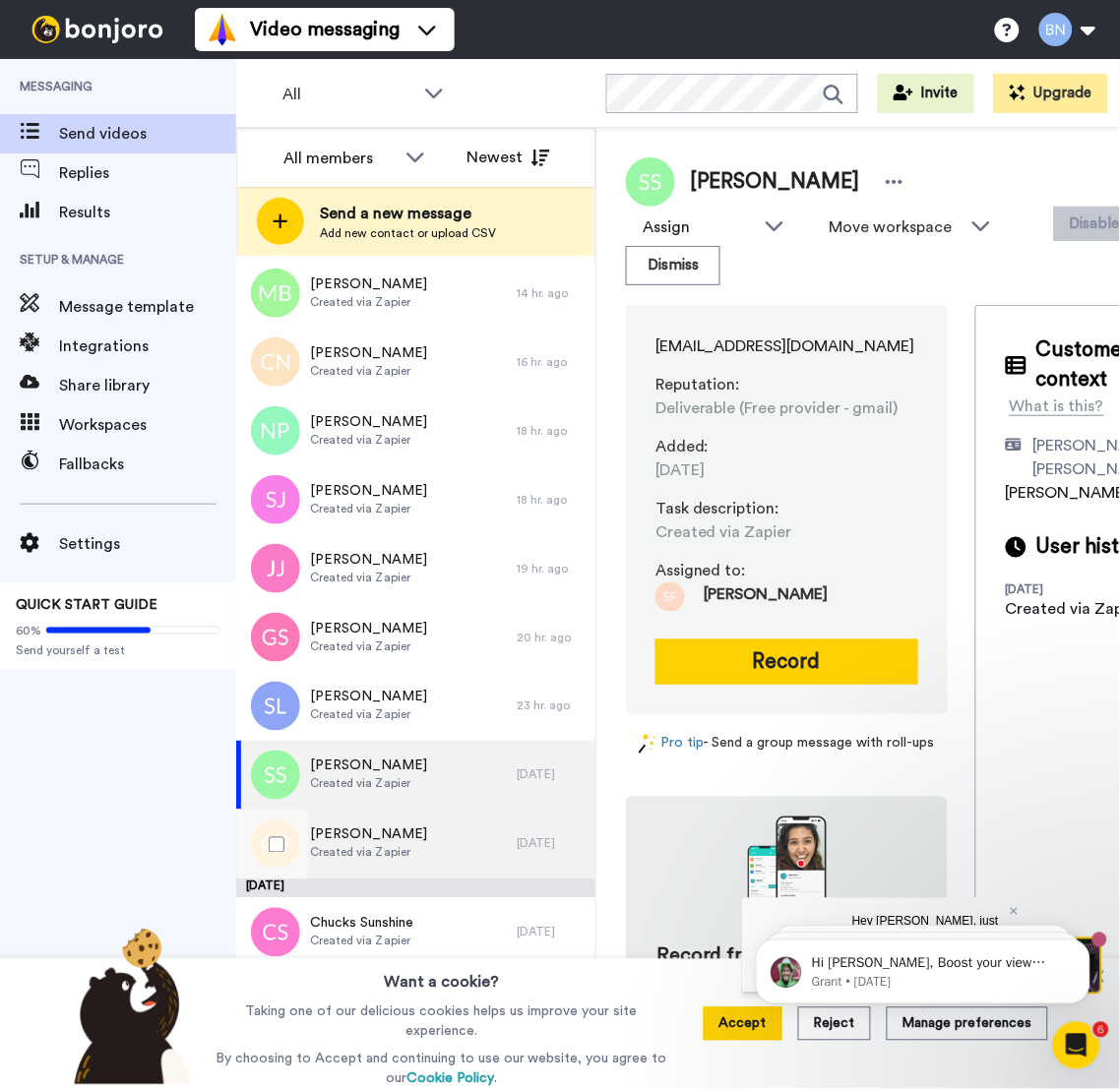 click on "Grace Prater Created via Zapier" at bounding box center [376, 844] 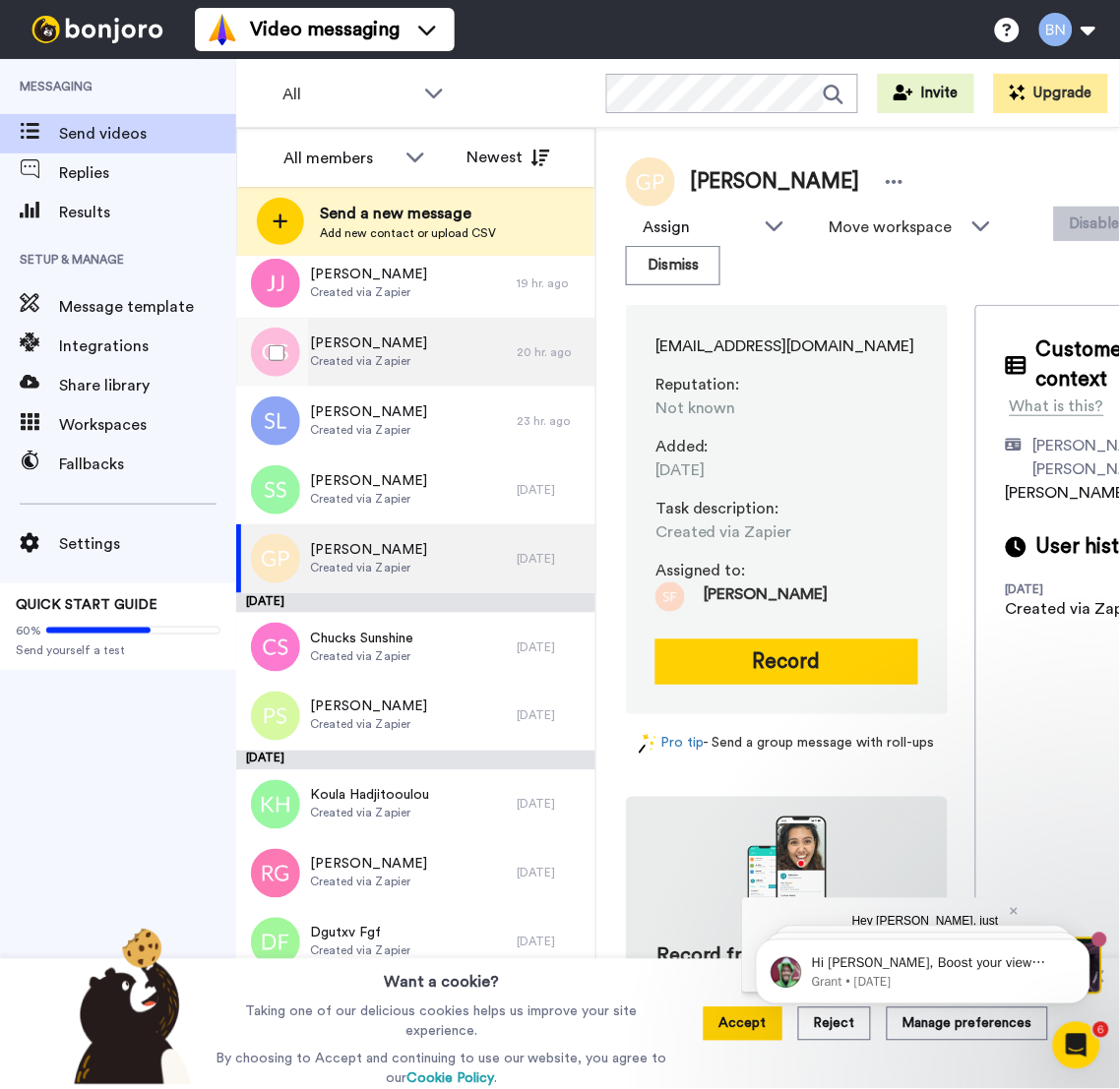 scroll, scrollTop: 1149, scrollLeft: 0, axis: vertical 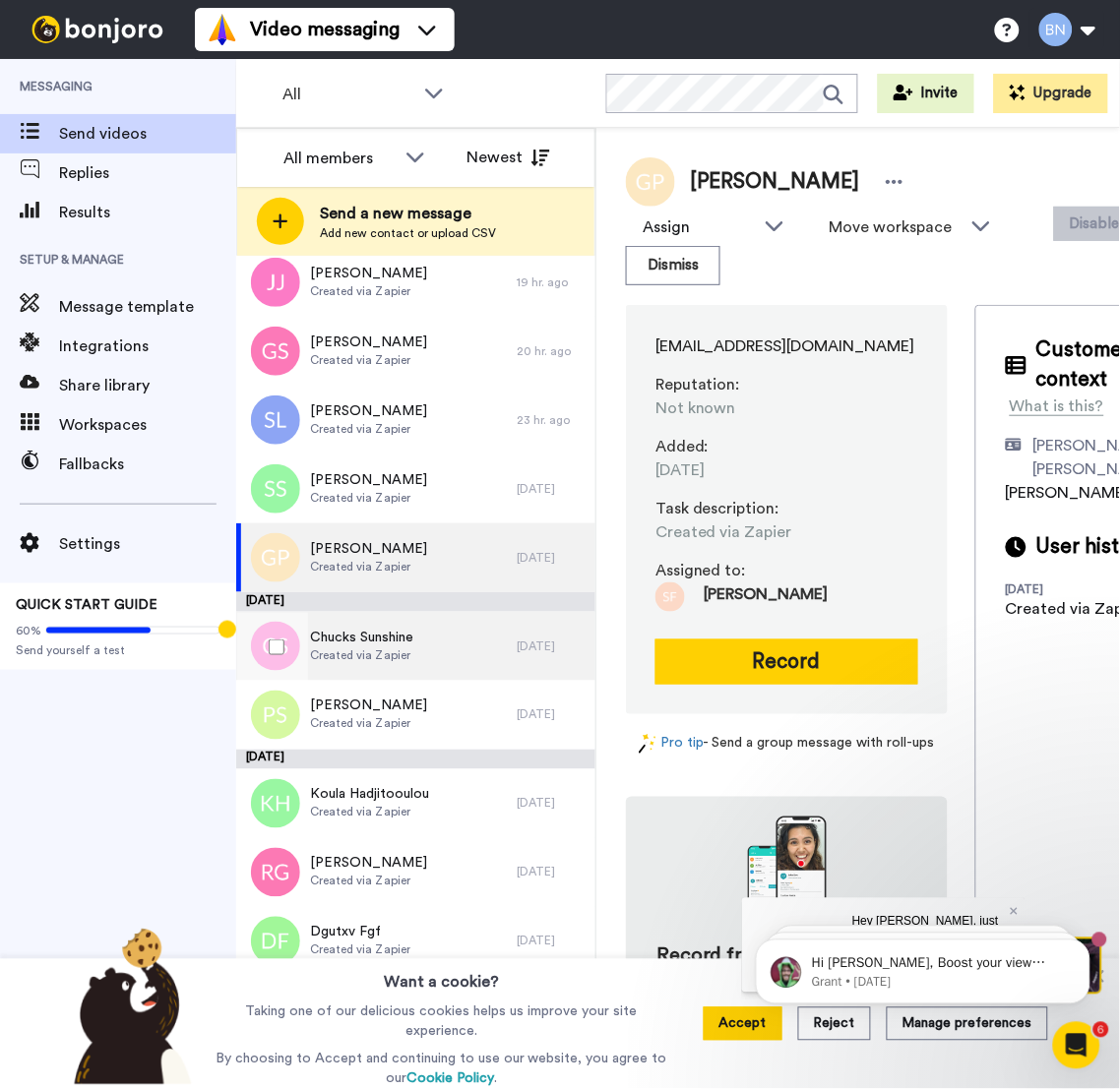 click on "Chucks Sunshine Created via Zapier" at bounding box center (376, 646) 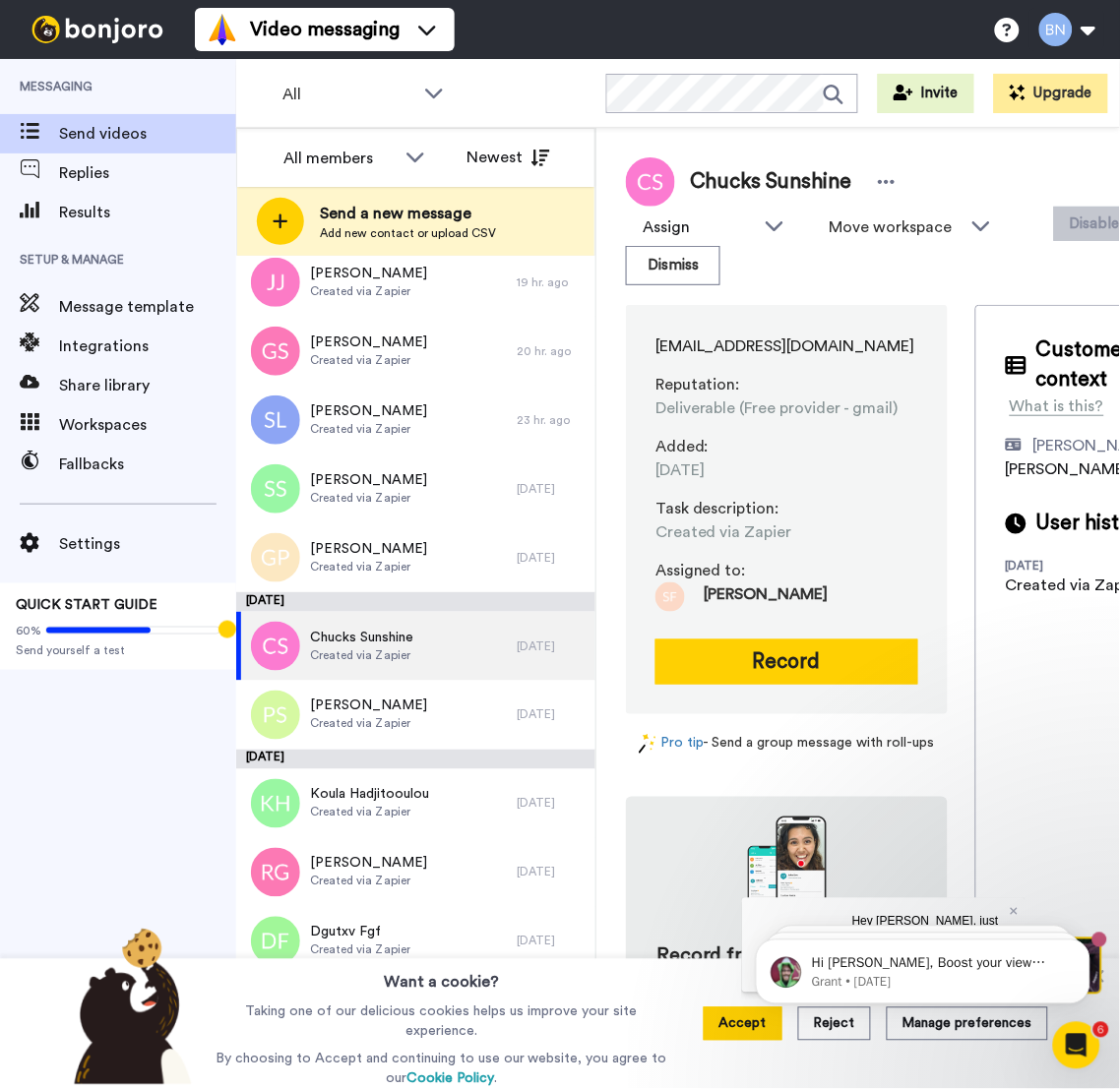 click on "July 4" at bounding box center [415, 759] 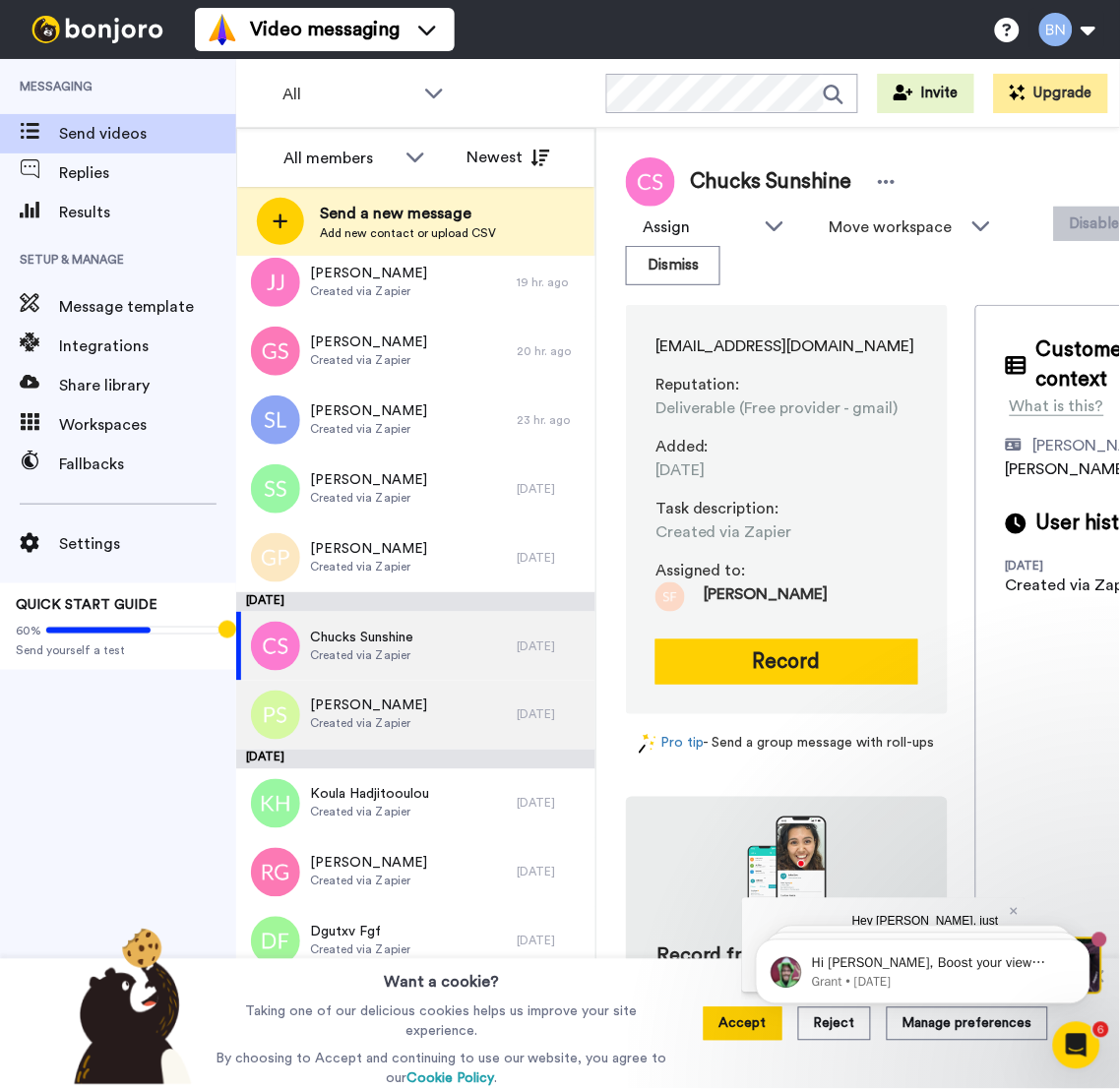 click on "Paula Silver Created via Zapier" at bounding box center (376, 715) 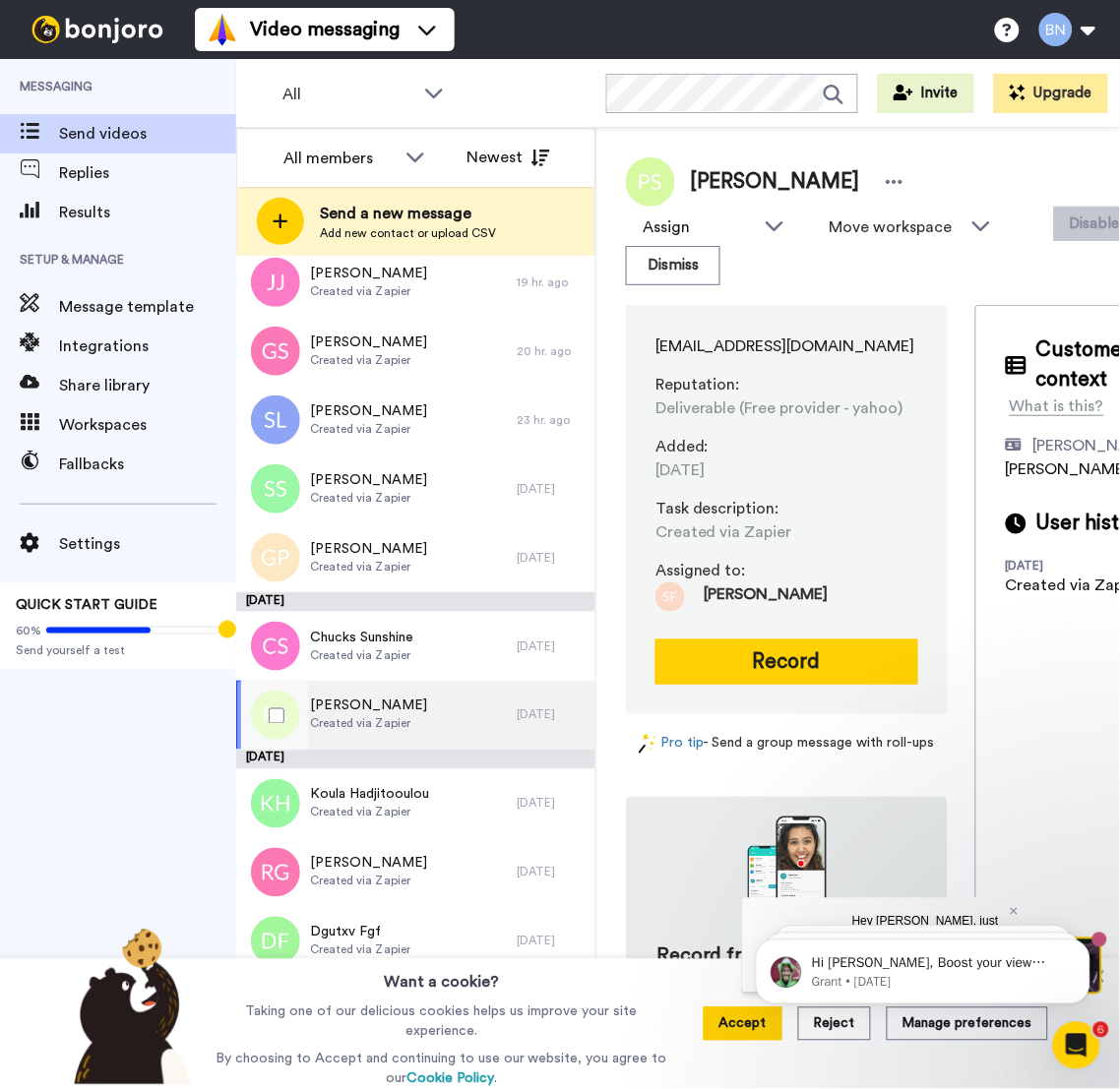 scroll, scrollTop: 1204, scrollLeft: 0, axis: vertical 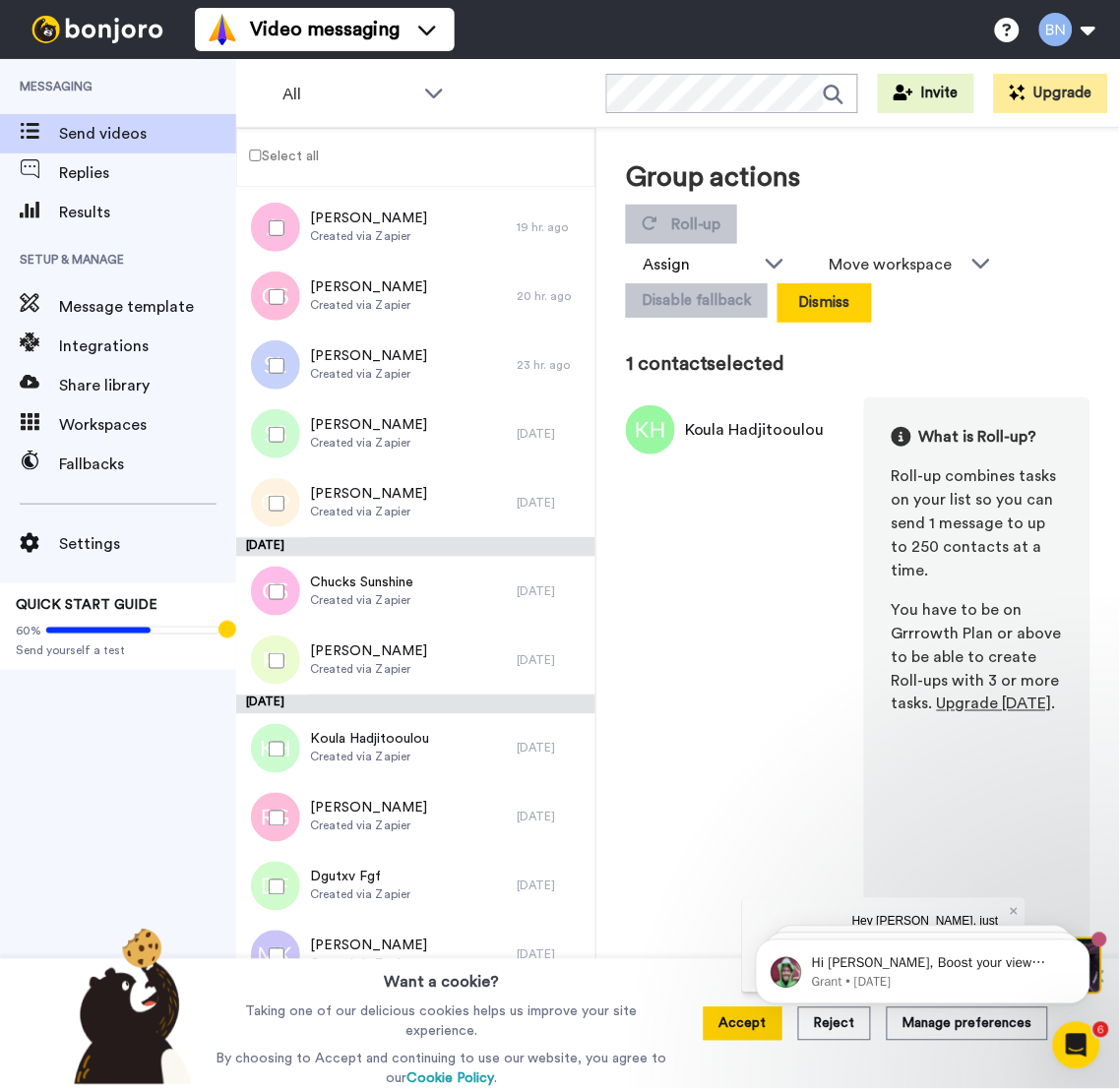click on "Dismiss" at bounding box center [825, 303] 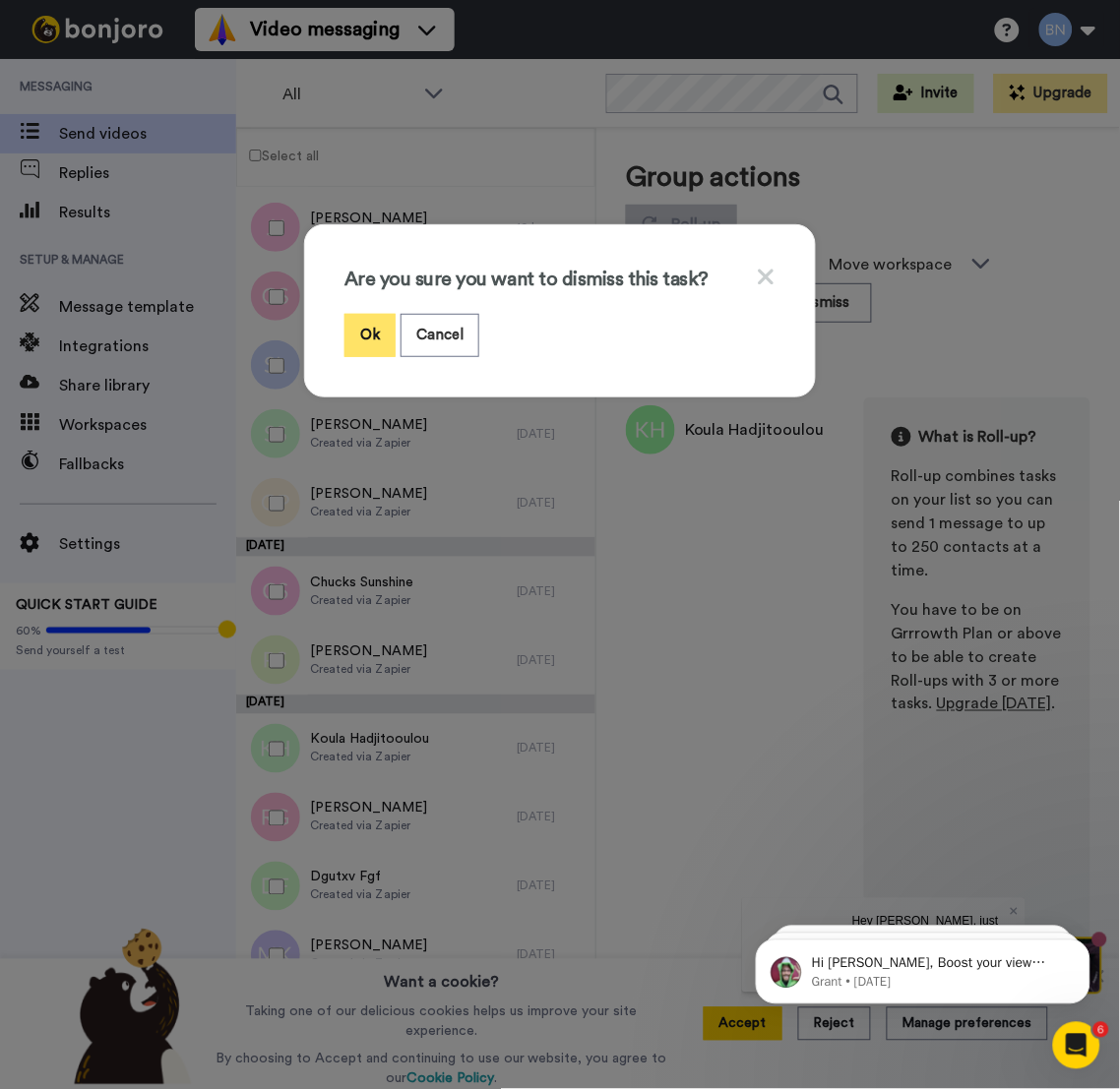 click on "Ok" at bounding box center (370, 334) 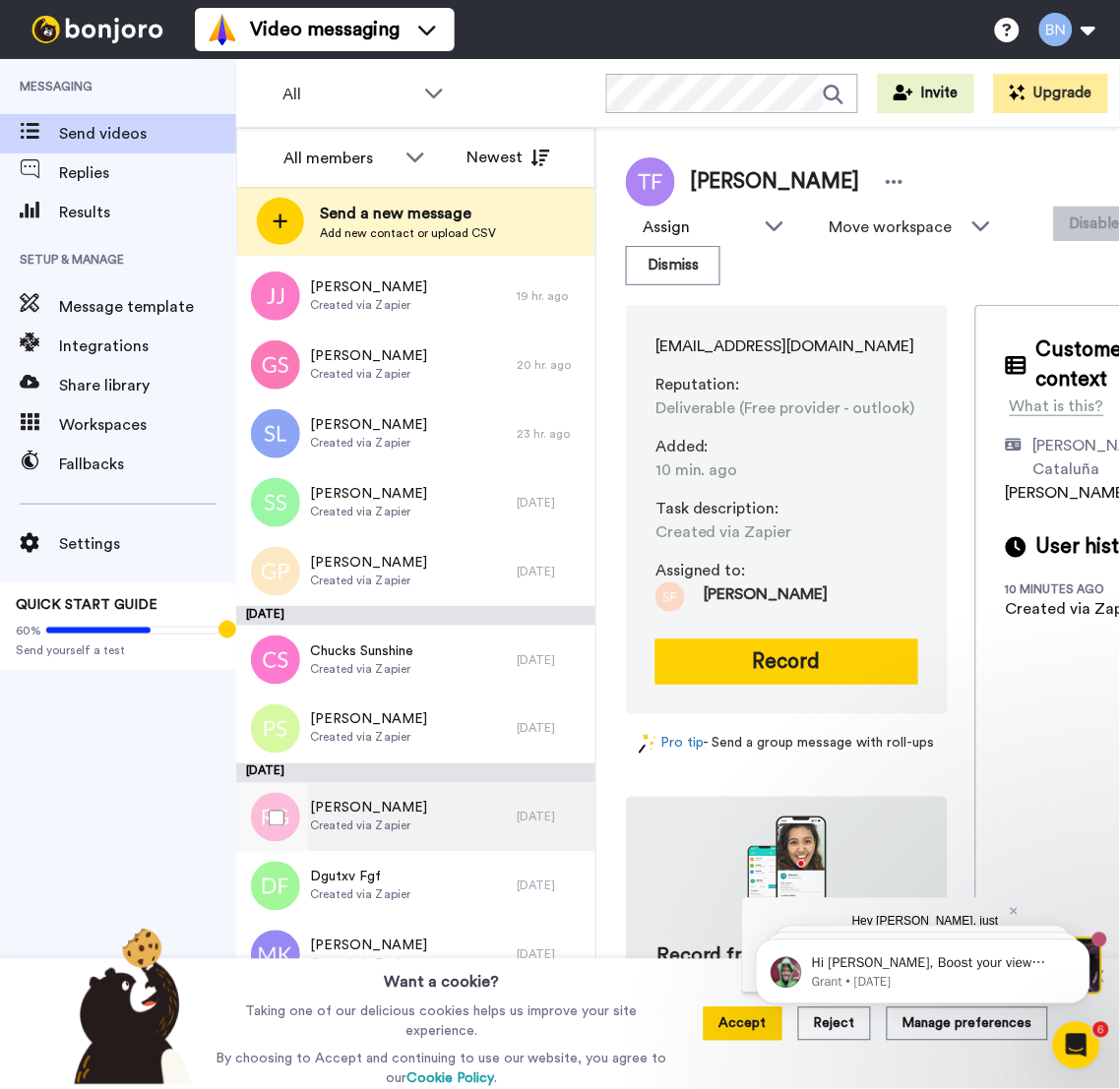 click on "Rob Gillard Created via Zapier" at bounding box center [376, 817] 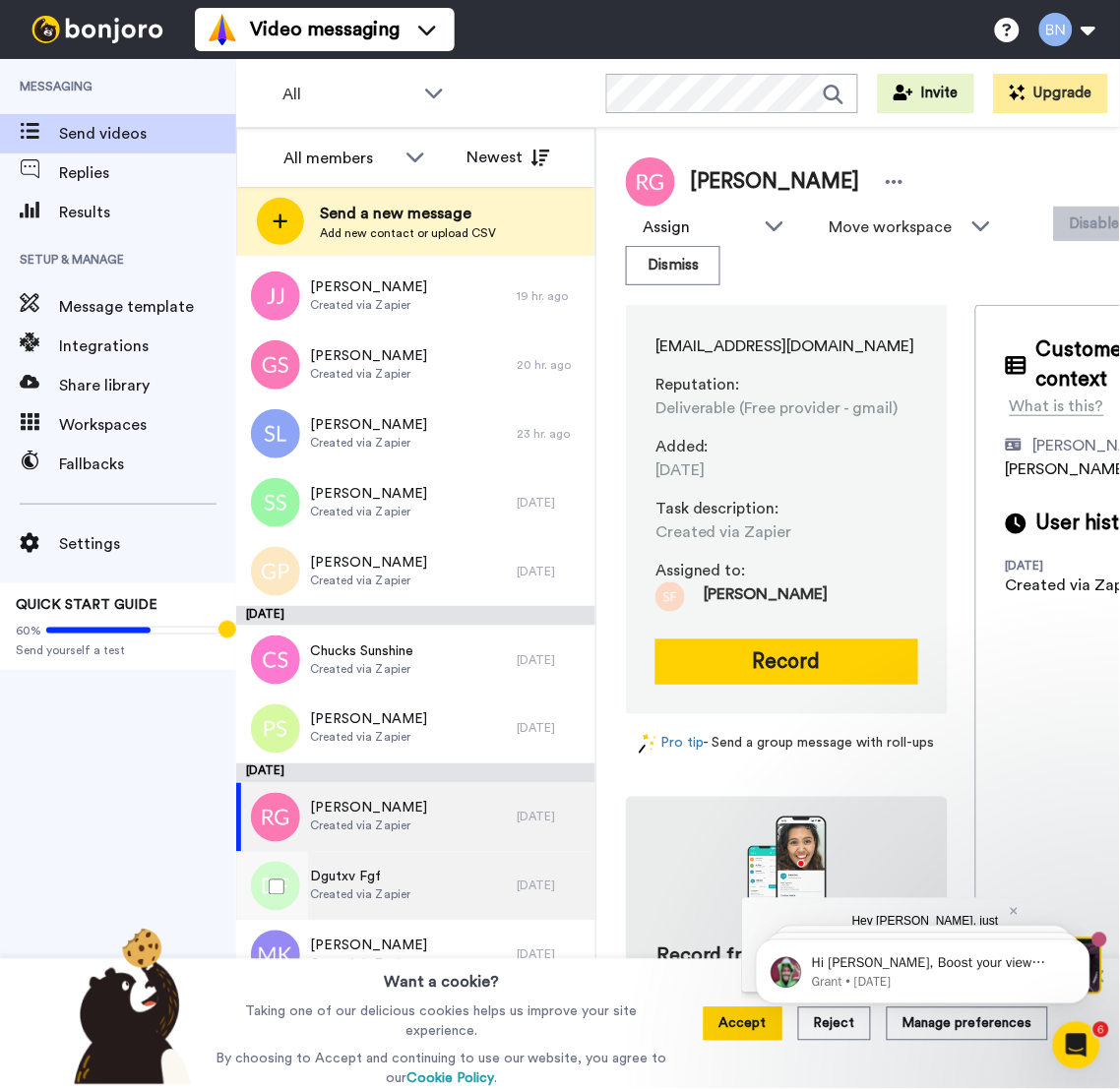 click on "Dgutxv Fgf Created via Zapier" at bounding box center [376, 886] 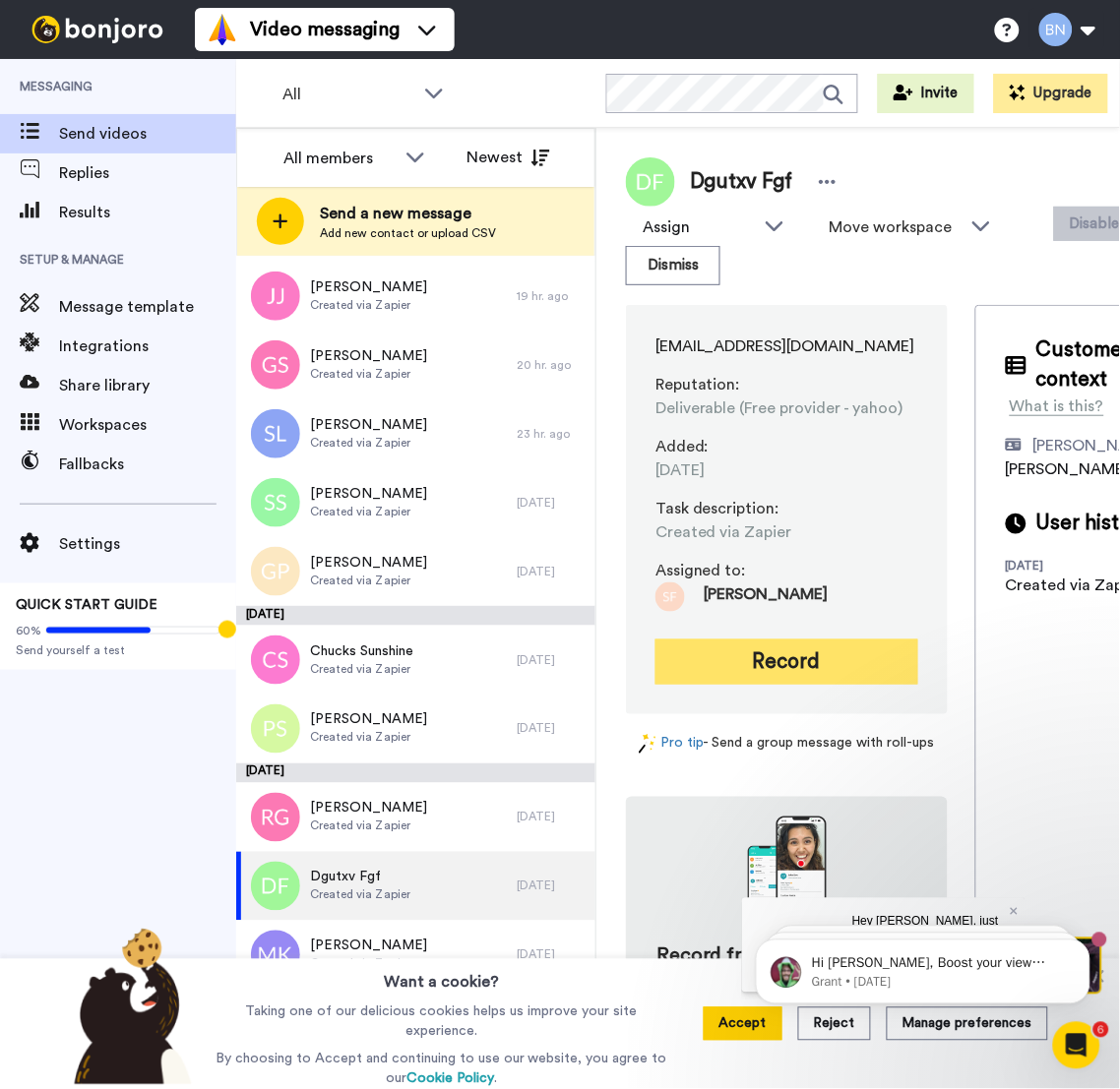 click on "Record" at bounding box center (786, 662) 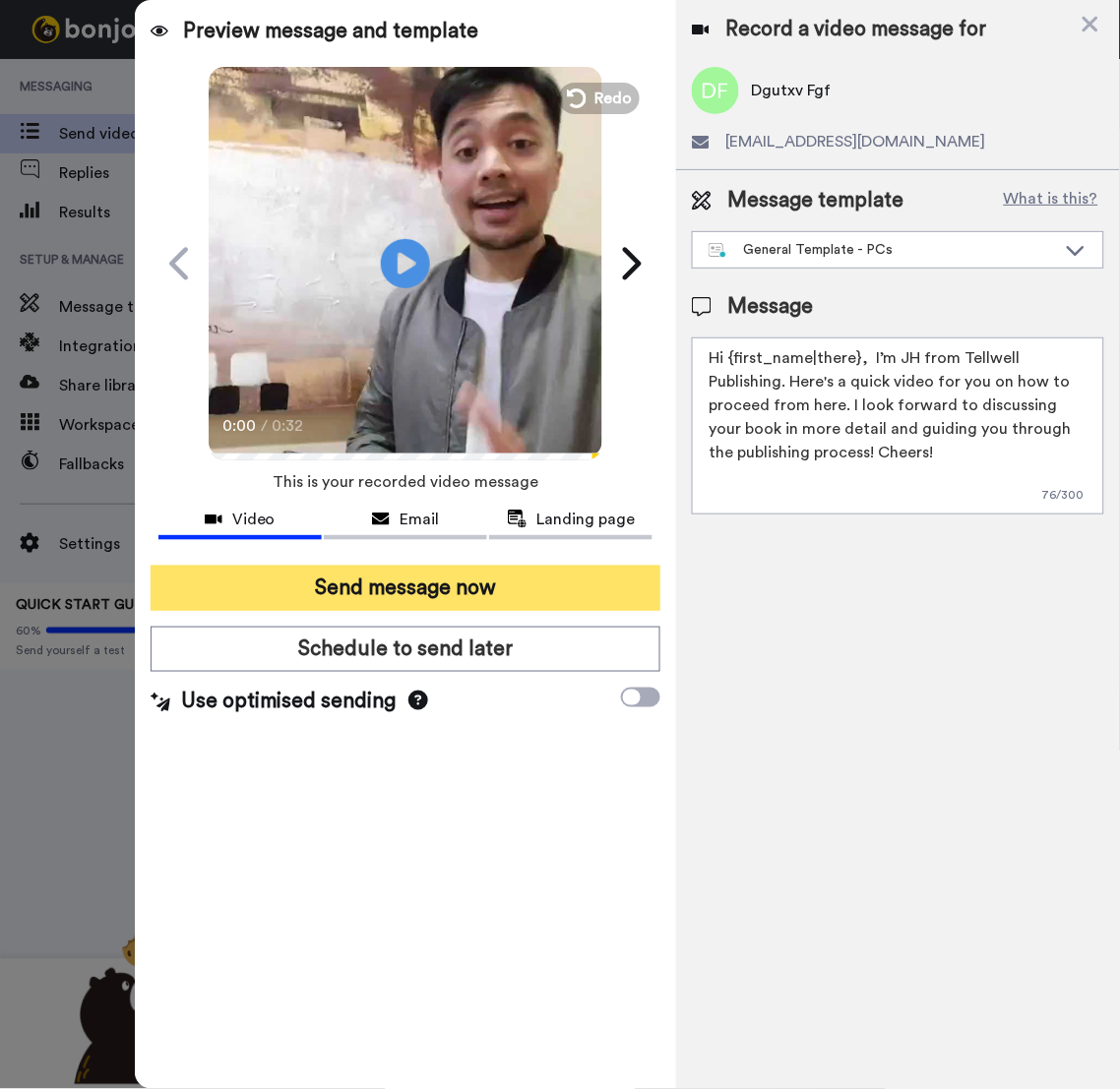 click on "Send message now" at bounding box center [405, 588] 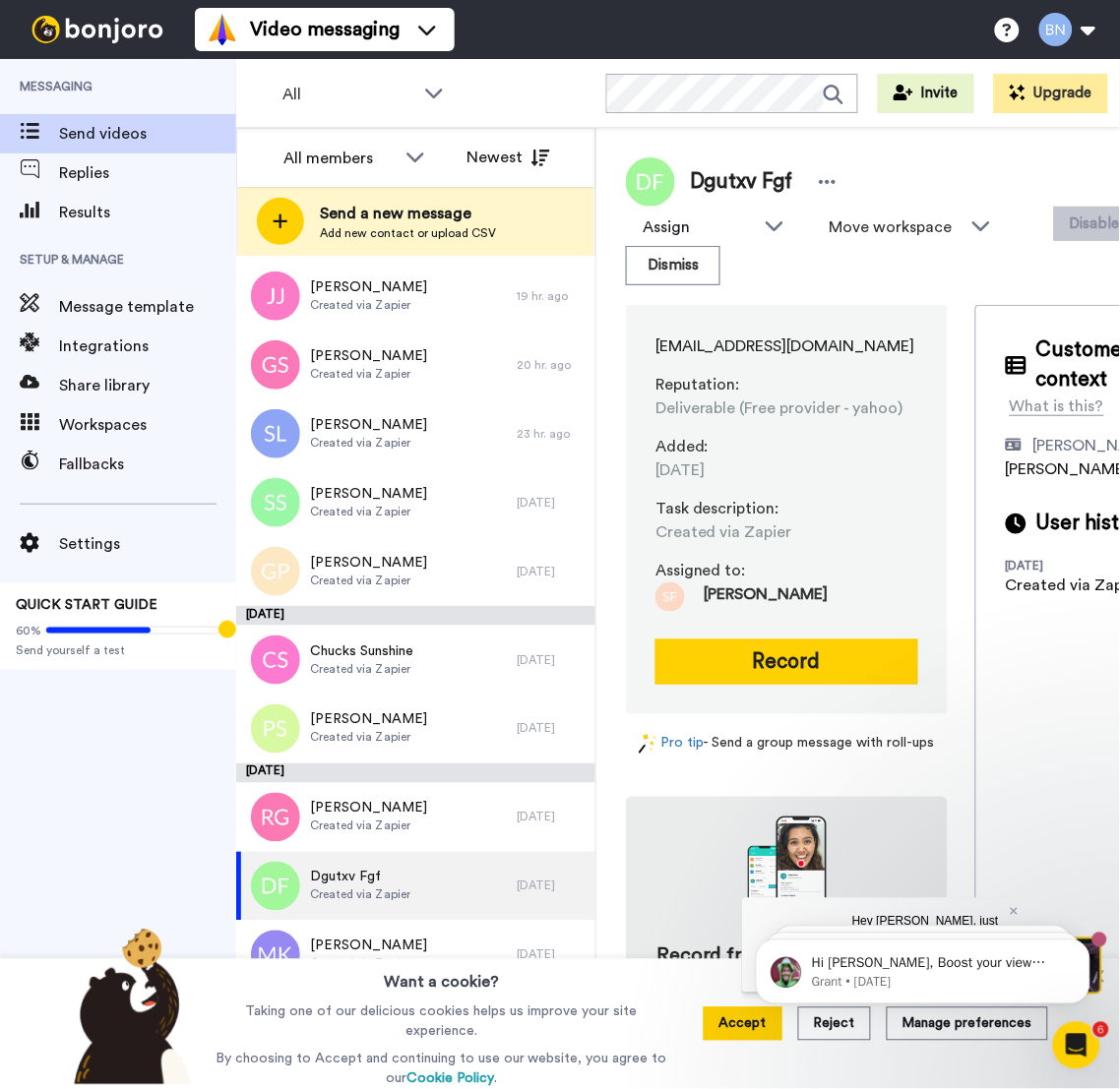 scroll, scrollTop: 0, scrollLeft: 0, axis: both 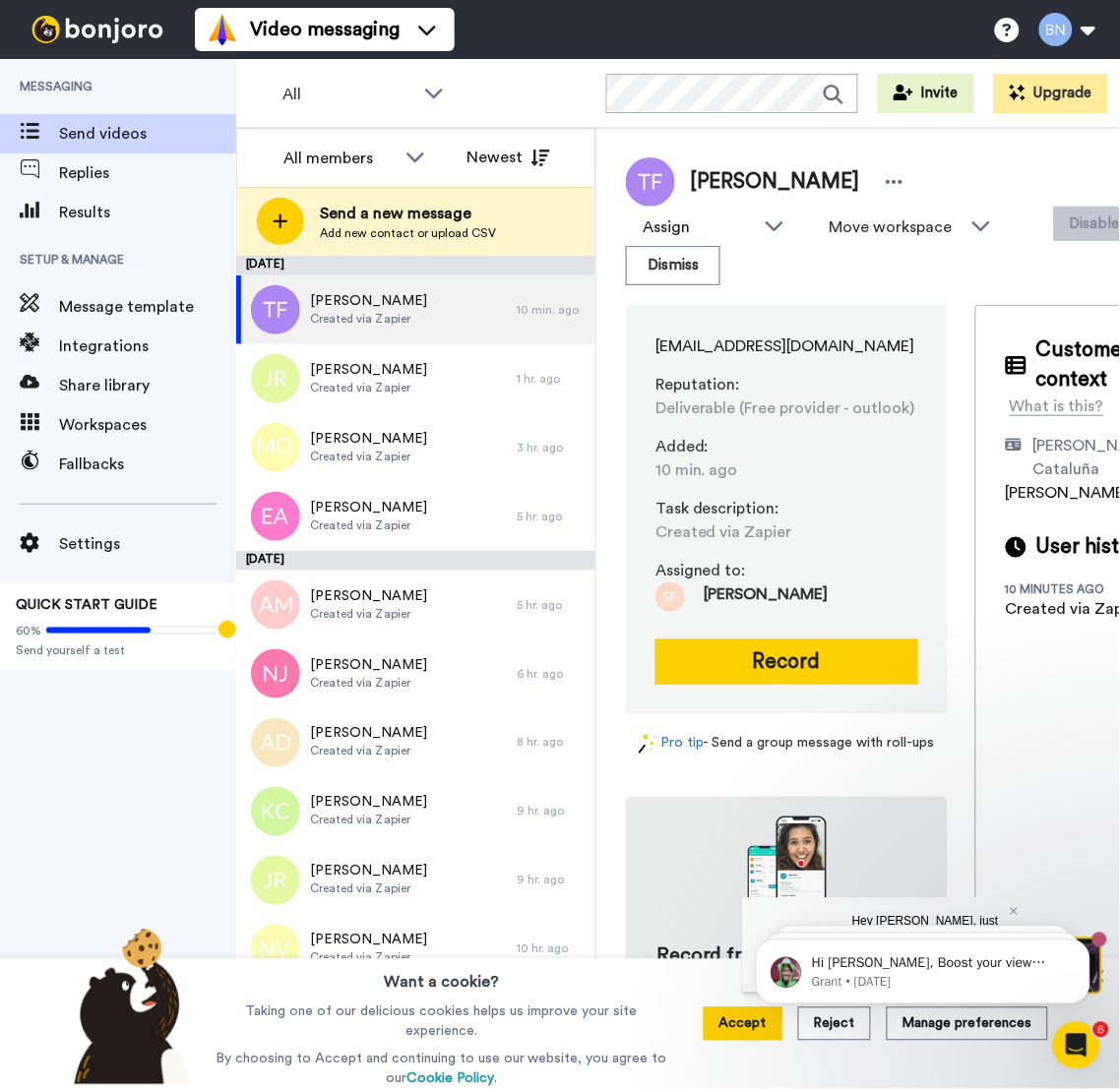 click on "Messaging Send videos Replies Results Setup & Manage Message template Integrations Share library Workspaces Fallbacks Settings QUICK START GUIDE 60% Send yourself a test" at bounding box center (118, 535) 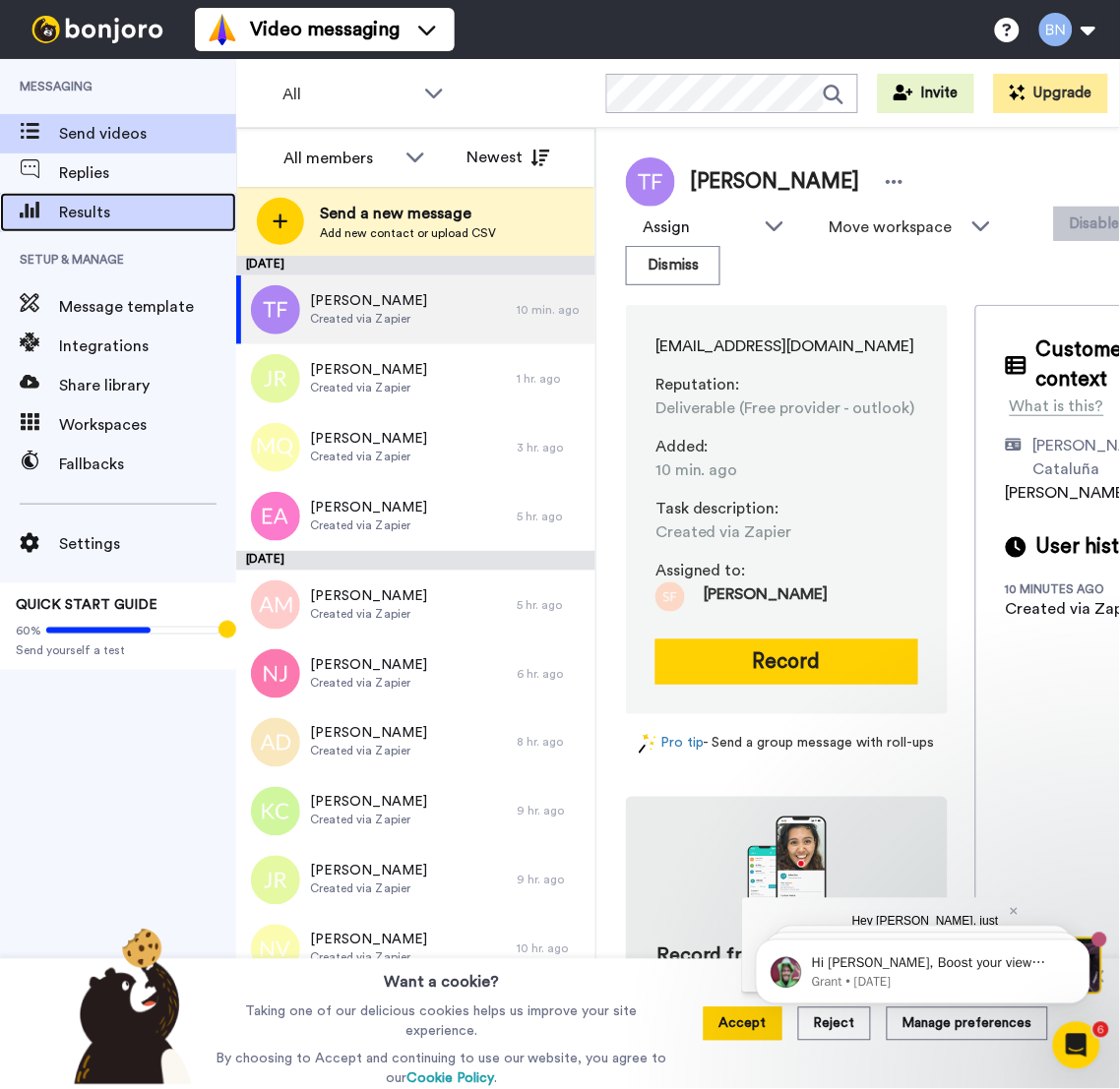 click on "Results" at bounding box center (148, 212) 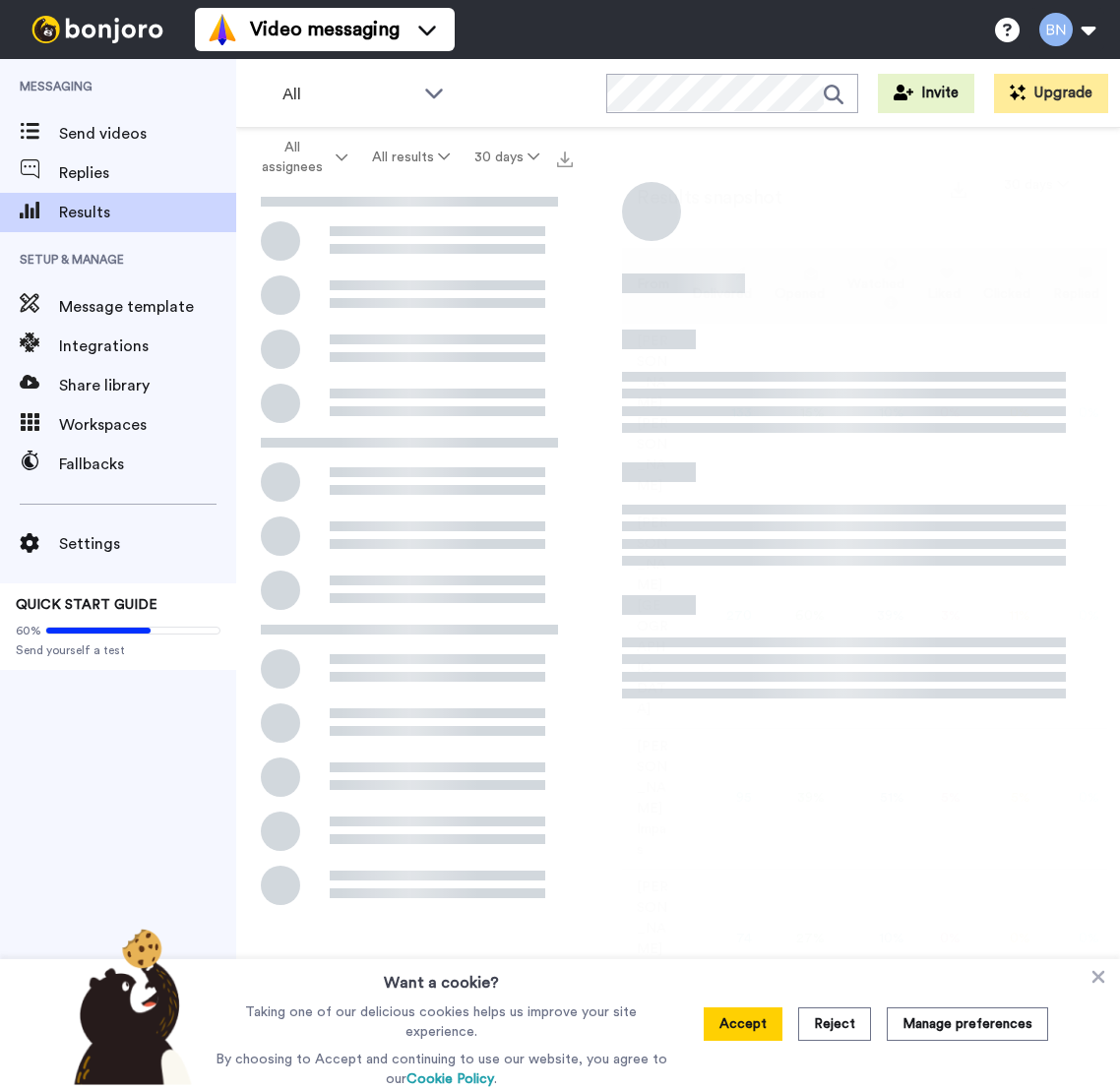 scroll, scrollTop: 0, scrollLeft: 0, axis: both 